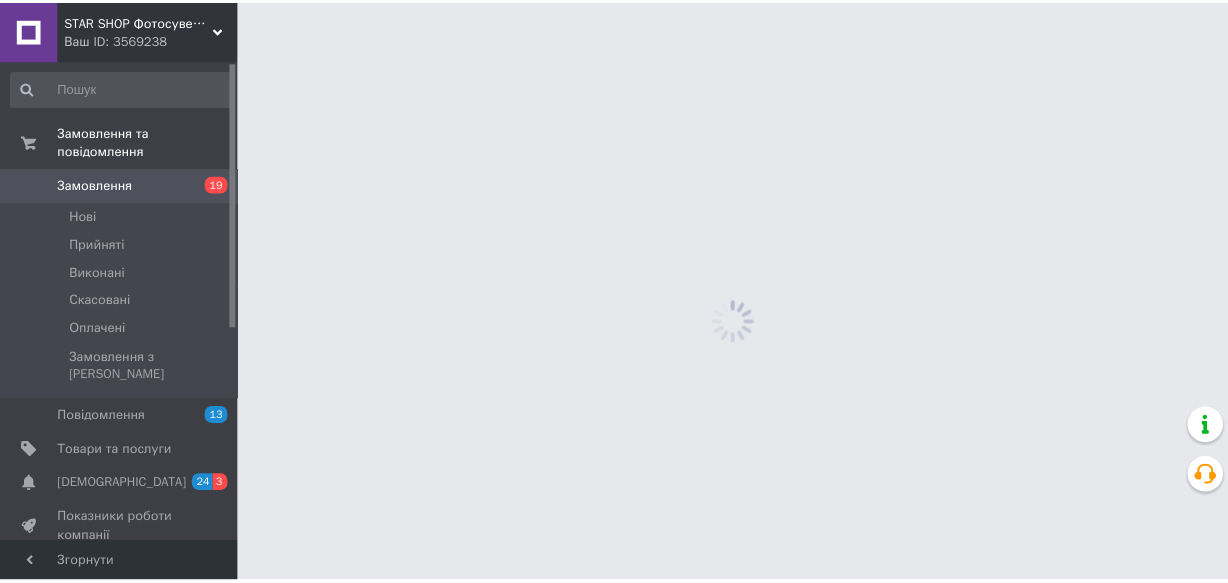 scroll, scrollTop: 0, scrollLeft: 0, axis: both 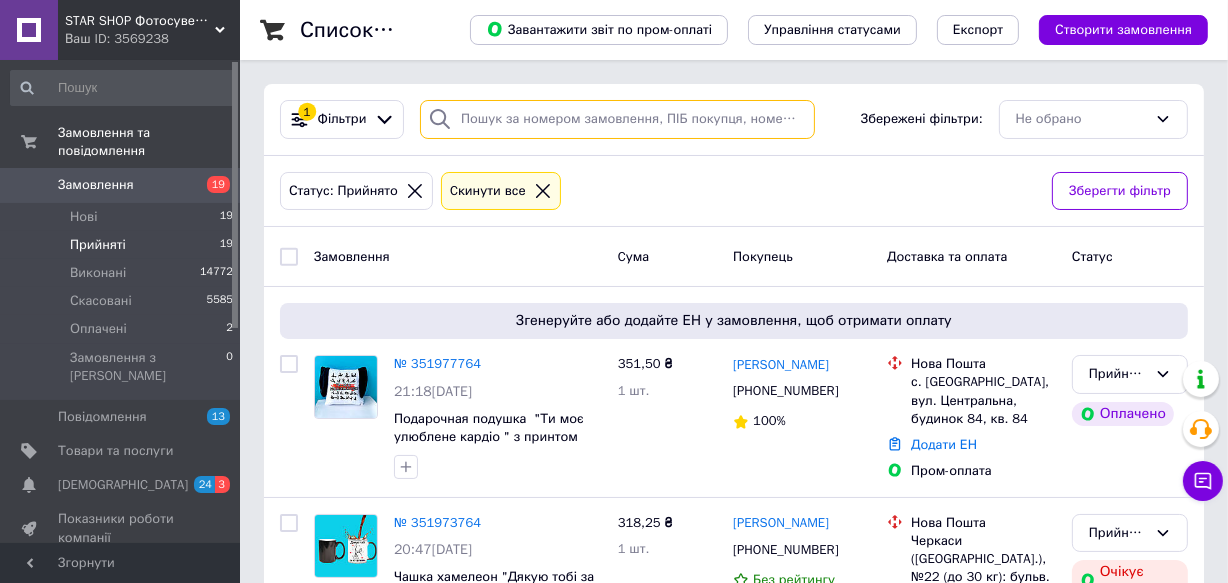paste on "[PHONE_NUMBER]" 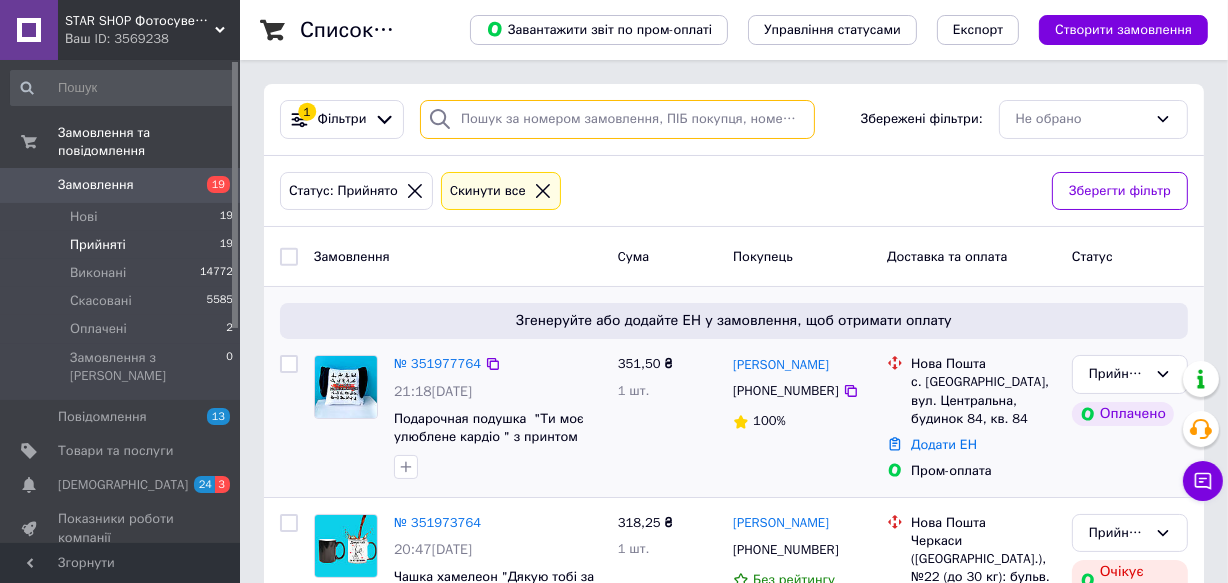 type on "[PHONE_NUMBER]" 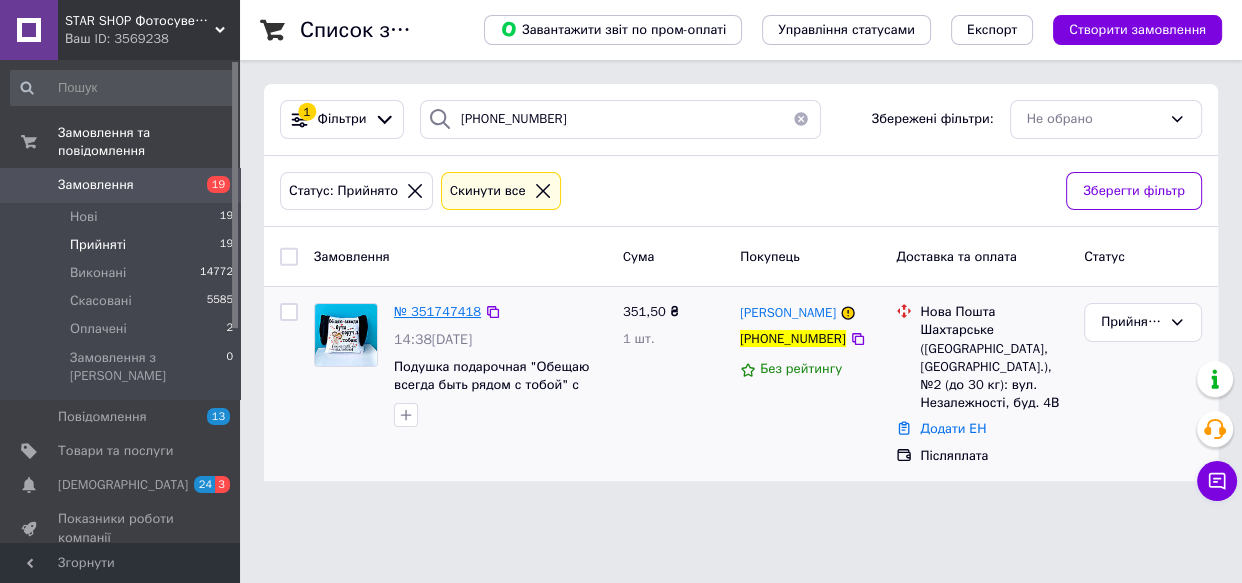click on "№ 351747418" at bounding box center (437, 311) 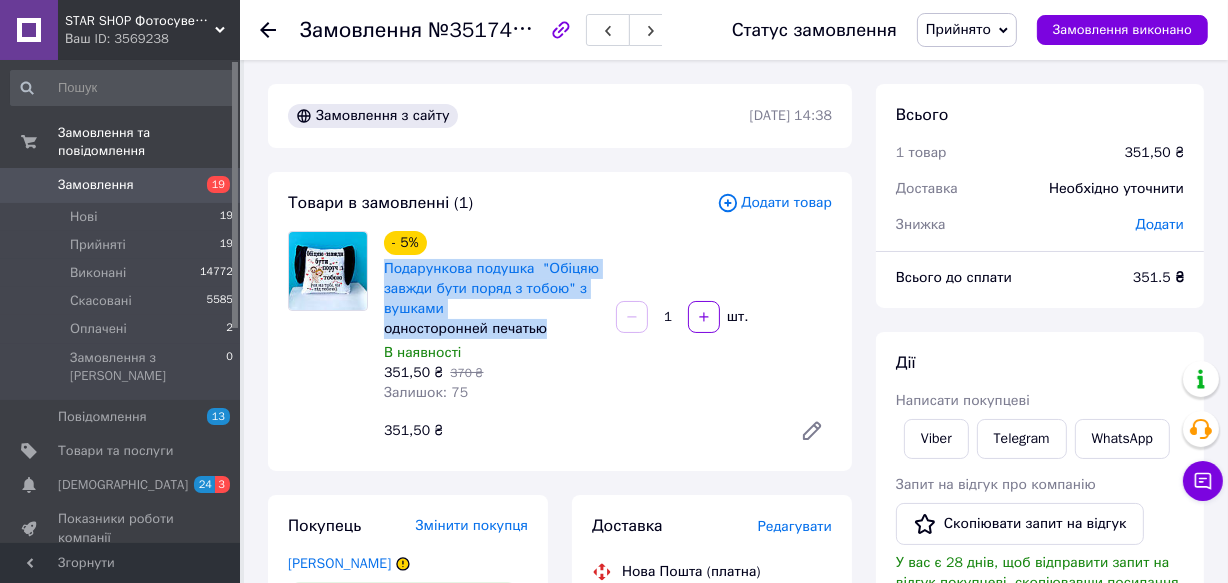 drag, startPoint x: 377, startPoint y: 261, endPoint x: 591, endPoint y: 332, distance: 225.47061 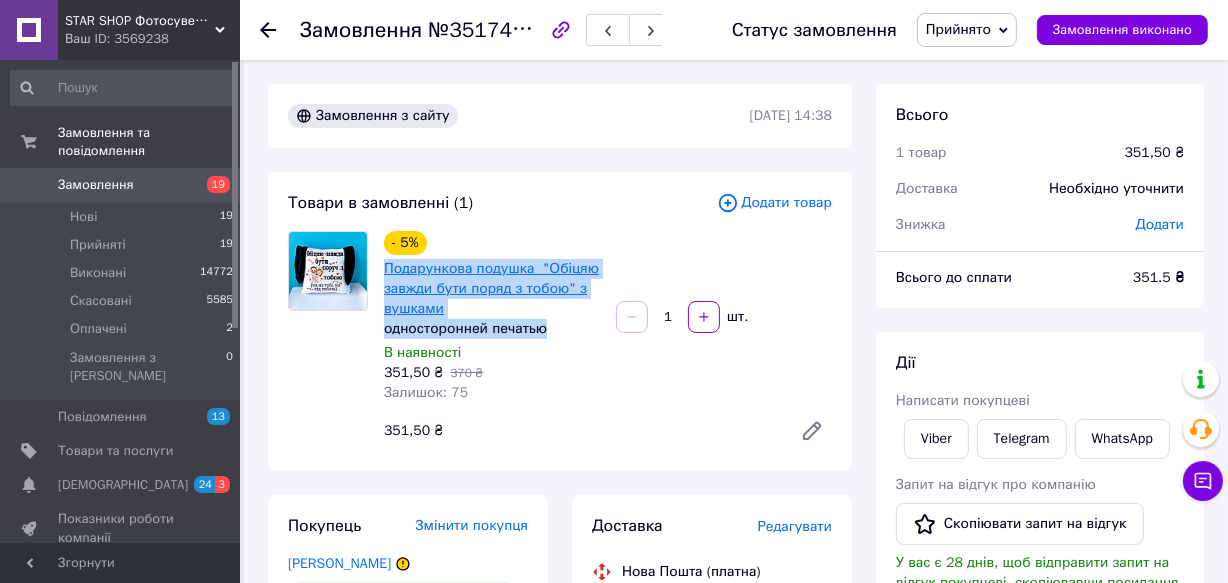 copy on "Подарункова  подушка  "Обіцяю завжди бути поряд з тобою"  з вушками односторонней печатью" 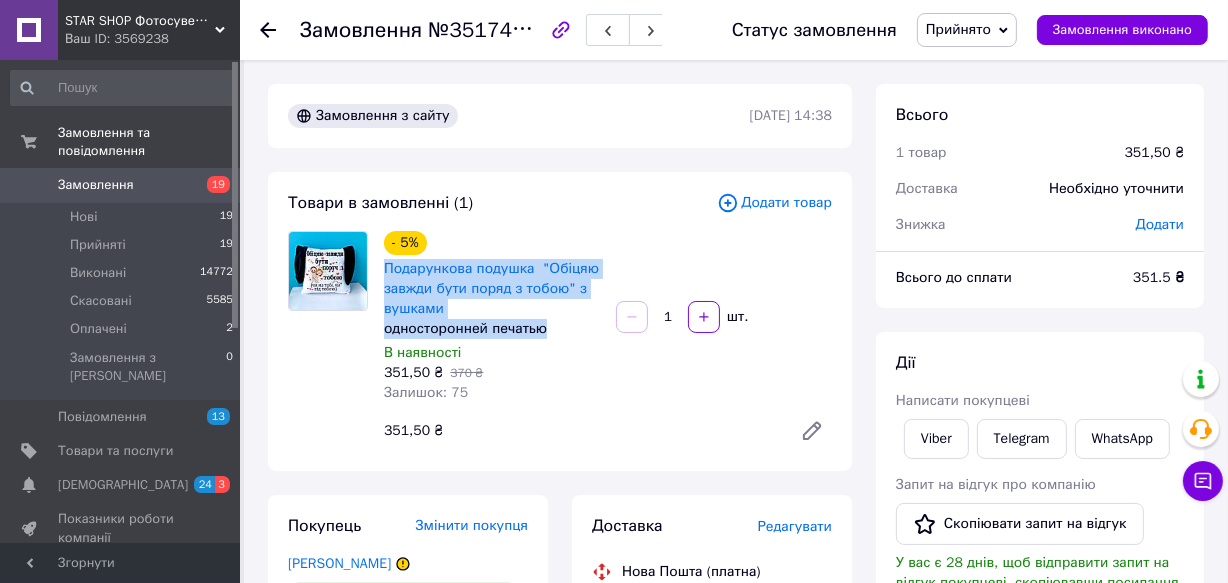 drag, startPoint x: 650, startPoint y: 228, endPoint x: 475, endPoint y: 132, distance: 199.60211 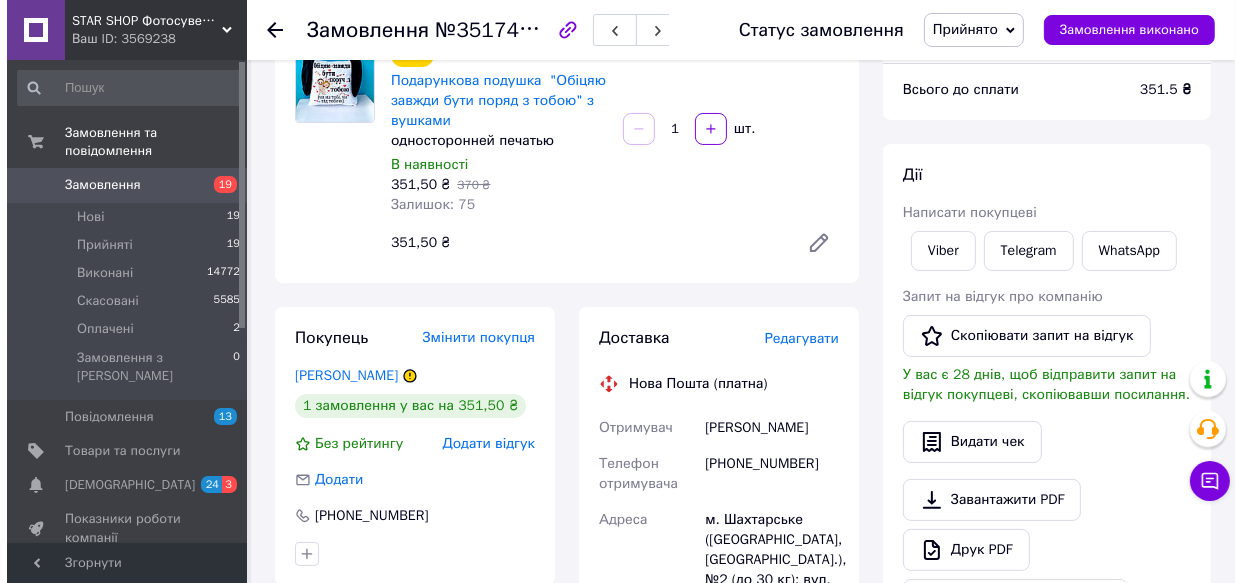 scroll, scrollTop: 181, scrollLeft: 0, axis: vertical 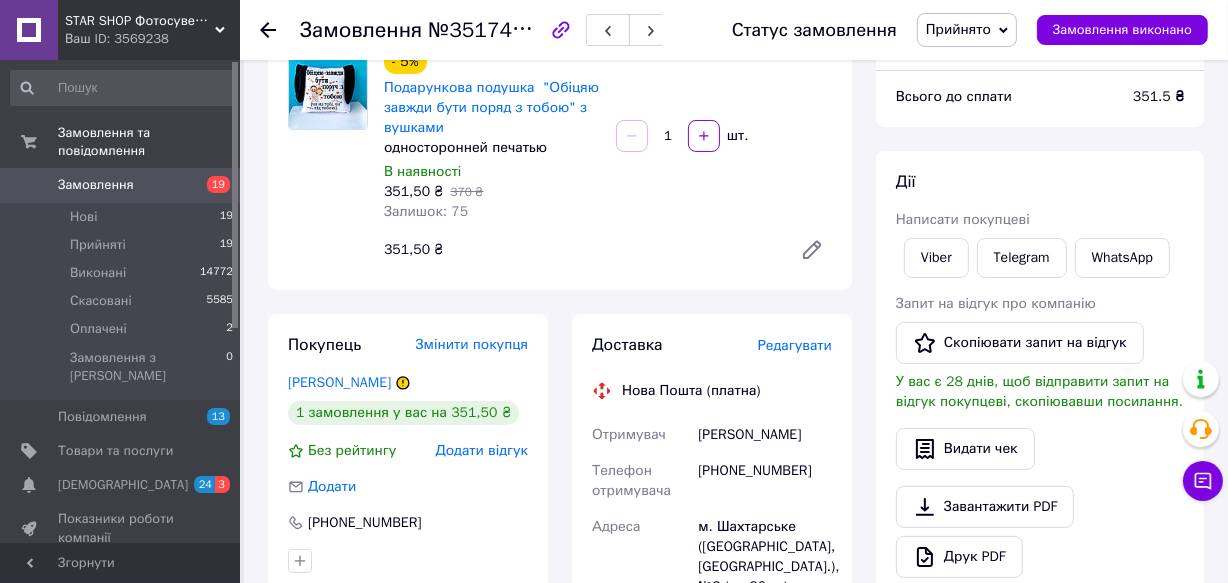 click on "Редагувати" at bounding box center [795, 345] 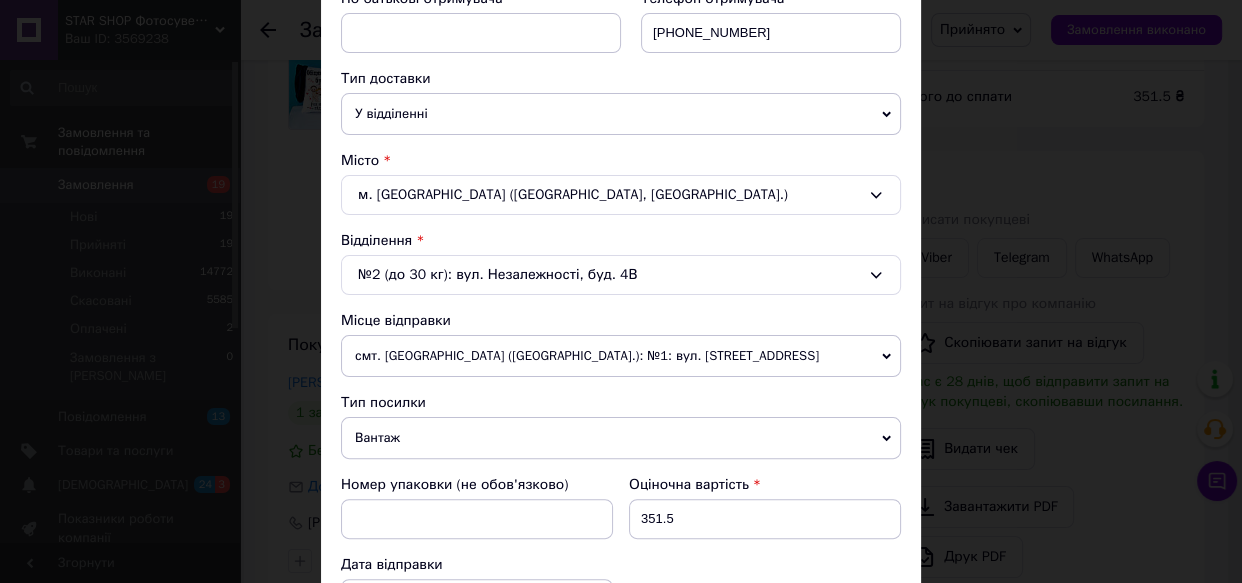 scroll, scrollTop: 454, scrollLeft: 0, axis: vertical 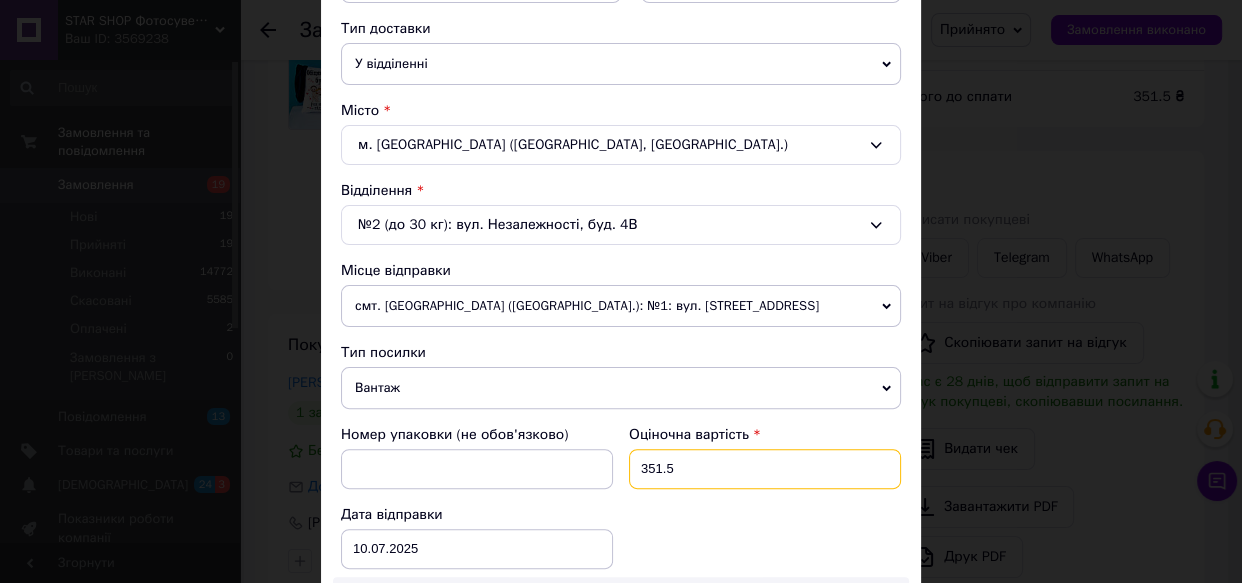 click on "351.5" at bounding box center (765, 469) 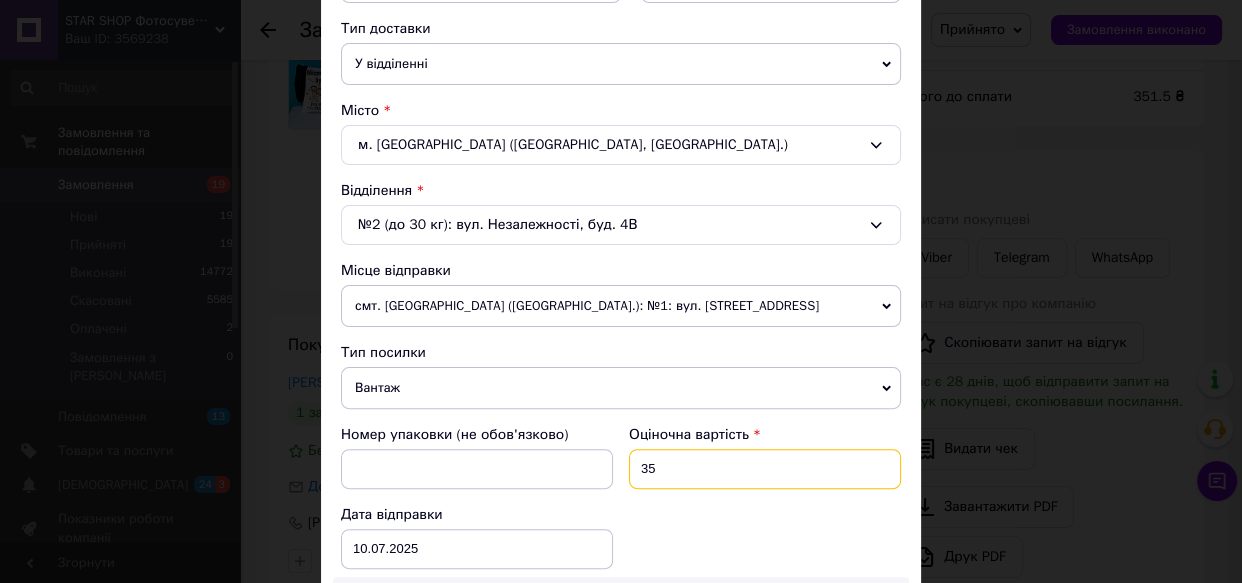 type on "3" 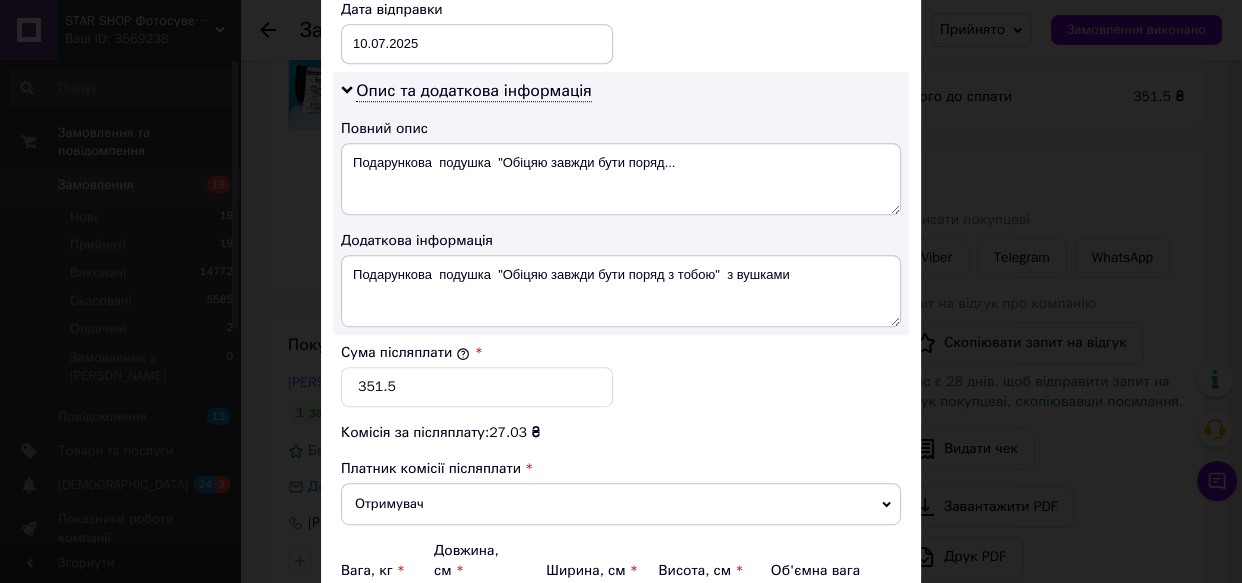 scroll, scrollTop: 1000, scrollLeft: 0, axis: vertical 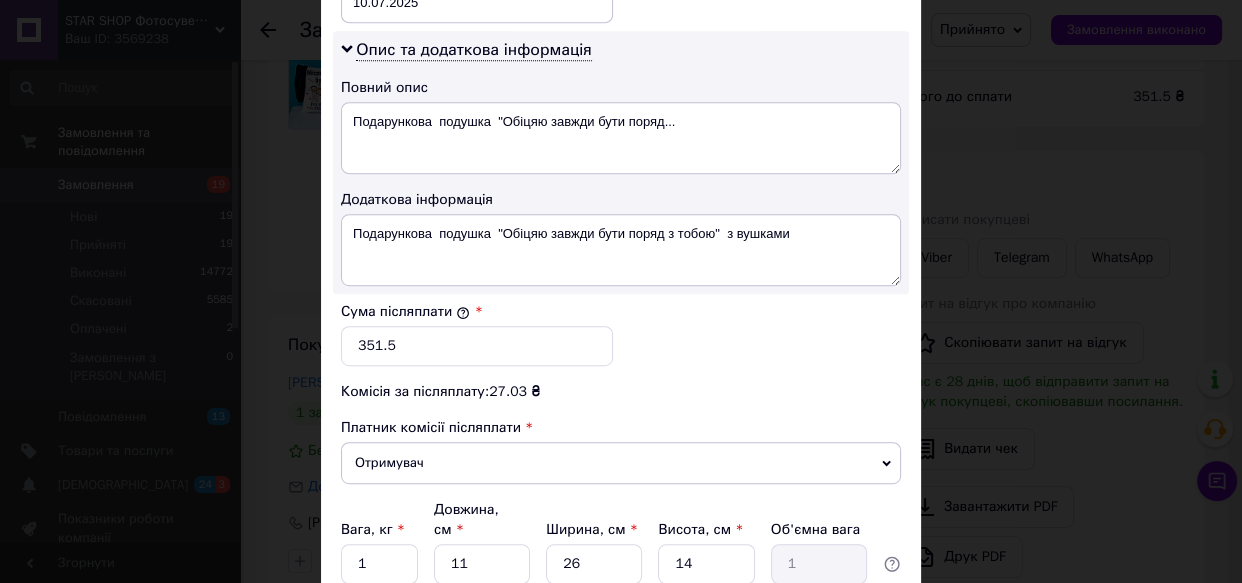 type on "201" 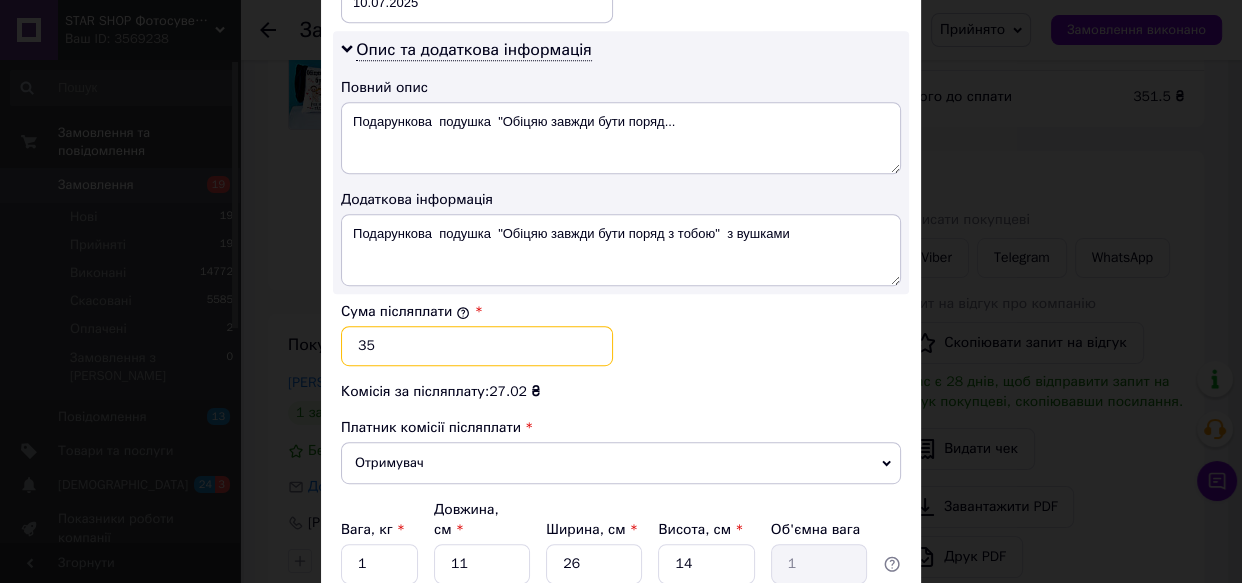 type on "3" 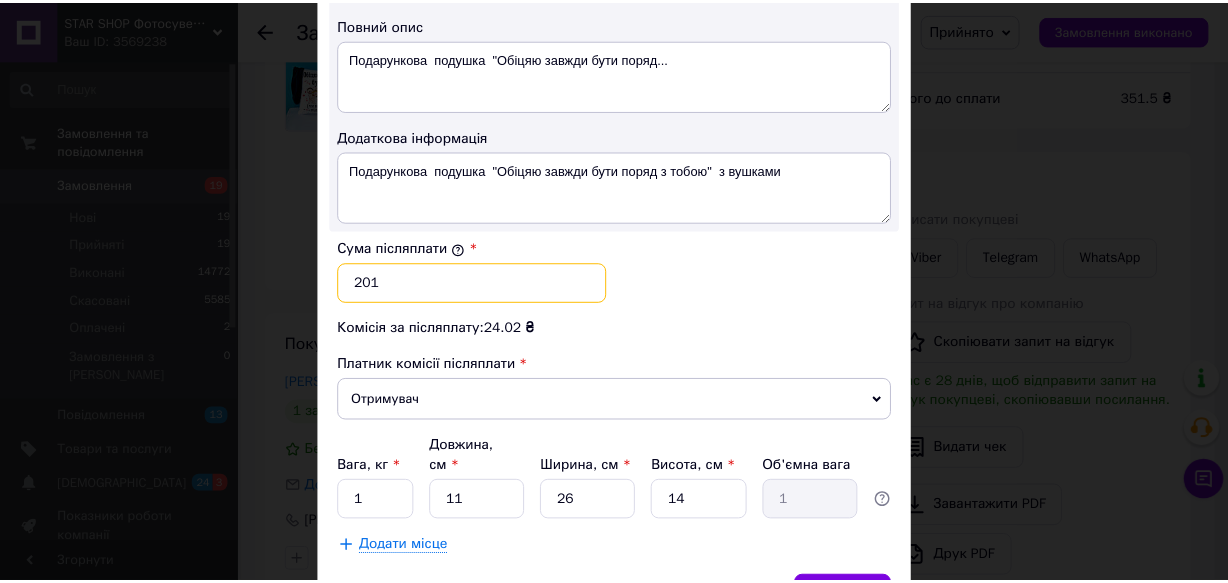 scroll, scrollTop: 1163, scrollLeft: 0, axis: vertical 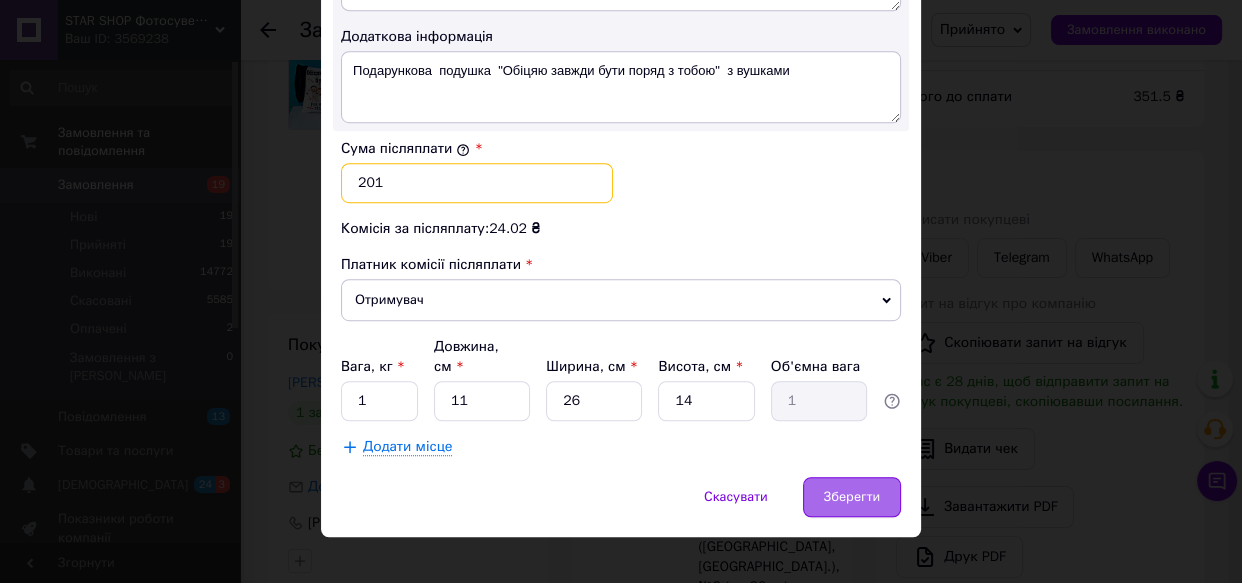 type on "201" 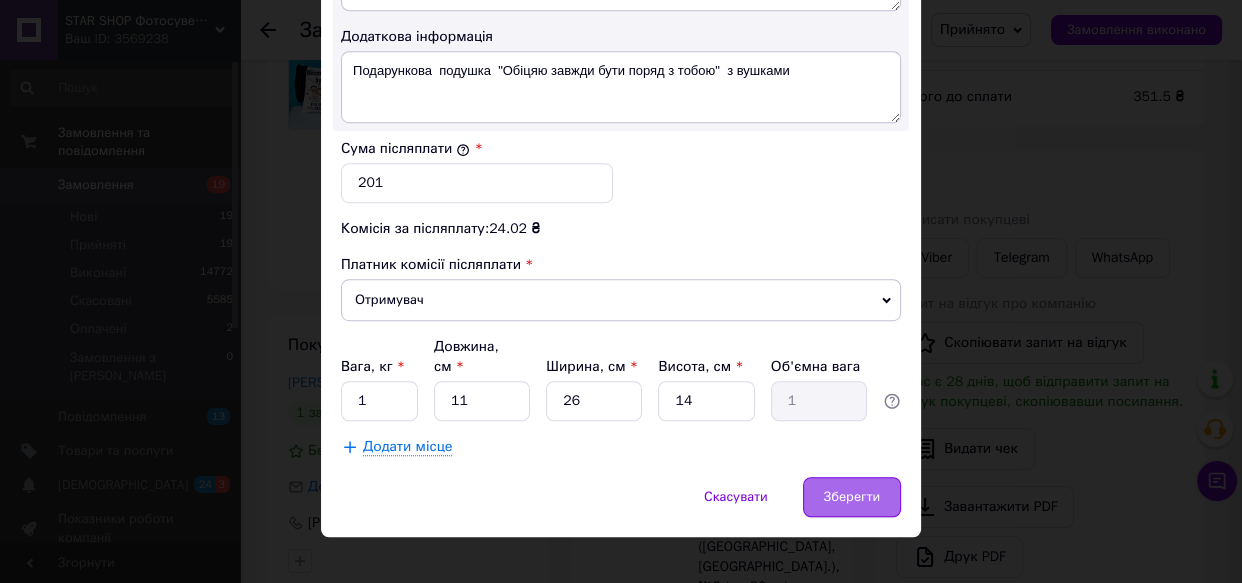 click on "Зберегти" at bounding box center (852, 497) 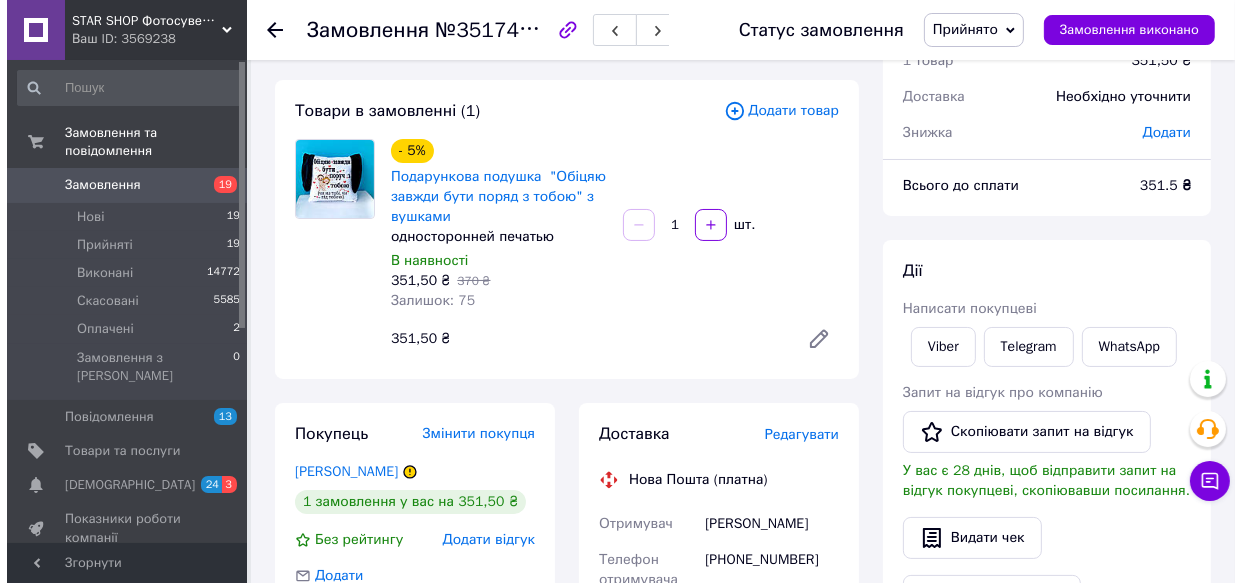 scroll, scrollTop: 90, scrollLeft: 0, axis: vertical 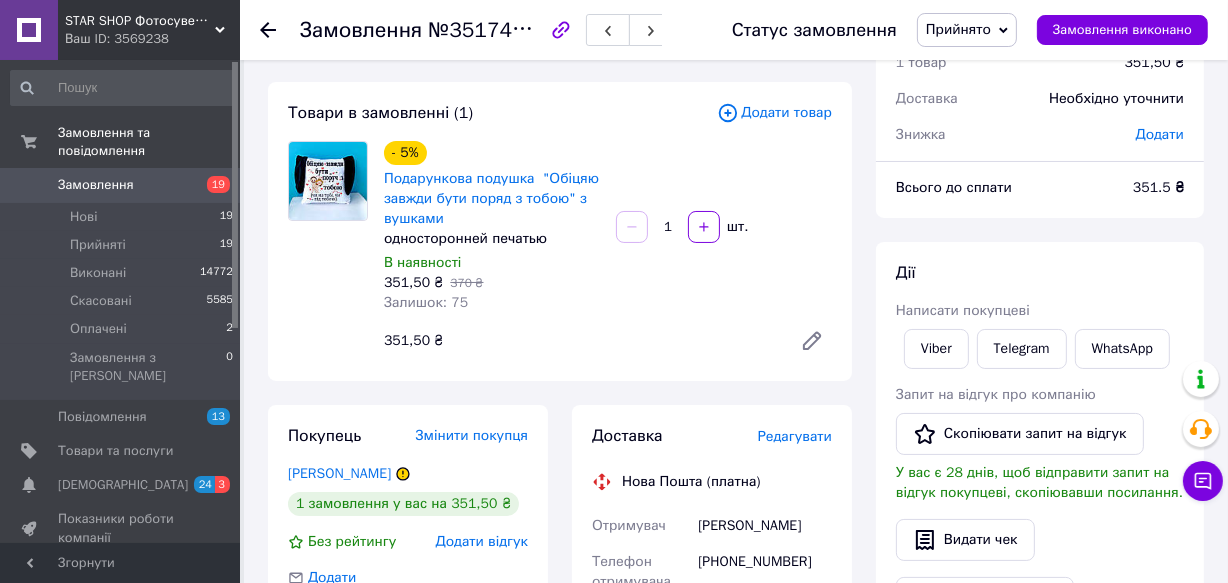 click on "Редагувати" at bounding box center (795, 436) 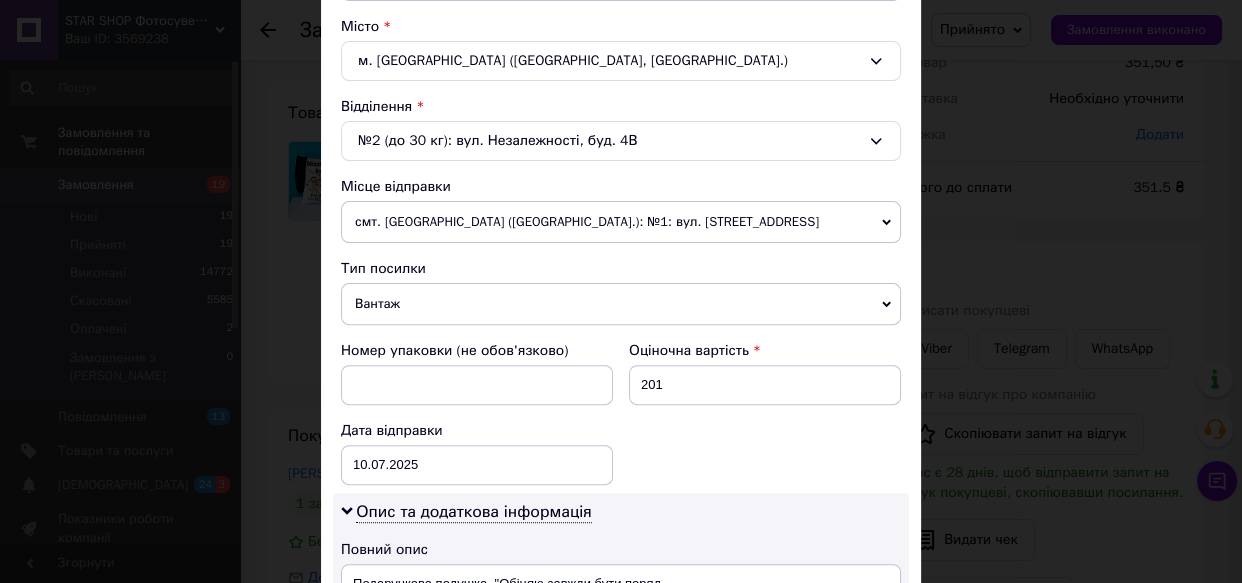 scroll, scrollTop: 545, scrollLeft: 0, axis: vertical 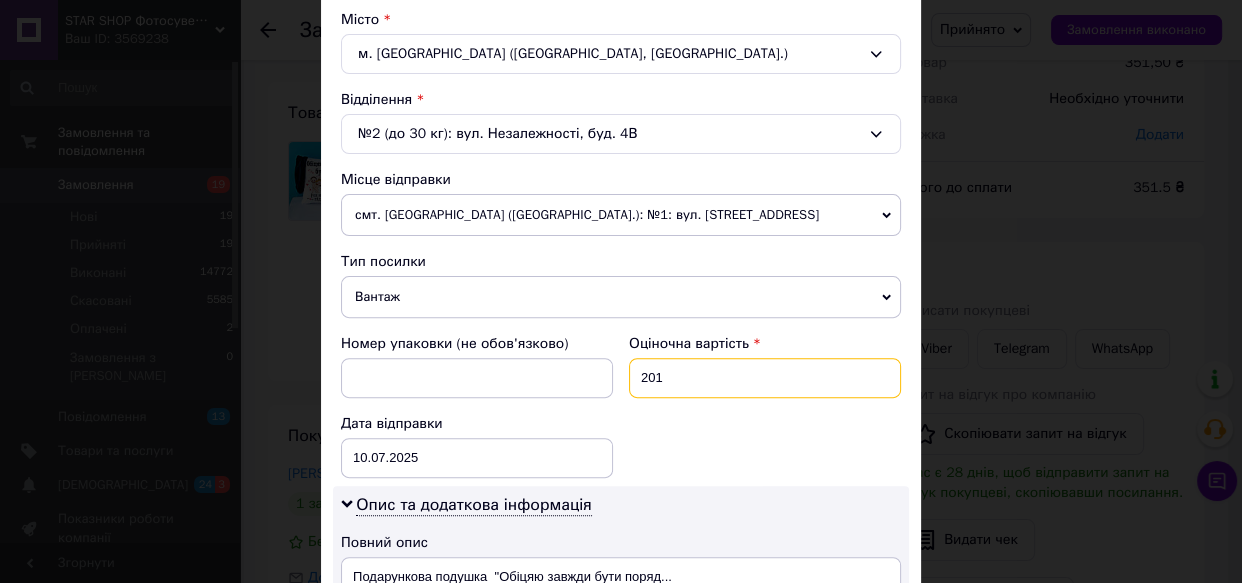click on "201" at bounding box center (765, 378) 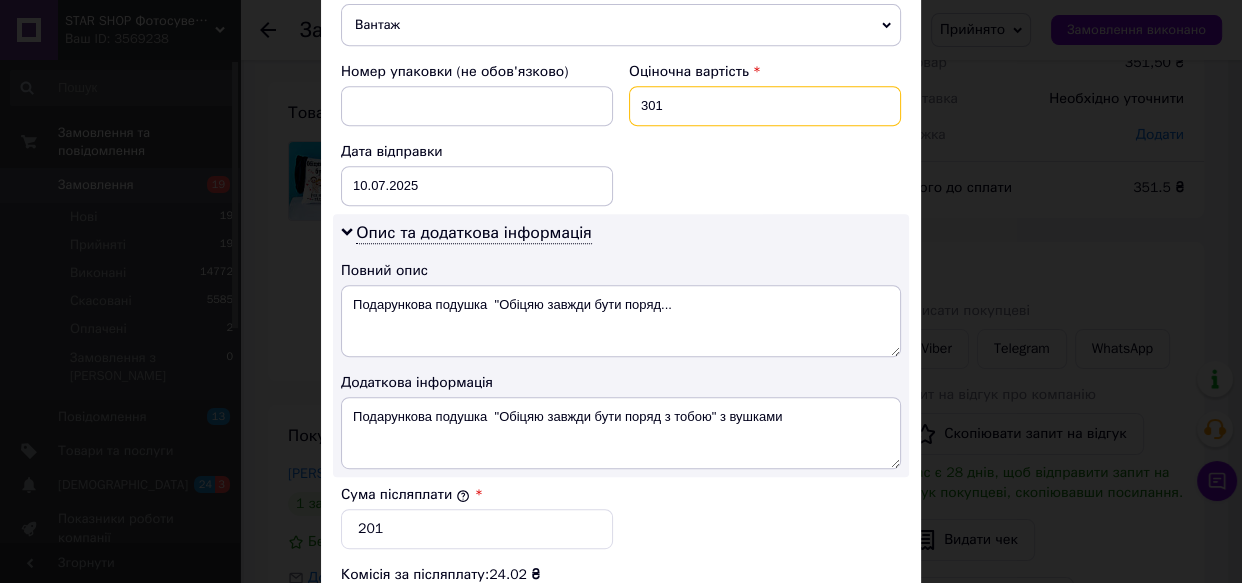 scroll, scrollTop: 818, scrollLeft: 0, axis: vertical 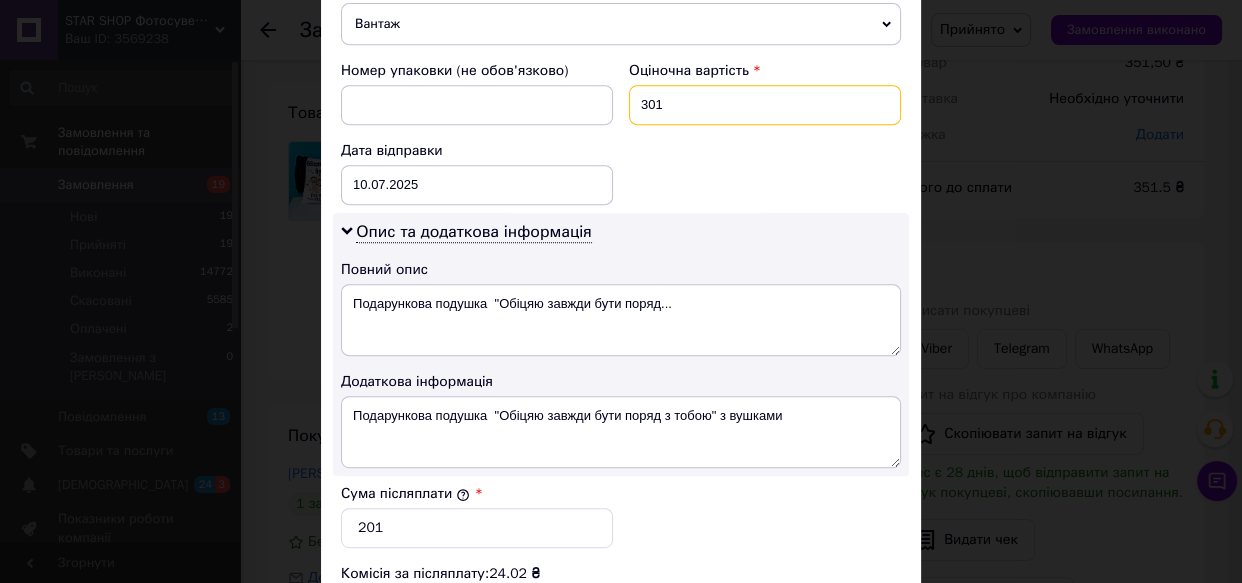 type on "301" 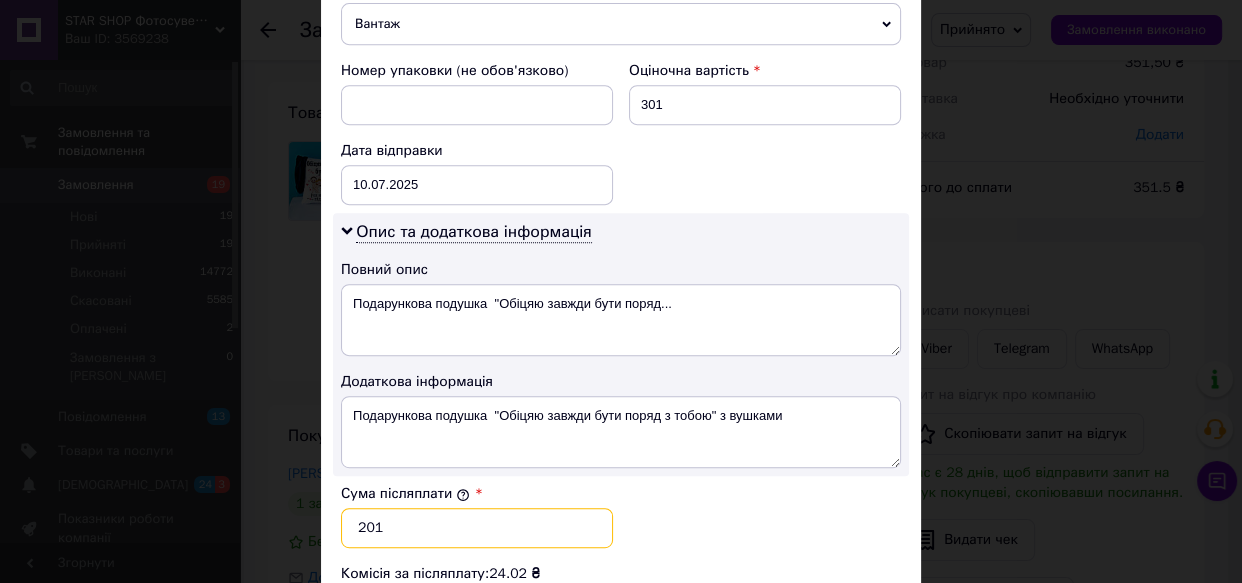click on "201" at bounding box center (477, 528) 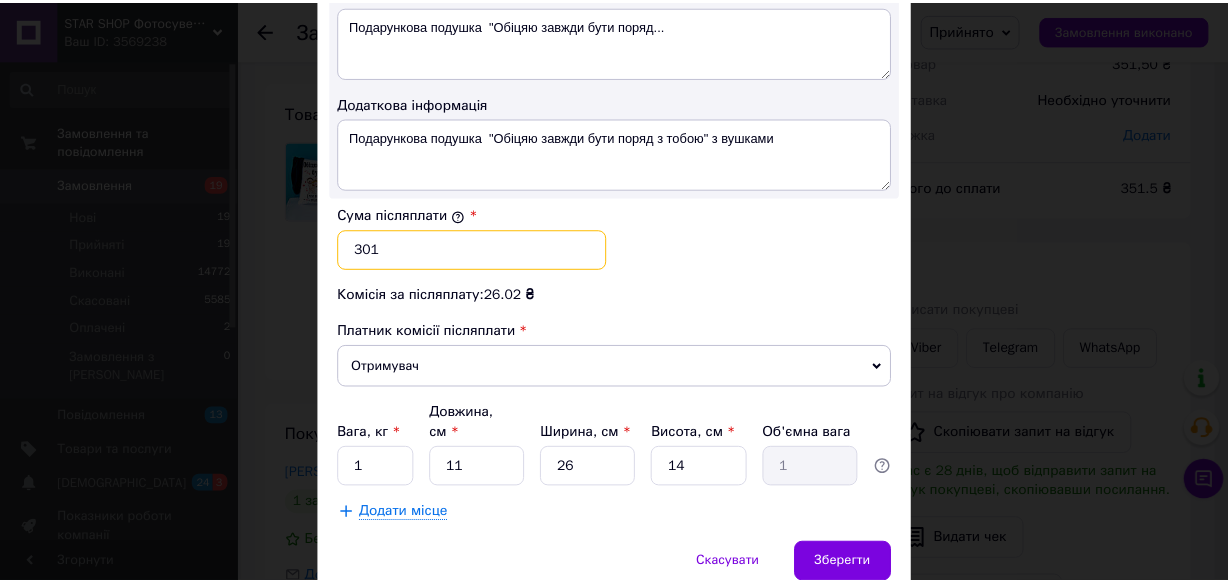 scroll, scrollTop: 1163, scrollLeft: 0, axis: vertical 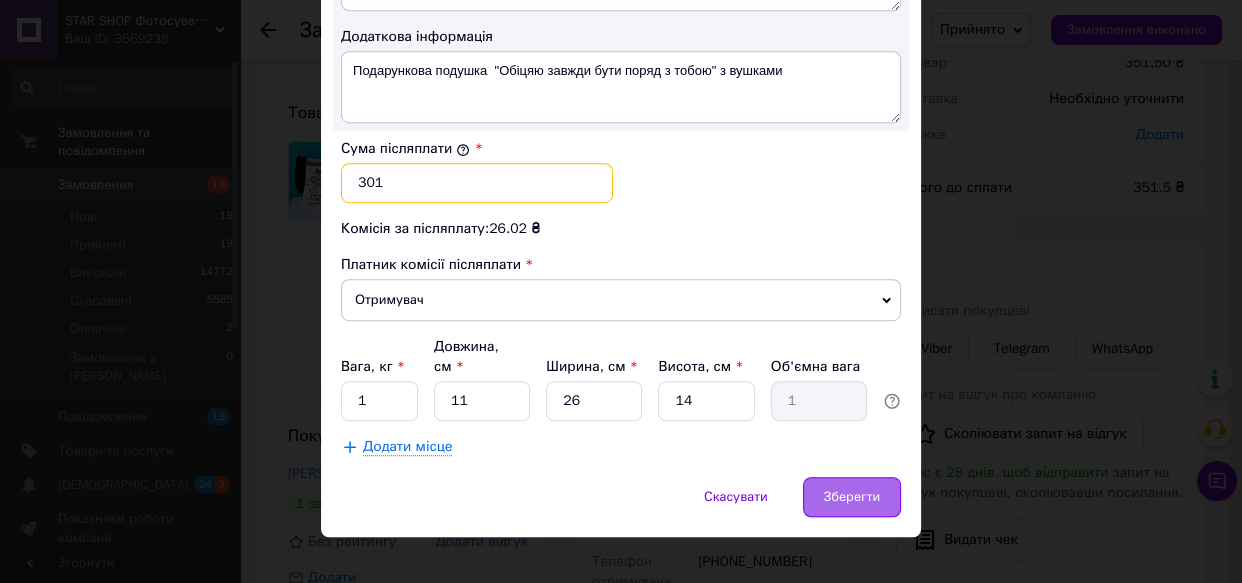 type on "301" 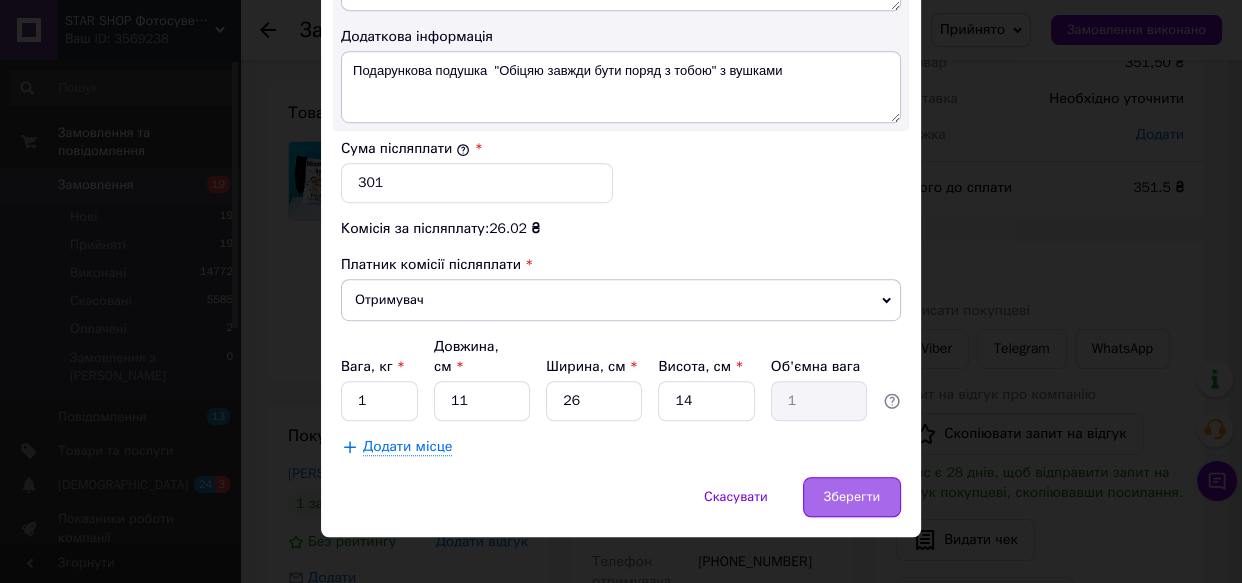 click on "Зберегти" at bounding box center [852, 497] 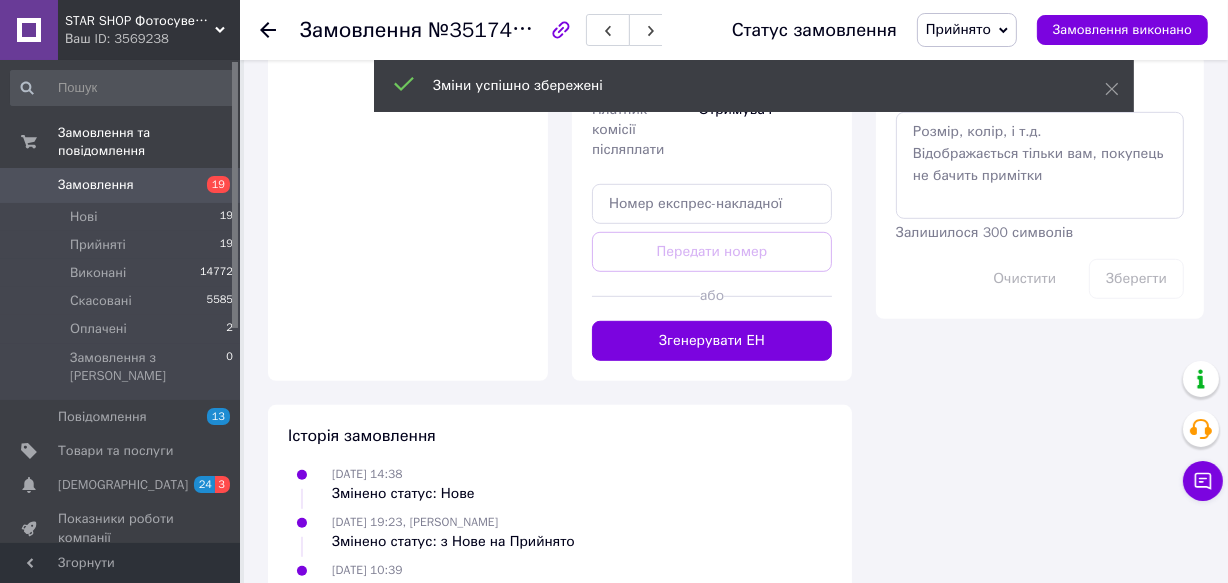 scroll, scrollTop: 1090, scrollLeft: 0, axis: vertical 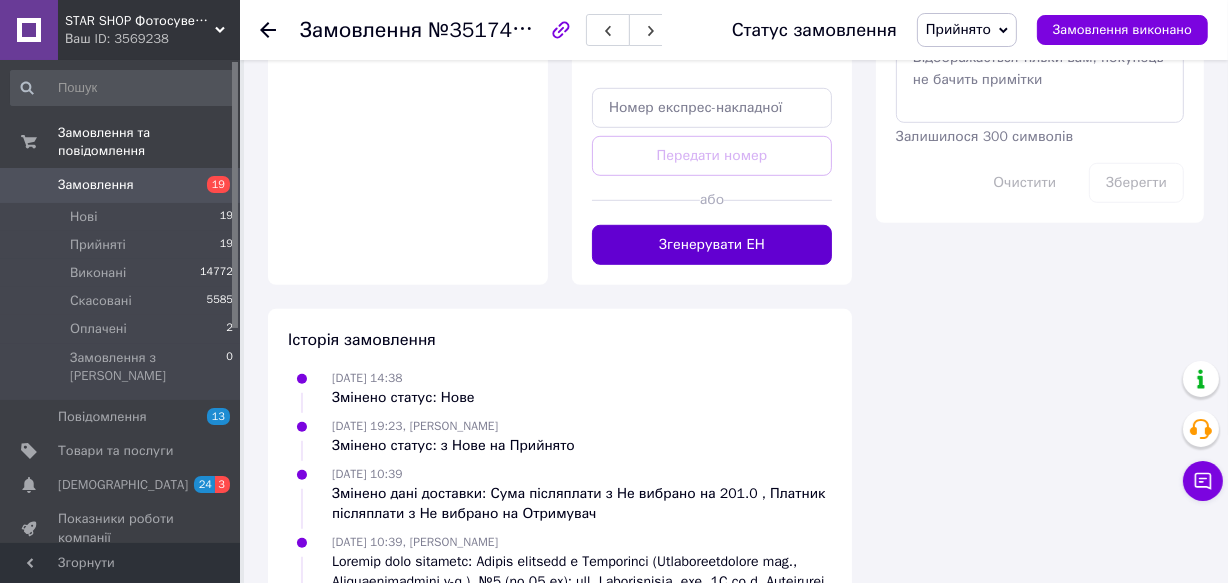 click on "Згенерувати ЕН" at bounding box center (712, 245) 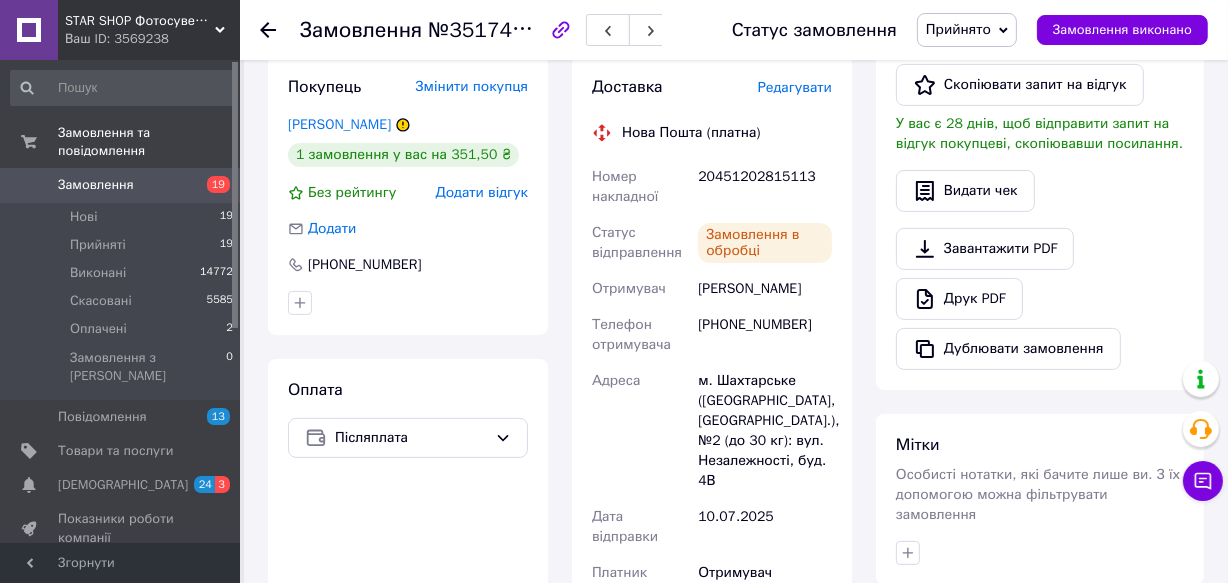 scroll, scrollTop: 454, scrollLeft: 0, axis: vertical 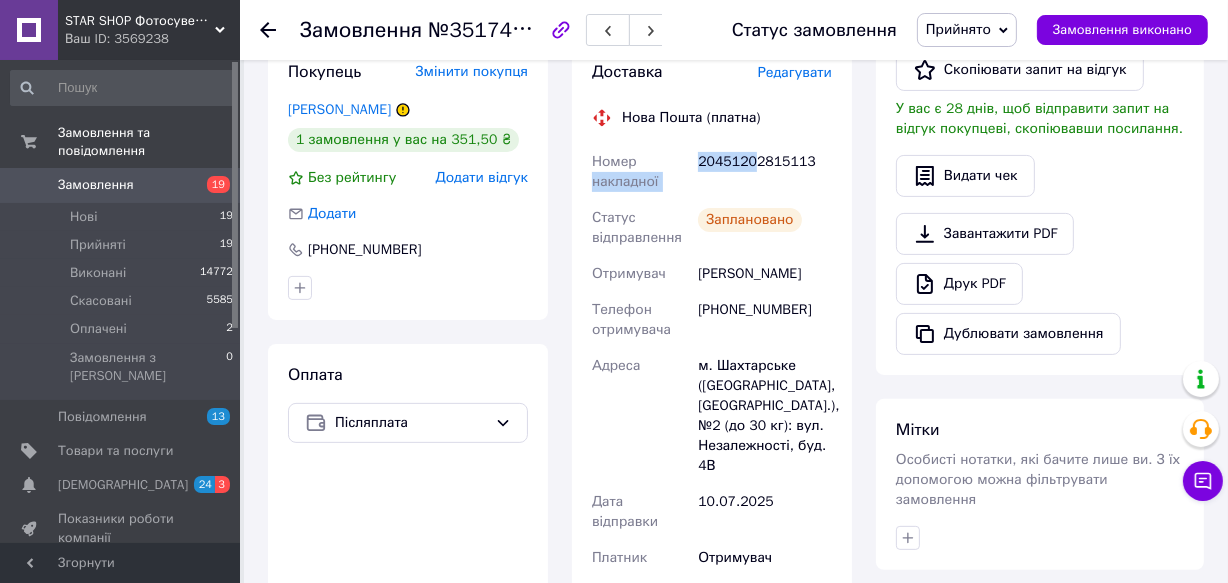 drag, startPoint x: 685, startPoint y: 154, endPoint x: 750, endPoint y: 147, distance: 65.37584 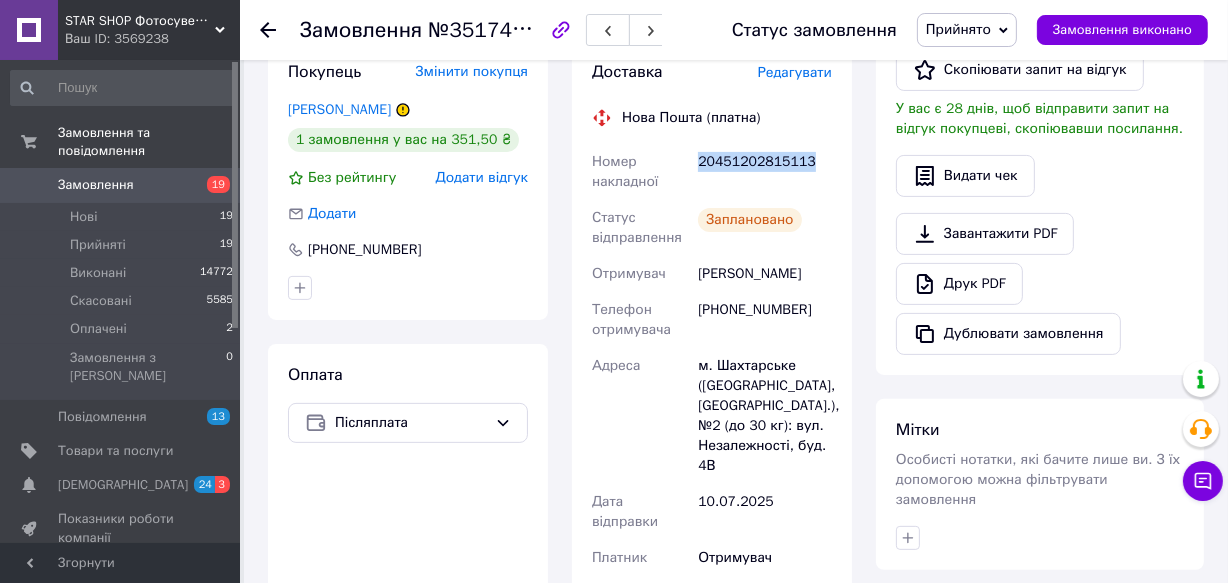 drag, startPoint x: 698, startPoint y: 163, endPoint x: 807, endPoint y: 163, distance: 109 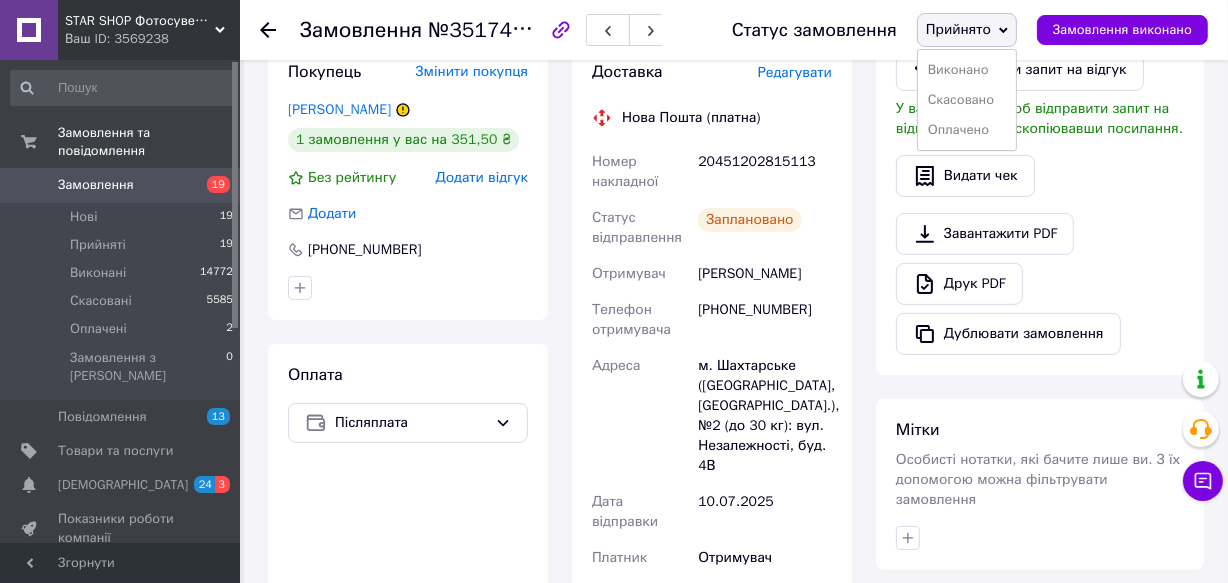 drag, startPoint x: 949, startPoint y: 69, endPoint x: 543, endPoint y: 389, distance: 516.9487 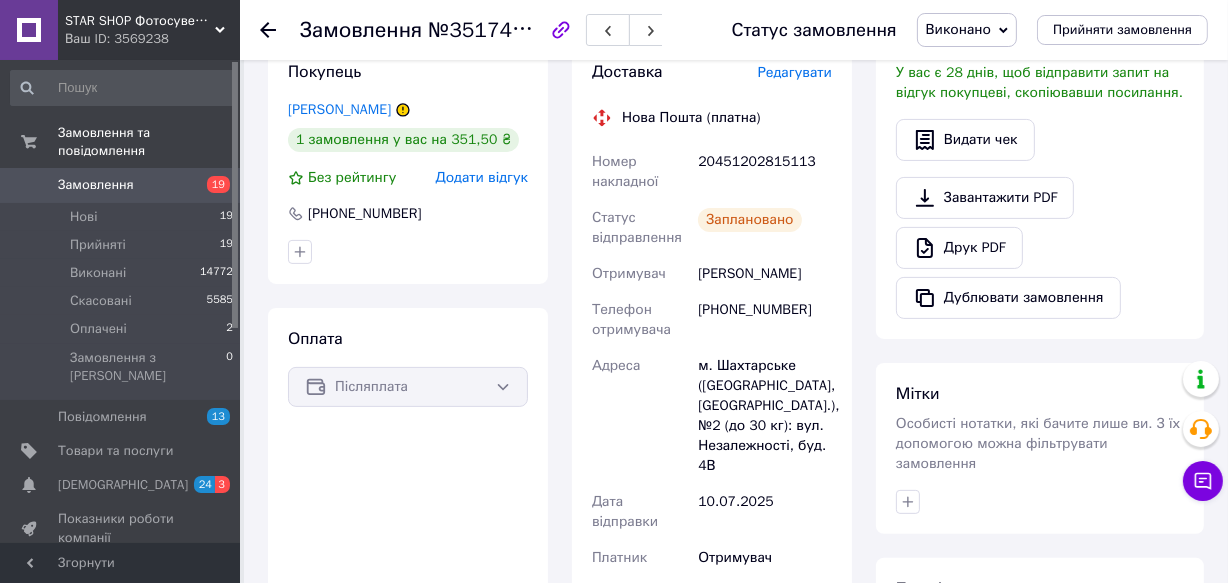 click on "Покупець Чуприна Анастасія 1 замовлення у вас на 351,50 ₴ Без рейтингу   Додати відгук +380668594238" at bounding box center (408, 162) 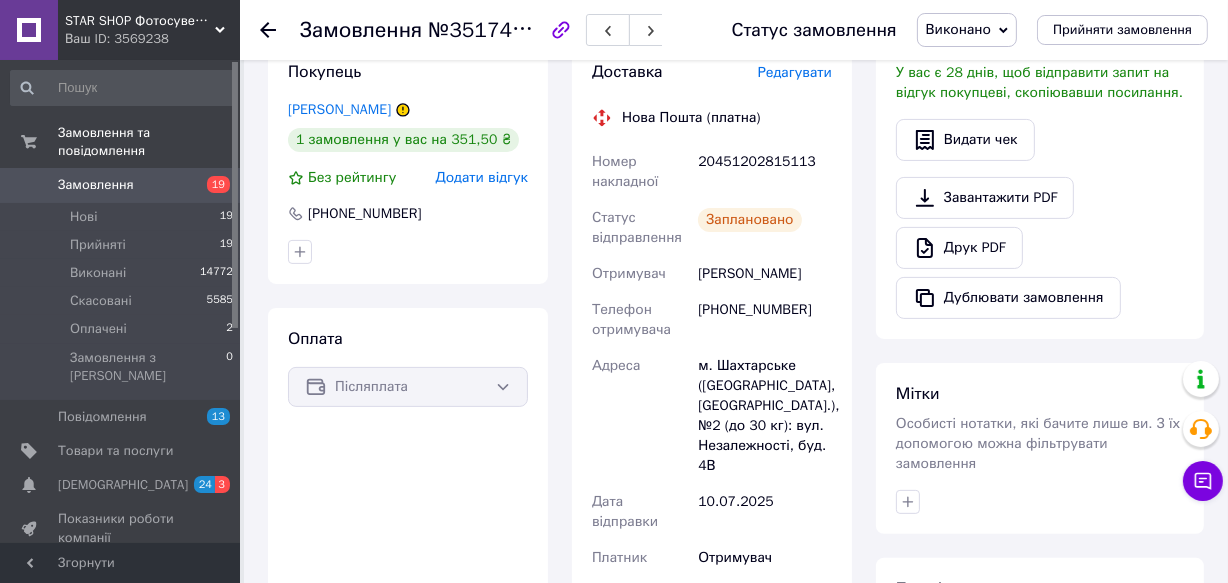 drag, startPoint x: 268, startPoint y: 34, endPoint x: 233, endPoint y: 7, distance: 44.20407 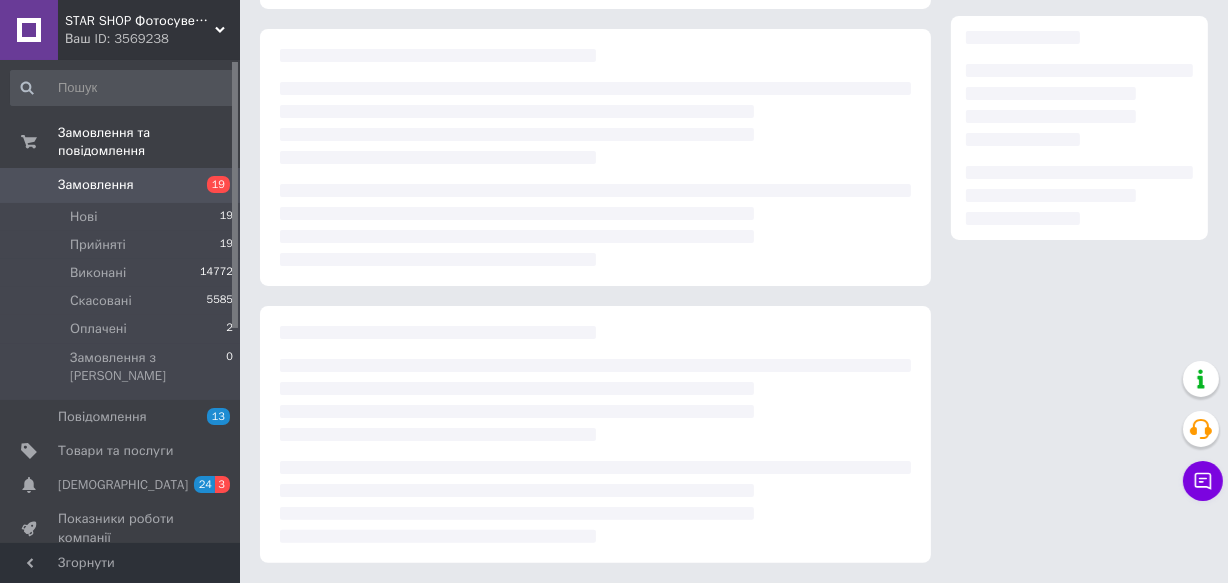scroll, scrollTop: 330, scrollLeft: 0, axis: vertical 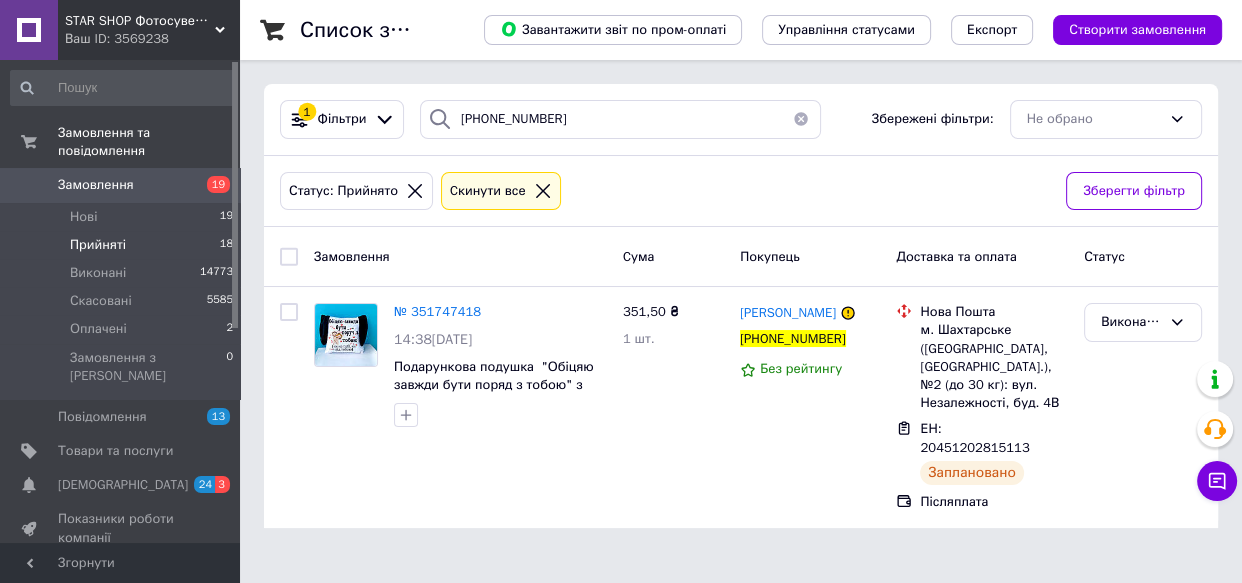 drag, startPoint x: 800, startPoint y: 119, endPoint x: 775, endPoint y: 156, distance: 44.65423 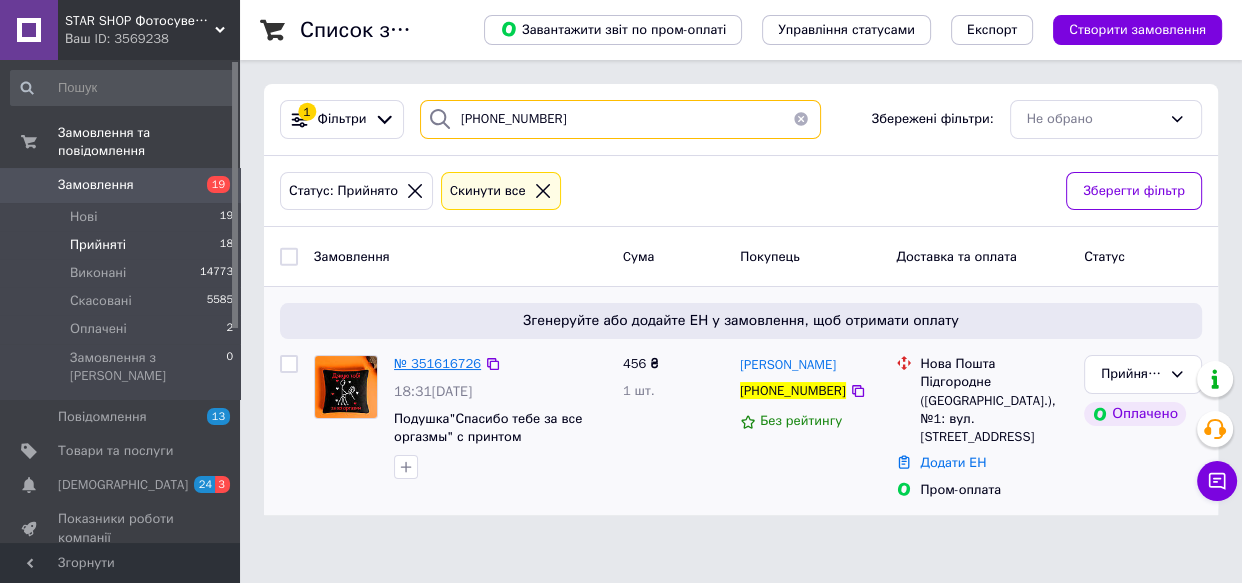 type on "[PHONE_NUMBER]" 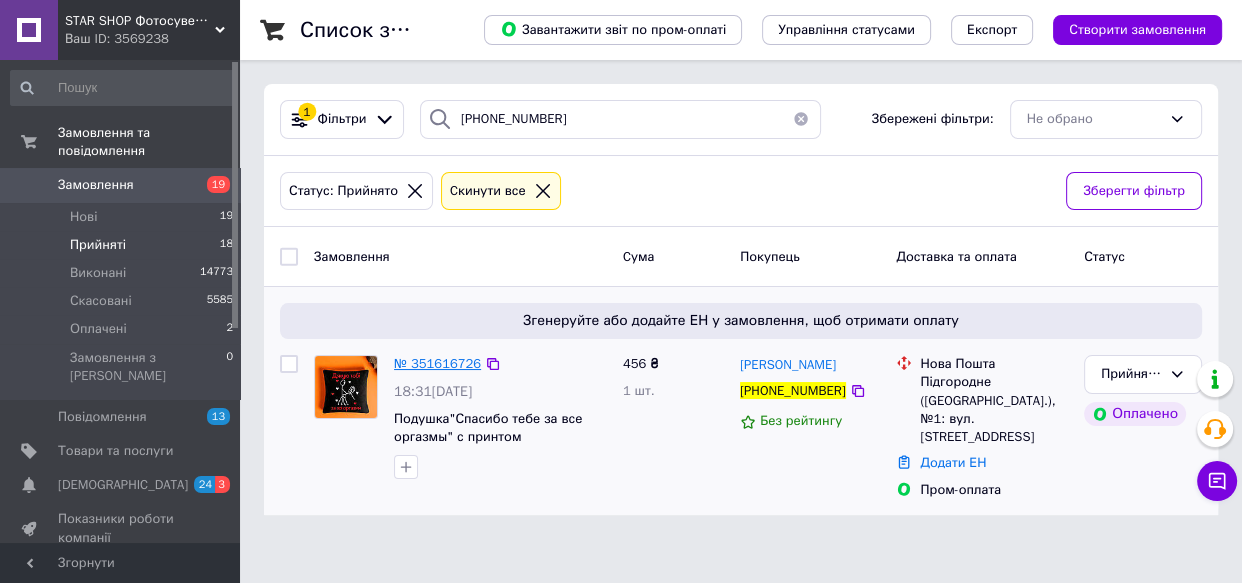 click on "№ 351616726" at bounding box center [437, 363] 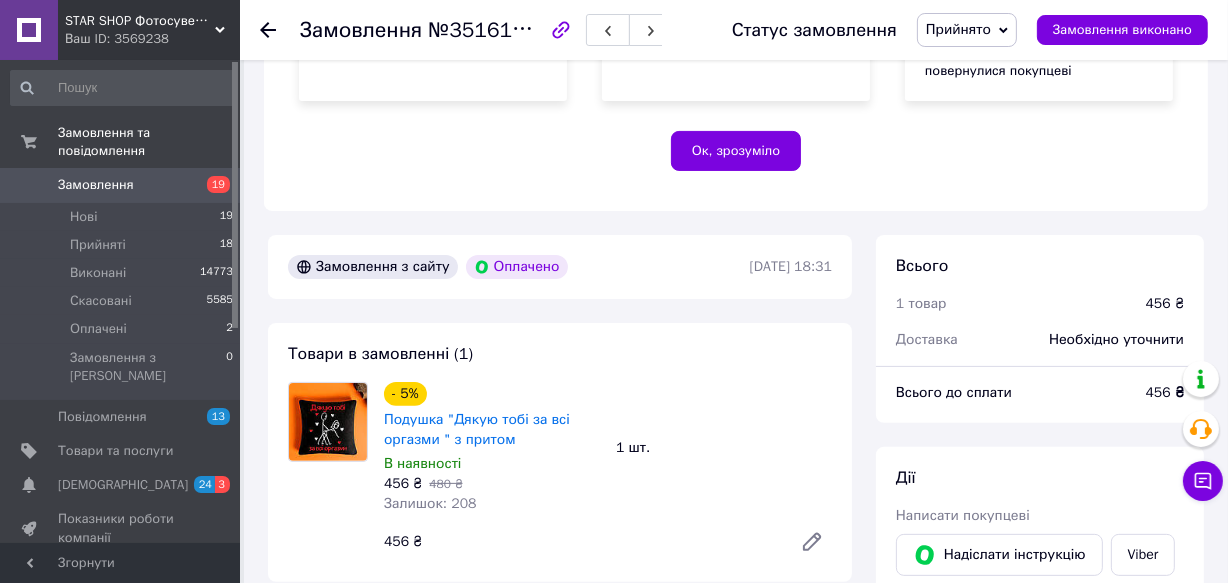 scroll, scrollTop: 545, scrollLeft: 0, axis: vertical 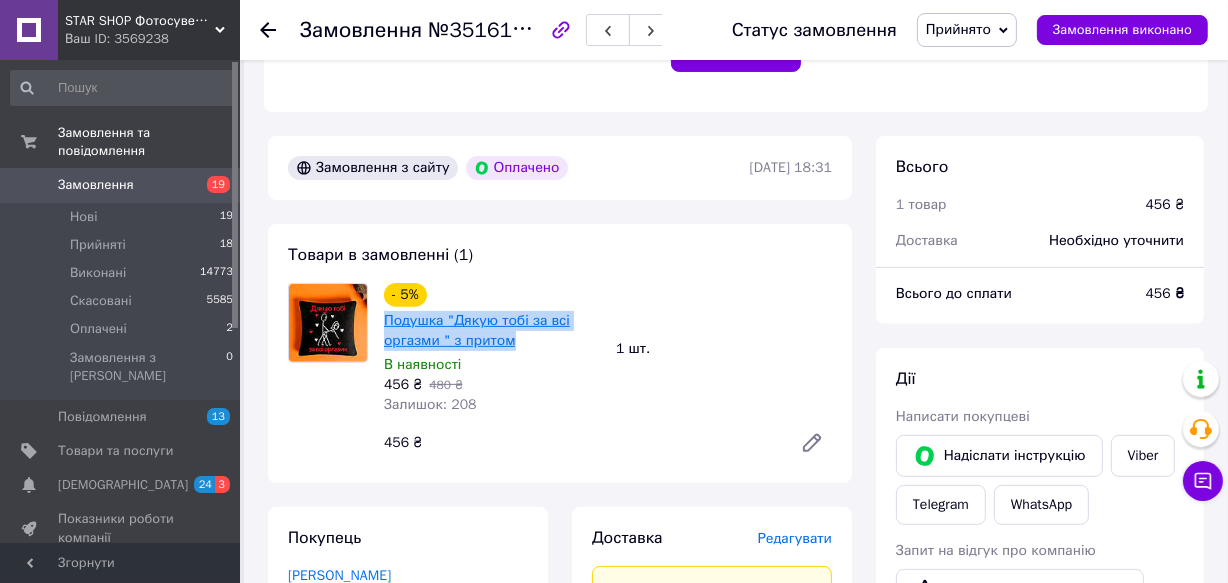 drag, startPoint x: 379, startPoint y: 314, endPoint x: 495, endPoint y: 324, distance: 116.43024 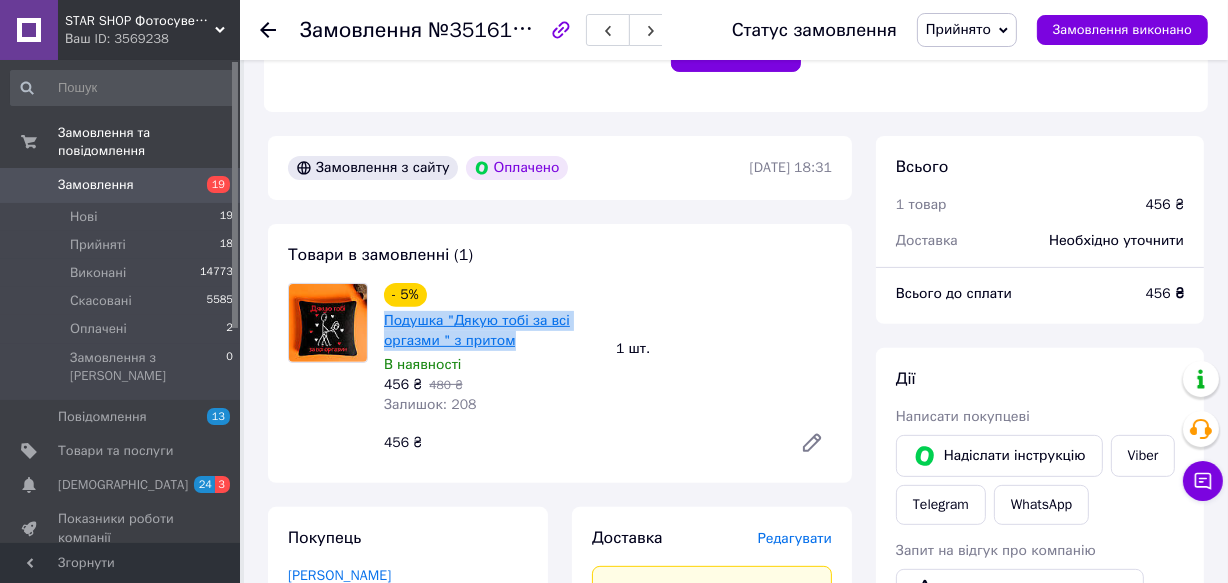 copy on "Подушка "Дякую тобі за всі оргазми " з притом" 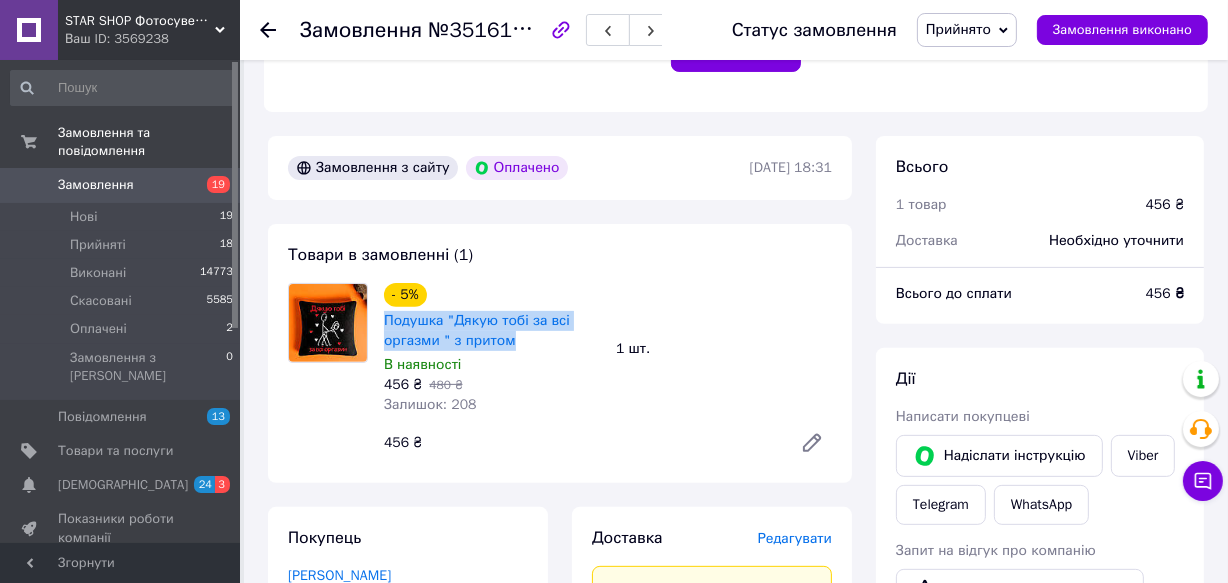 click on "- 5% Подушка "Дякую тобі за всі оргазми " з притом В наявності 456 ₴   480 ₴ Залишок: 208 1 шт. 456 ₴" at bounding box center [608, 373] 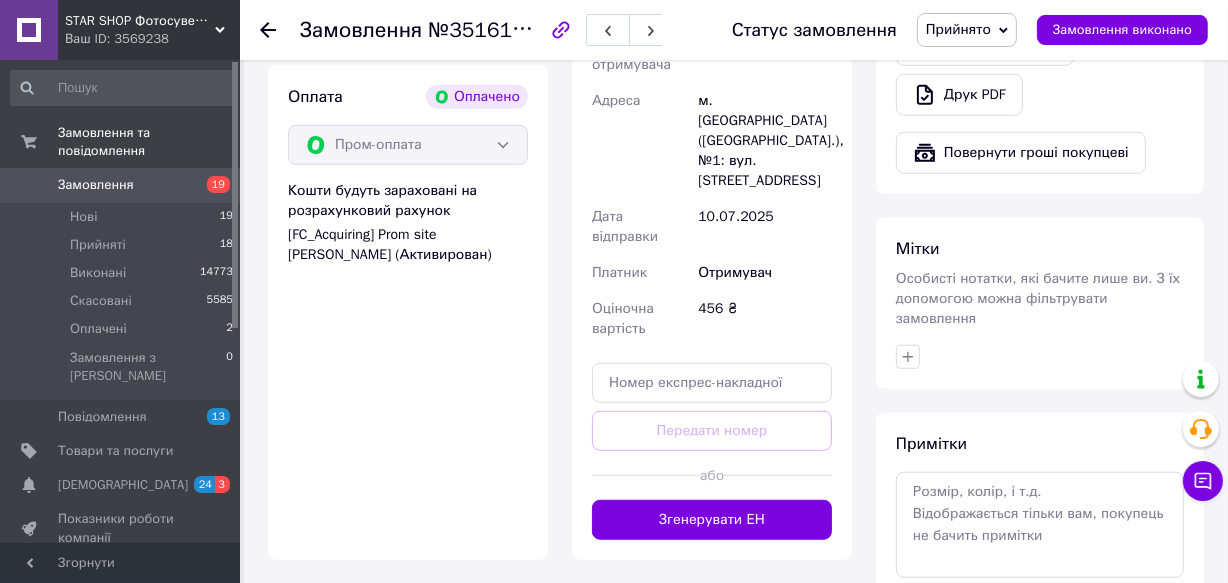 scroll, scrollTop: 1545, scrollLeft: 0, axis: vertical 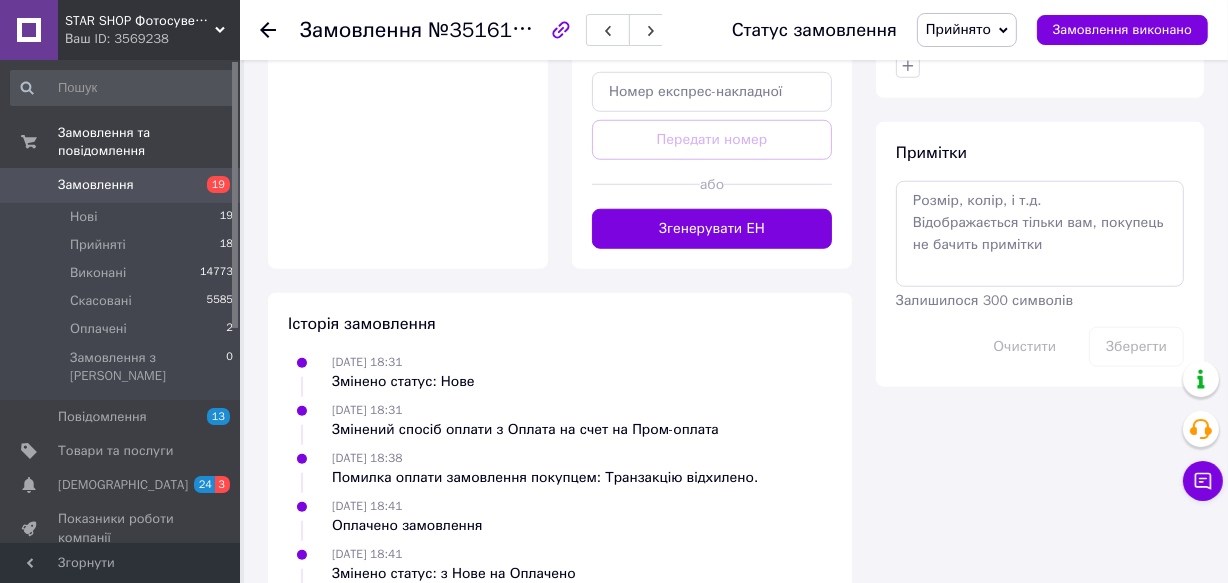 click on "Згенерувати ЕН" at bounding box center (712, 229) 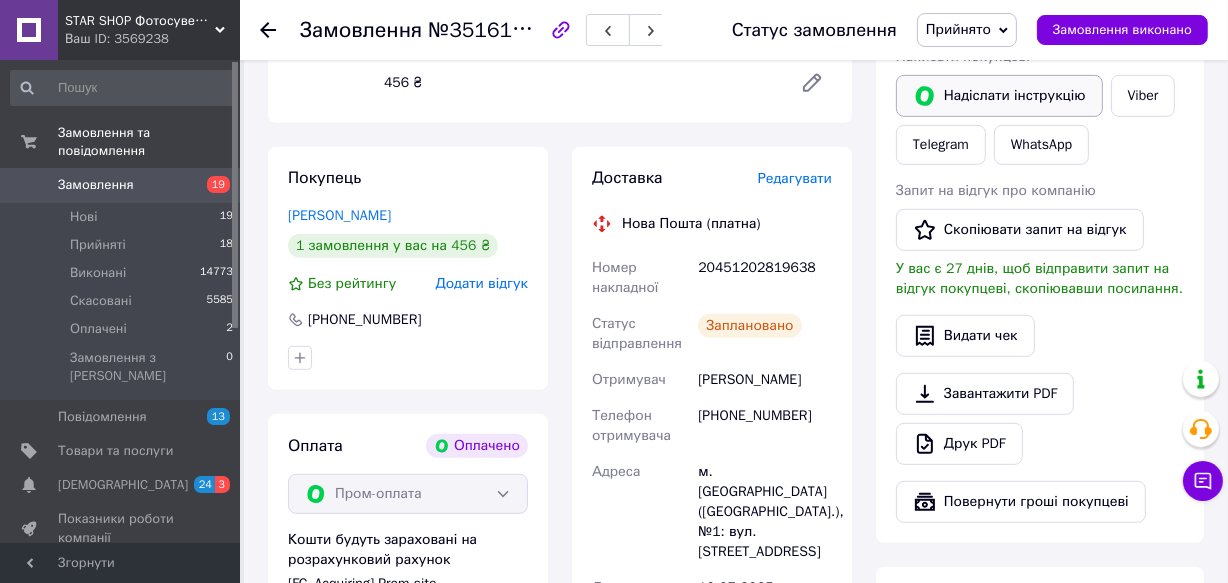 scroll, scrollTop: 909, scrollLeft: 0, axis: vertical 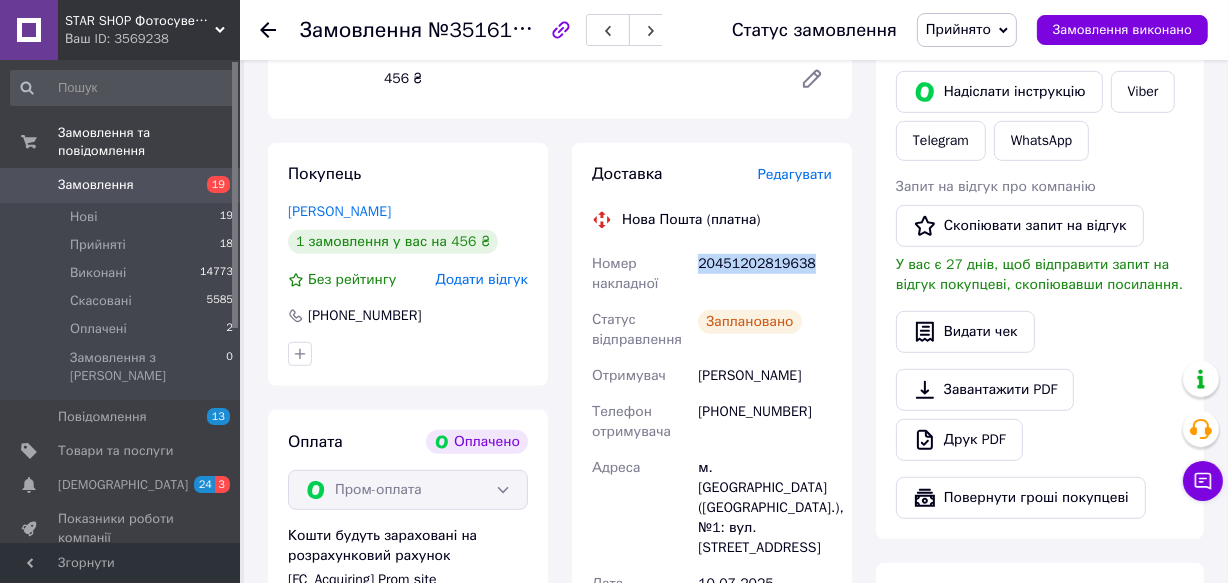 drag, startPoint x: 695, startPoint y: 258, endPoint x: 809, endPoint y: 256, distance: 114.01754 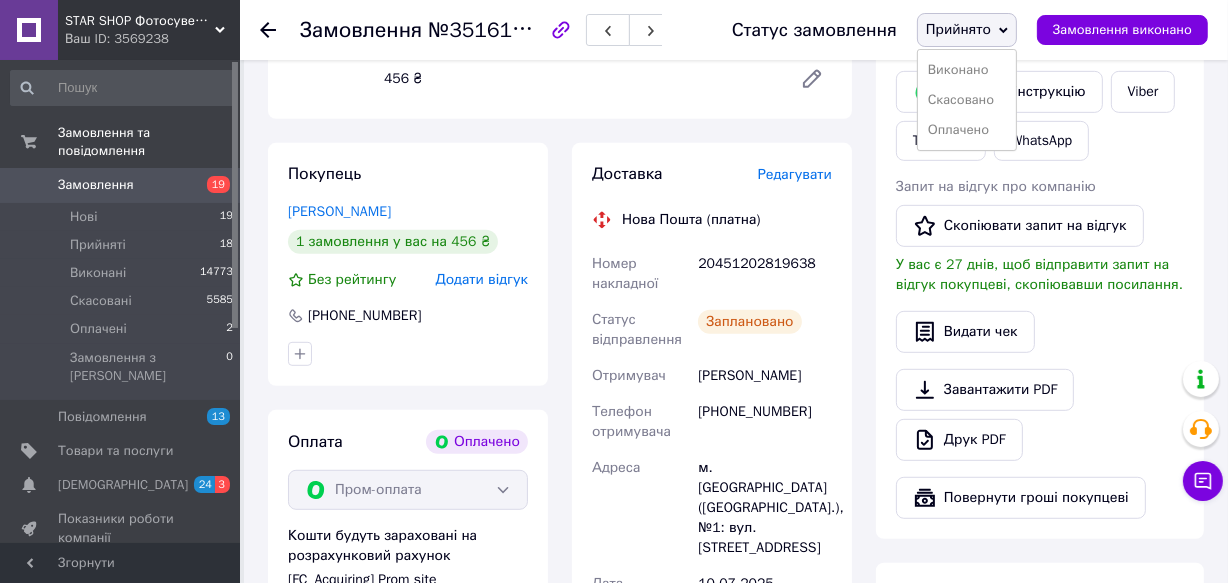drag, startPoint x: 955, startPoint y: 67, endPoint x: 468, endPoint y: 80, distance: 487.1735 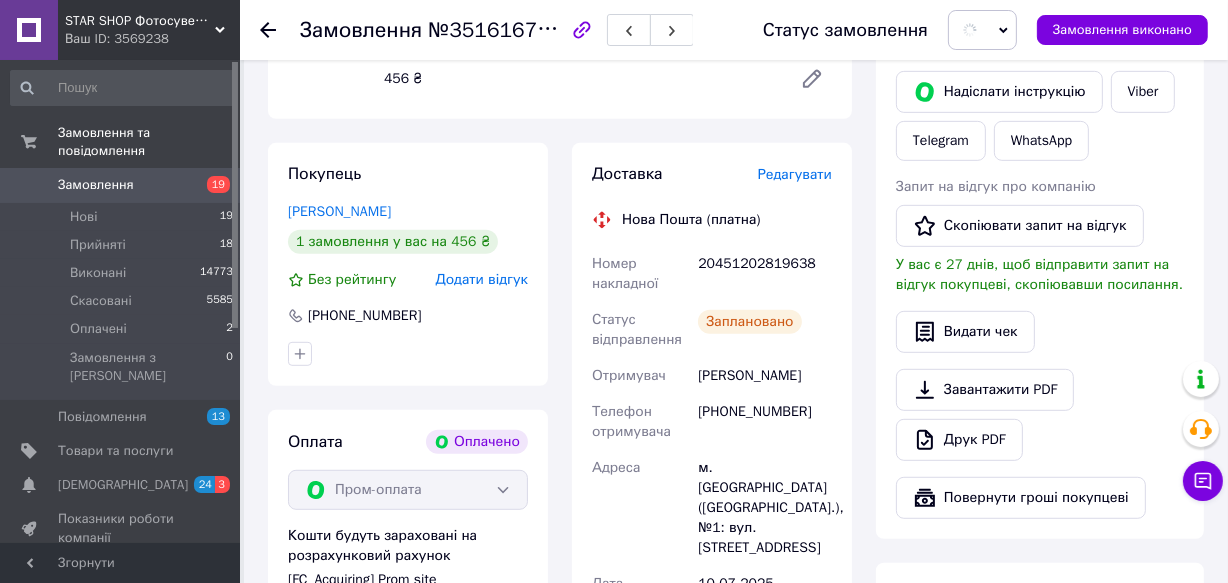 click 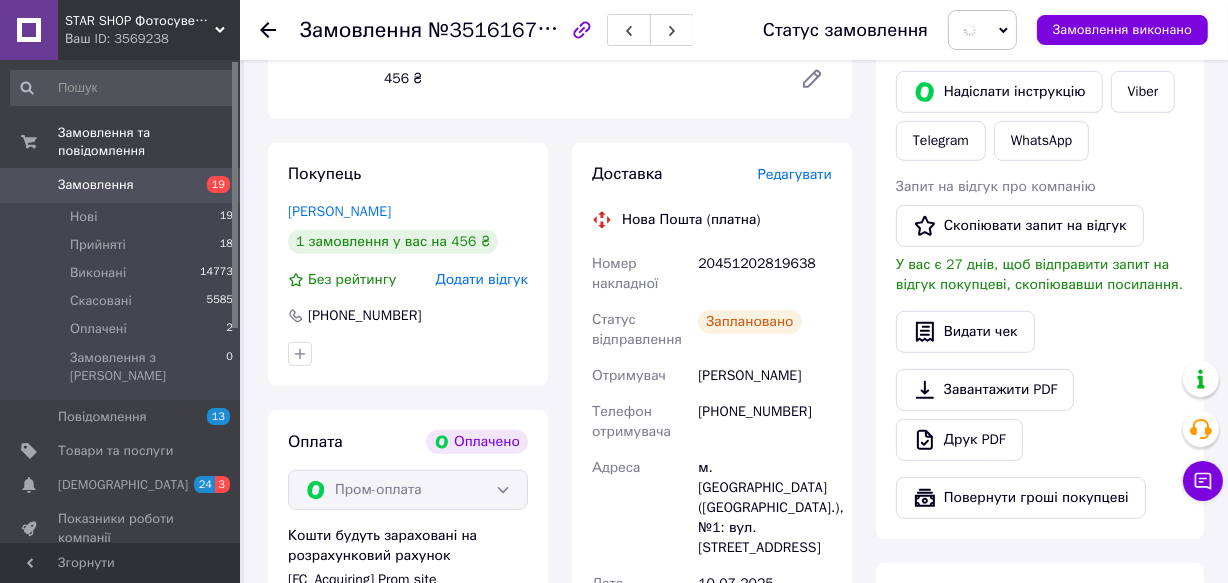 scroll, scrollTop: 0, scrollLeft: 0, axis: both 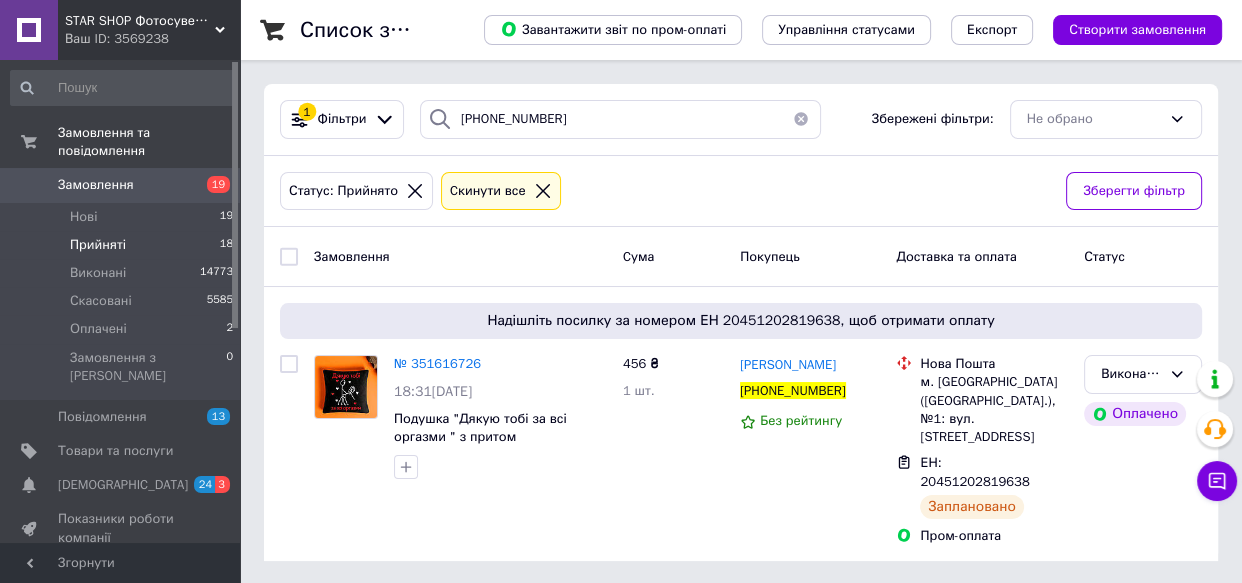 click at bounding box center [801, 119] 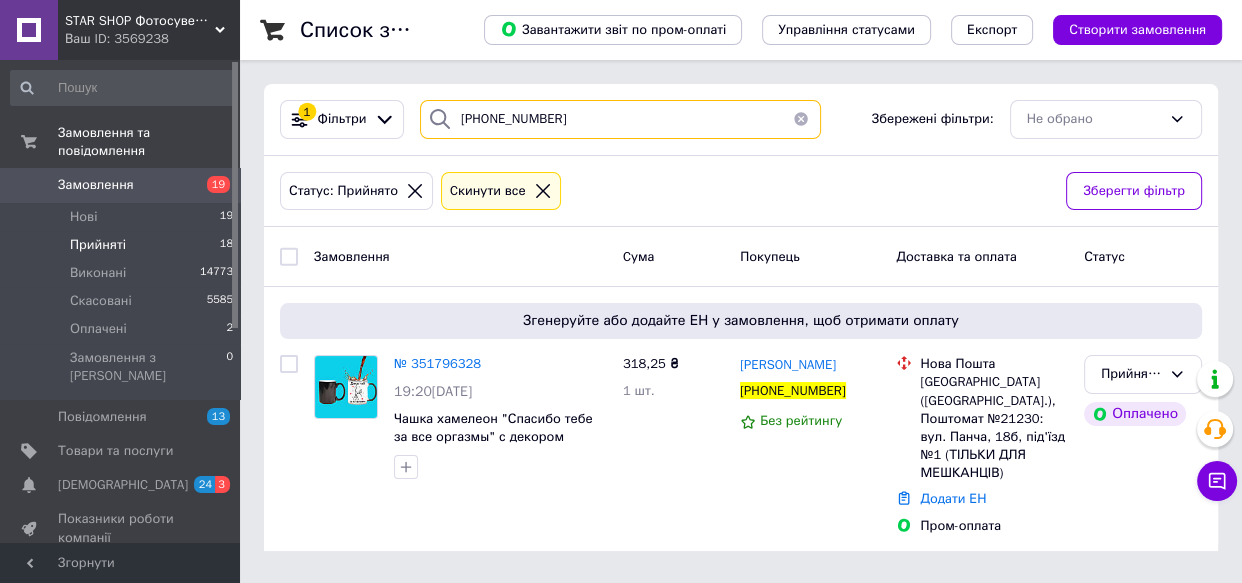type on "[PHONE_NUMBER]" 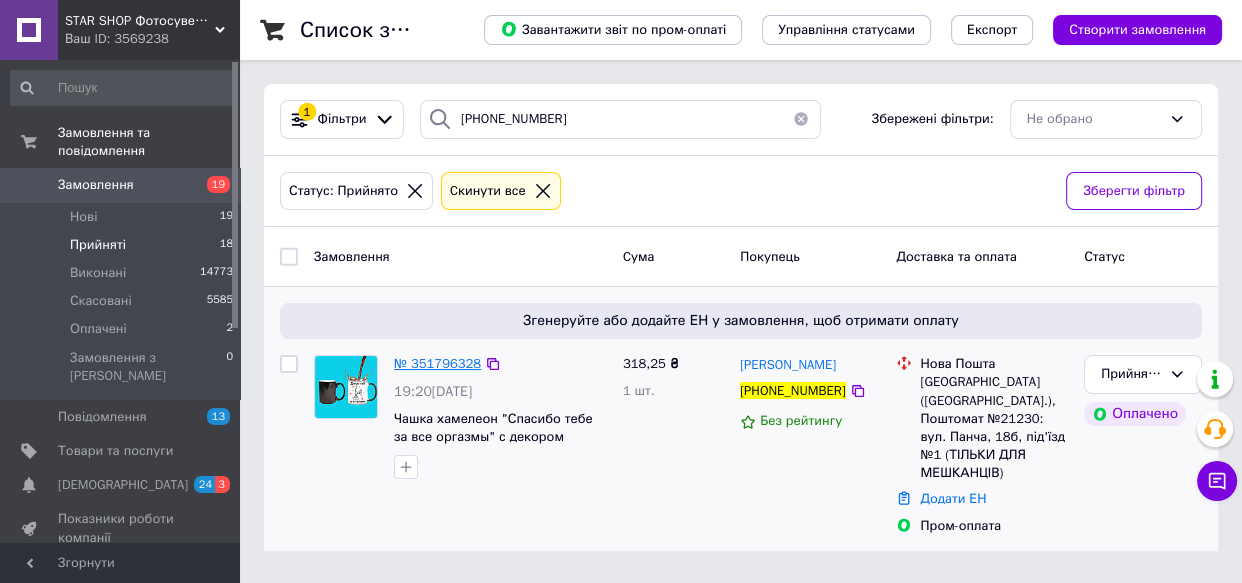 click on "№ 351796328" at bounding box center [437, 363] 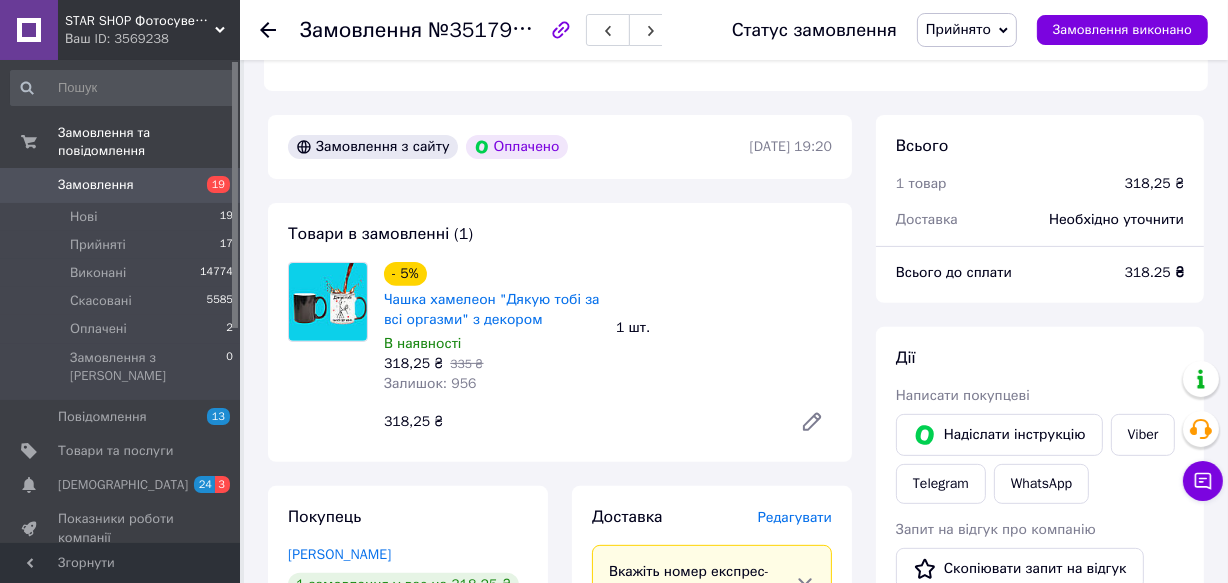 scroll, scrollTop: 727, scrollLeft: 0, axis: vertical 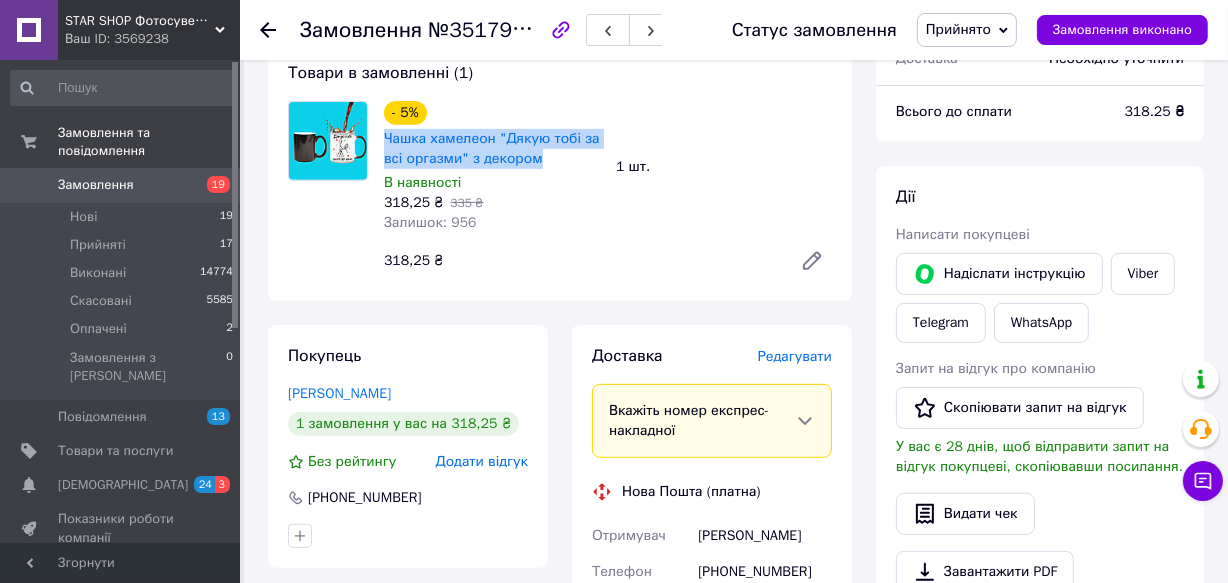 click on "Чашка хамелеон "Дякую тобі за всі оргазми" з декором" at bounding box center [492, 149] 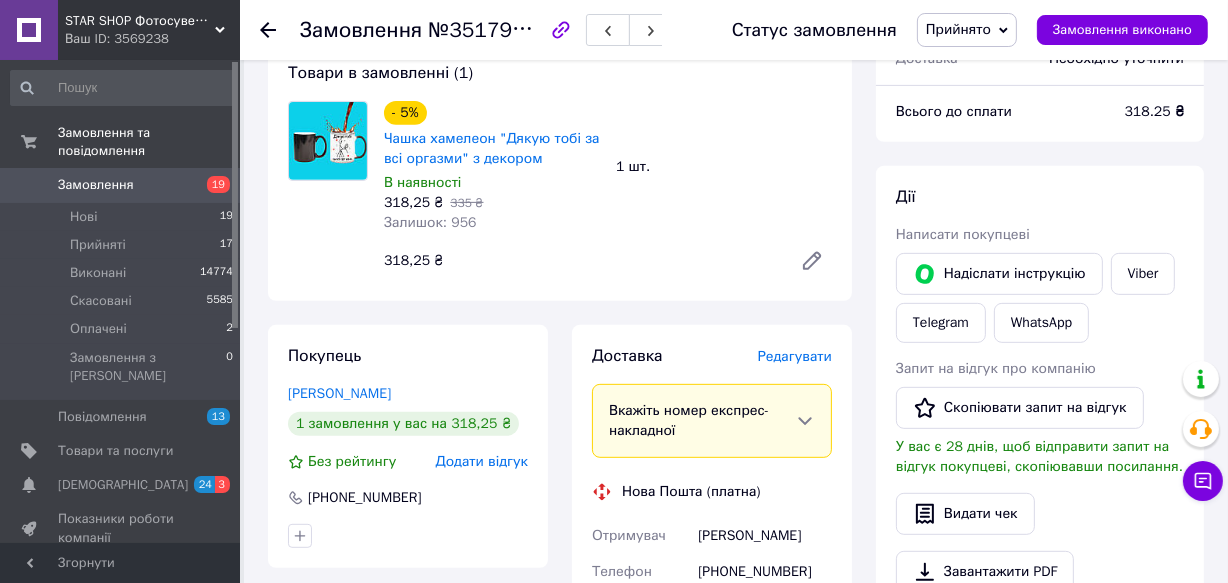 click on "- 5% Чашка хамелеон "Дякую тобі за всі оргазми" з декором В наявності 318,25 ₴   335 ₴ Залишок: 956 1 шт. 318,25 ₴" at bounding box center (608, 191) 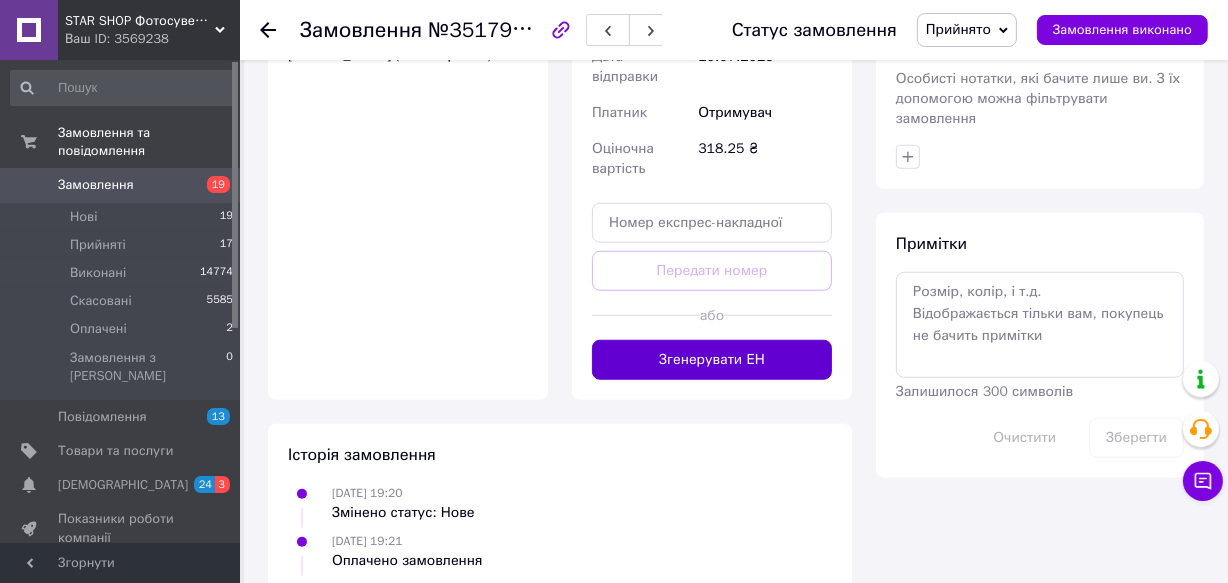 click on "Згенерувати ЕН" at bounding box center (712, 360) 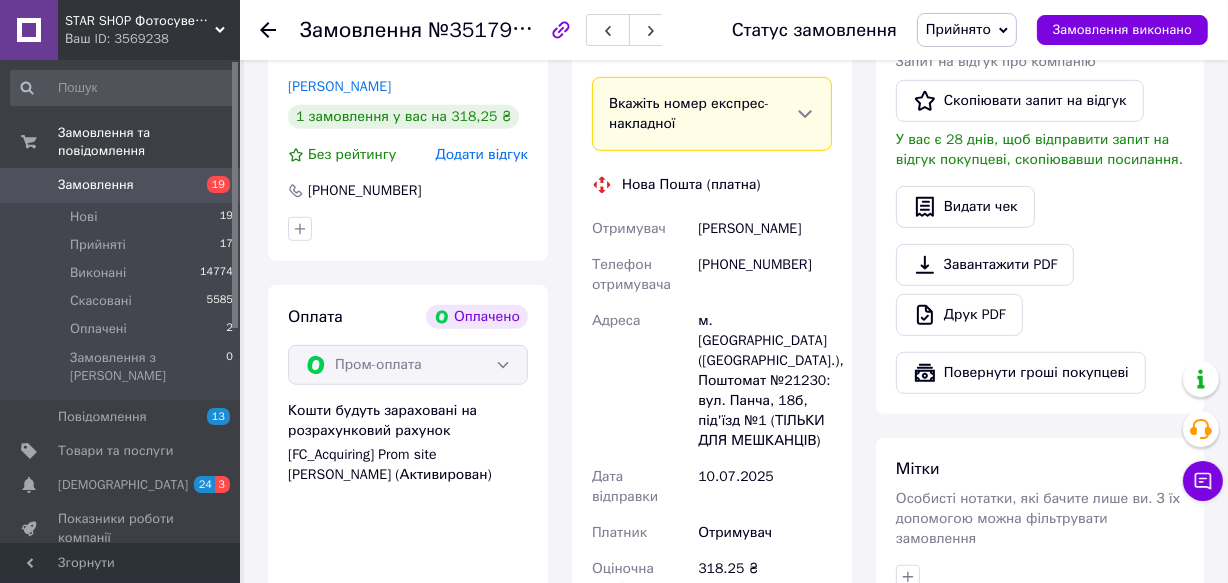 scroll, scrollTop: 1000, scrollLeft: 0, axis: vertical 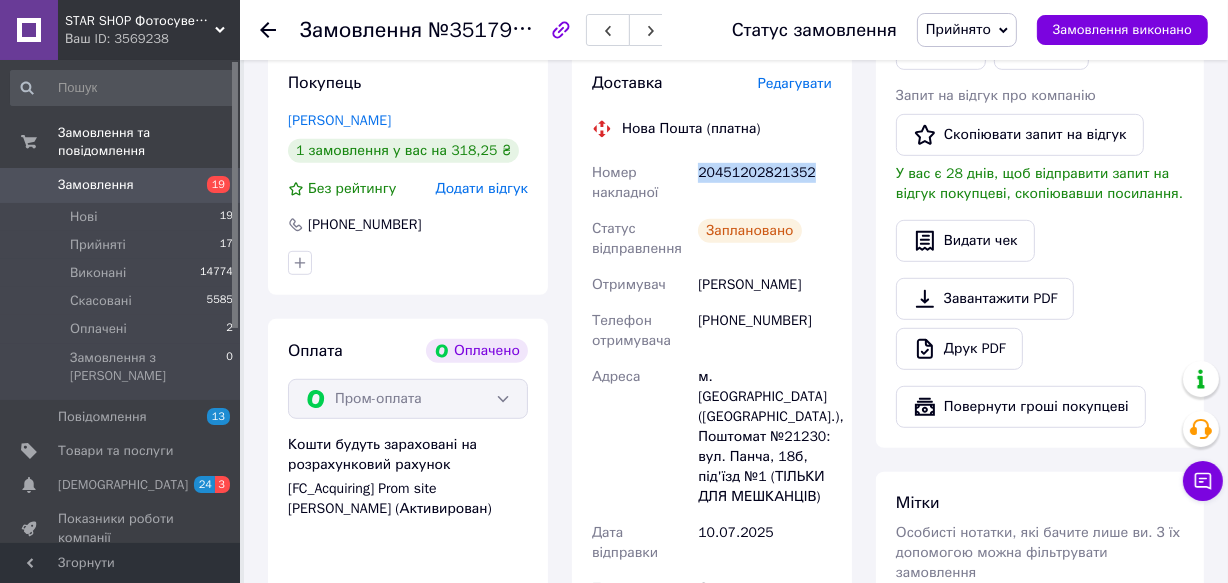 drag, startPoint x: 695, startPoint y: 171, endPoint x: 810, endPoint y: 162, distance: 115.35164 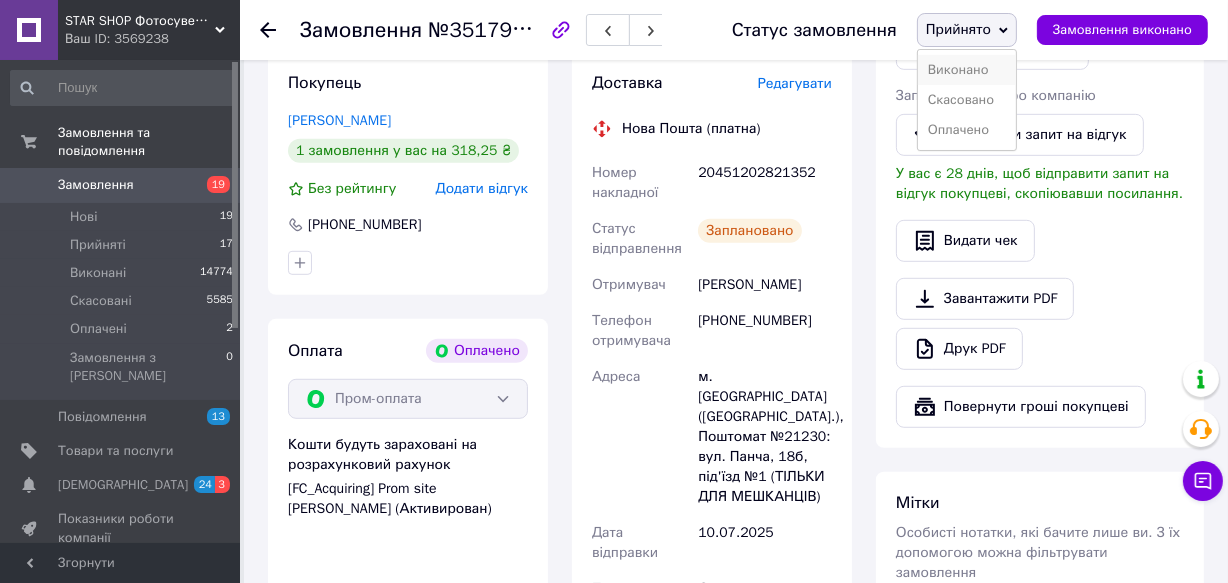 click on "Виконано" at bounding box center (967, 70) 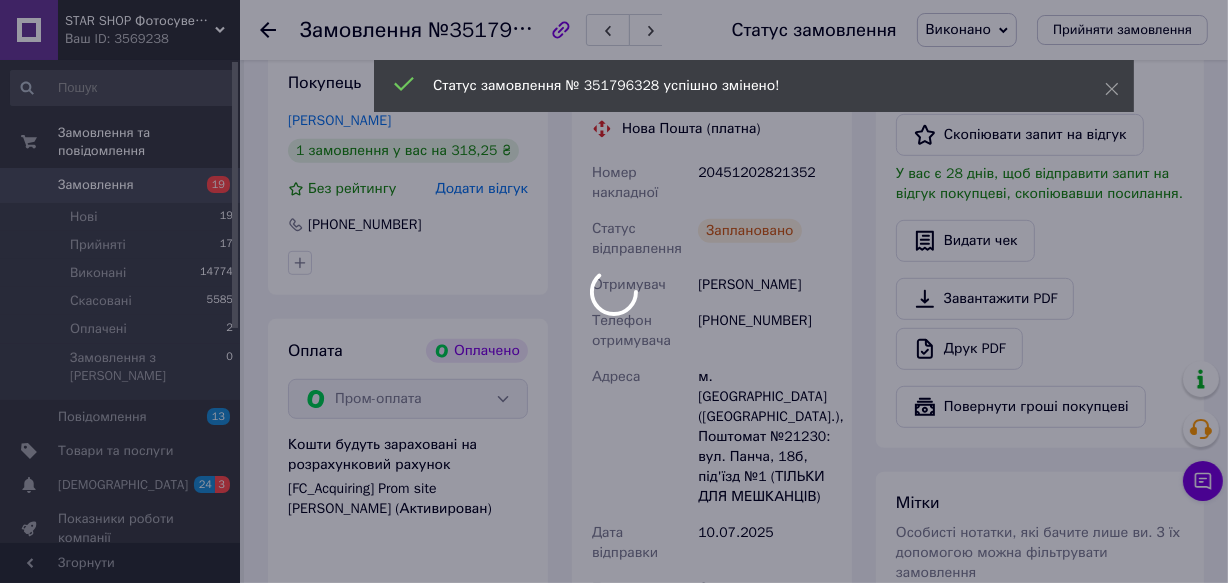 click on "STAR SHOP Фотосувеніри Ваш ID: 3569238 Сайт STAR SHOP Фотосувеніри Кабінет покупця Перевірити стан системи Сторінка на порталі Довідка Вийти Замовлення та повідомлення Замовлення 19 Нові 19 Прийняті 17 Виконані 14774 Скасовані 5585 Оплачені 2 Замовлення з Розетки 0 Повідомлення 13 Товари та послуги Сповіщення 24 3 Показники роботи компанії Панель управління Відгуки Клієнти Каталог ProSale Аналітика Інструменти веб-майстра та SEO Управління сайтом Гаманець компанії [PERSON_NAME] Тарифи та рахунки Prom мікс 6 000 Згорнути №351796328" at bounding box center (614, 77) 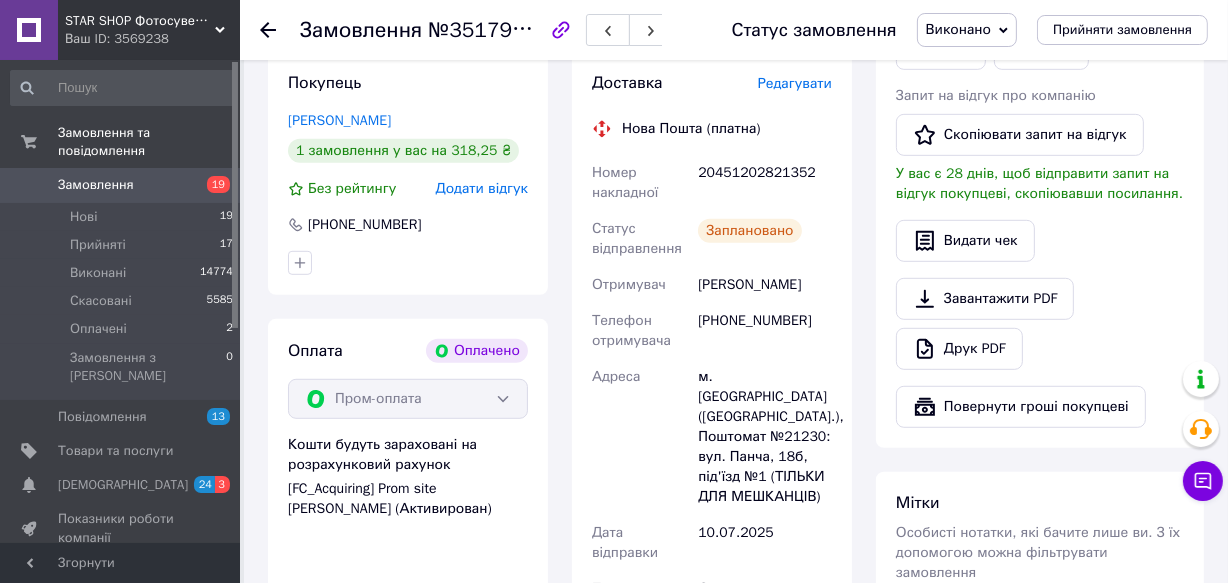 drag, startPoint x: 268, startPoint y: 26, endPoint x: 331, endPoint y: 409, distance: 388.14688 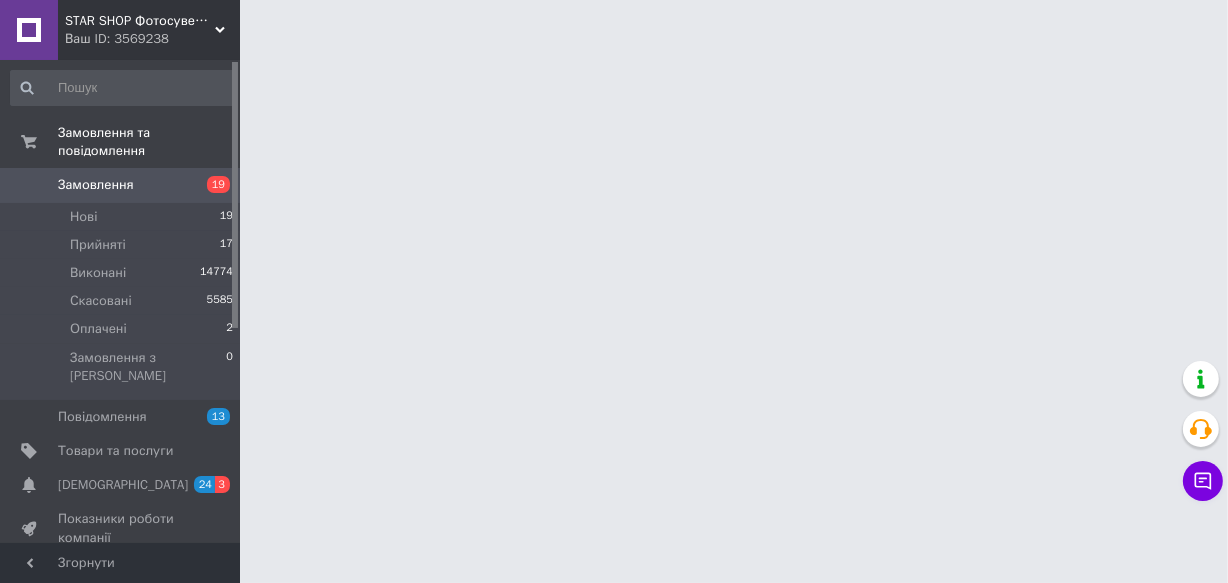 scroll, scrollTop: 0, scrollLeft: 0, axis: both 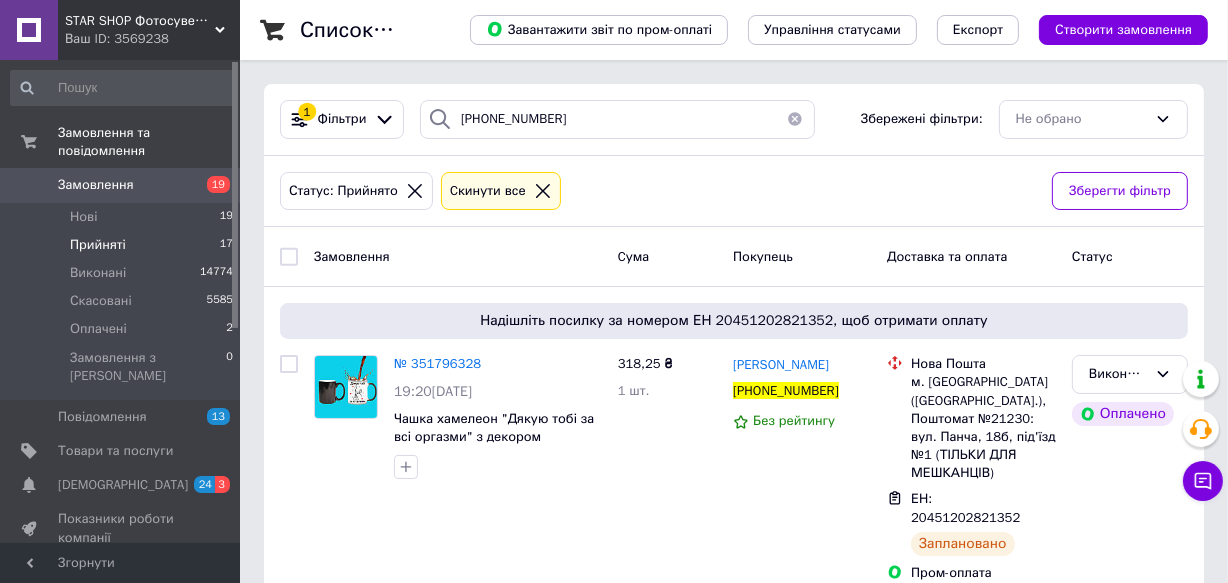 click at bounding box center [795, 119] 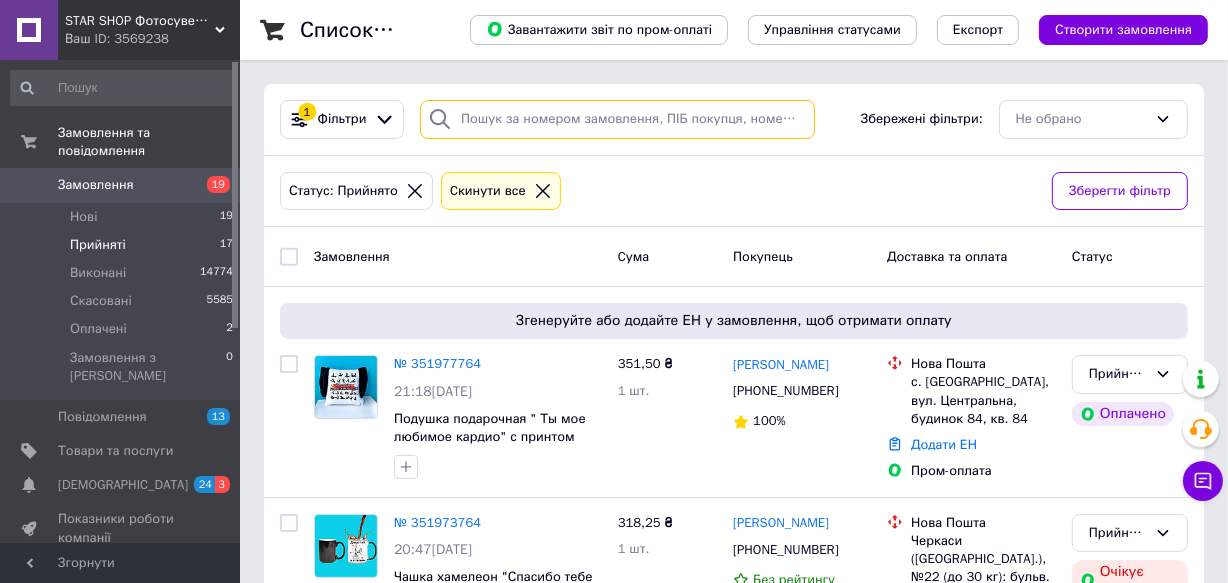 paste on "[PHONE_NUMBER]" 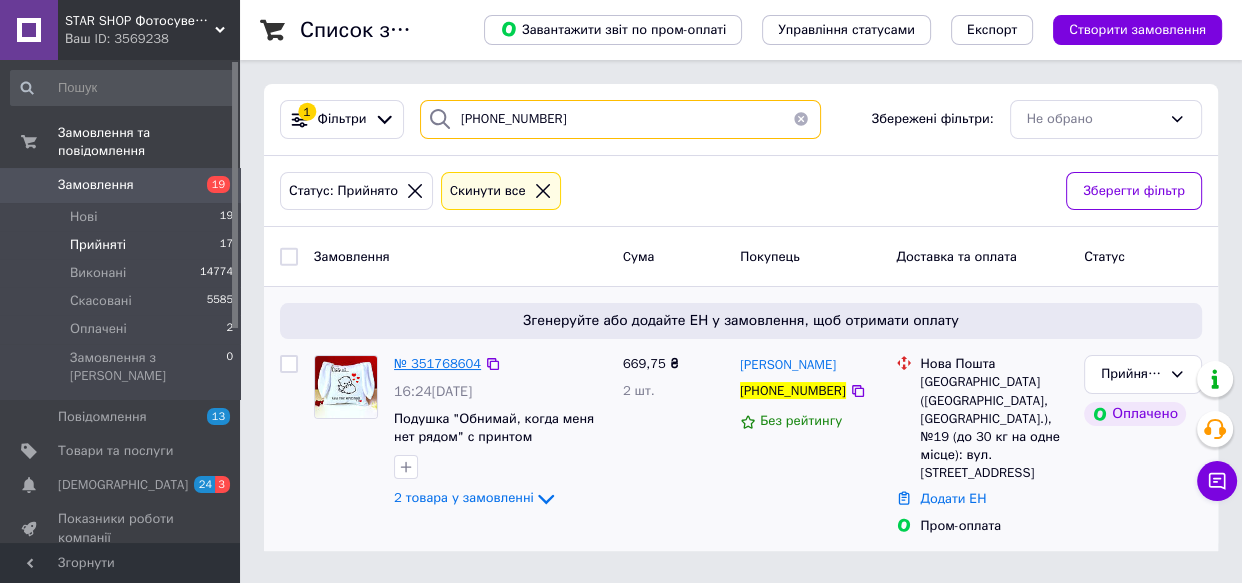 type on "[PHONE_NUMBER]" 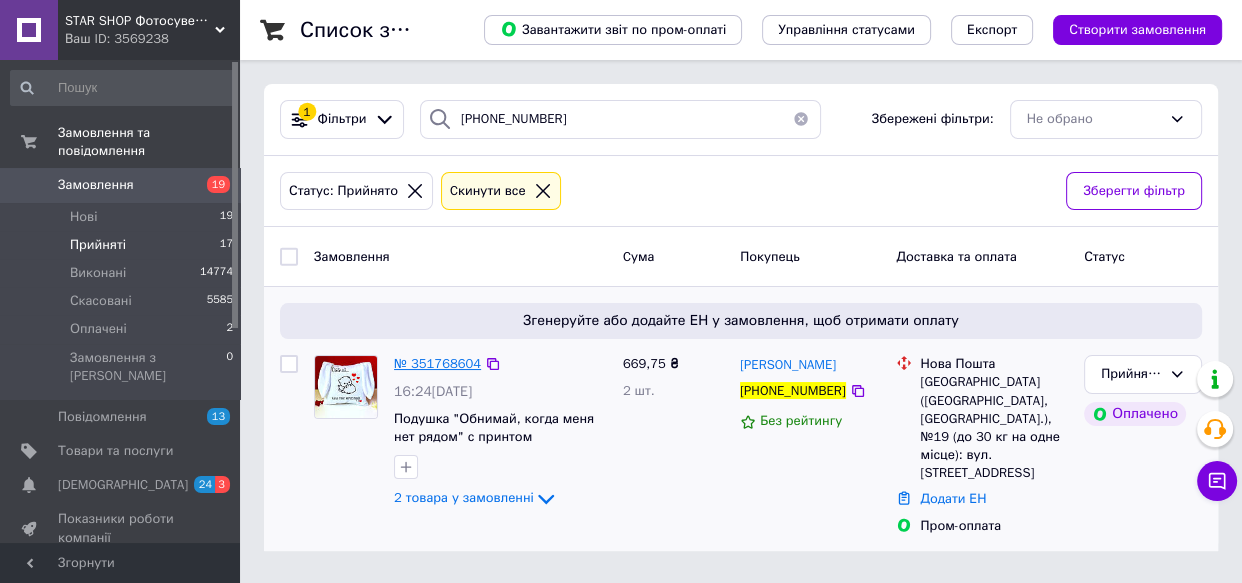 click on "№ 351768604" at bounding box center [437, 363] 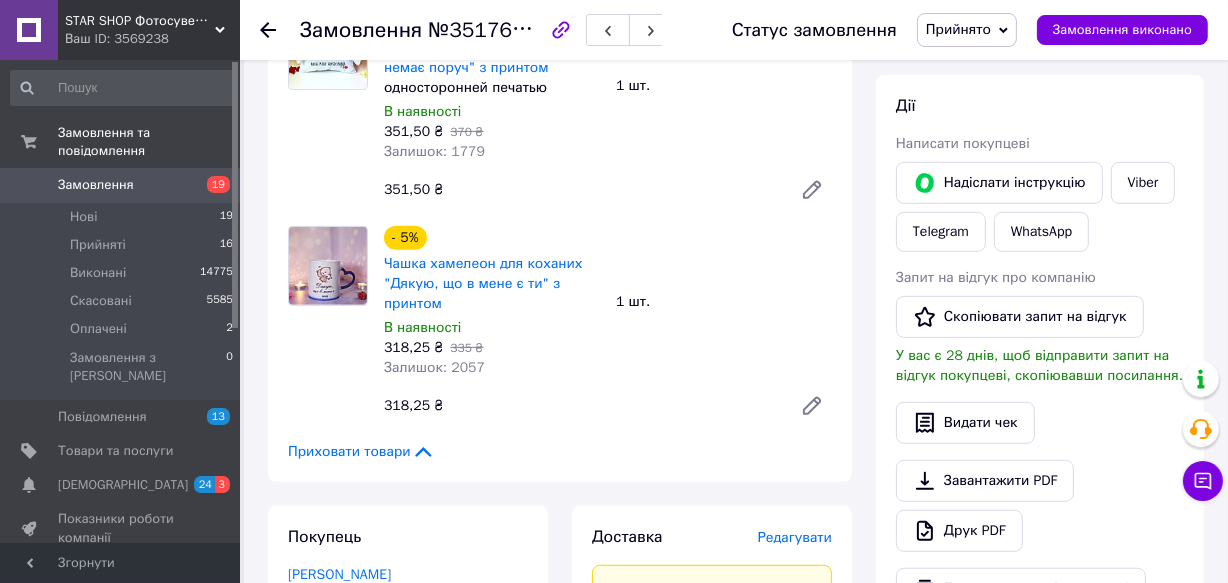 scroll, scrollTop: 454, scrollLeft: 0, axis: vertical 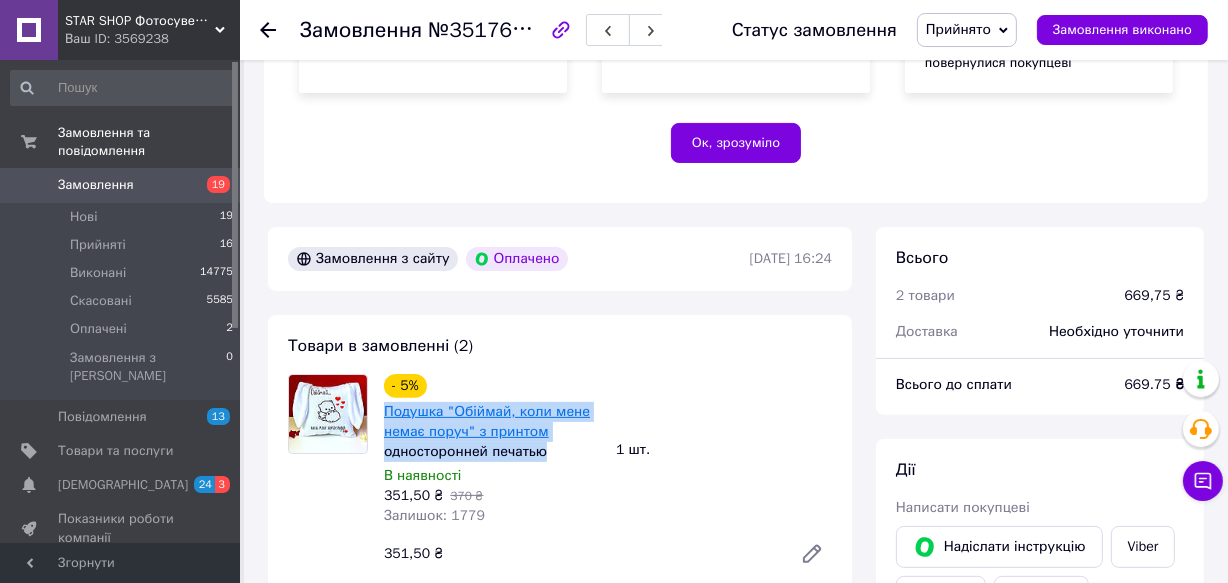 drag, startPoint x: 375, startPoint y: 411, endPoint x: 505, endPoint y: 433, distance: 131.8484 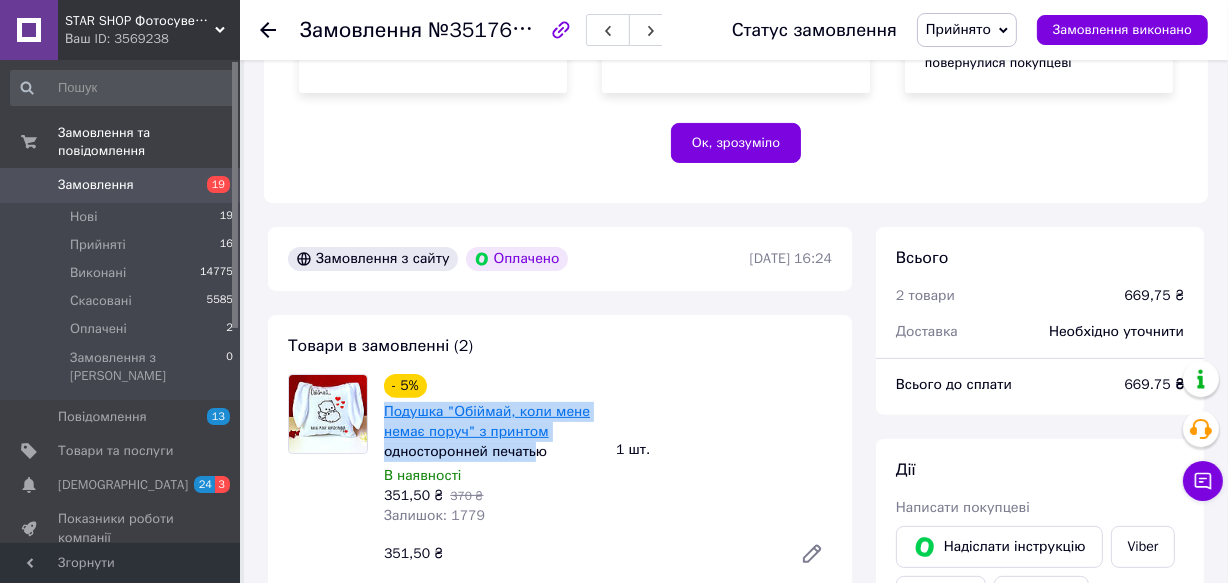 copy on "Подушка "Обіймай, коли мене немає поруч" з принтом односторонней печать" 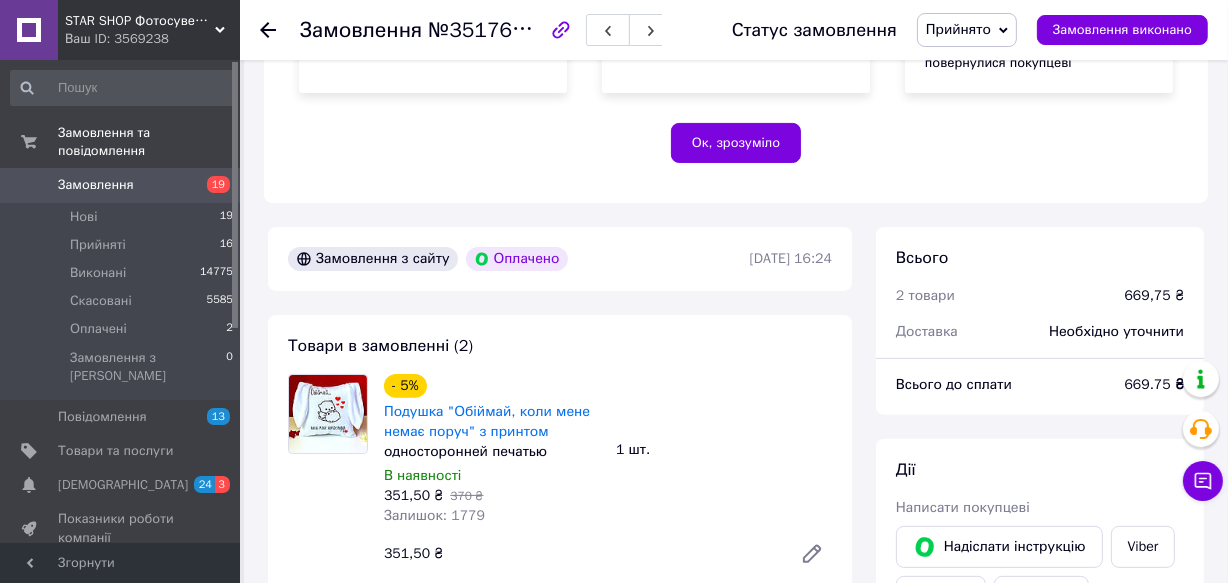 click on "Замовлення з сайту Оплачено" at bounding box center (517, 259) 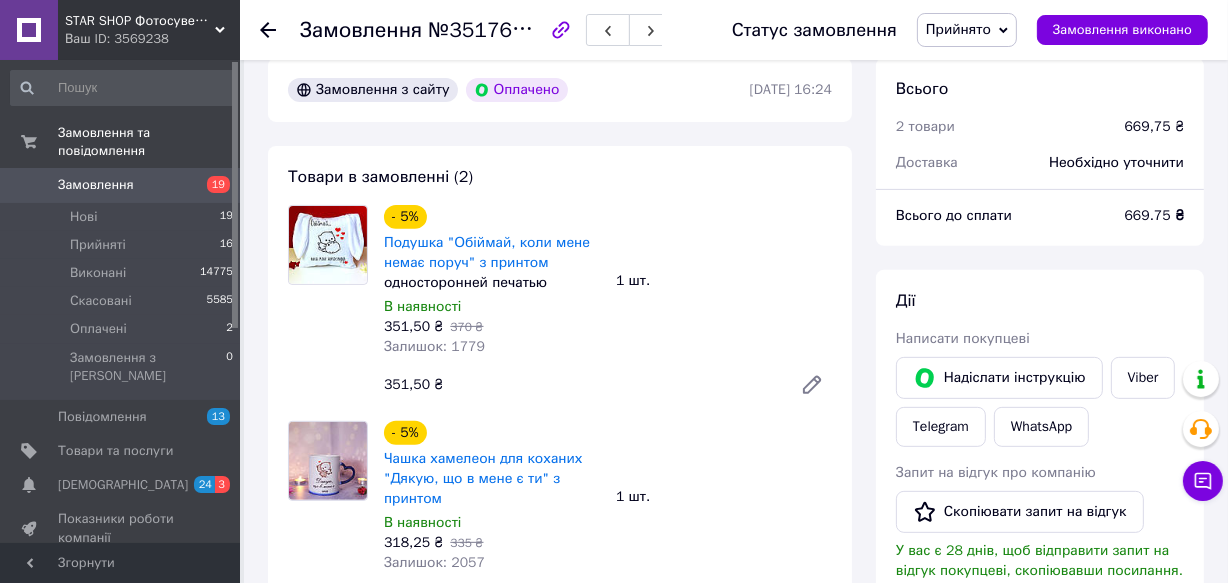 scroll, scrollTop: 818, scrollLeft: 0, axis: vertical 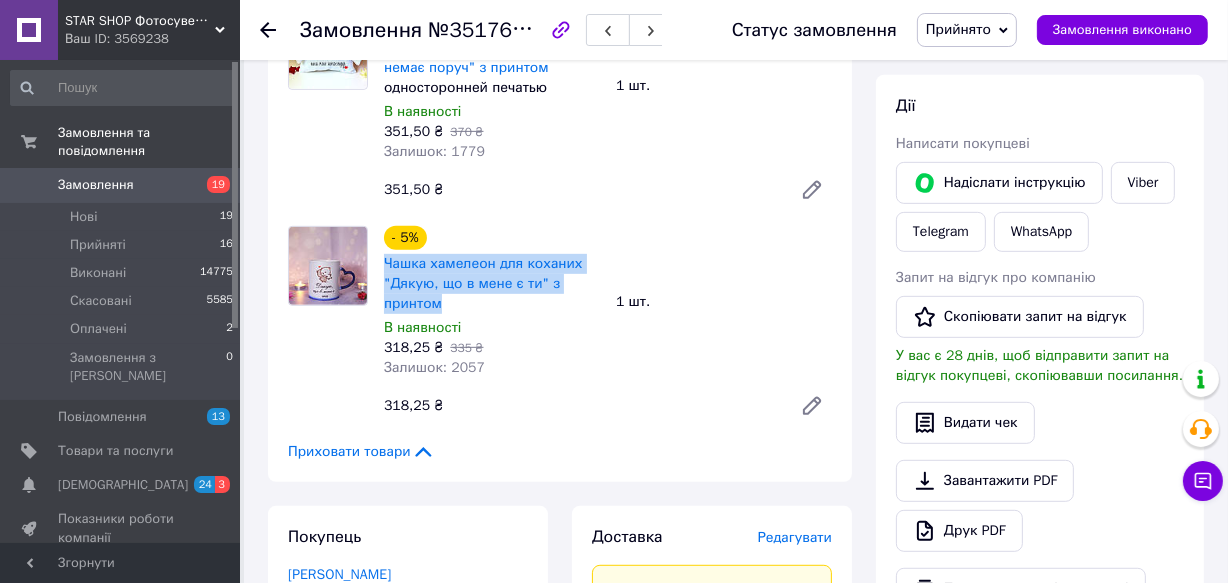 drag, startPoint x: 382, startPoint y: 255, endPoint x: 509, endPoint y: 306, distance: 136.85759 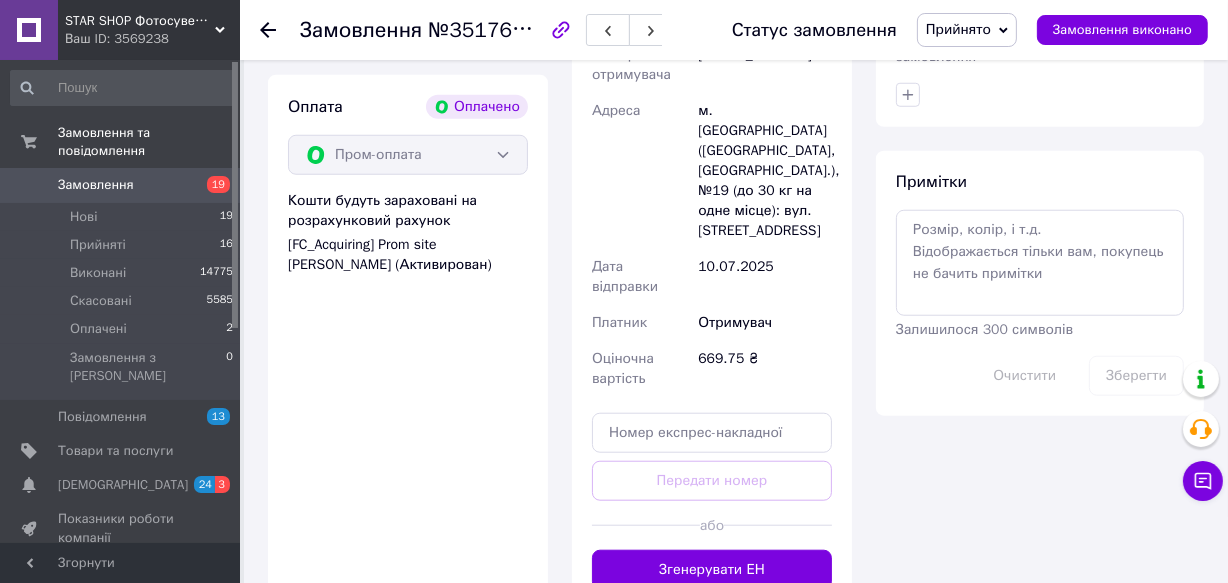 scroll, scrollTop: 1727, scrollLeft: 0, axis: vertical 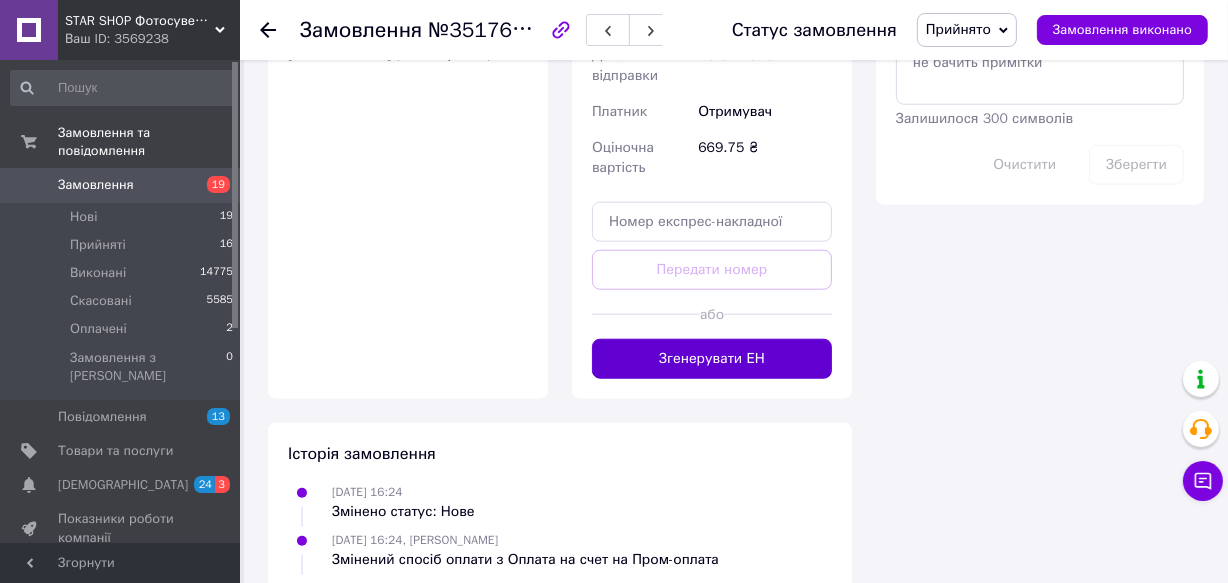 click on "Згенерувати ЕН" at bounding box center (712, 359) 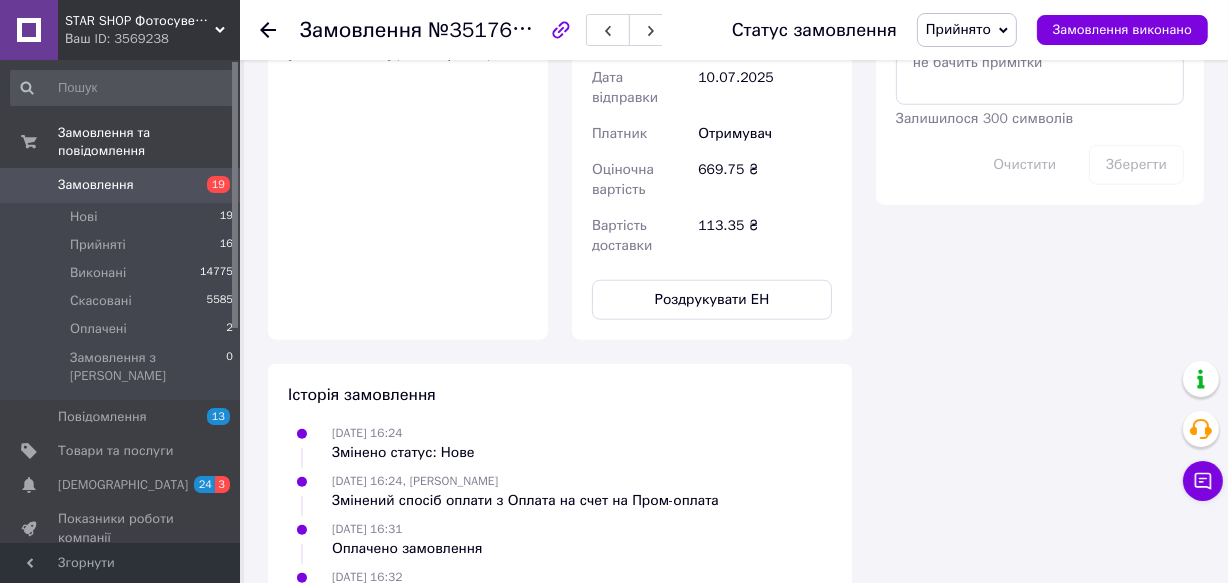 click on "Оплата Оплачено Пром-оплата Кошти будуть зараховані на розрахунковий рахунок [FC_Acquiring] Prom site [PERSON_NAME] (Активирован)" at bounding box center (408, 102) 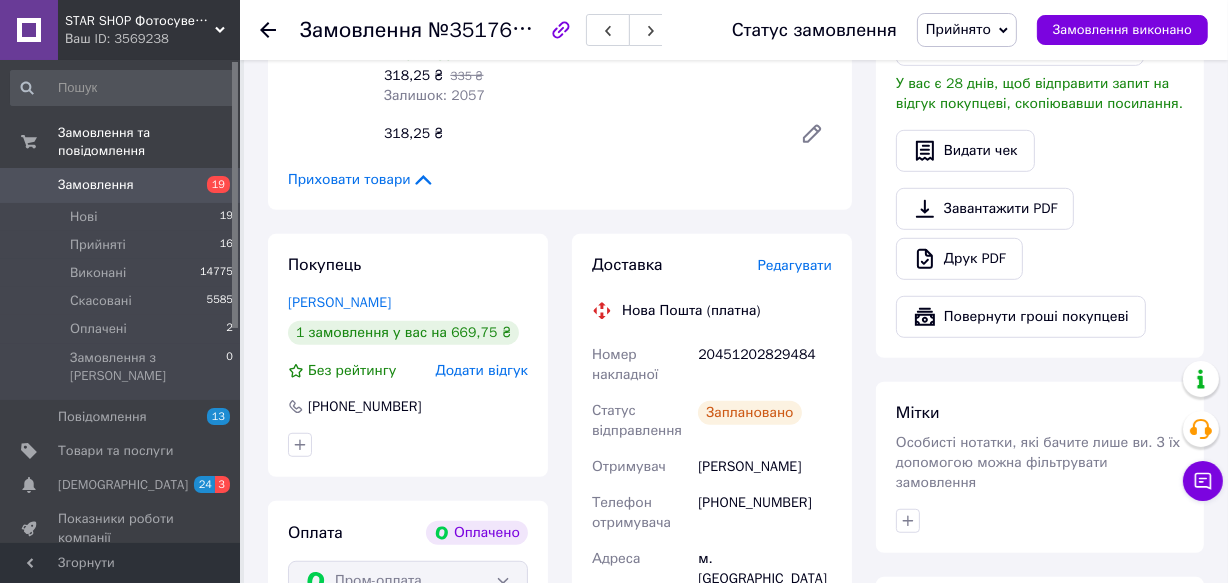 scroll, scrollTop: 1090, scrollLeft: 0, axis: vertical 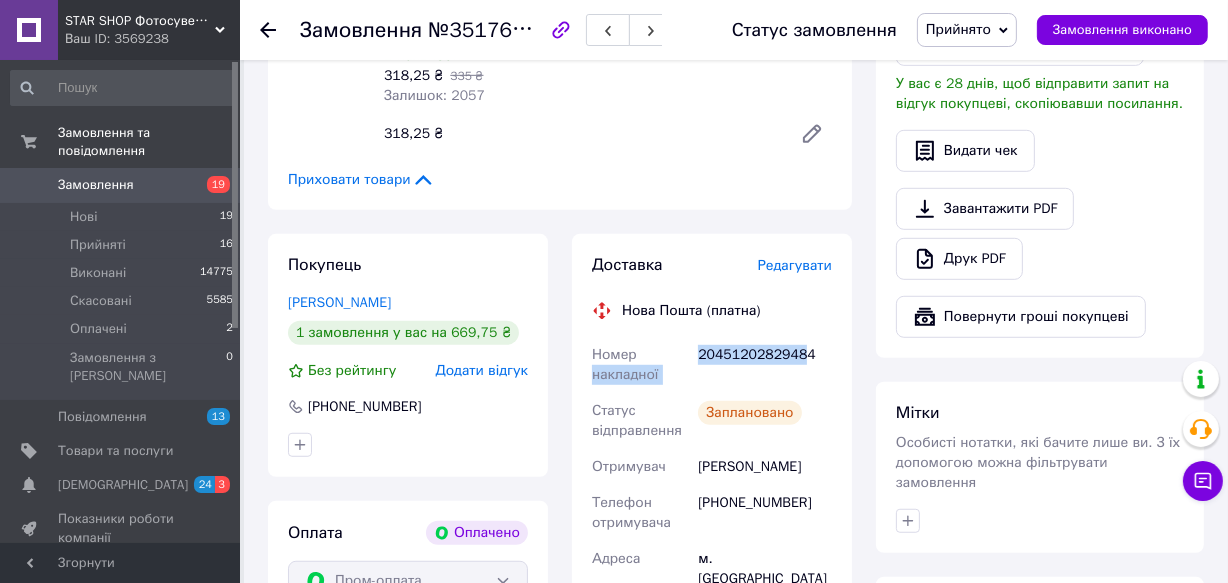 drag, startPoint x: 692, startPoint y: 348, endPoint x: 804, endPoint y: 358, distance: 112.44554 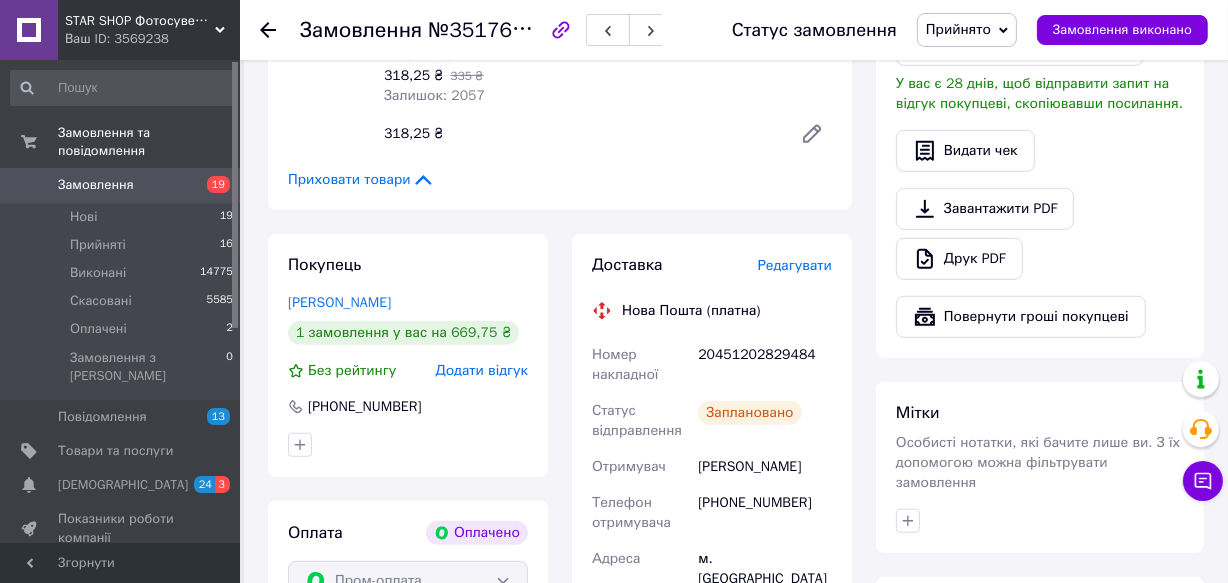 click on "20451202829484" at bounding box center [765, 365] 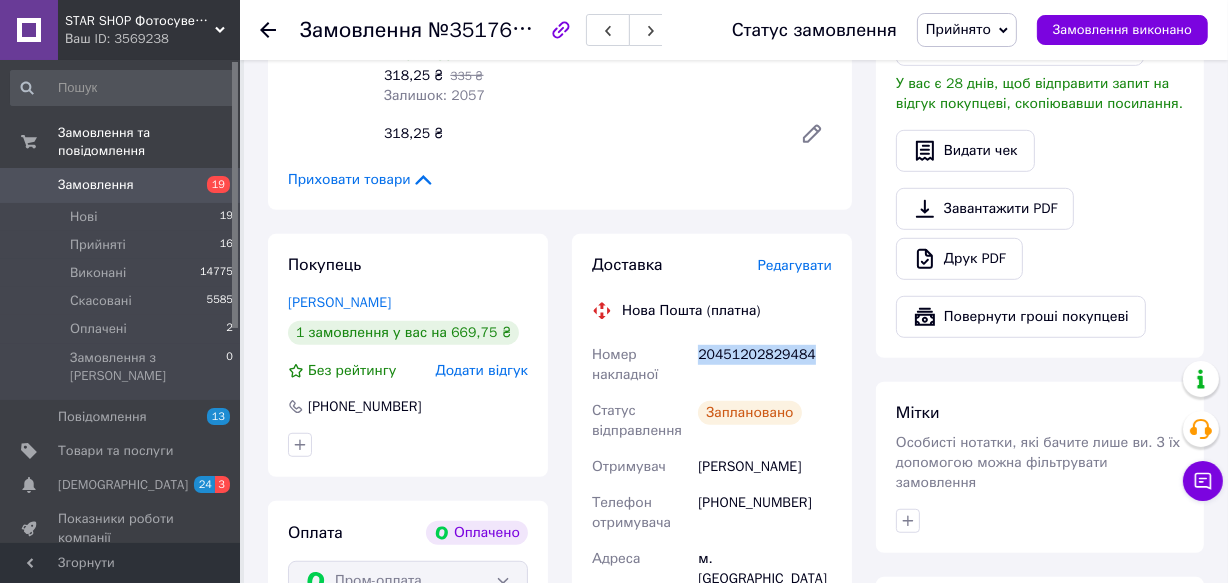 drag, startPoint x: 700, startPoint y: 350, endPoint x: 813, endPoint y: 354, distance: 113.07078 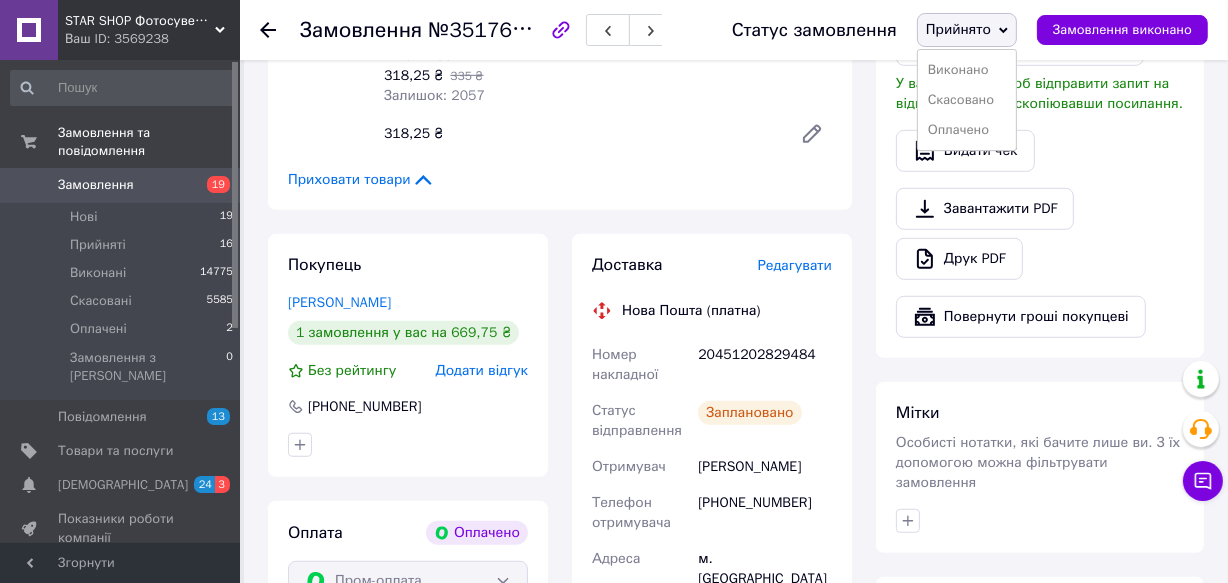 drag, startPoint x: 962, startPoint y: 73, endPoint x: 517, endPoint y: 59, distance: 445.22018 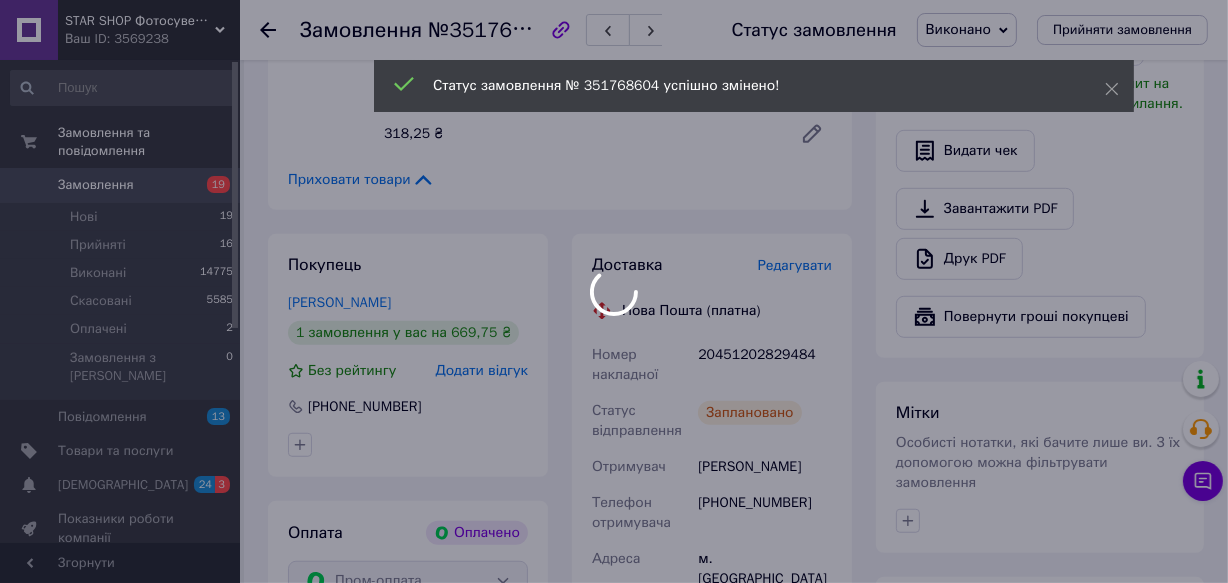 click 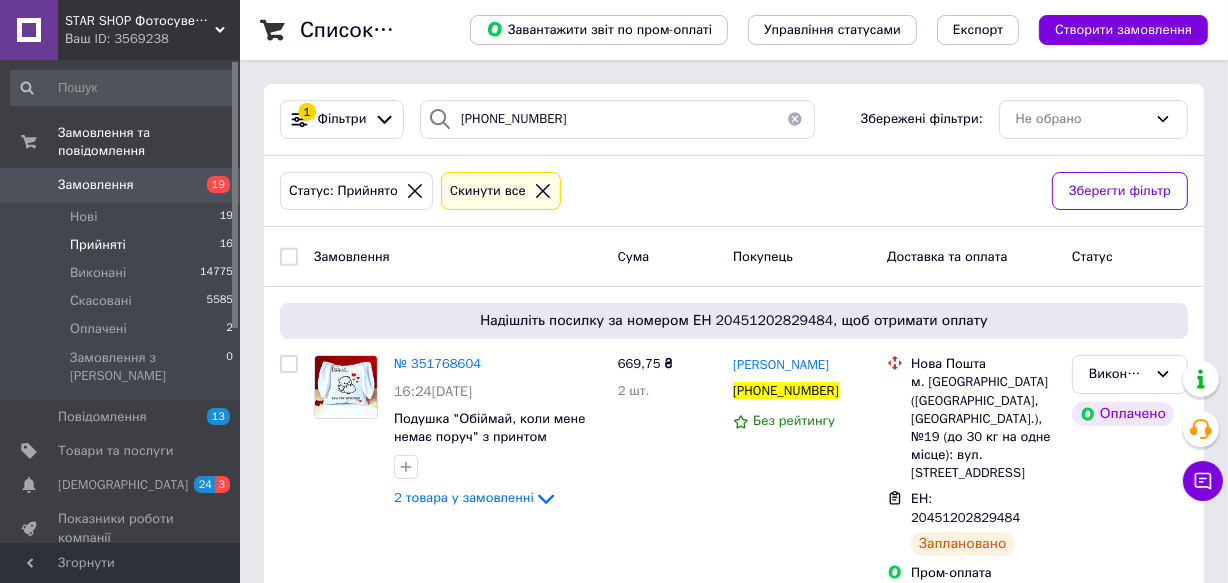 click at bounding box center (795, 119) 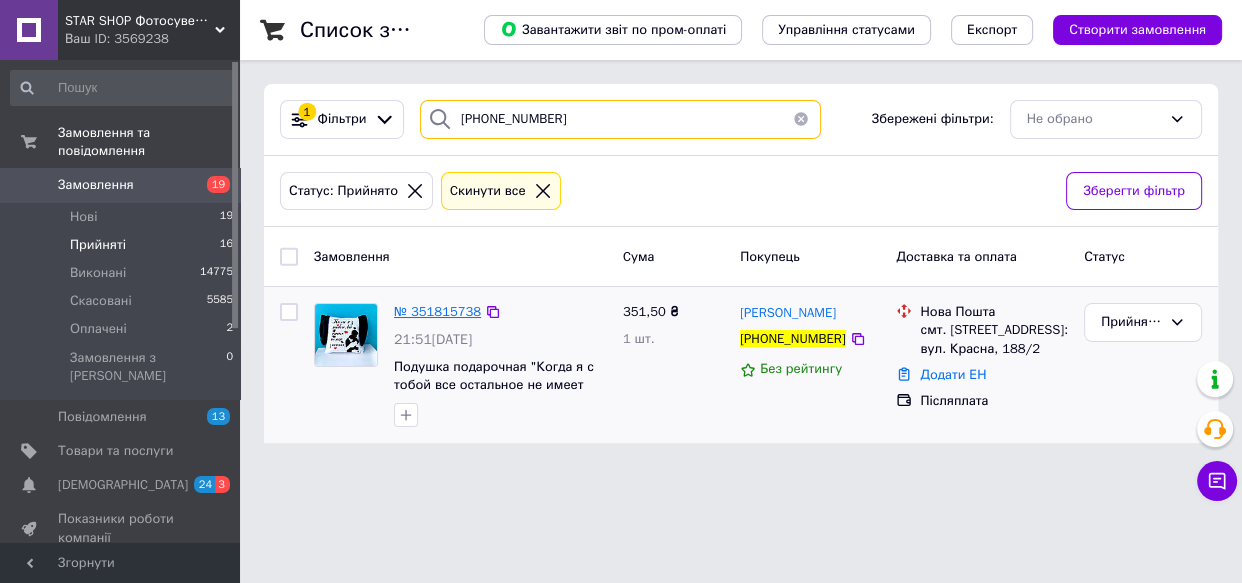 type on "[PHONE_NUMBER]" 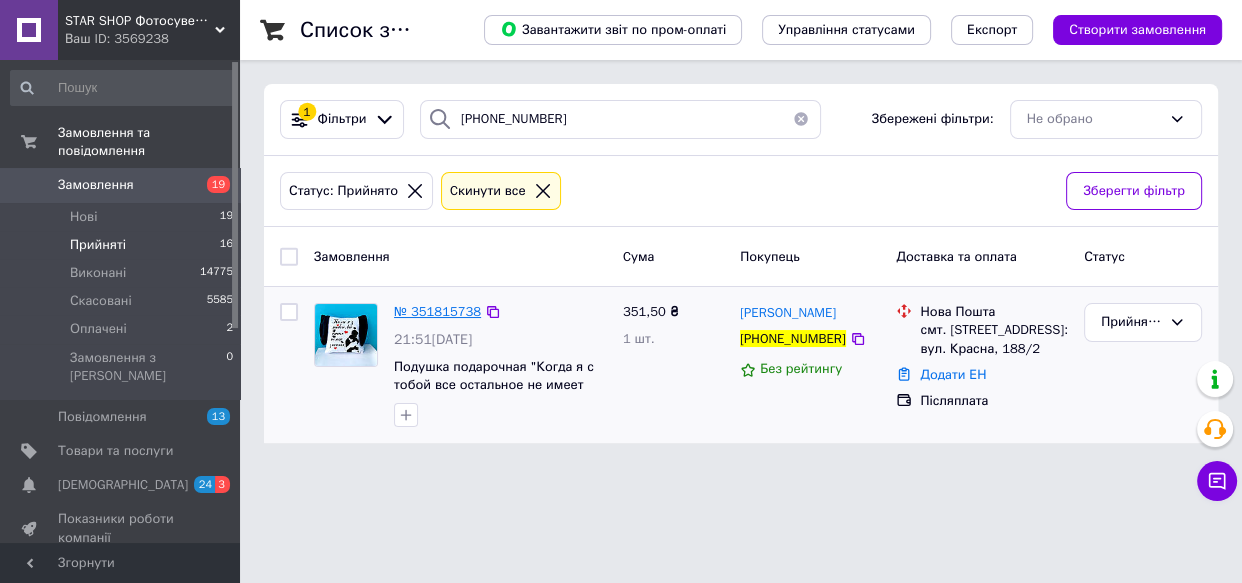 click on "№ 351815738" at bounding box center (437, 311) 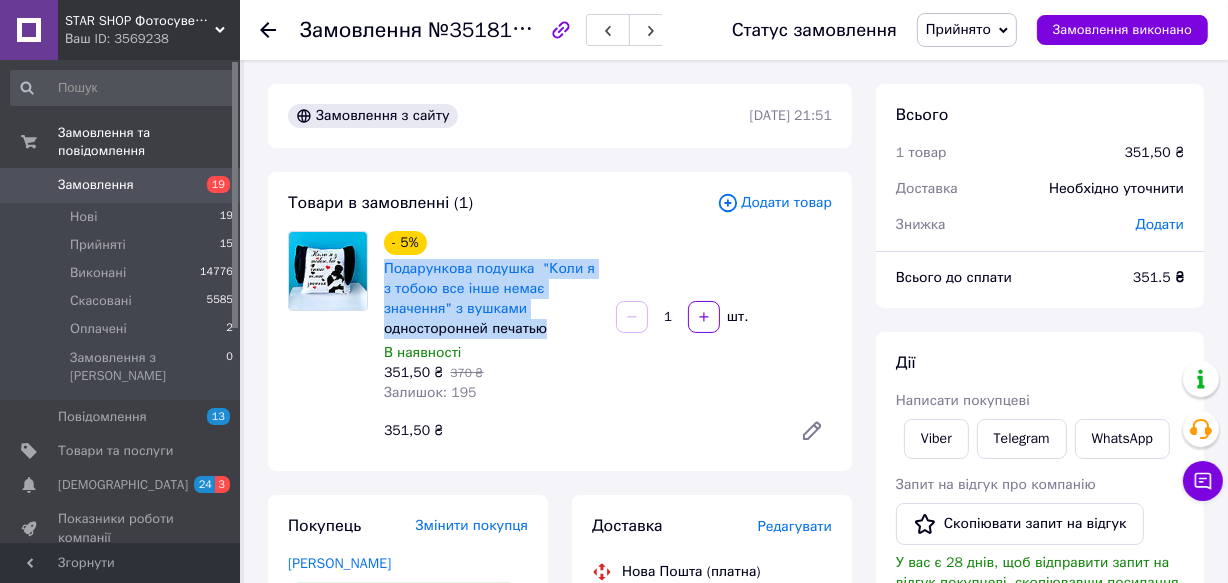 drag, startPoint x: 380, startPoint y: 262, endPoint x: 564, endPoint y: 325, distance: 194.4865 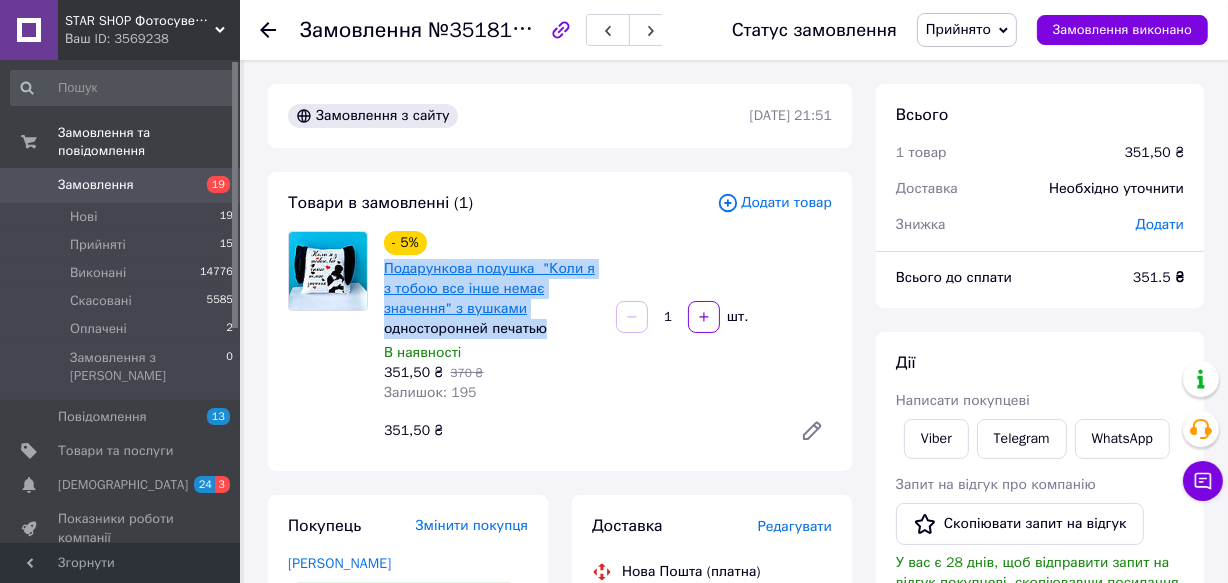 copy on "Подарункова  подушка  "Коли я з тобою все інше немає значення"  з вушками односторонней печатью" 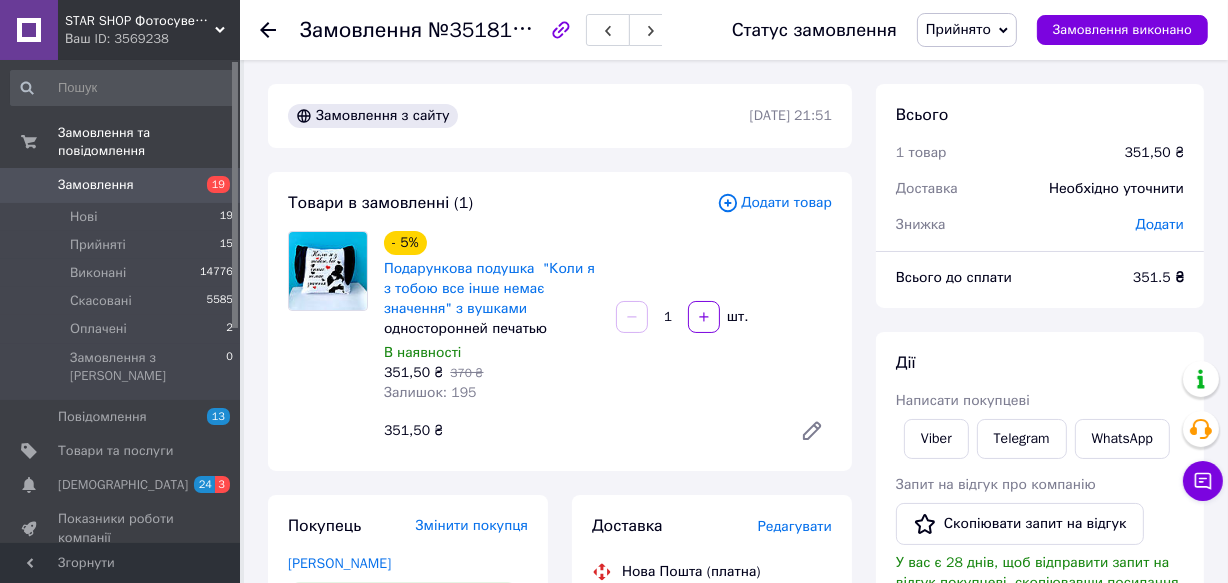click on "- 5% Подарункова  подушка  "Коли я з тобою все інше немає значення"  з вушками односторонней печатью В наявності 351,50 ₴   370 ₴ Залишок: 195 1   шт. 351,50 ₴" at bounding box center (608, 341) 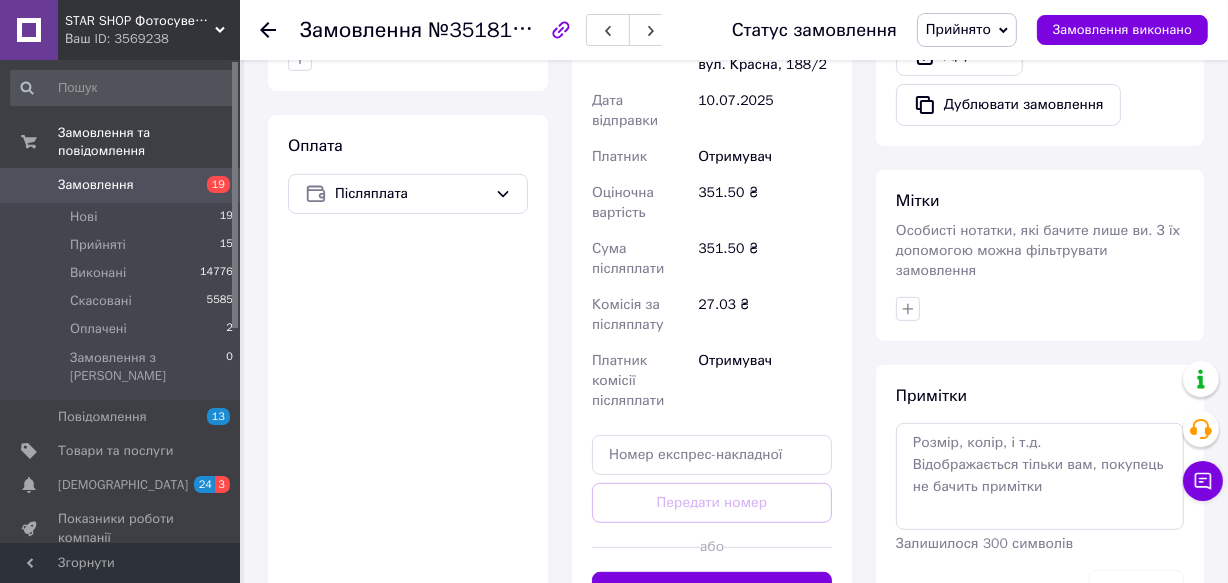 scroll, scrollTop: 727, scrollLeft: 0, axis: vertical 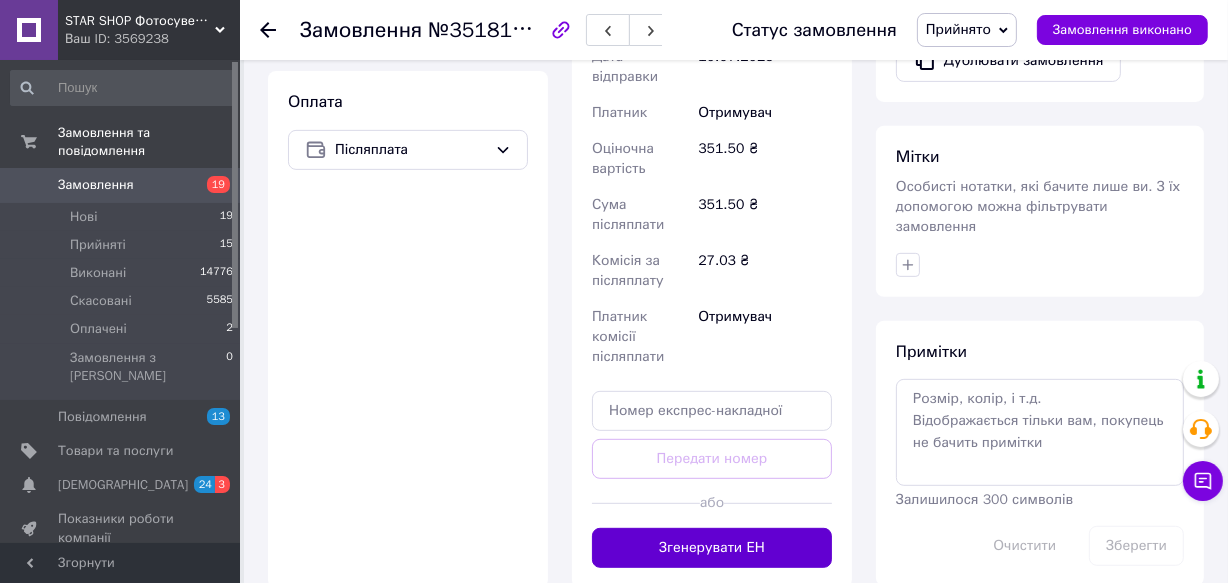 click on "Згенерувати ЕН" at bounding box center (712, 548) 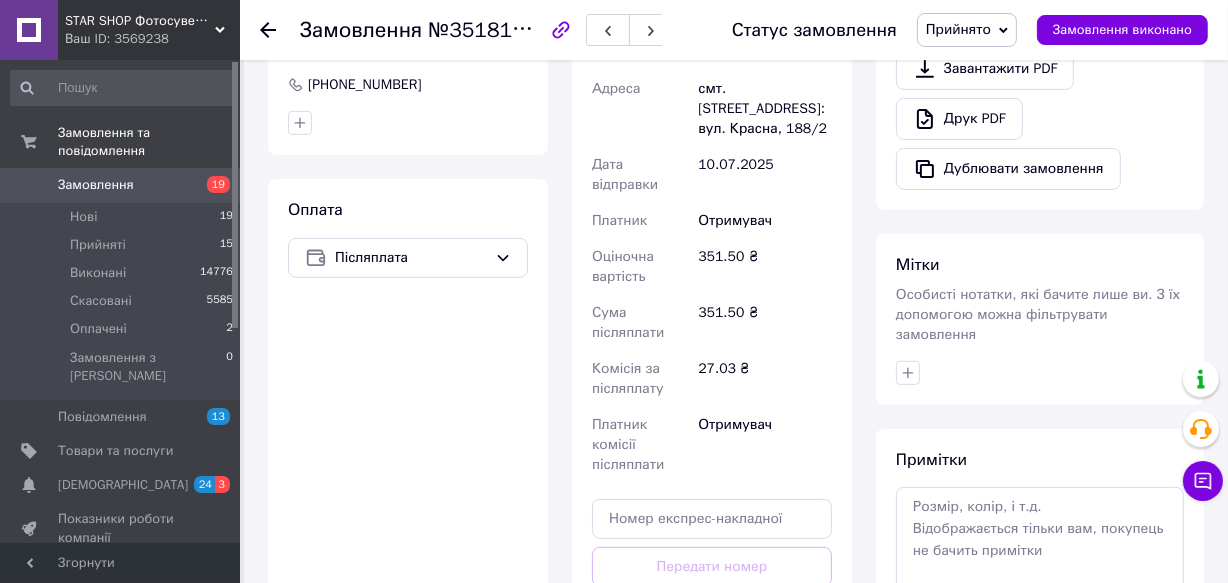 scroll, scrollTop: 272, scrollLeft: 0, axis: vertical 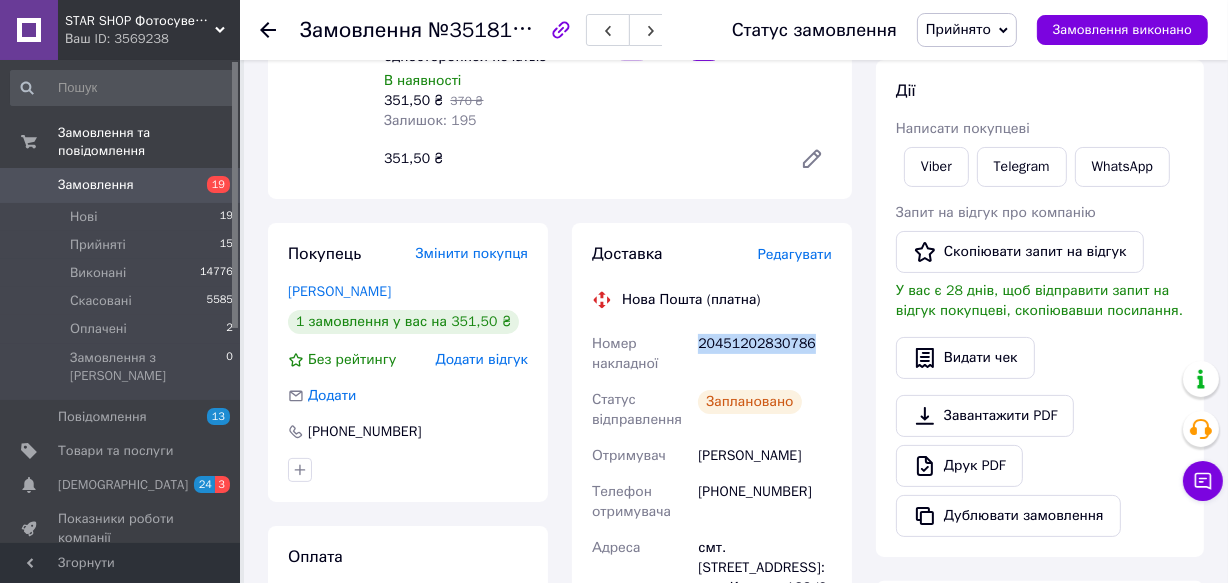 drag, startPoint x: 697, startPoint y: 335, endPoint x: 804, endPoint y: 343, distance: 107.298645 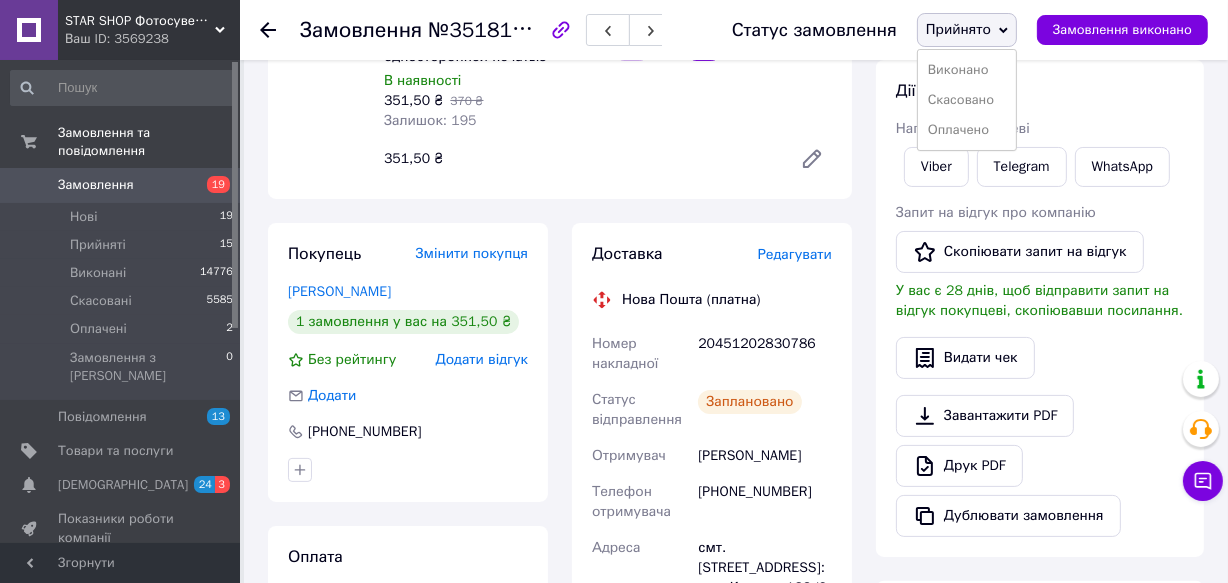 drag, startPoint x: 961, startPoint y: 70, endPoint x: 547, endPoint y: 70, distance: 414 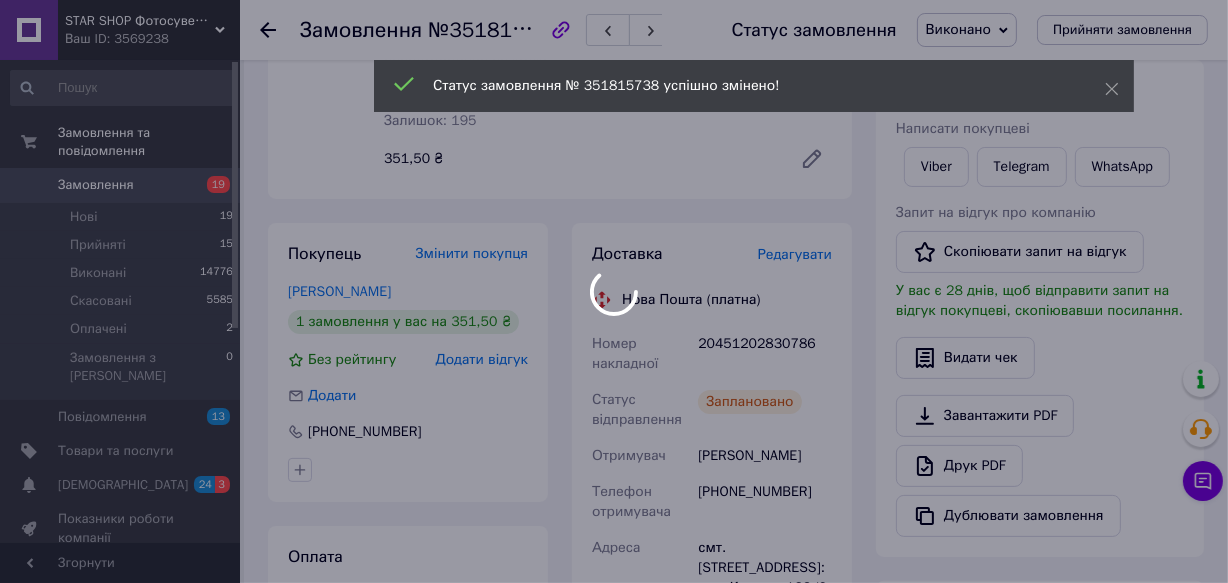 click at bounding box center (614, 291) 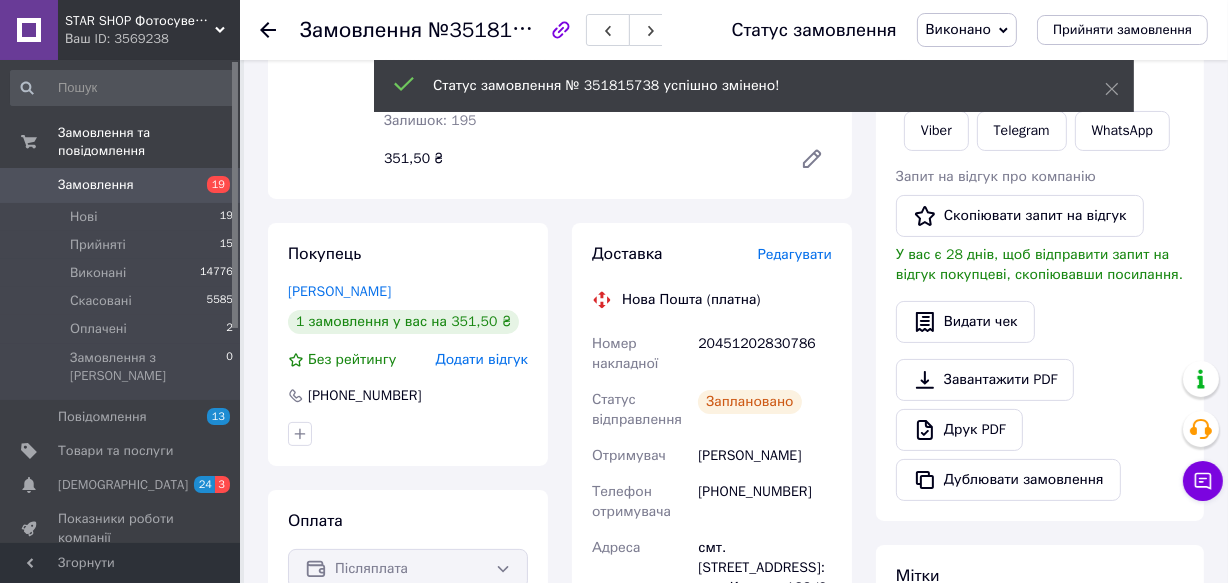 click 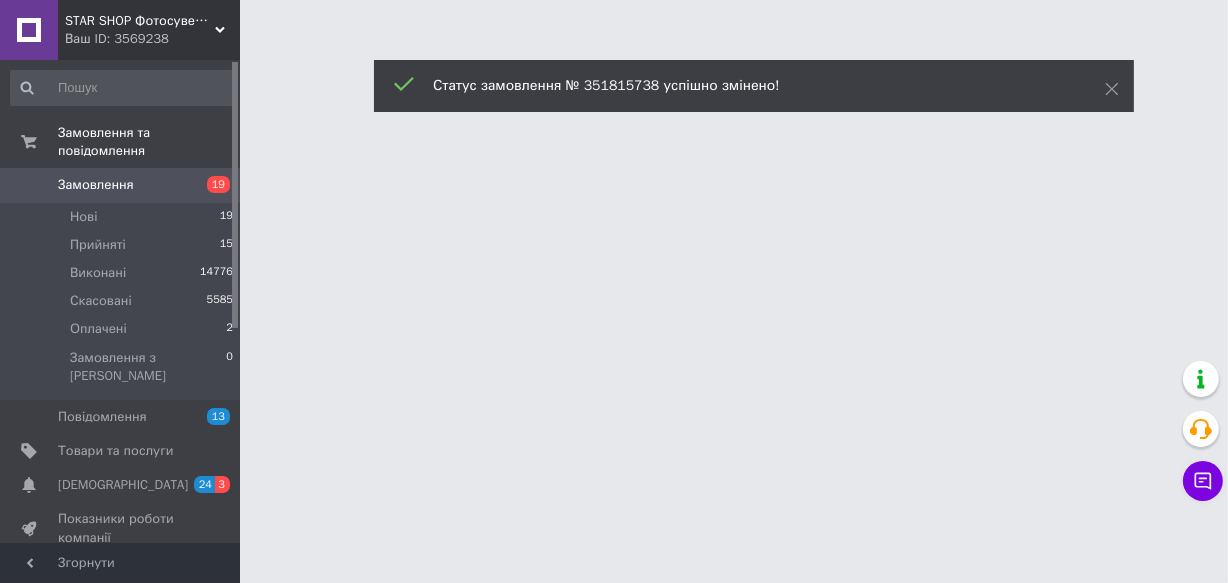 scroll, scrollTop: 0, scrollLeft: 0, axis: both 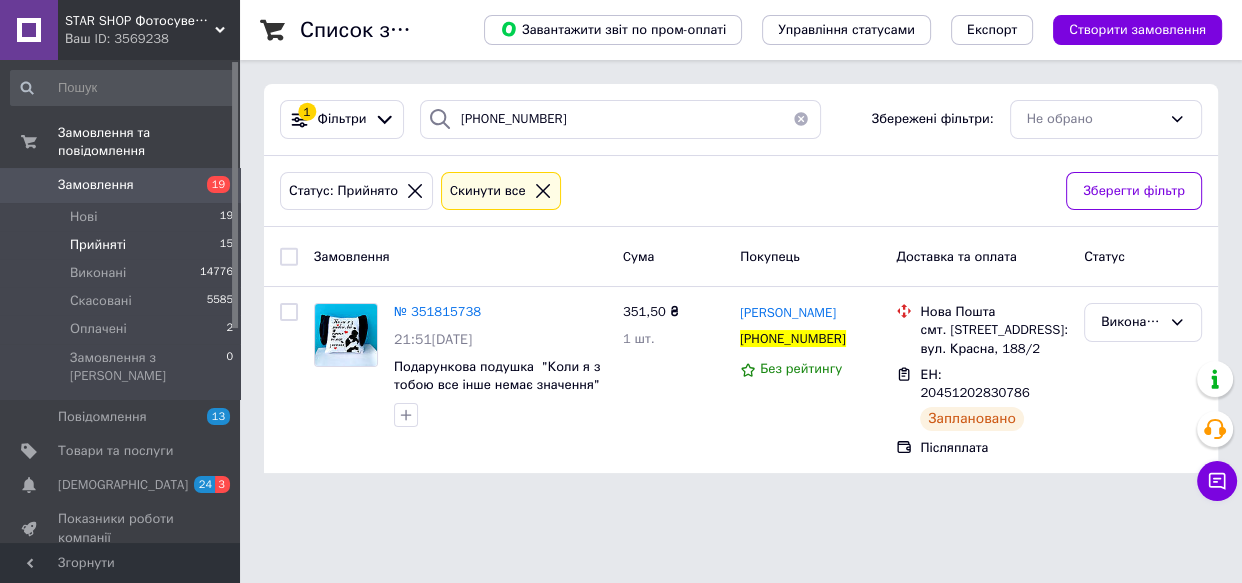 click at bounding box center (801, 119) 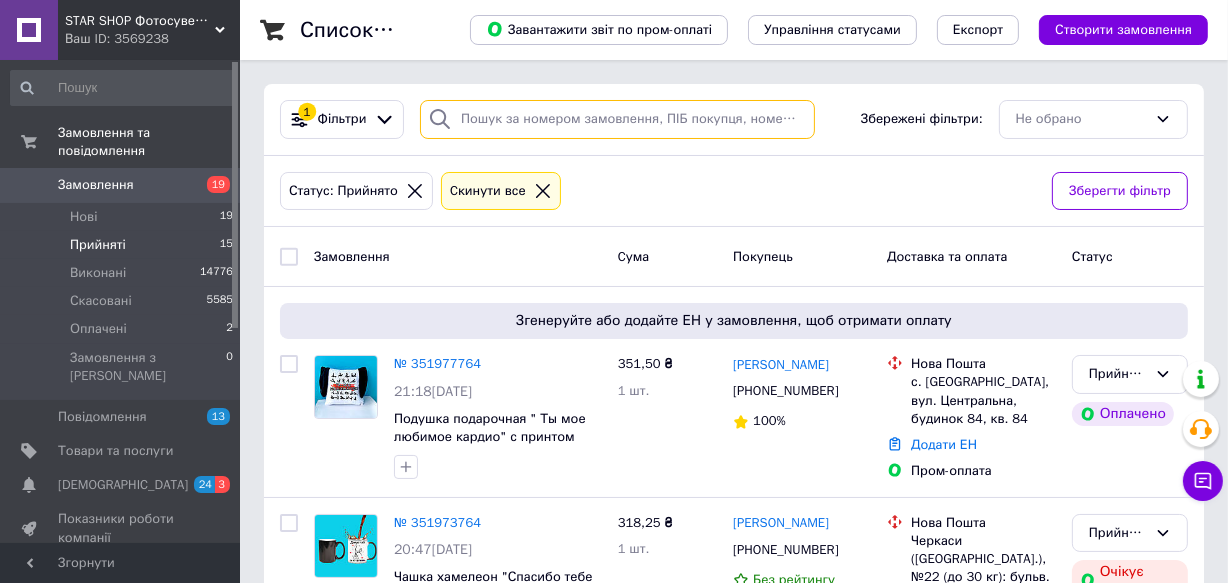 paste on "[PHONE_NUMBER]" 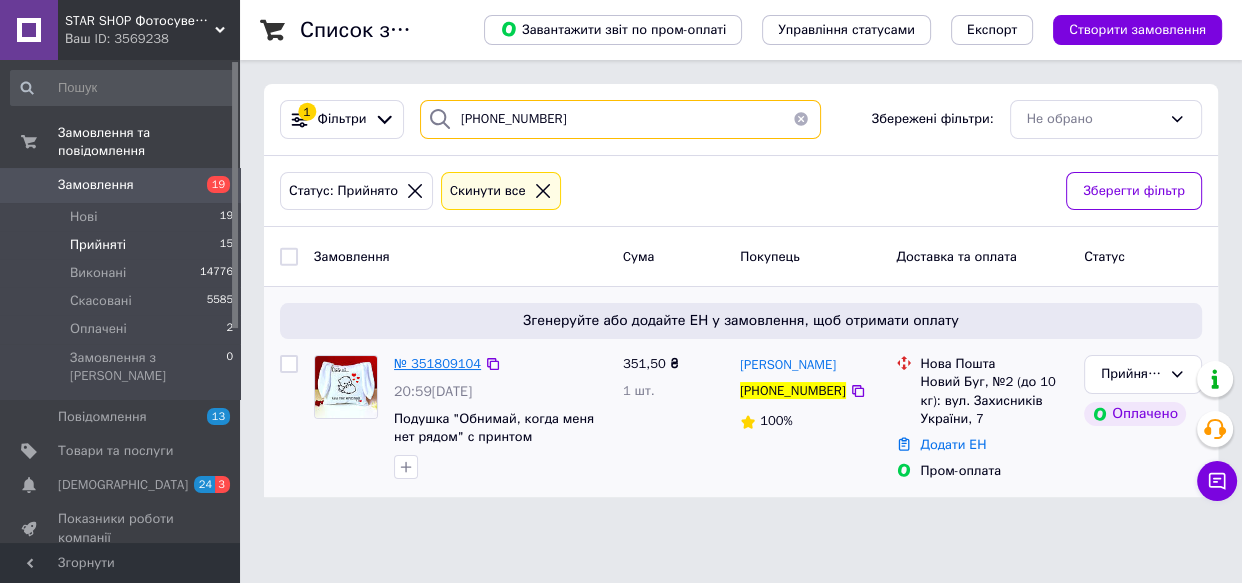 type on "[PHONE_NUMBER]" 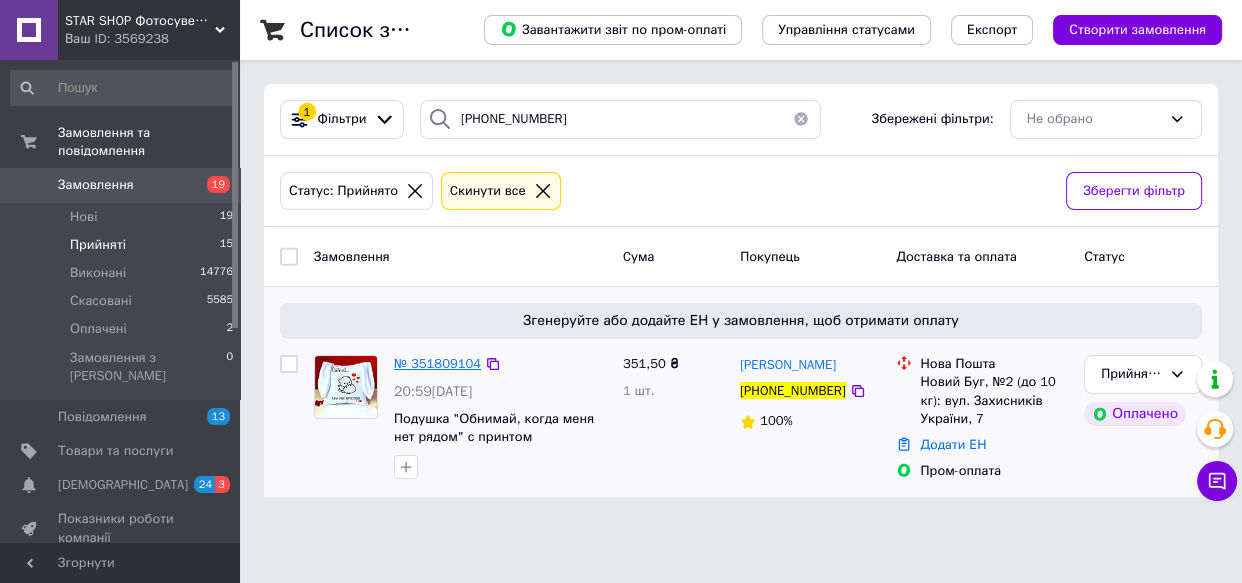 click on "№ 351809104" at bounding box center (437, 363) 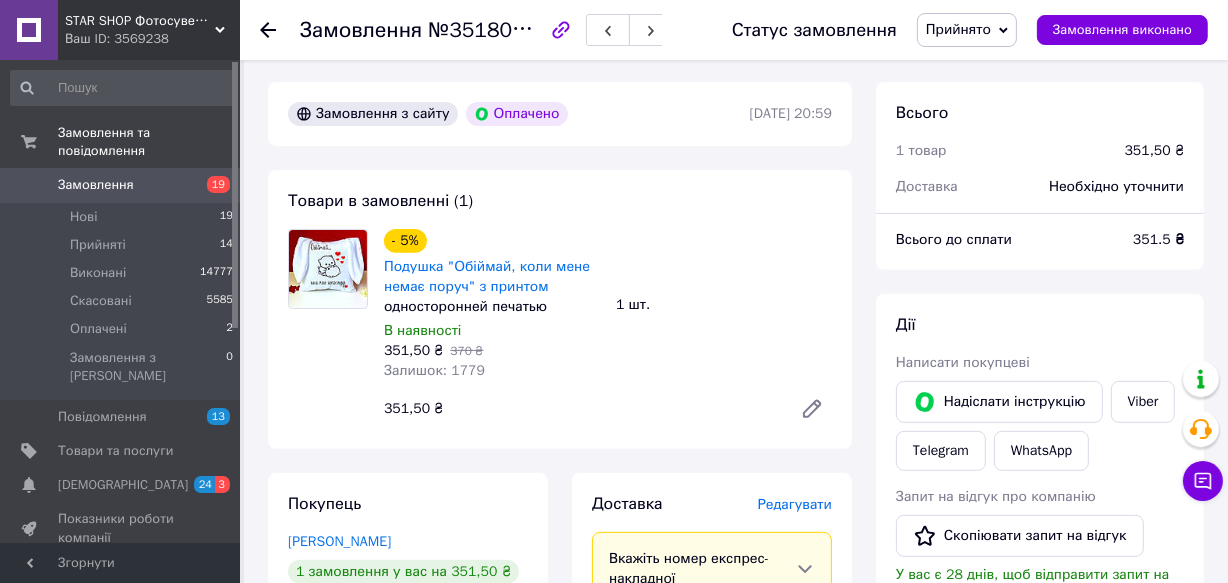 scroll, scrollTop: 636, scrollLeft: 0, axis: vertical 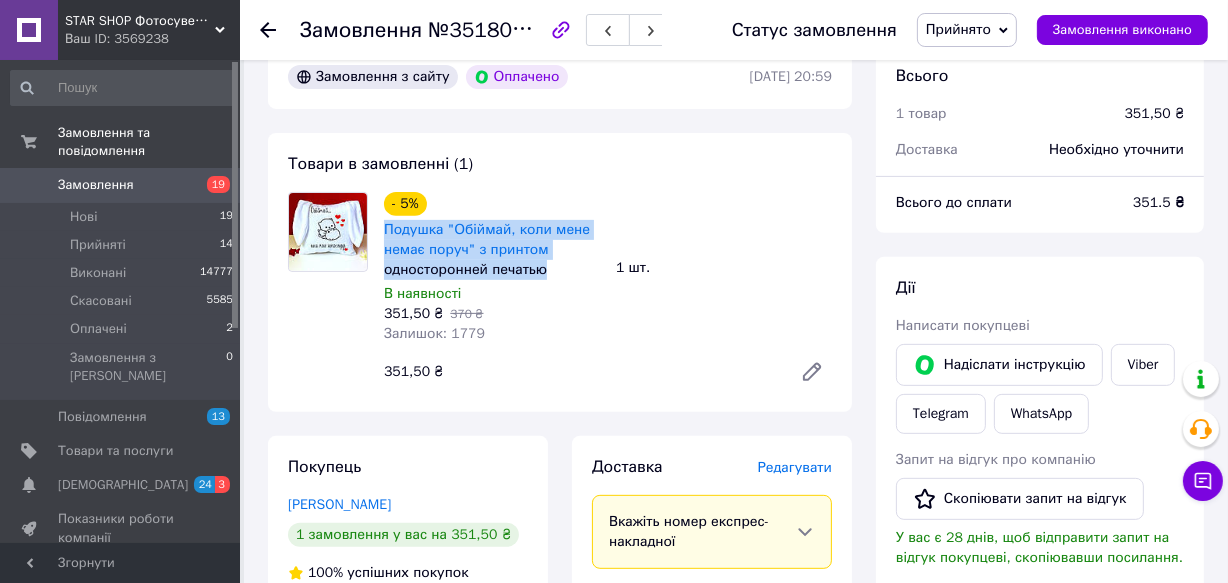 drag, startPoint x: 376, startPoint y: 227, endPoint x: 550, endPoint y: 272, distance: 179.7248 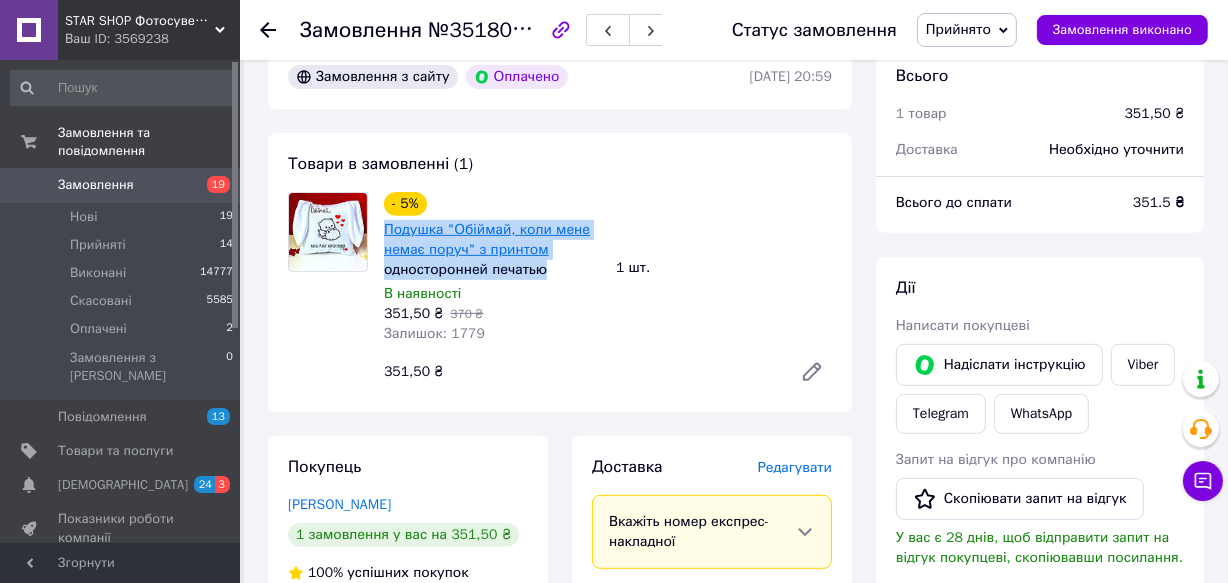 copy on "Подушка "Обіймай, коли мене немає поруч" з принтом односторонней печатью" 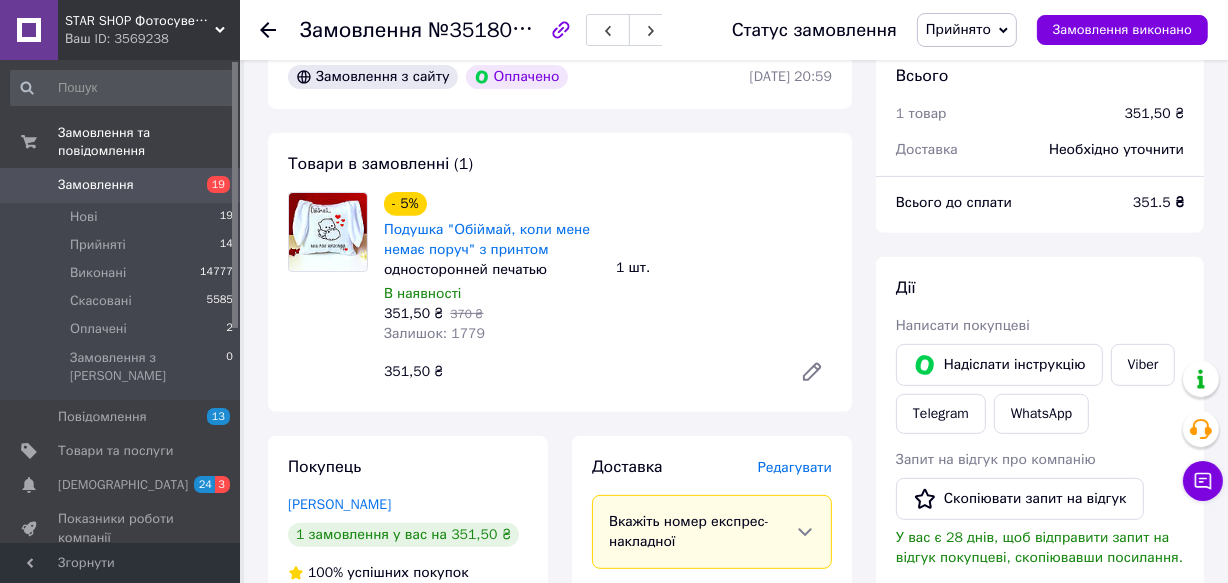 click on "- 5% Подушка "Обіймай, коли мене немає поруч" з принтом односторонней печатью В наявності 351,50 ₴   370 ₴ Залишок: 1779 1 шт. 351,50 ₴" at bounding box center (608, 292) 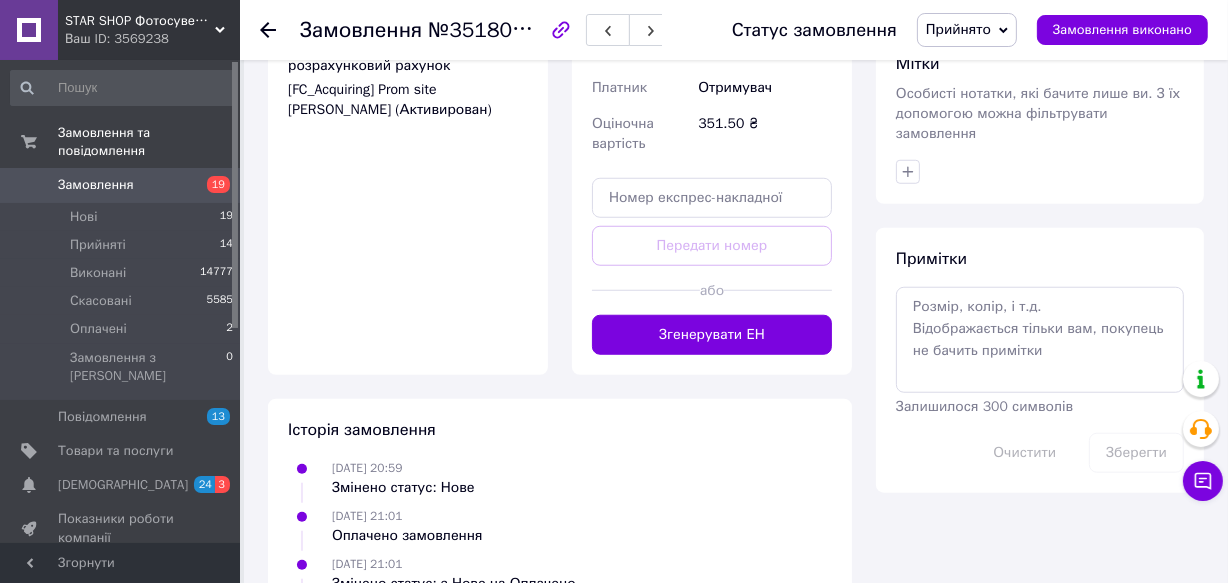 scroll, scrollTop: 1521, scrollLeft: 0, axis: vertical 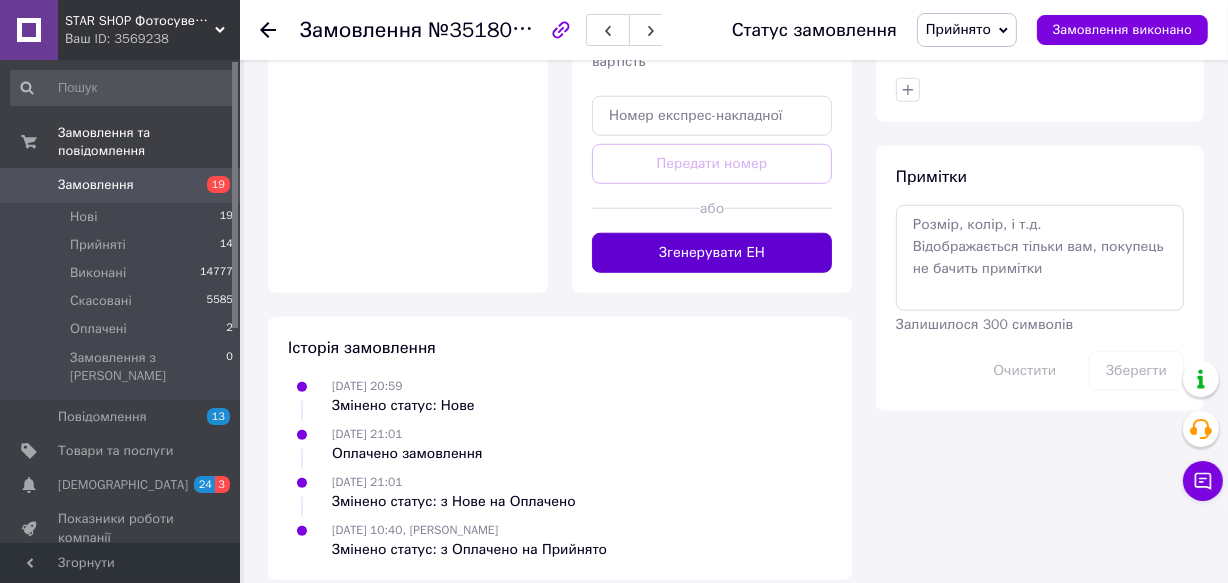 click on "Згенерувати ЕН" at bounding box center [712, 253] 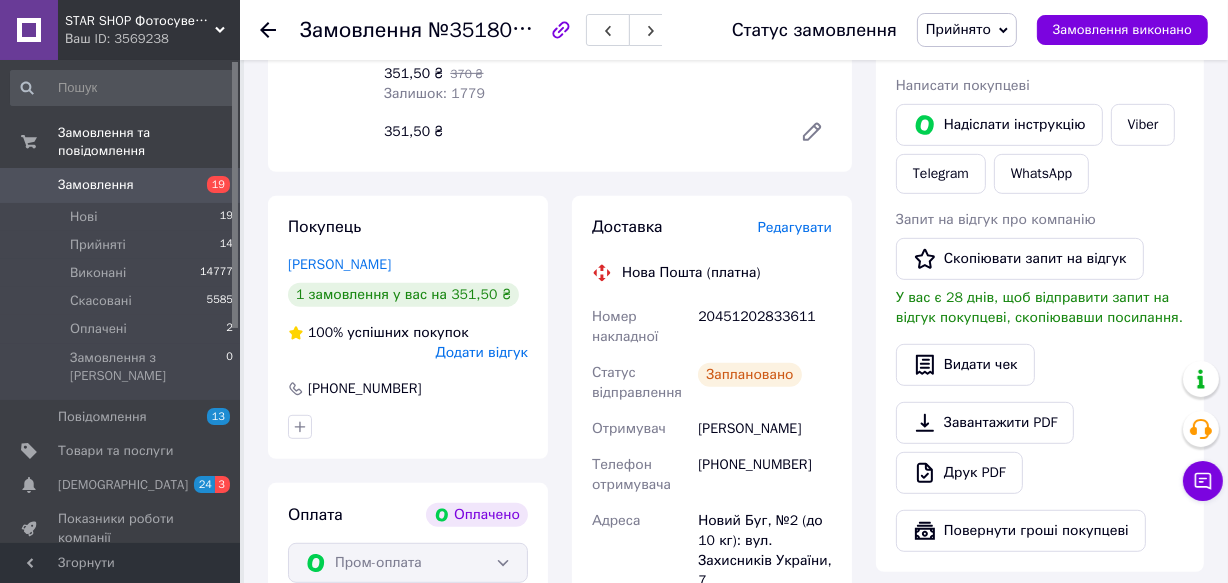 scroll, scrollTop: 875, scrollLeft: 0, axis: vertical 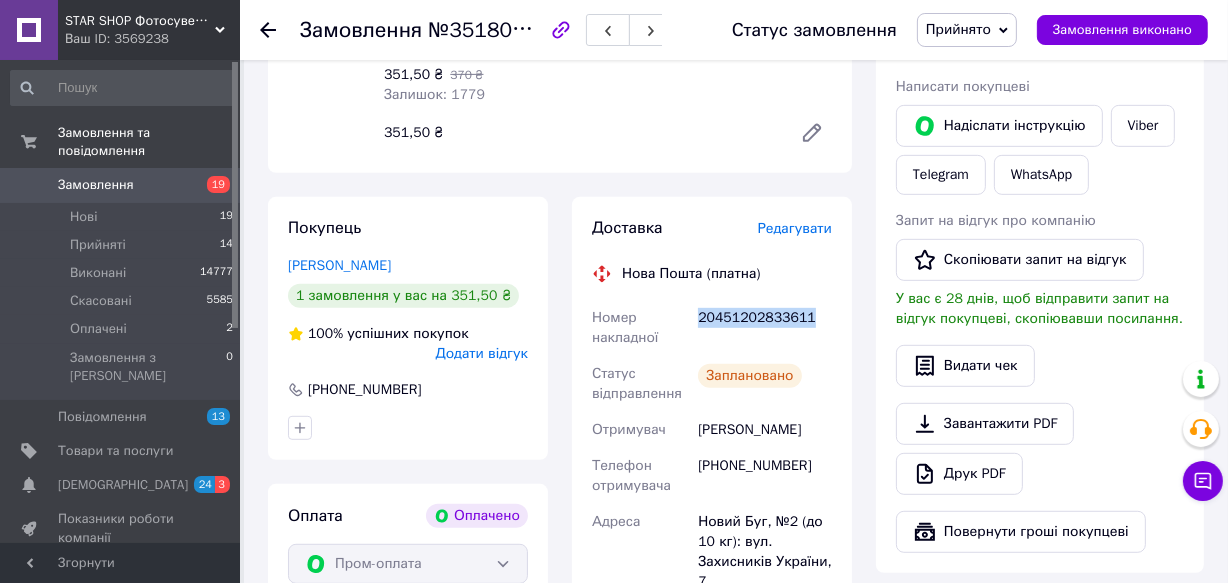 drag, startPoint x: 697, startPoint y: 315, endPoint x: 800, endPoint y: 317, distance: 103.01942 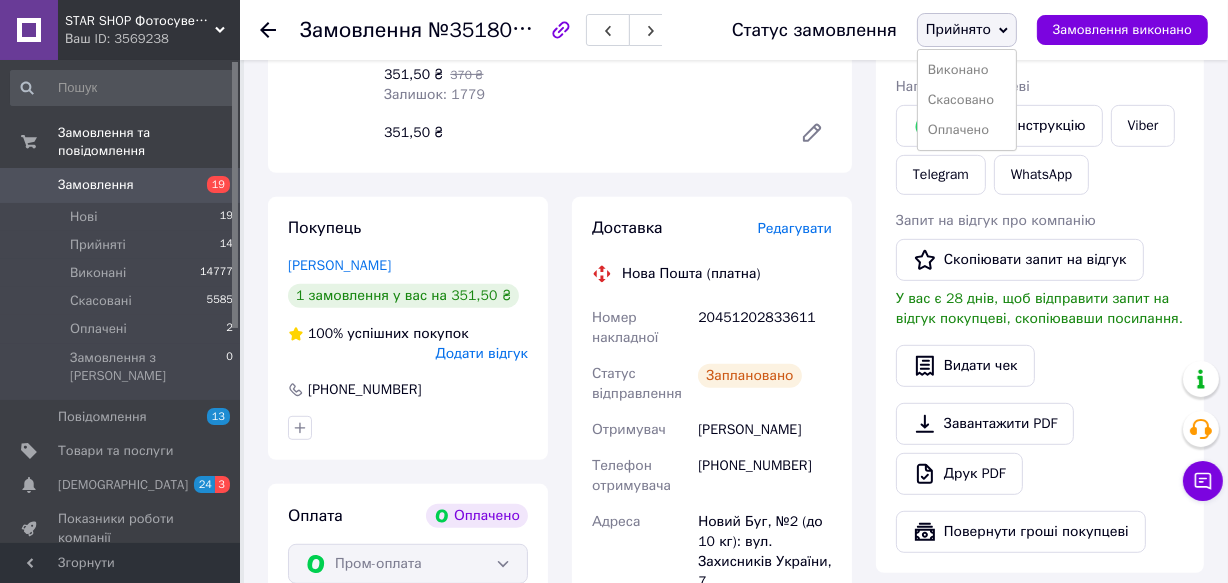 drag, startPoint x: 947, startPoint y: 67, endPoint x: 456, endPoint y: 8, distance: 494.5321 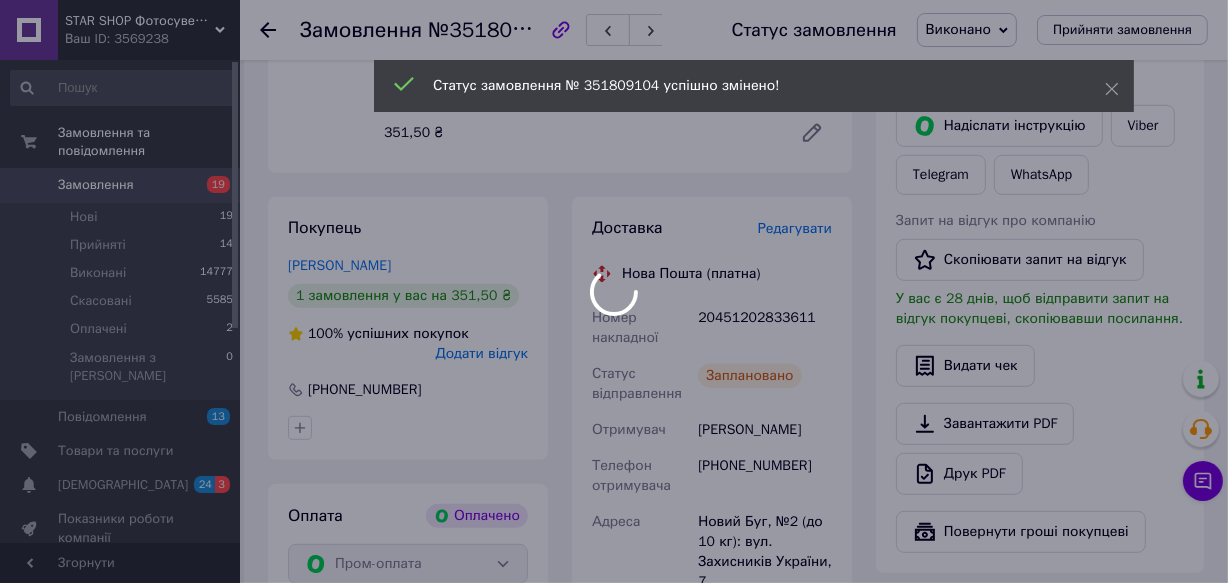drag, startPoint x: 270, startPoint y: 29, endPoint x: 276, endPoint y: 99, distance: 70.256676 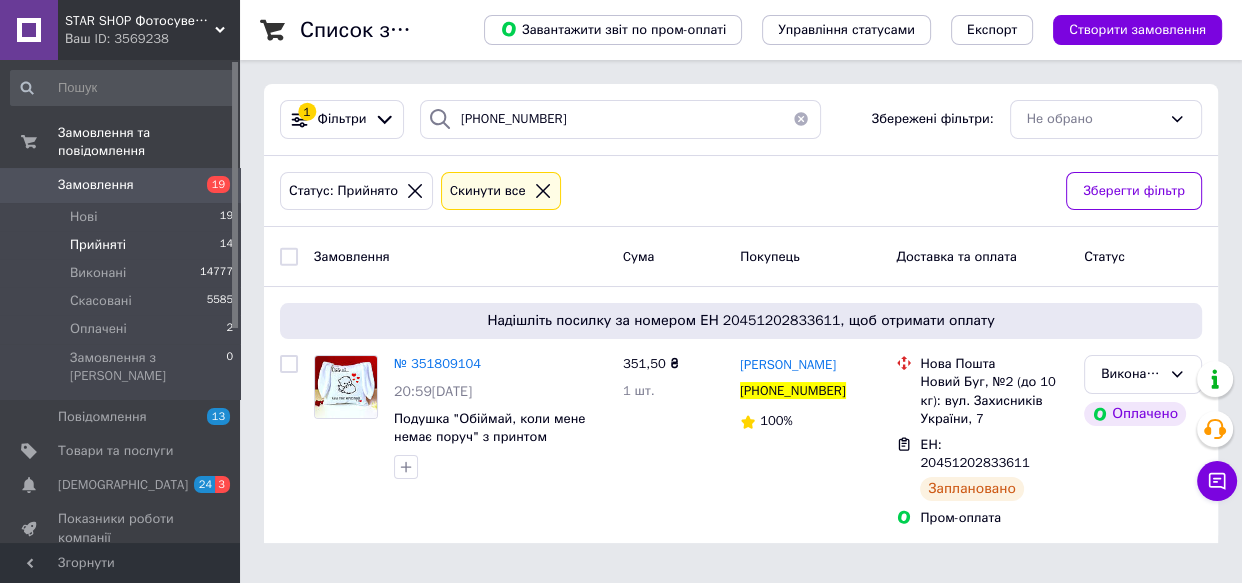 drag, startPoint x: 792, startPoint y: 114, endPoint x: 896, endPoint y: 254, distance: 174.40184 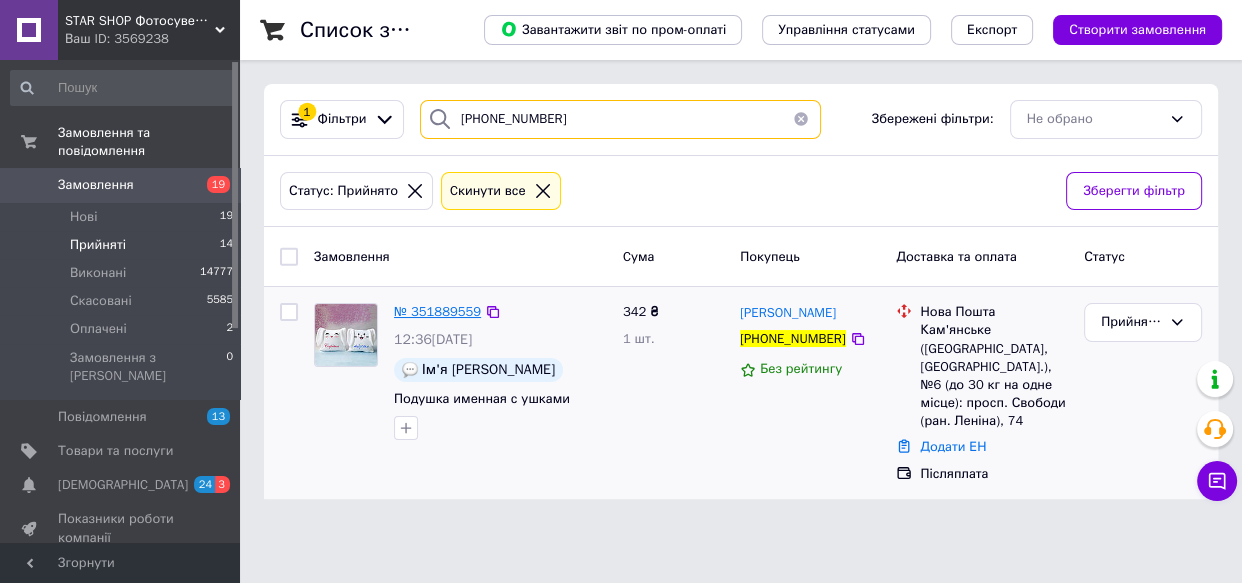 type on "[PHONE_NUMBER]" 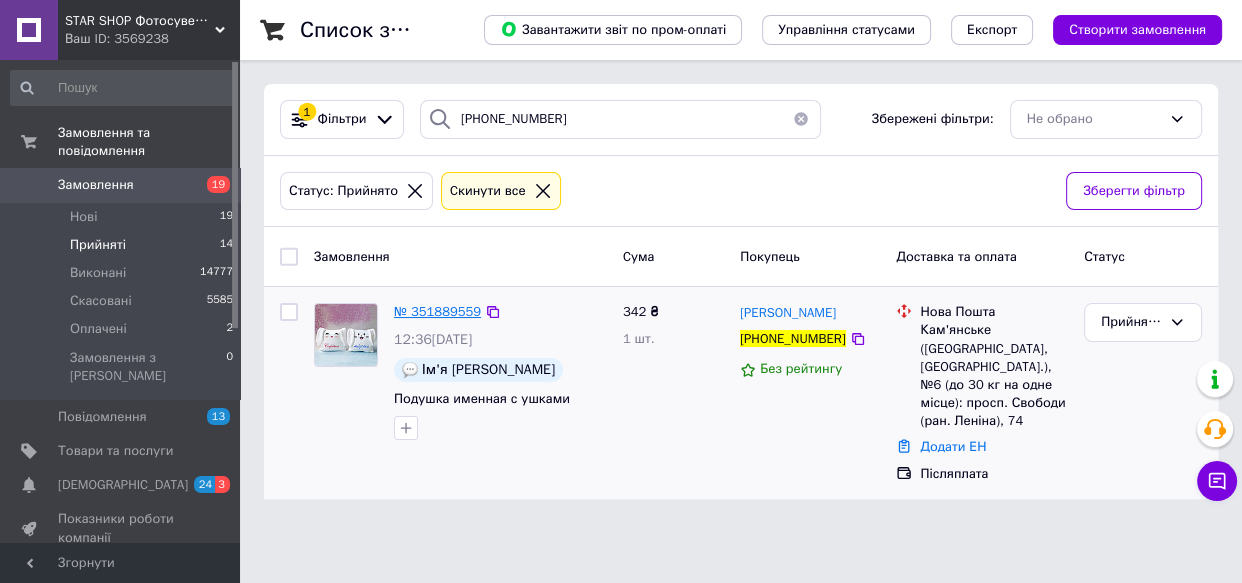 click on "№ 351889559" at bounding box center [437, 311] 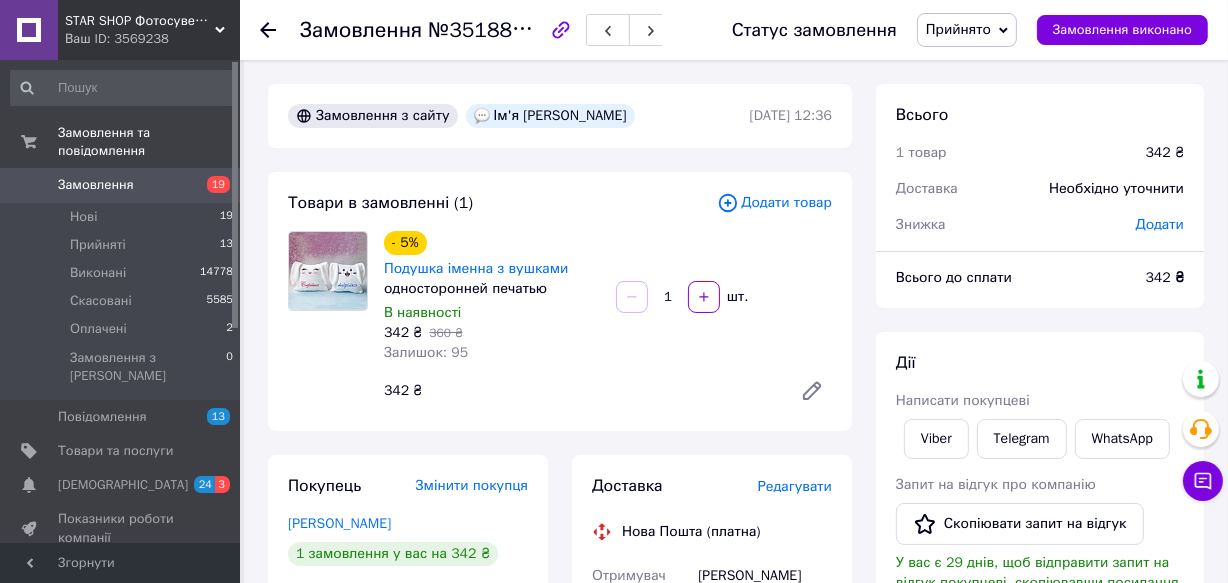 drag, startPoint x: 519, startPoint y: 357, endPoint x: 492, endPoint y: 340, distance: 31.906113 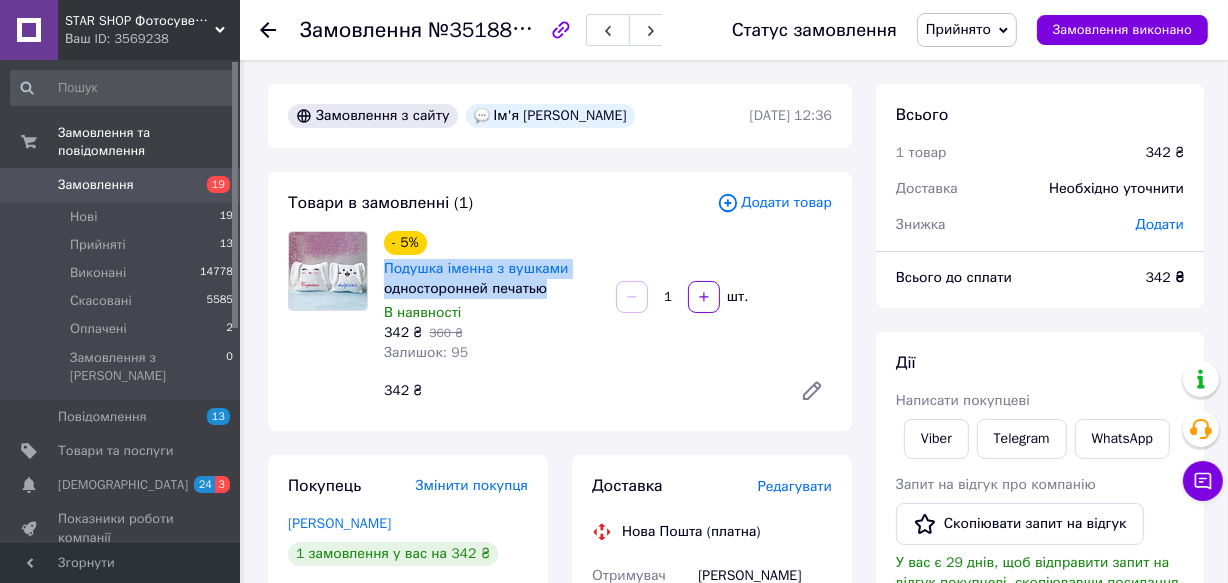 drag, startPoint x: 380, startPoint y: 261, endPoint x: 559, endPoint y: 290, distance: 181.33394 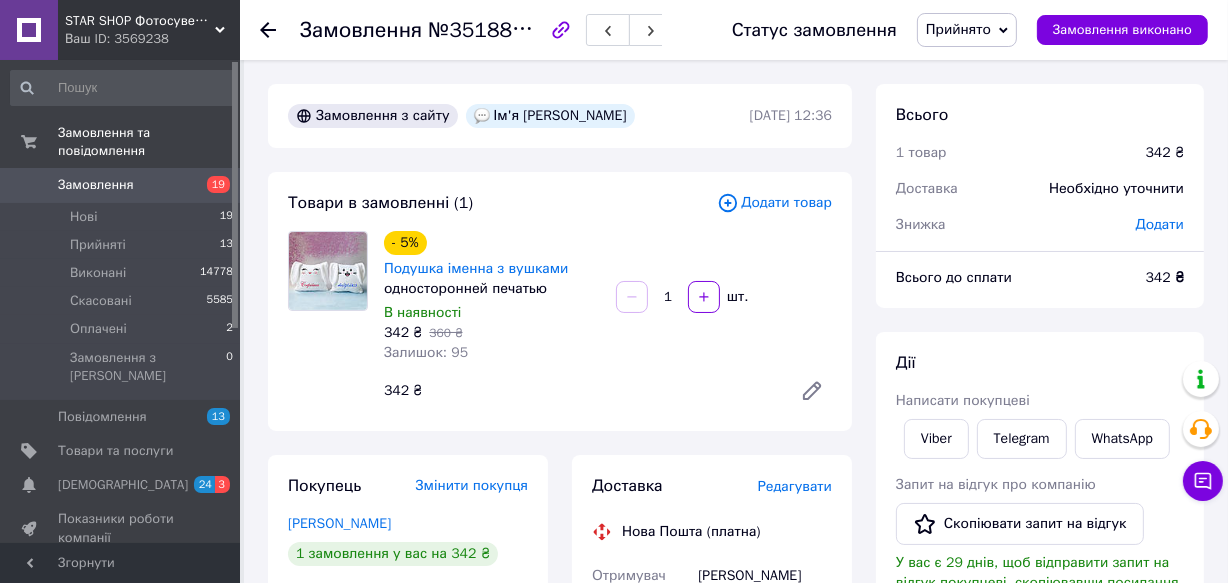 drag, startPoint x: 647, startPoint y: 210, endPoint x: 683, endPoint y: 285, distance: 83.19255 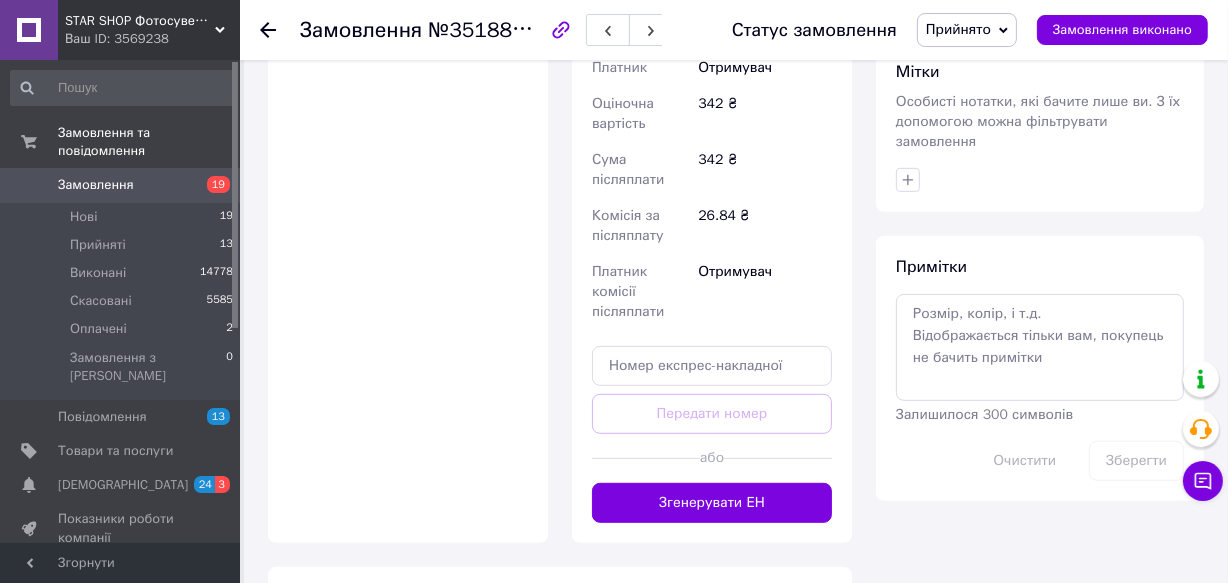 scroll, scrollTop: 818, scrollLeft: 0, axis: vertical 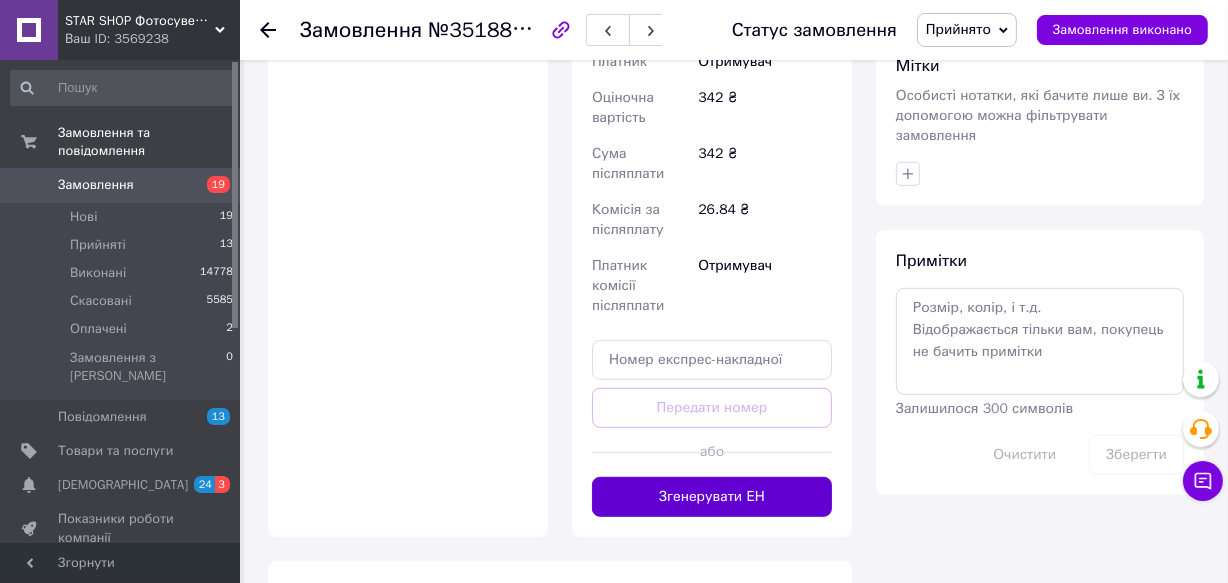 click on "Згенерувати ЕН" at bounding box center (712, 497) 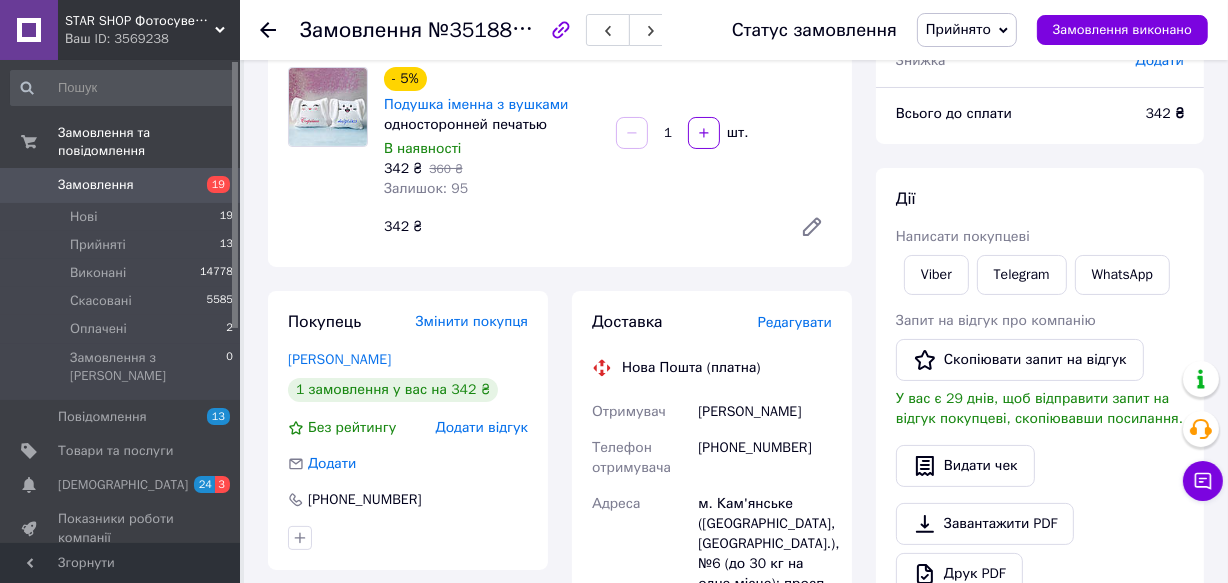 scroll, scrollTop: 272, scrollLeft: 0, axis: vertical 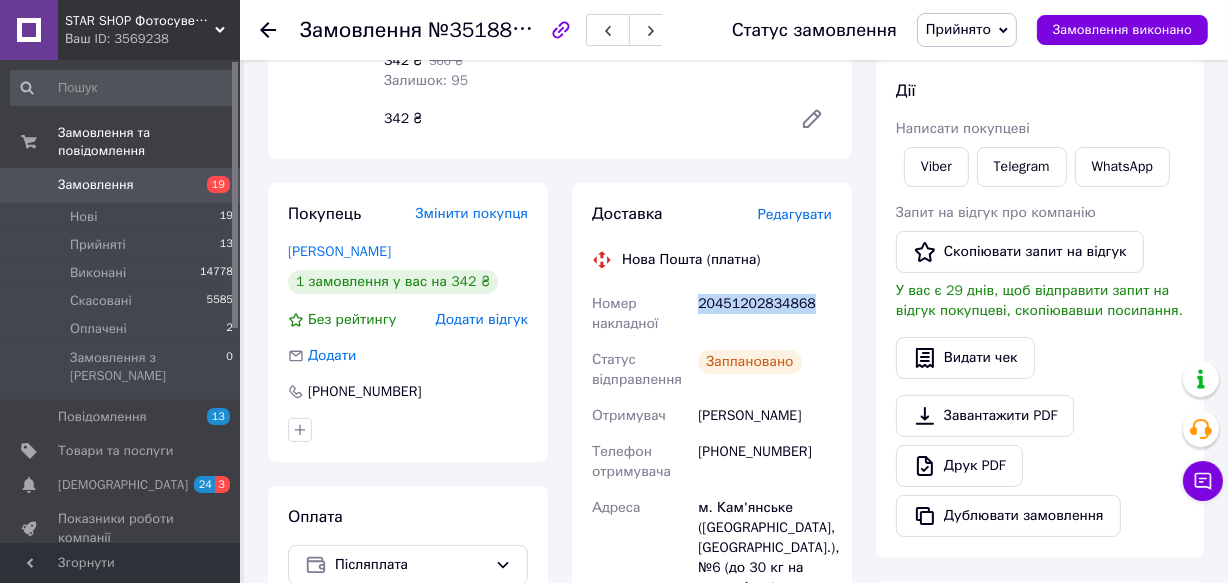 drag, startPoint x: 697, startPoint y: 300, endPoint x: 808, endPoint y: 297, distance: 111.040535 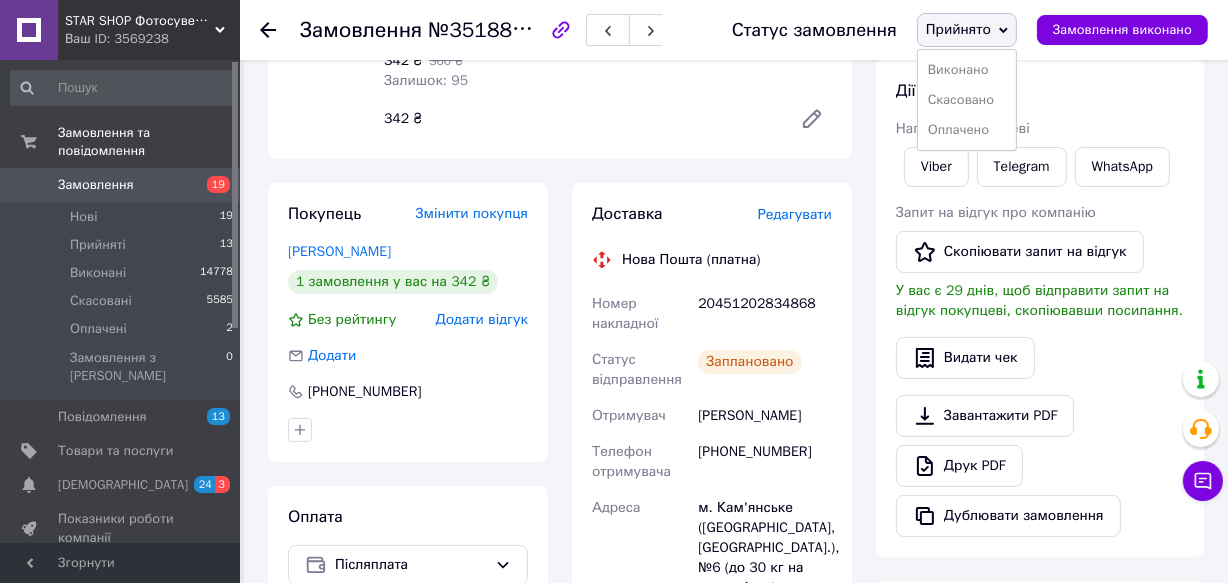 drag, startPoint x: 962, startPoint y: 69, endPoint x: 475, endPoint y: 71, distance: 487.00412 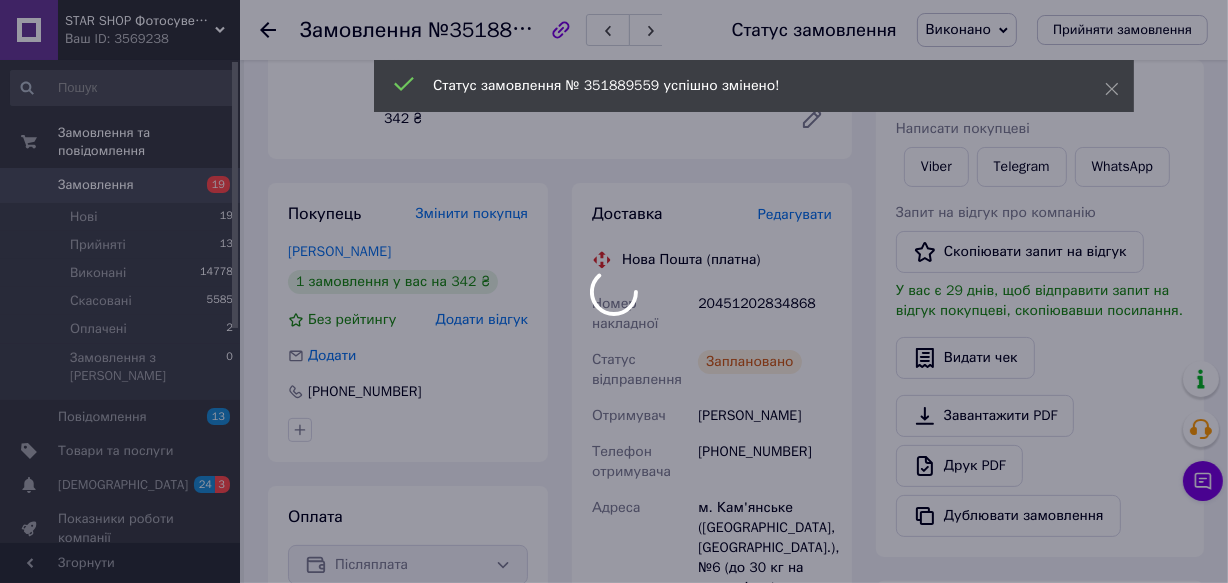 click at bounding box center (614, 291) 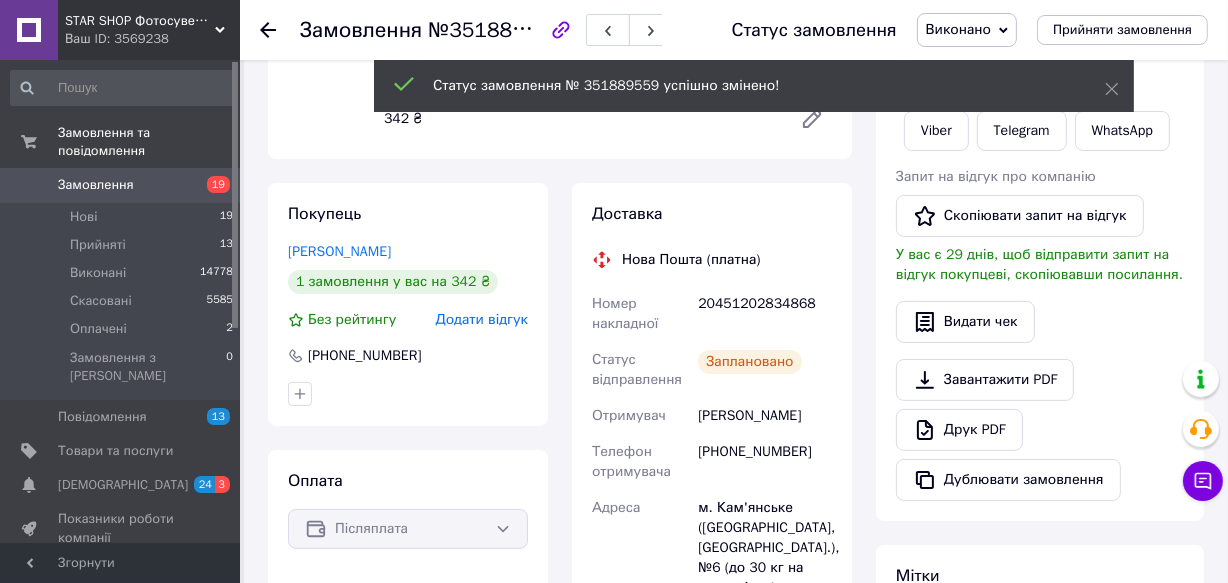click 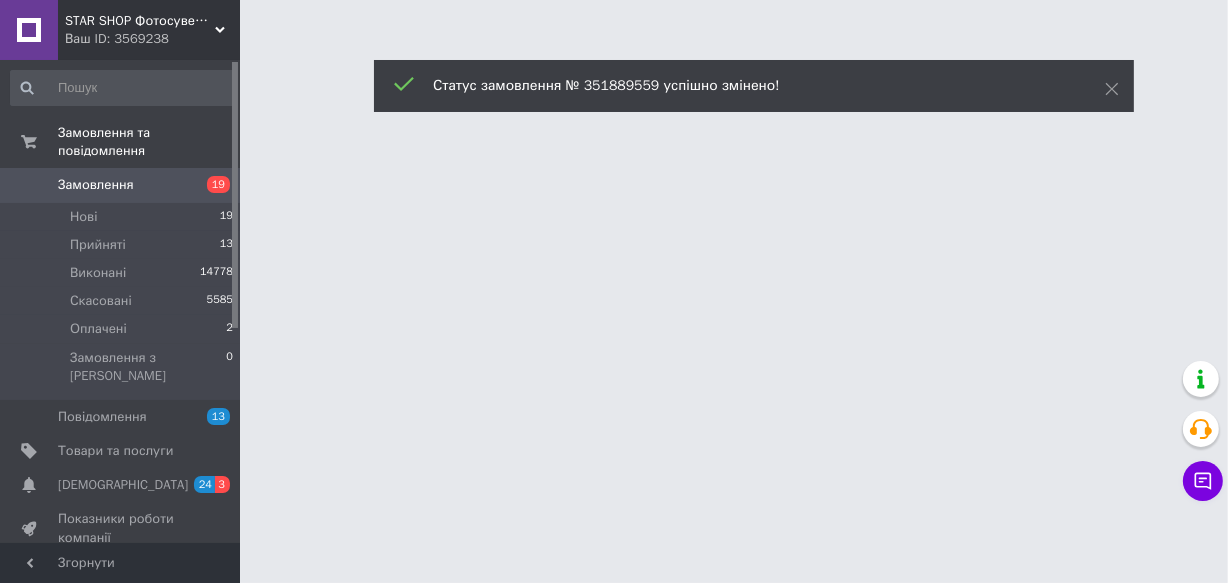 scroll, scrollTop: 0, scrollLeft: 0, axis: both 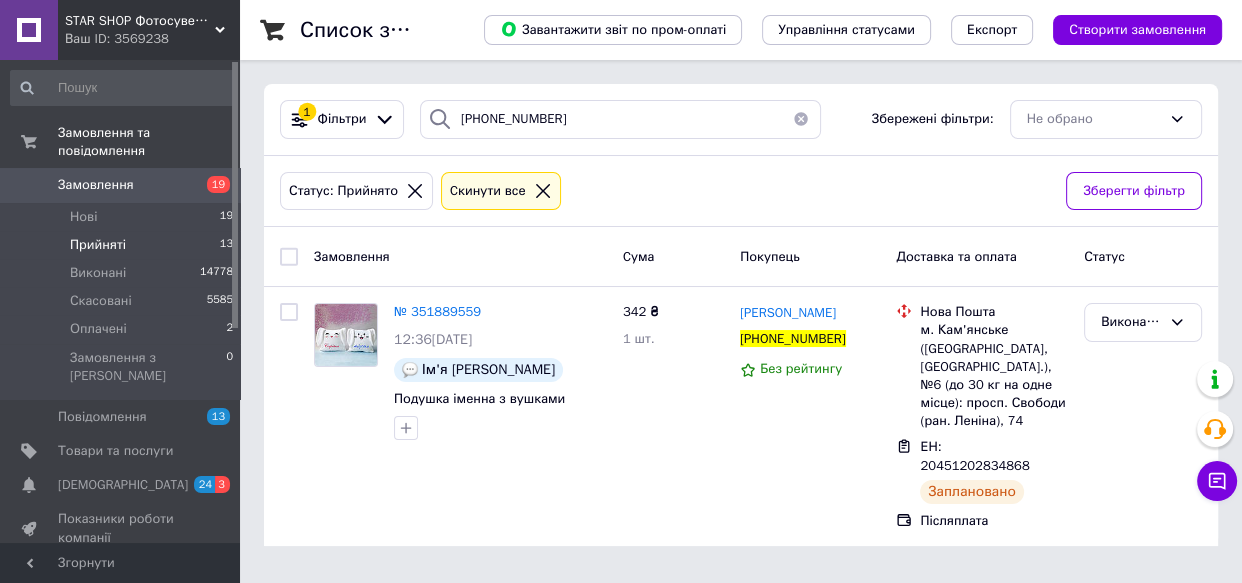 drag, startPoint x: 796, startPoint y: 114, endPoint x: 373, endPoint y: 6, distance: 436.56958 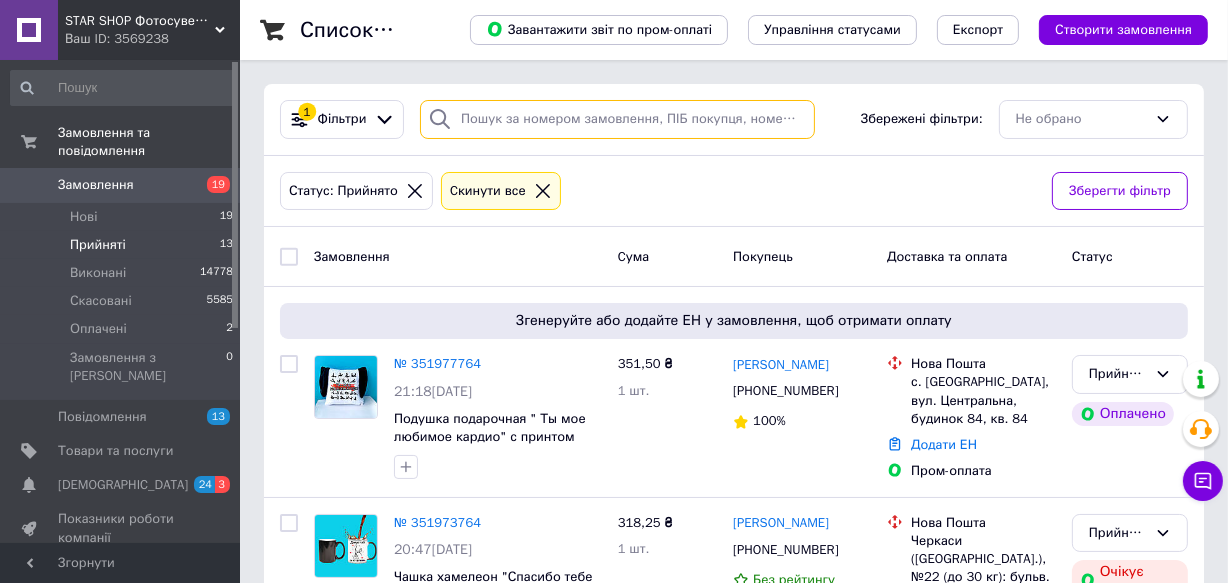 paste on "[PHONE_NUMBER]" 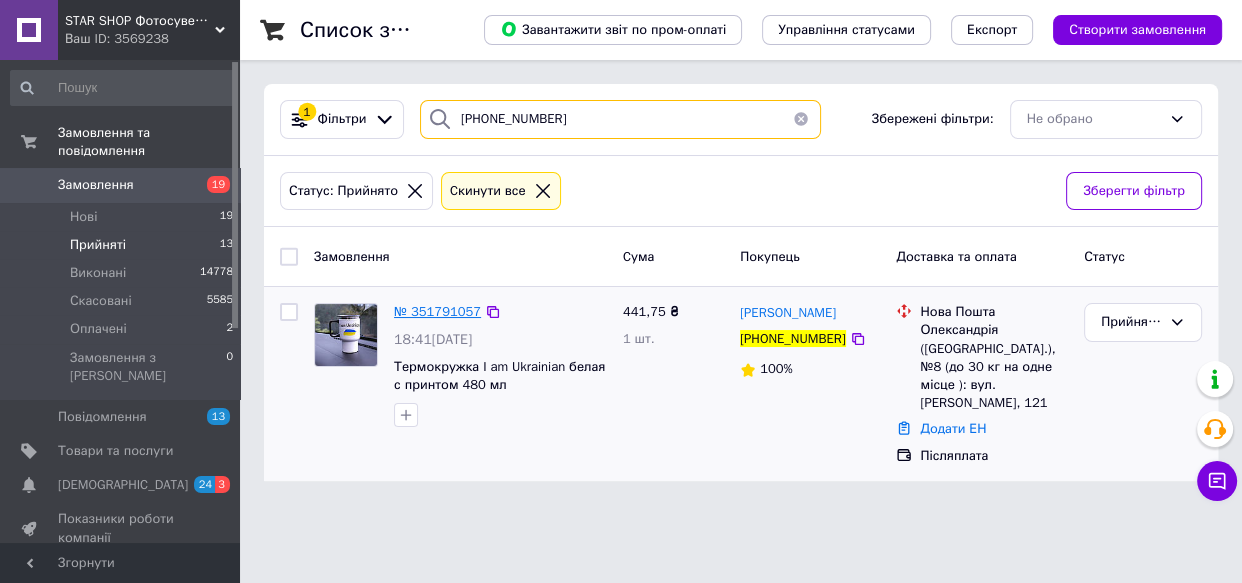 type on "[PHONE_NUMBER]" 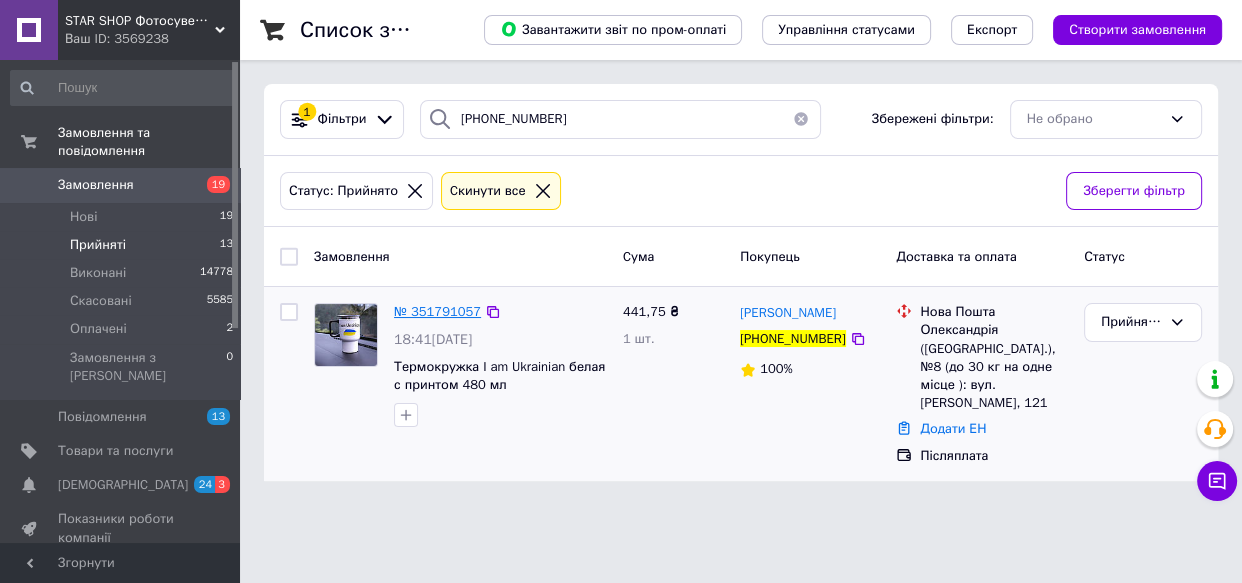 click on "№ 351791057" at bounding box center (437, 311) 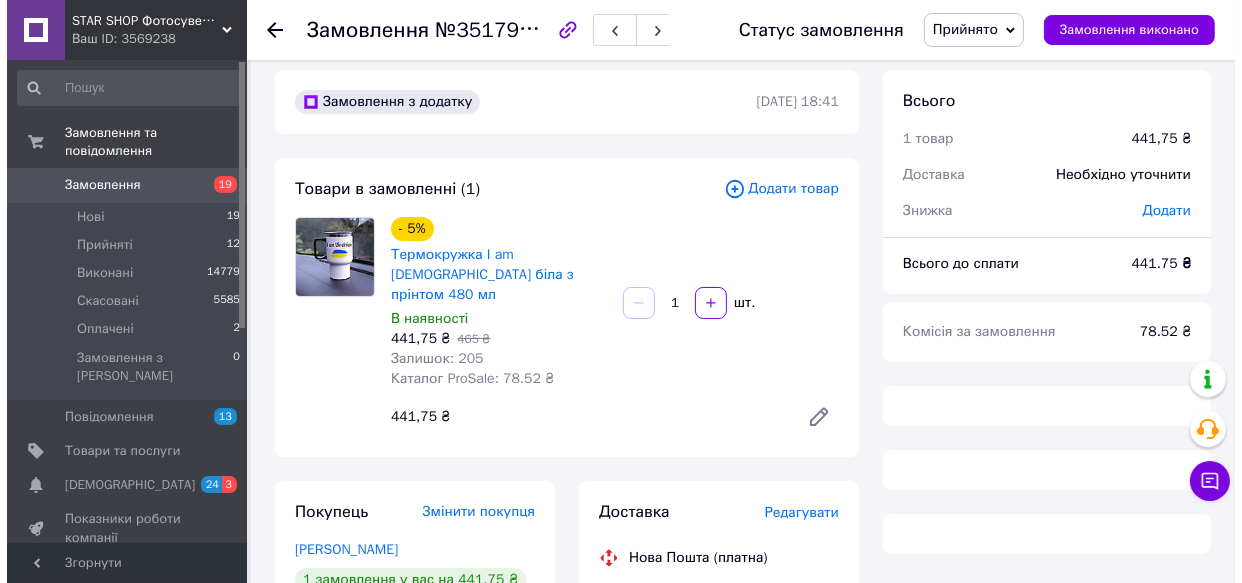 scroll, scrollTop: 272, scrollLeft: 0, axis: vertical 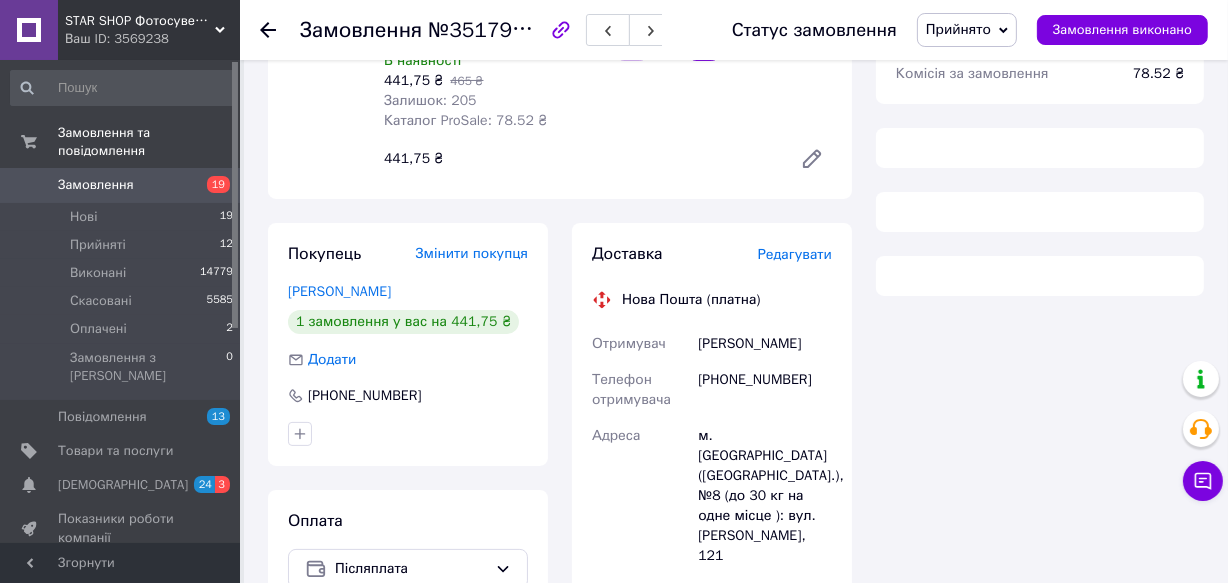 click on "Редагувати" at bounding box center (795, 254) 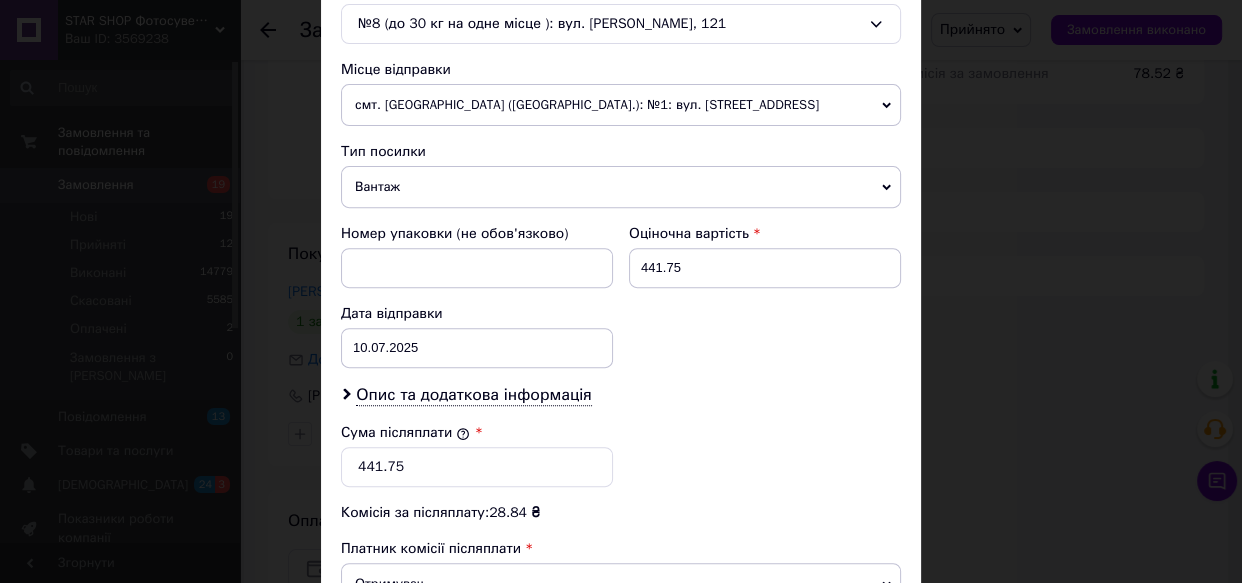 scroll, scrollTop: 727, scrollLeft: 0, axis: vertical 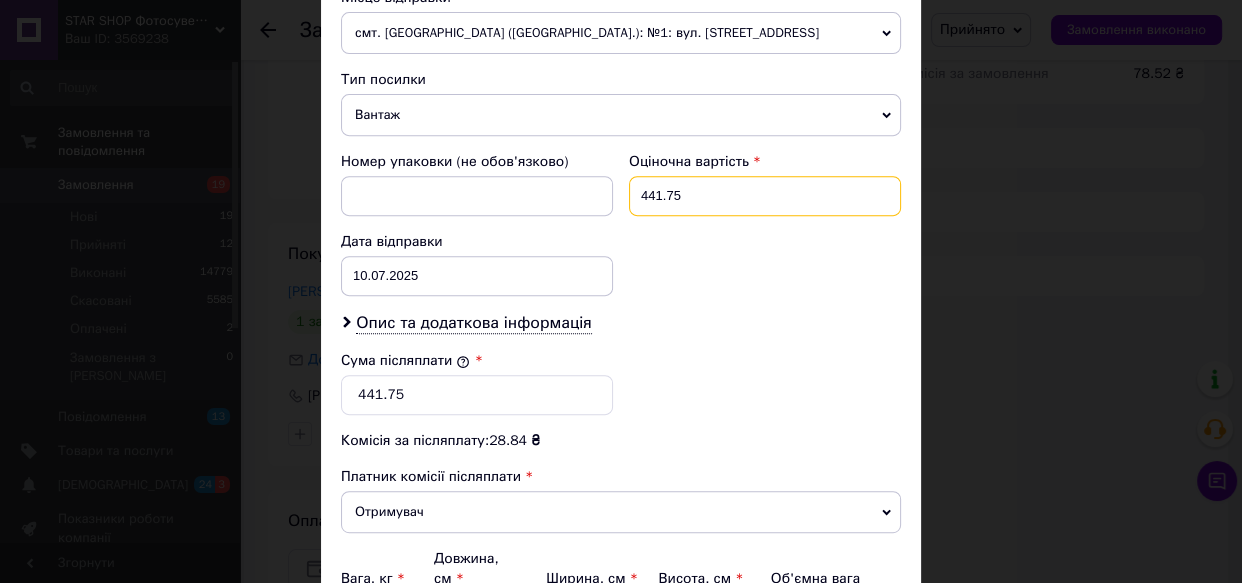 click on "441.75" at bounding box center [765, 196] 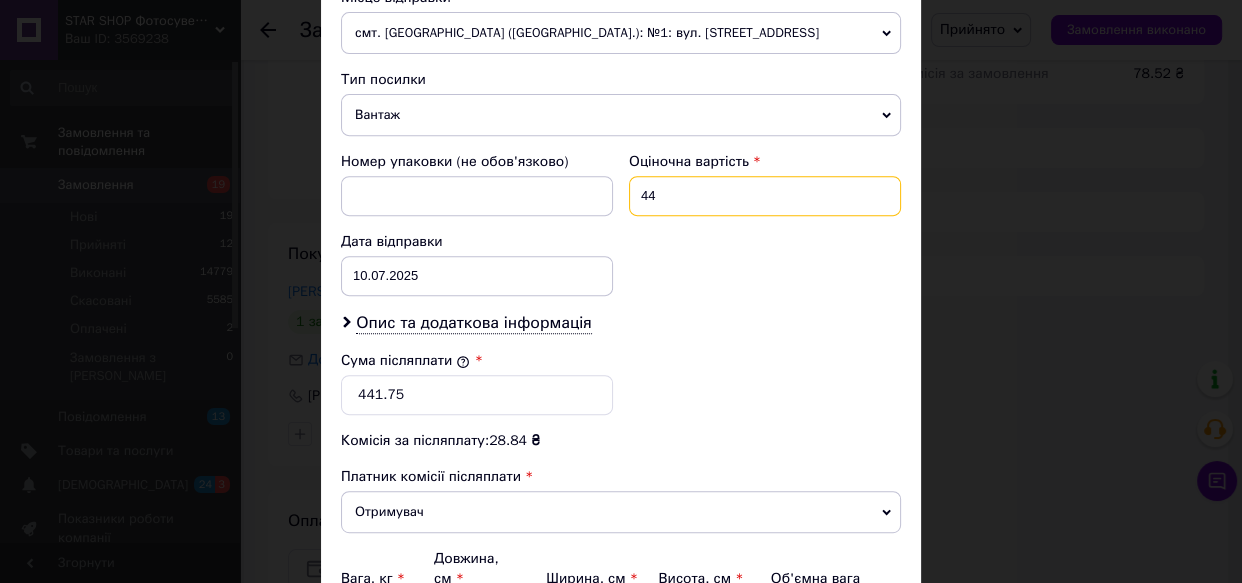 type on "4" 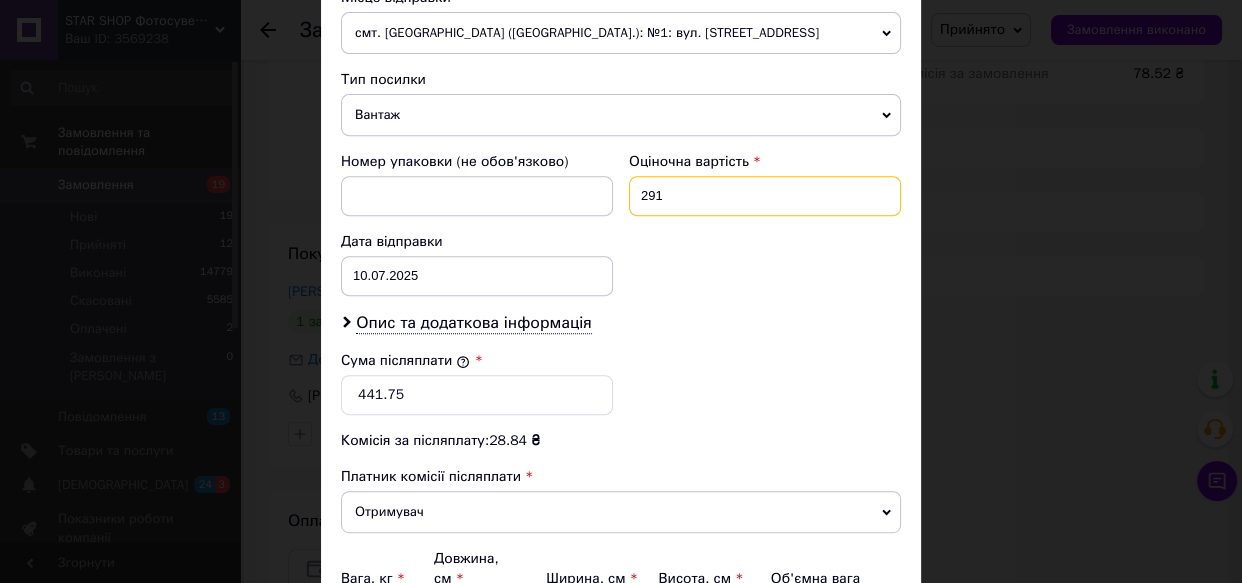 scroll, scrollTop: 818, scrollLeft: 0, axis: vertical 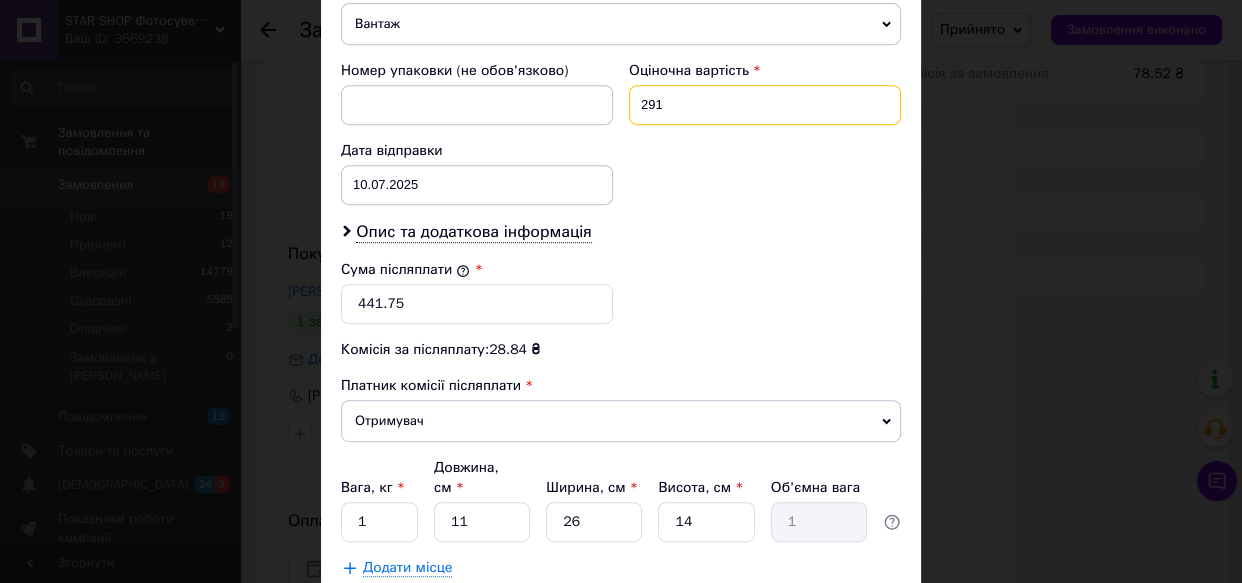 type on "291" 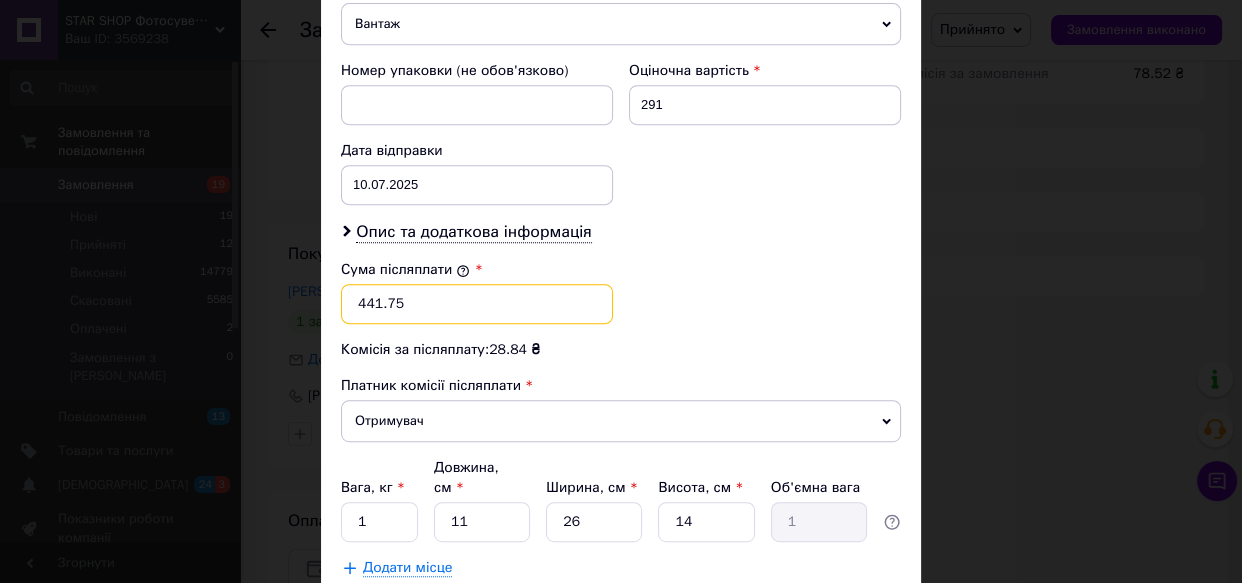 click on "441.75" at bounding box center [477, 304] 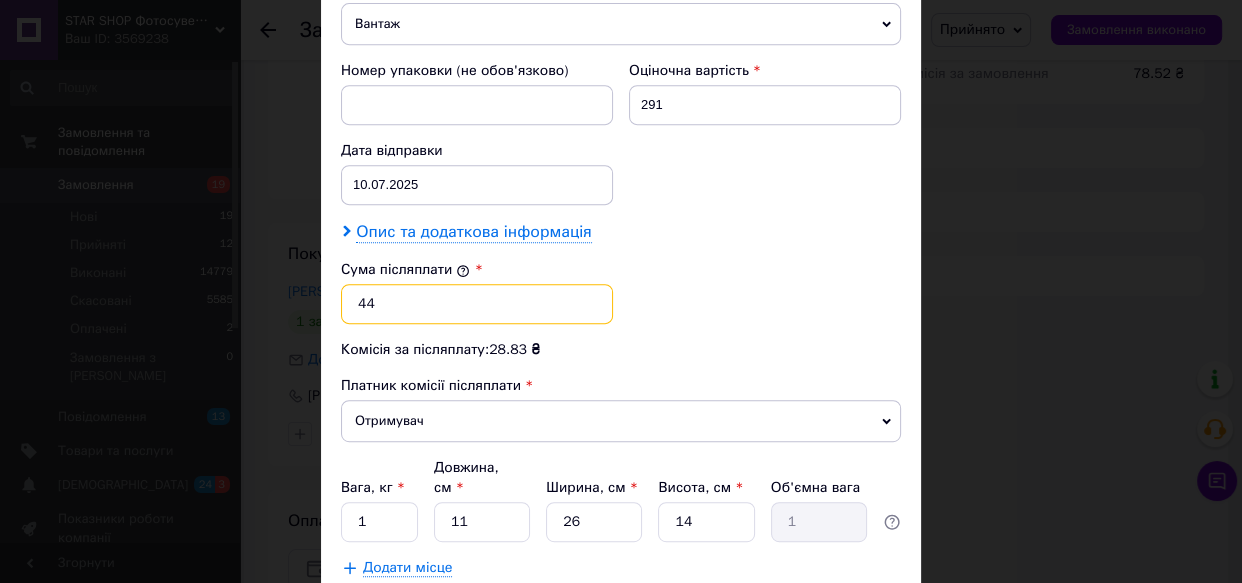 type on "4" 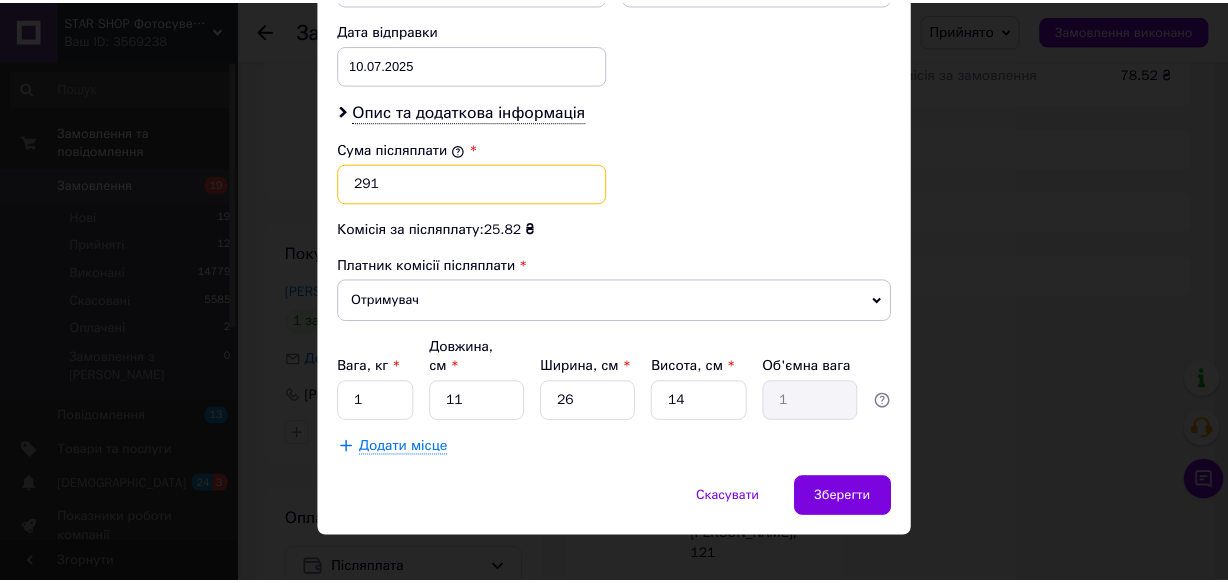 scroll, scrollTop: 940, scrollLeft: 0, axis: vertical 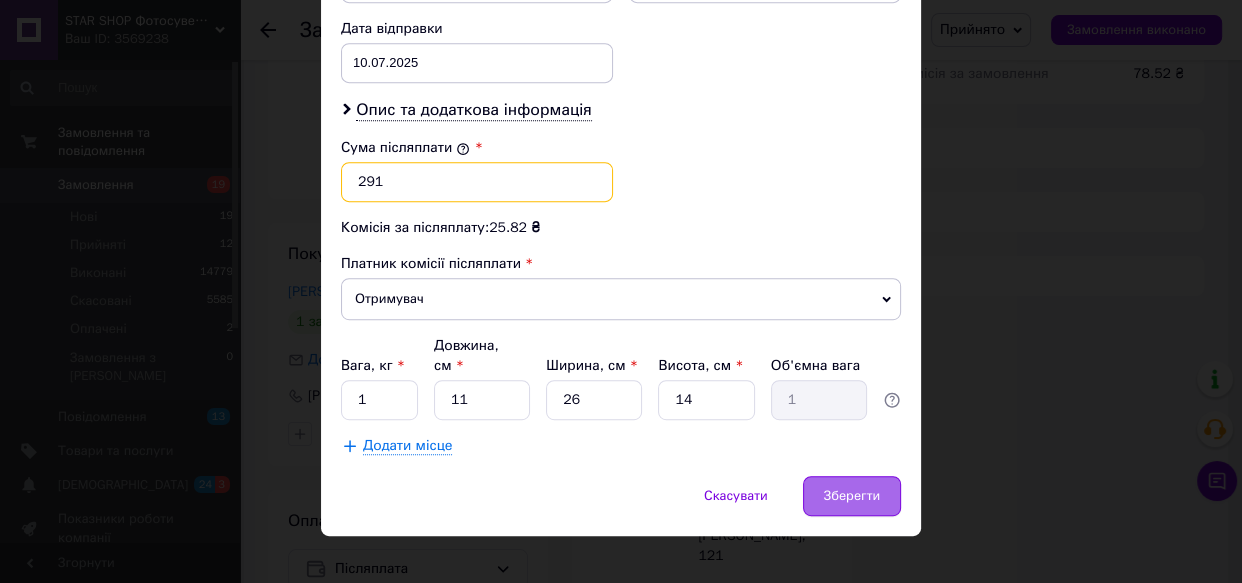 type on "291" 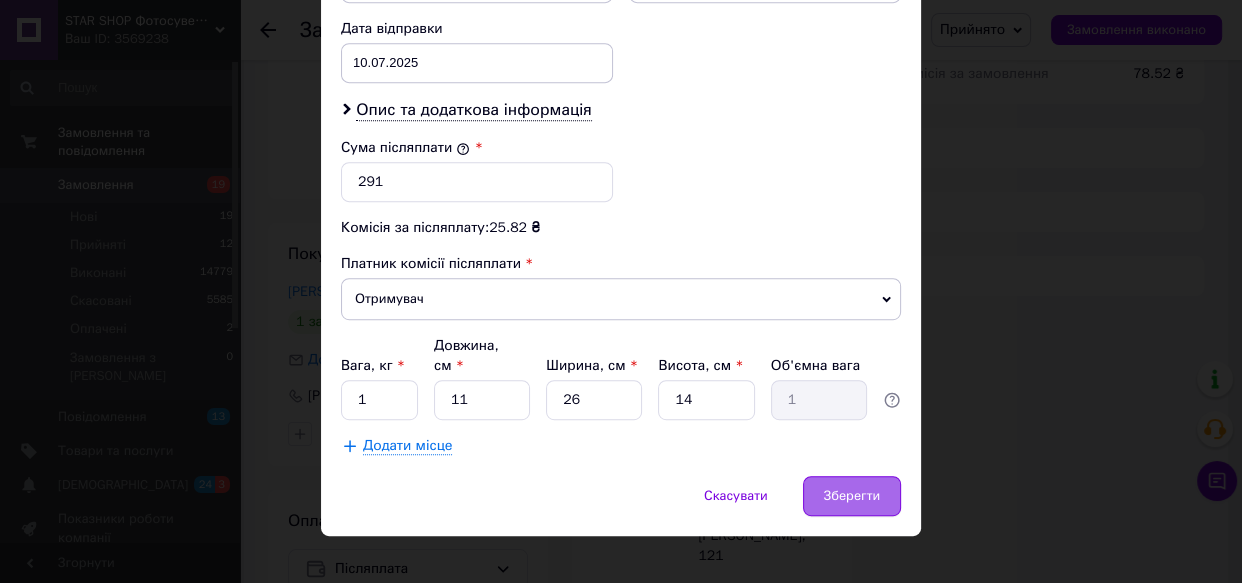 click on "Зберегти" at bounding box center (852, 496) 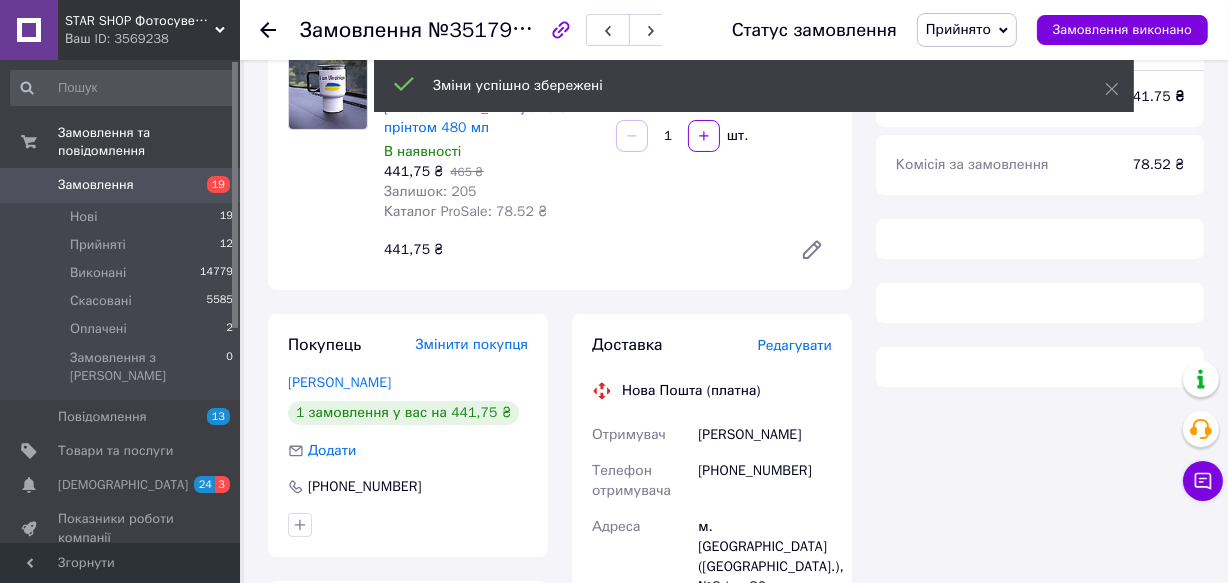 scroll, scrollTop: 90, scrollLeft: 0, axis: vertical 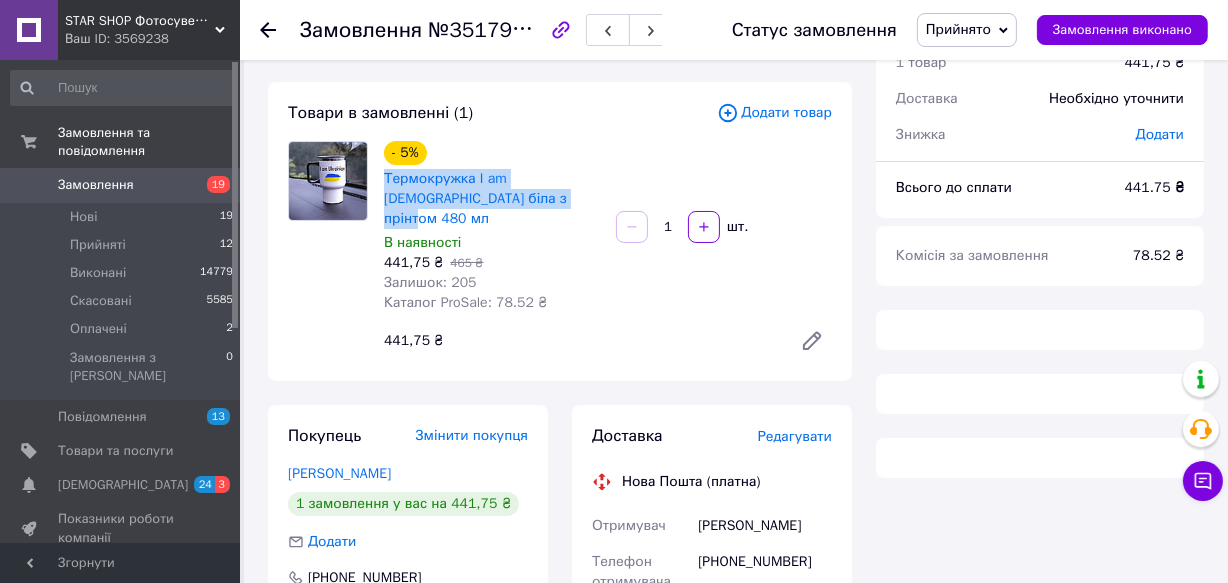drag, startPoint x: 378, startPoint y: 171, endPoint x: 560, endPoint y: 194, distance: 183.44754 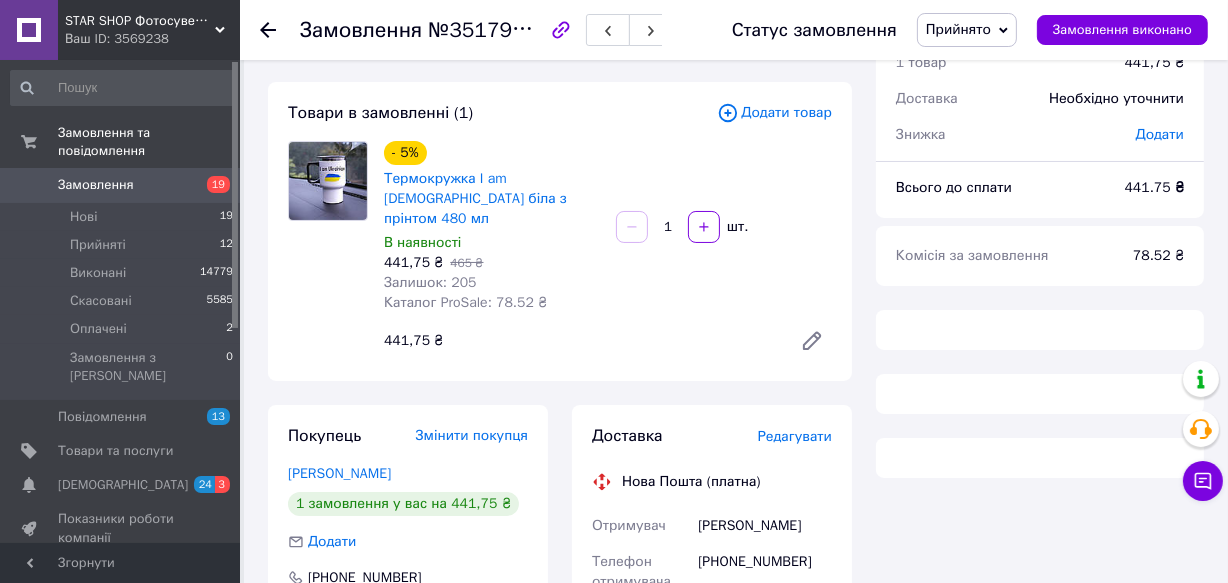 click on "- 5% Термокружка  I am [DEMOGRAPHIC_DATA] біла з прінтом 480 мл В наявності 441,75 ₴   465 ₴ Залишок: 205 Каталог ProSale: 78.52 ₴  1   шт. 441,75 ₴" at bounding box center (608, 251) 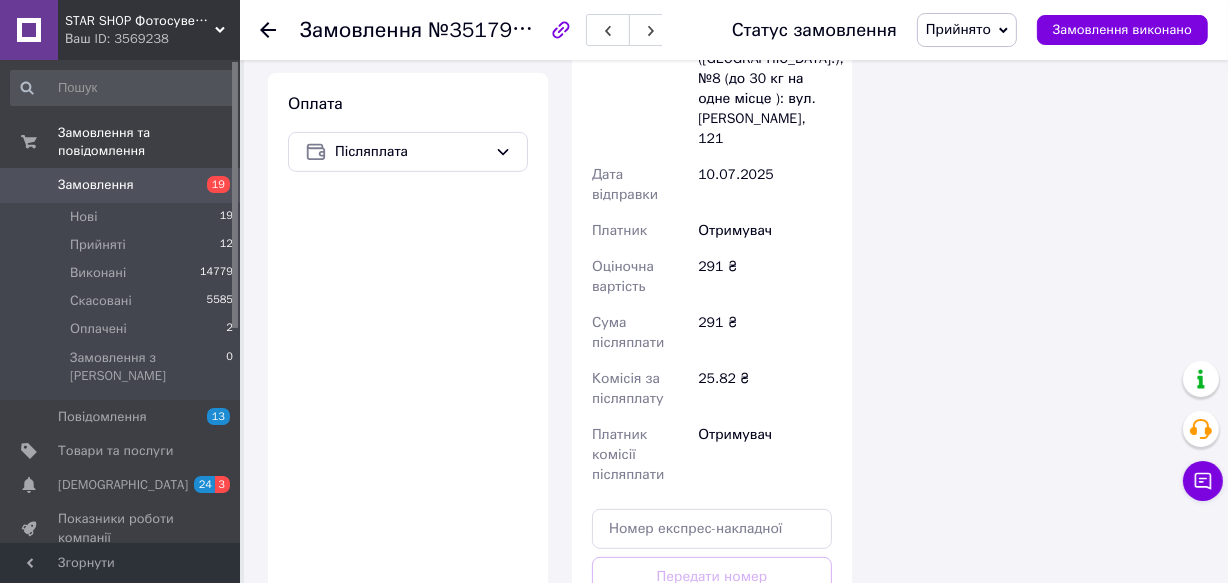 scroll, scrollTop: 727, scrollLeft: 0, axis: vertical 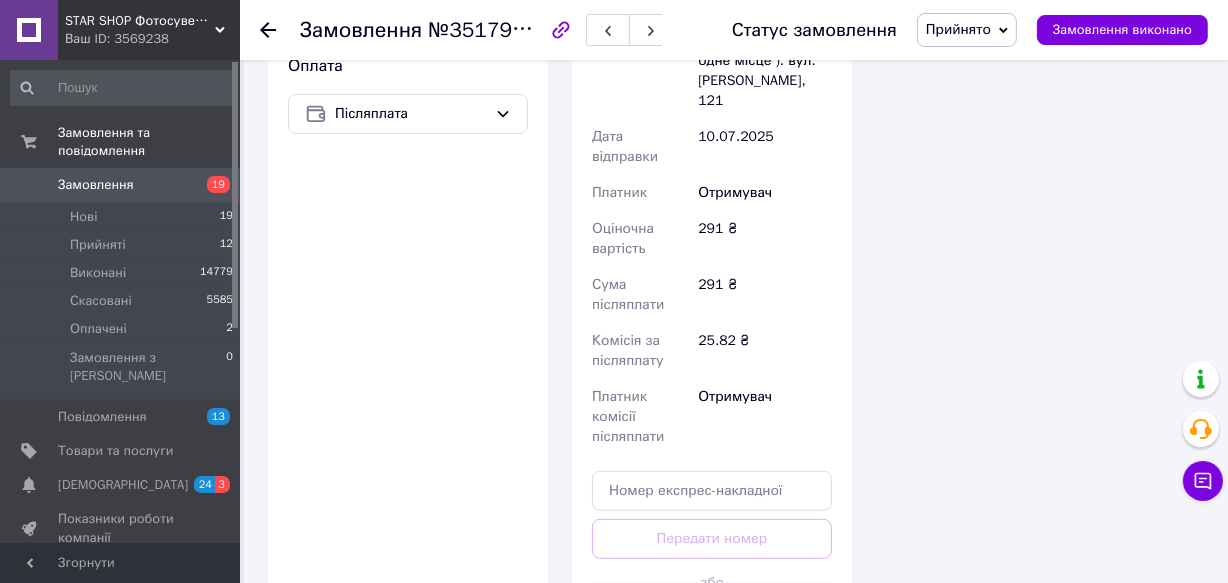 click on "Згенерувати ЕН" at bounding box center (712, 628) 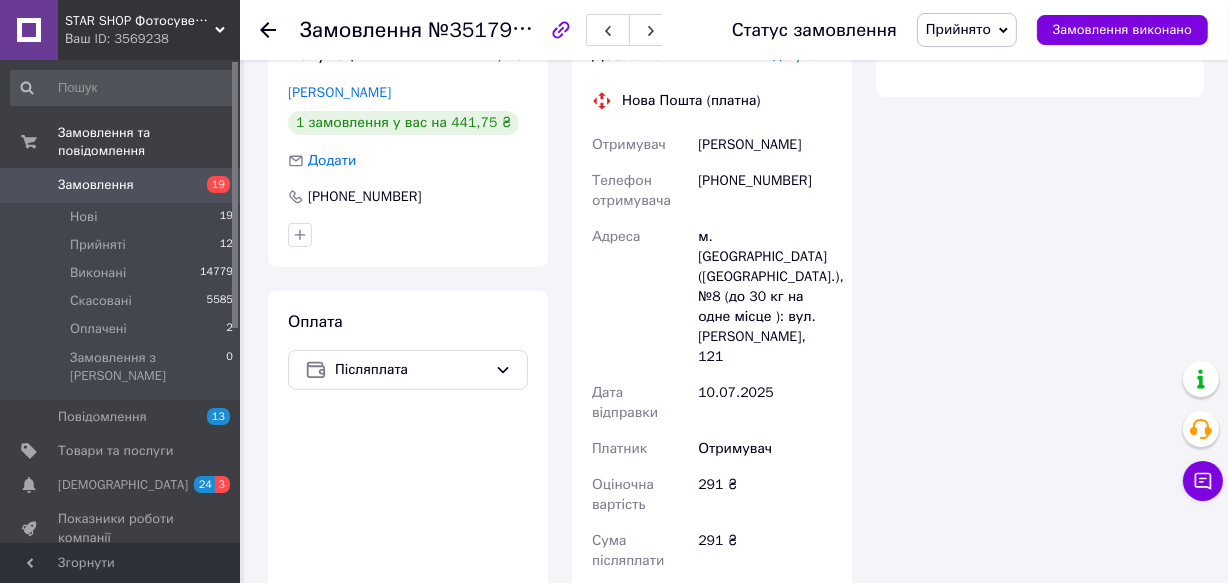 scroll, scrollTop: 454, scrollLeft: 0, axis: vertical 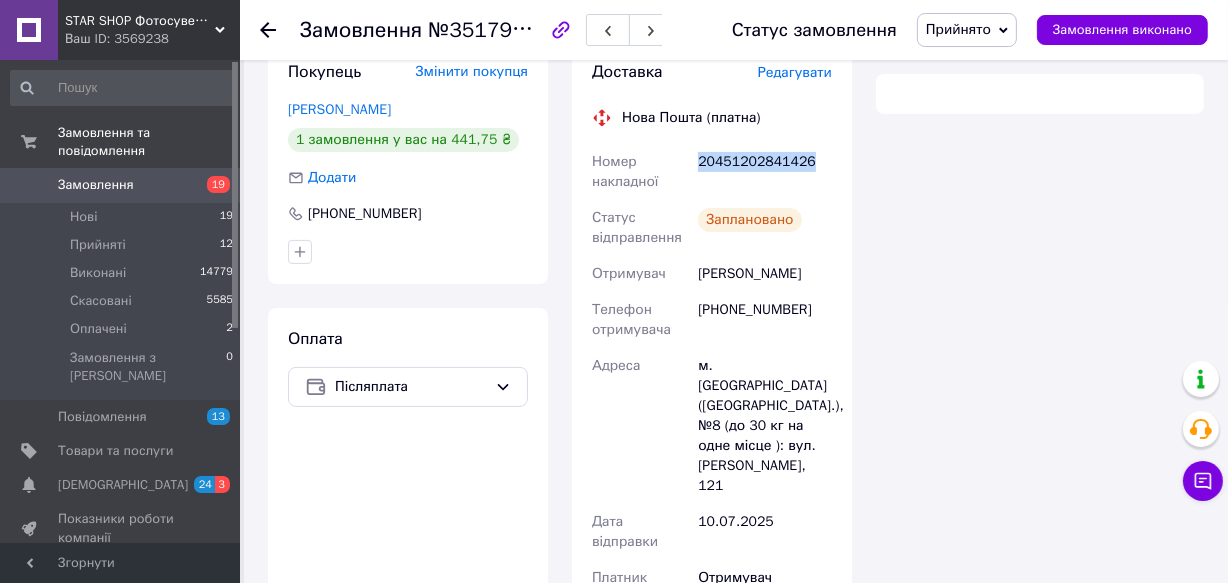 drag, startPoint x: 700, startPoint y: 134, endPoint x: 809, endPoint y: 146, distance: 109.65856 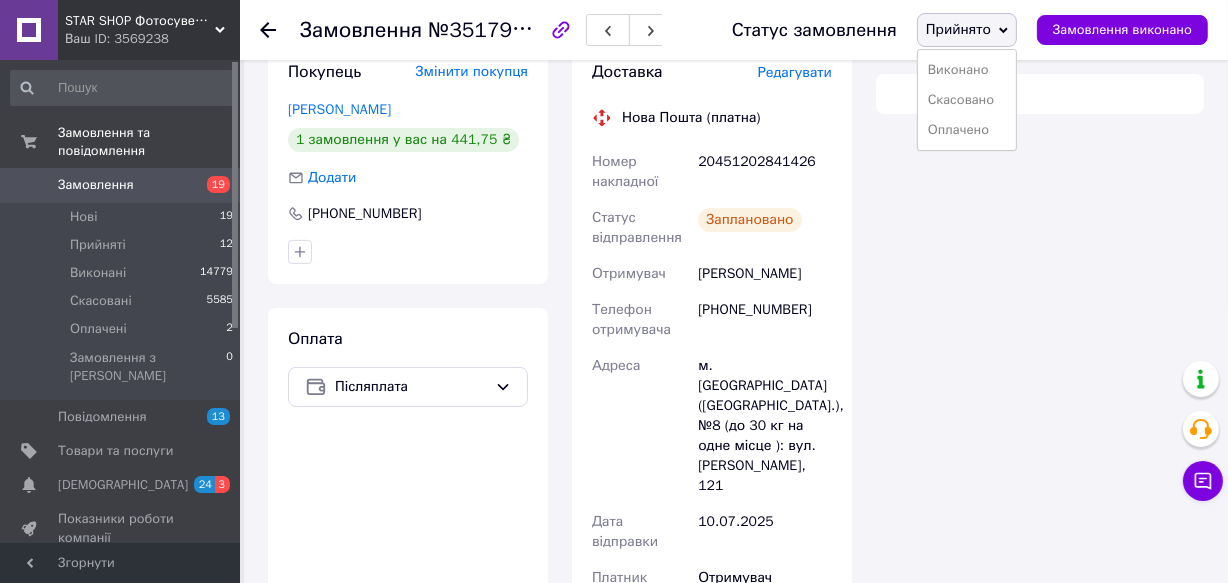 drag, startPoint x: 937, startPoint y: 66, endPoint x: 386, endPoint y: 48, distance: 551.29395 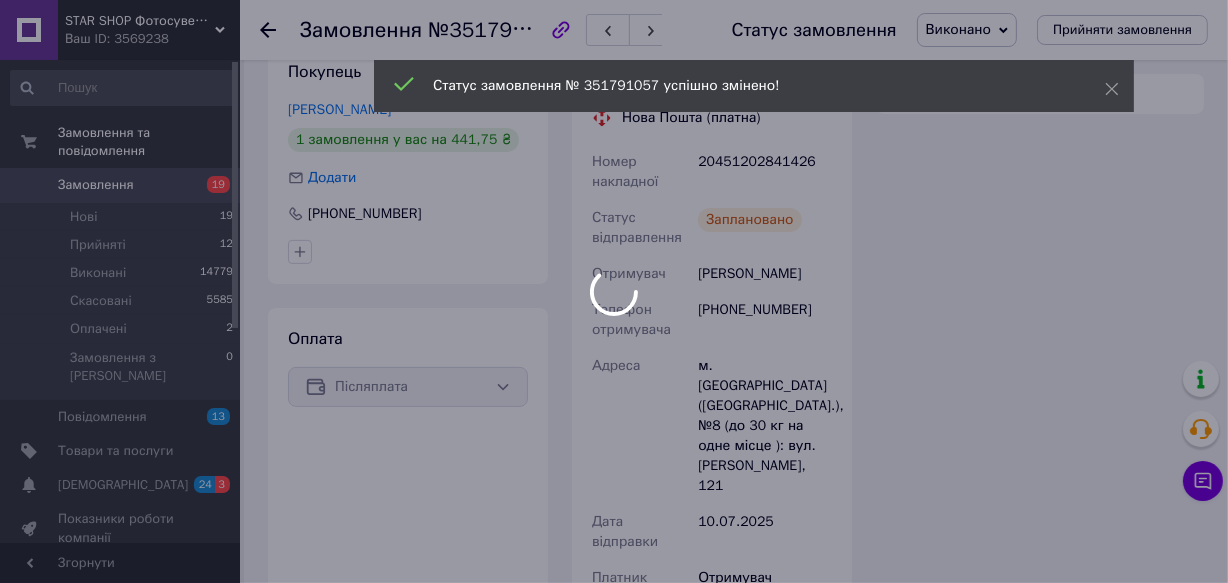 click on "STAR SHOP Фотосувеніри Ваш ID: 3569238 Сайт STAR SHOP Фотосувеніри Кабінет покупця Перевірити стан системи Сторінка на порталі Довідка Вийти Замовлення та повідомлення Замовлення 19 Нові 19 Прийняті 12 Виконані 14779 Скасовані 5585 Оплачені 2 Замовлення з Розетки 0 Повідомлення 13 Товари та послуги Сповіщення 24 3 Показники роботи компанії Панель управління Відгуки Клієнти Каталог ProSale Аналітика Інструменти веб-майстра та SEO Управління сайтом Гаманець компанії [PERSON_NAME] [PERSON_NAME] та рахунки Prom мікс 6 000 Згорнути №351791057" at bounding box center (614, 303) 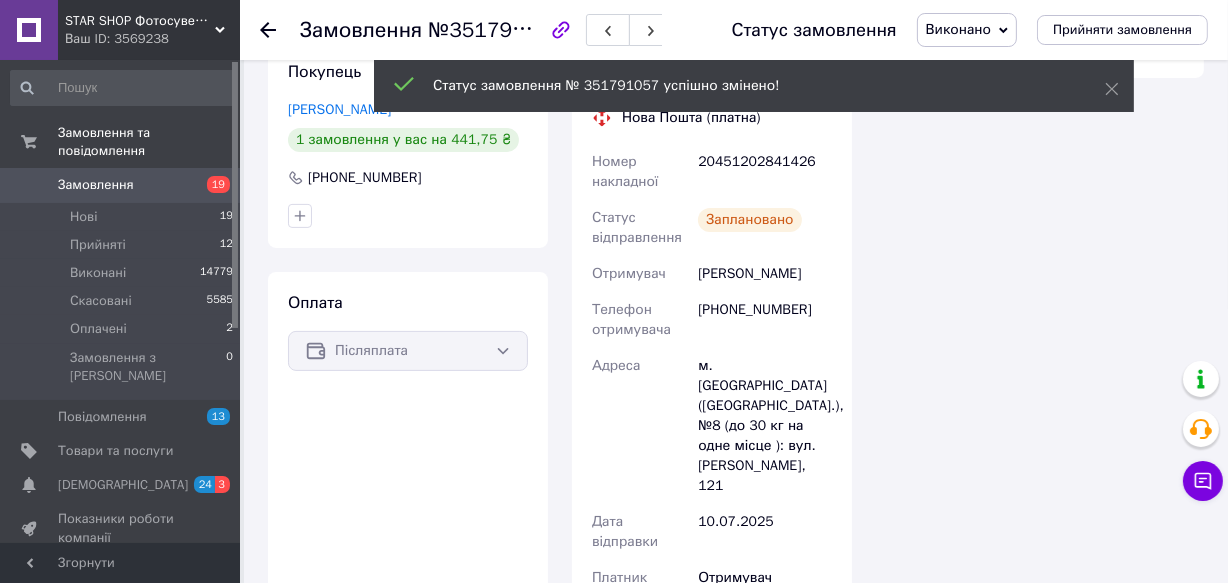 click 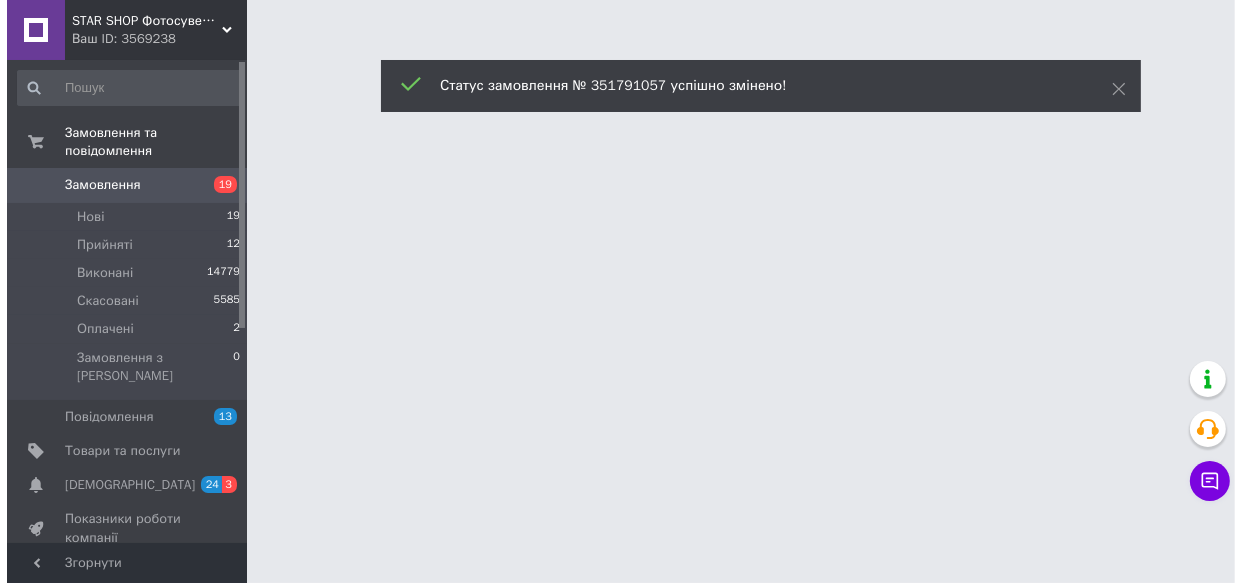 scroll, scrollTop: 0, scrollLeft: 0, axis: both 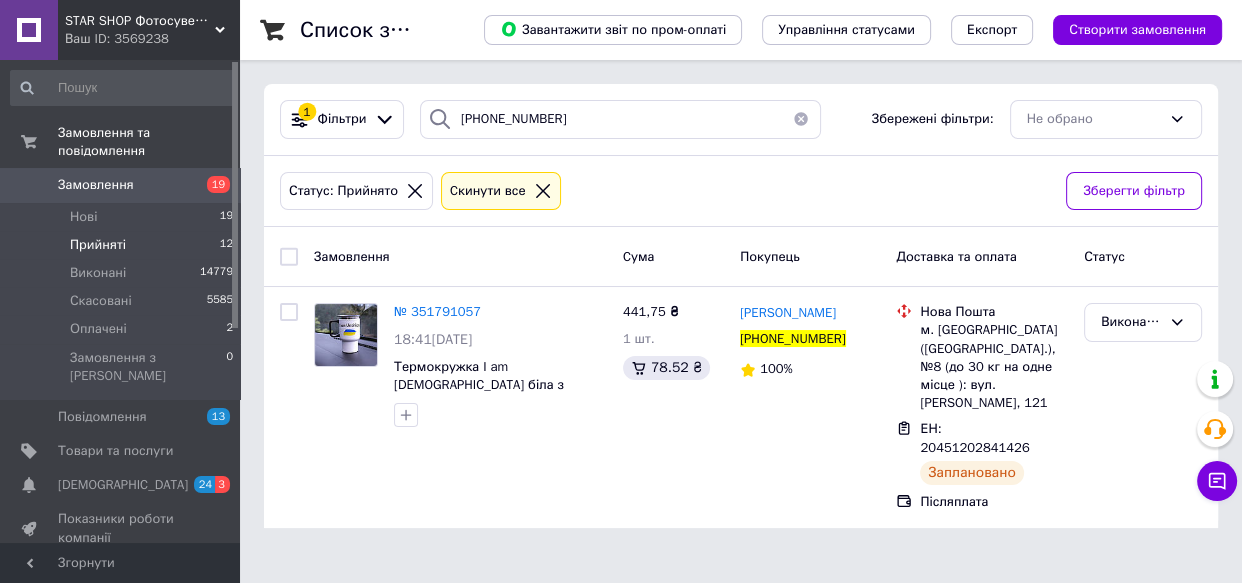 click at bounding box center [801, 119] 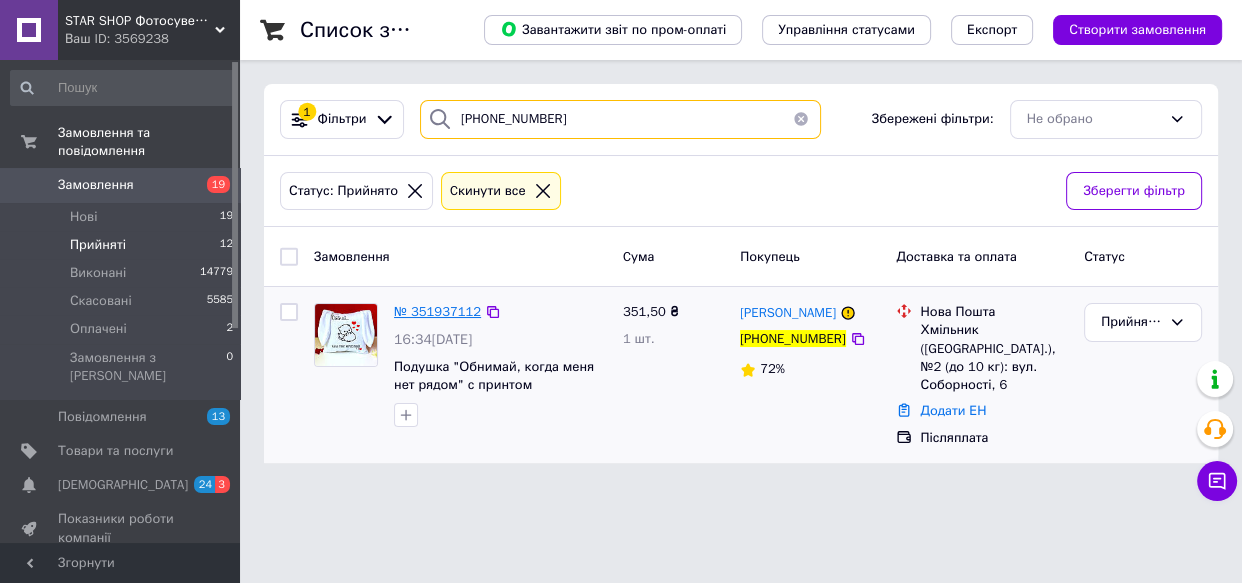 type on "[PHONE_NUMBER]" 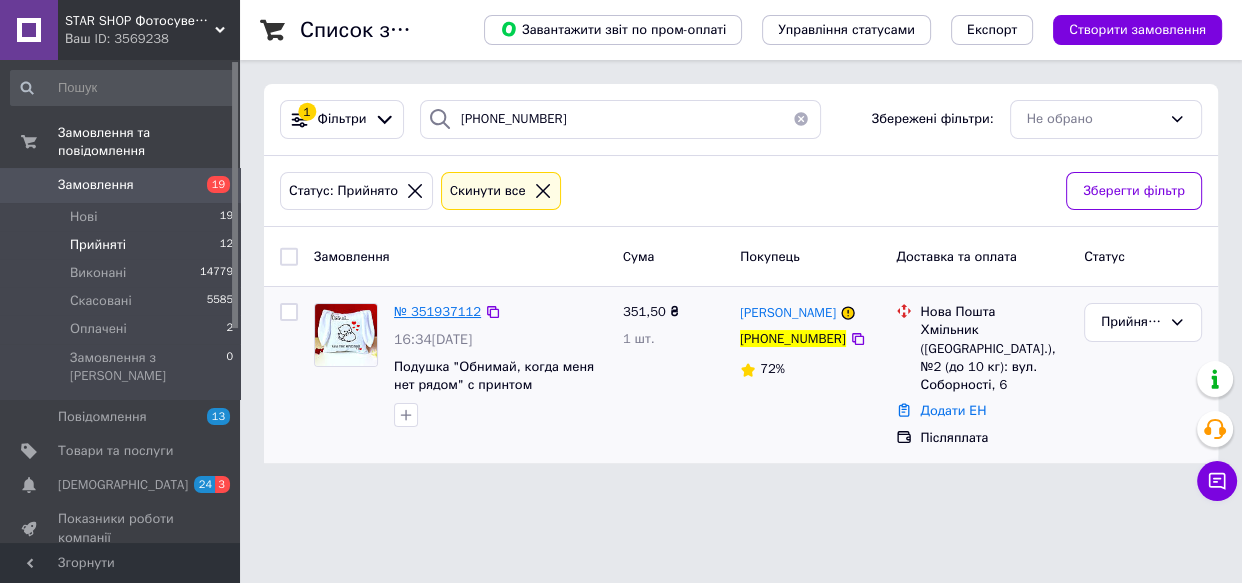 click on "№ 351937112" at bounding box center [437, 311] 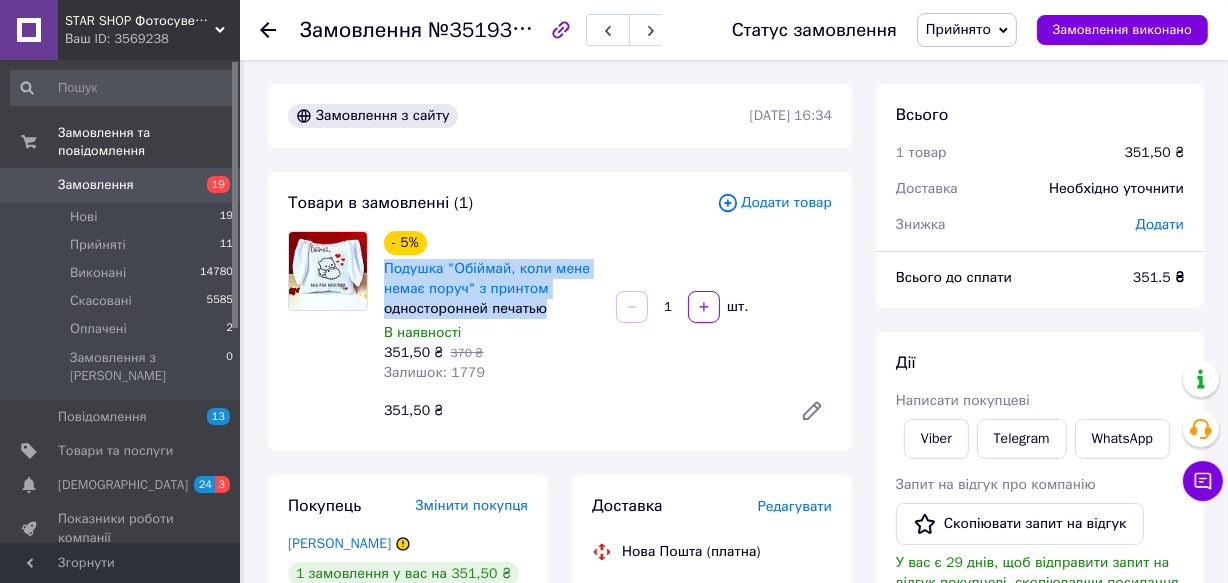 drag, startPoint x: 386, startPoint y: 266, endPoint x: 550, endPoint y: 312, distance: 170.32909 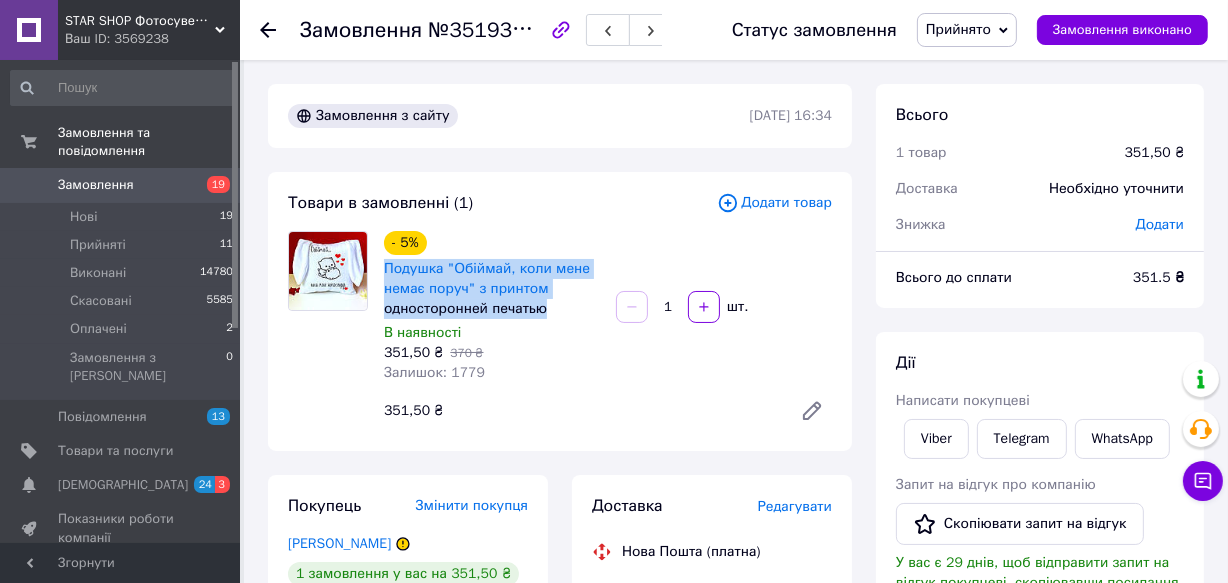 click on "- 5% Подушка "Обіймай, коли мене немає поруч" з принтом односторонней печатью В наявності 351,50 ₴   370 ₴ Залишок: 1779 1   шт. 351,50 ₴" at bounding box center (608, 331) 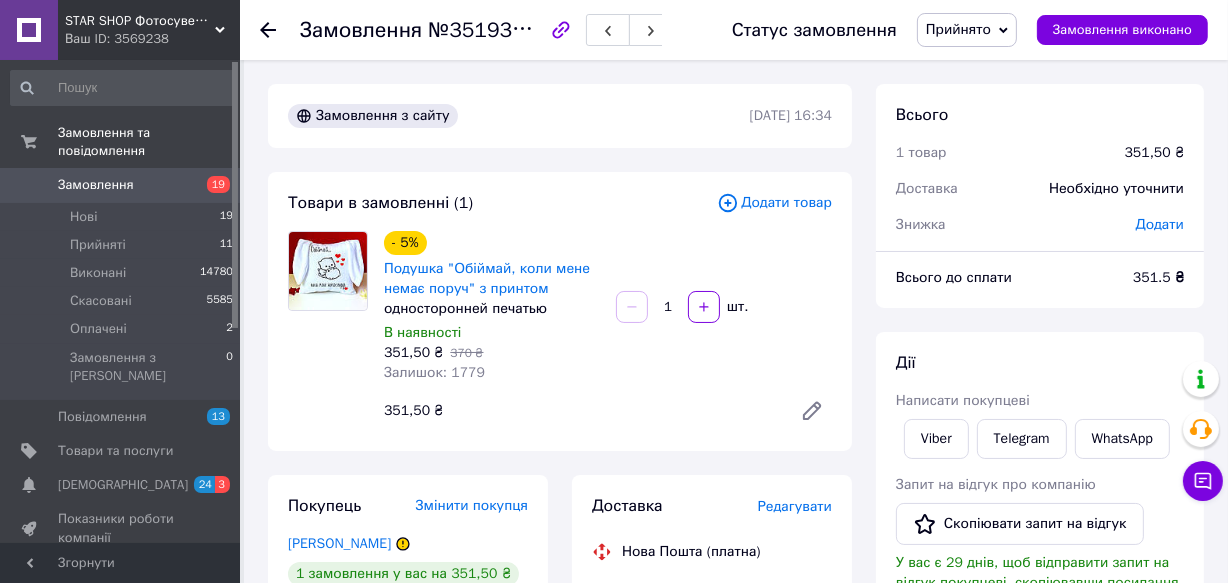 click on "Редагувати" at bounding box center (795, 506) 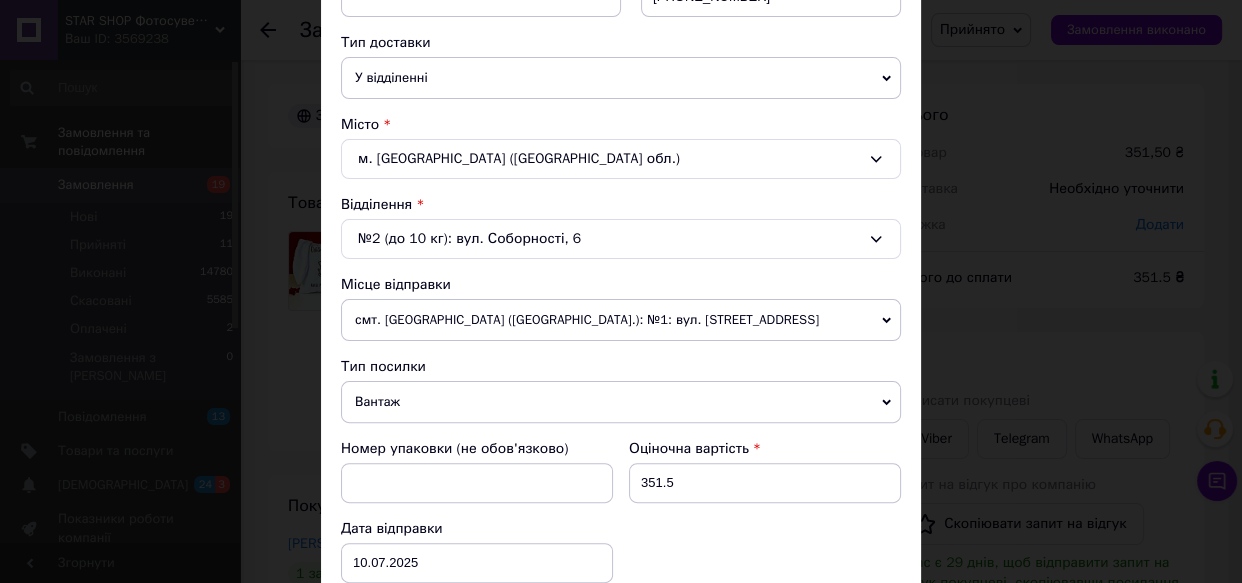 scroll, scrollTop: 636, scrollLeft: 0, axis: vertical 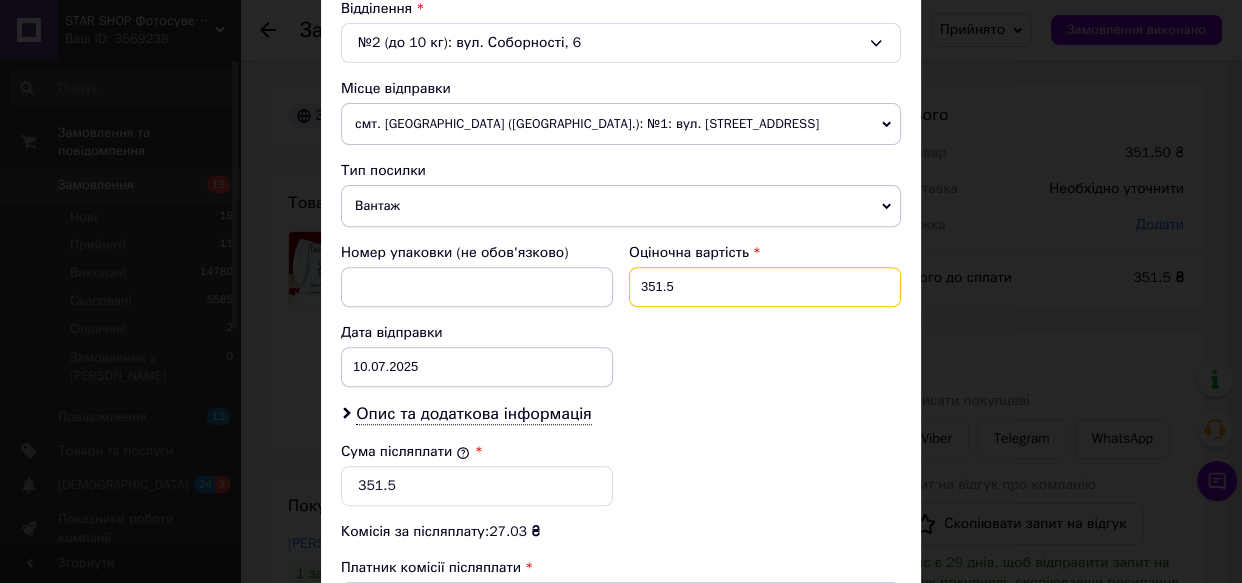 click on "351.5" at bounding box center (765, 287) 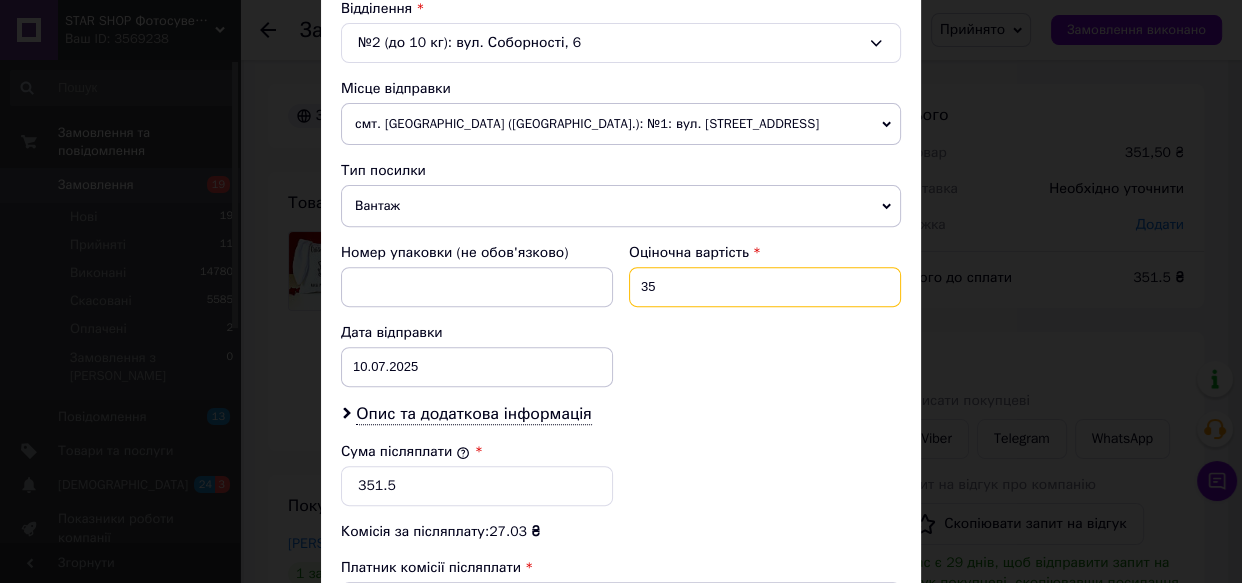 type on "3" 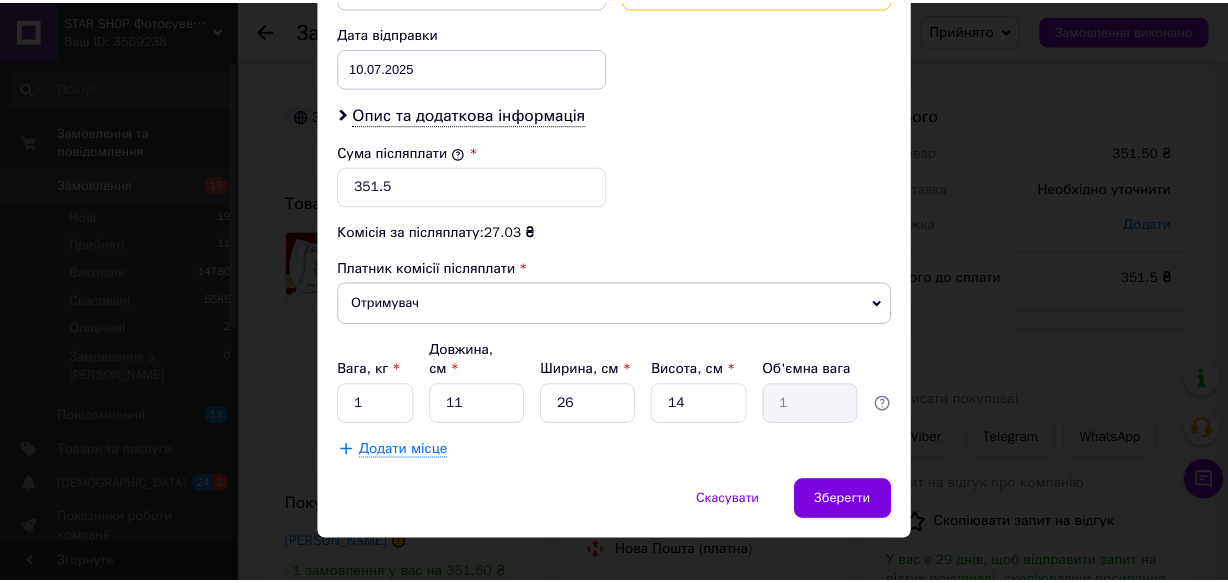 scroll, scrollTop: 940, scrollLeft: 0, axis: vertical 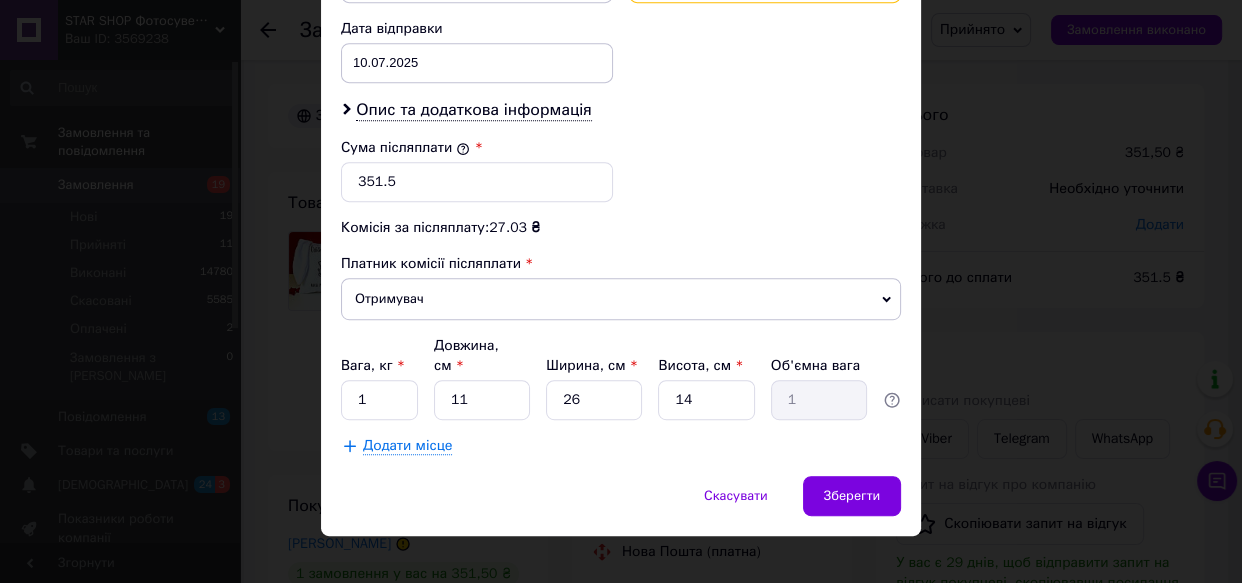 type on "201" 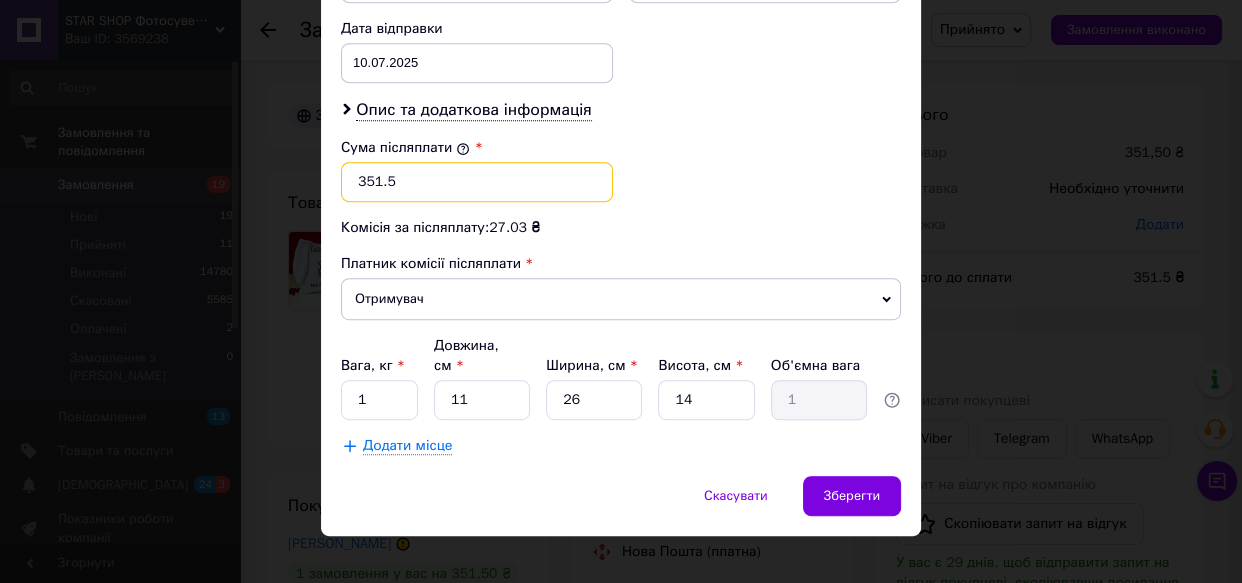 click on "351.5" at bounding box center [477, 182] 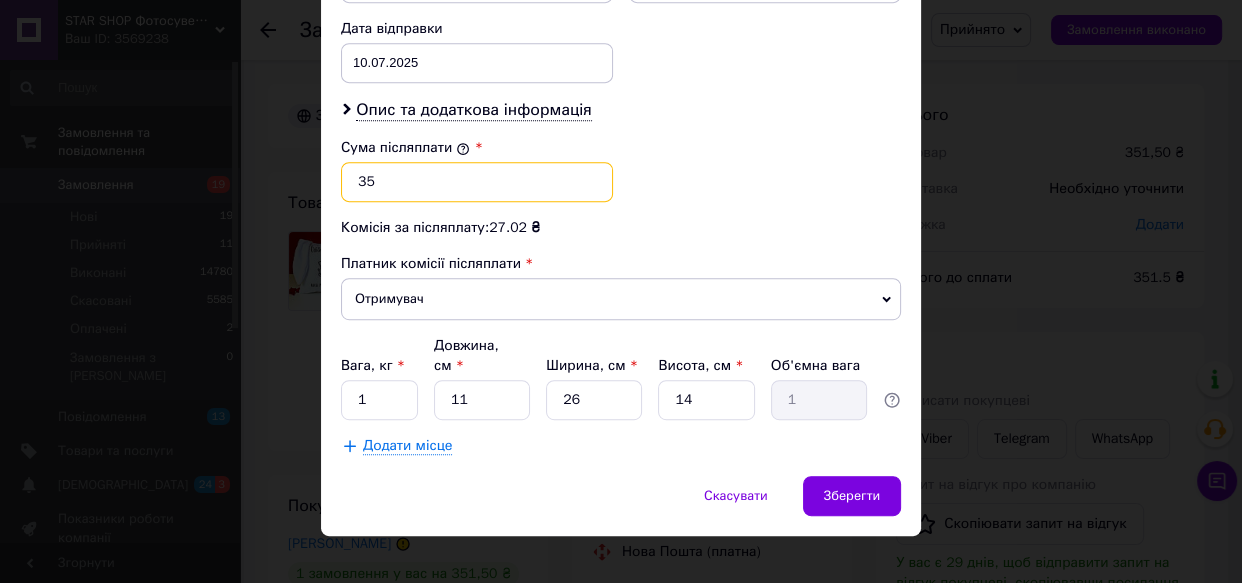 type on "3" 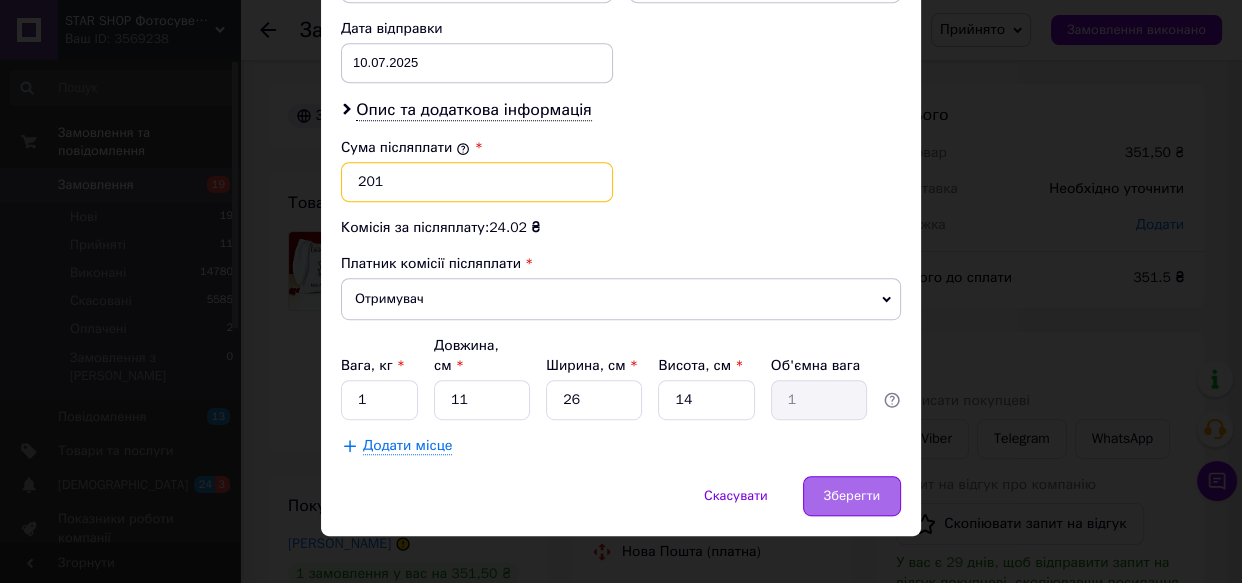 type on "201" 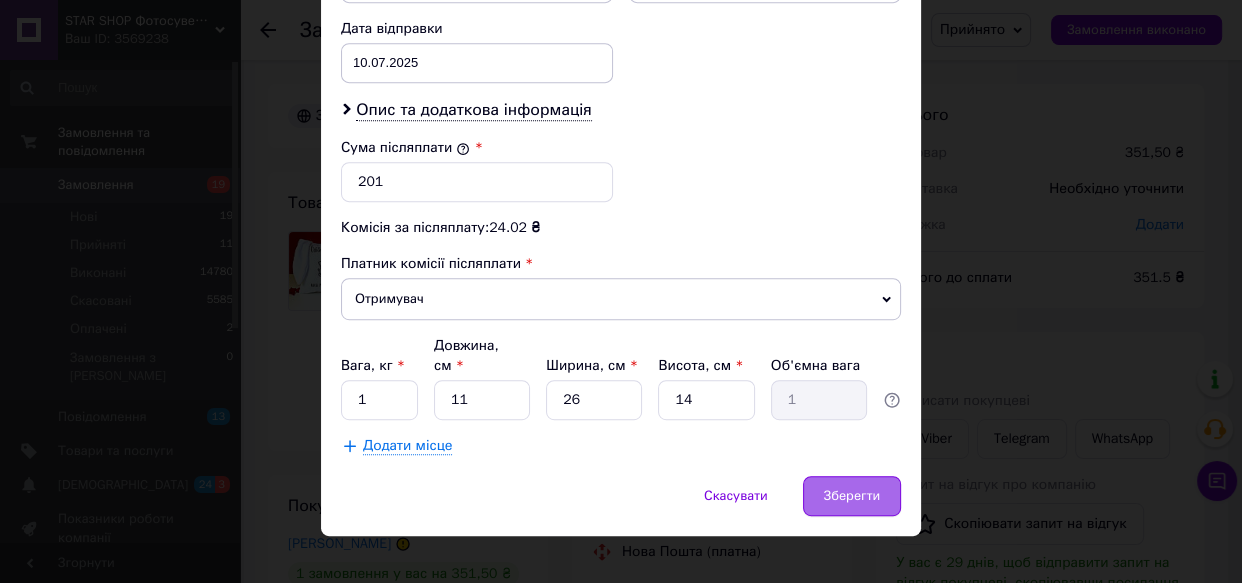 click on "Зберегти" at bounding box center [852, 496] 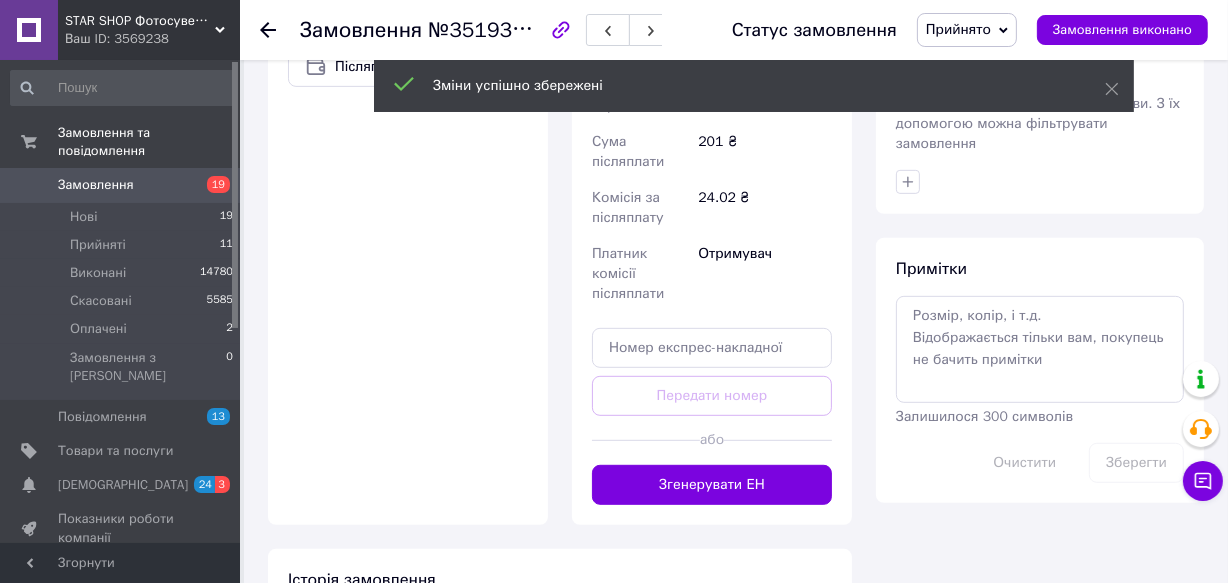 scroll, scrollTop: 818, scrollLeft: 0, axis: vertical 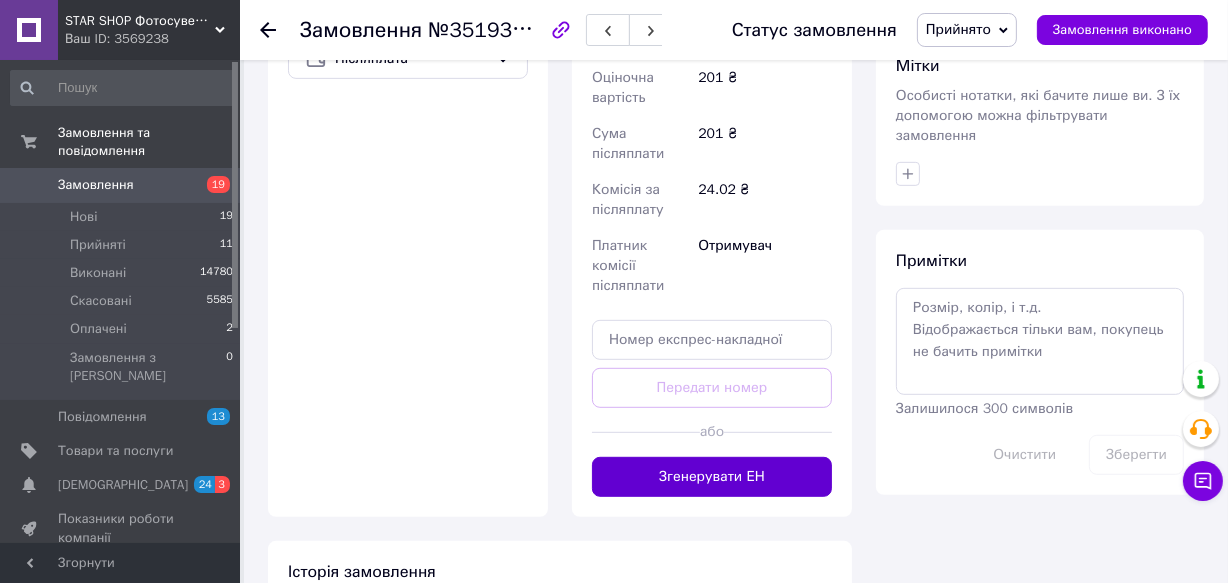click on "Згенерувати ЕН" at bounding box center [712, 477] 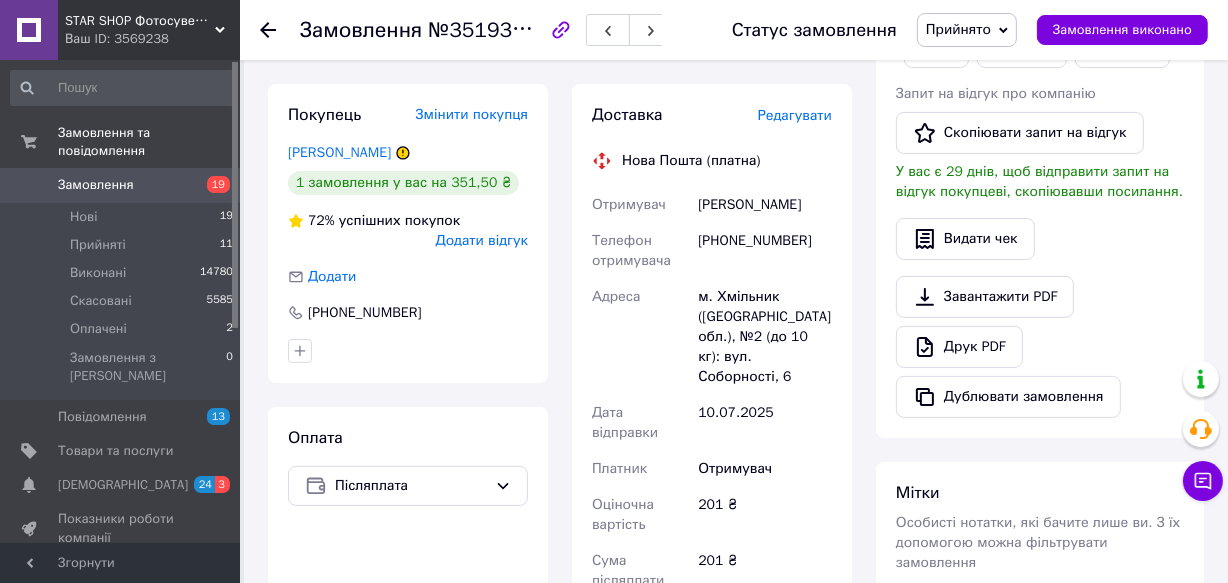 scroll, scrollTop: 363, scrollLeft: 0, axis: vertical 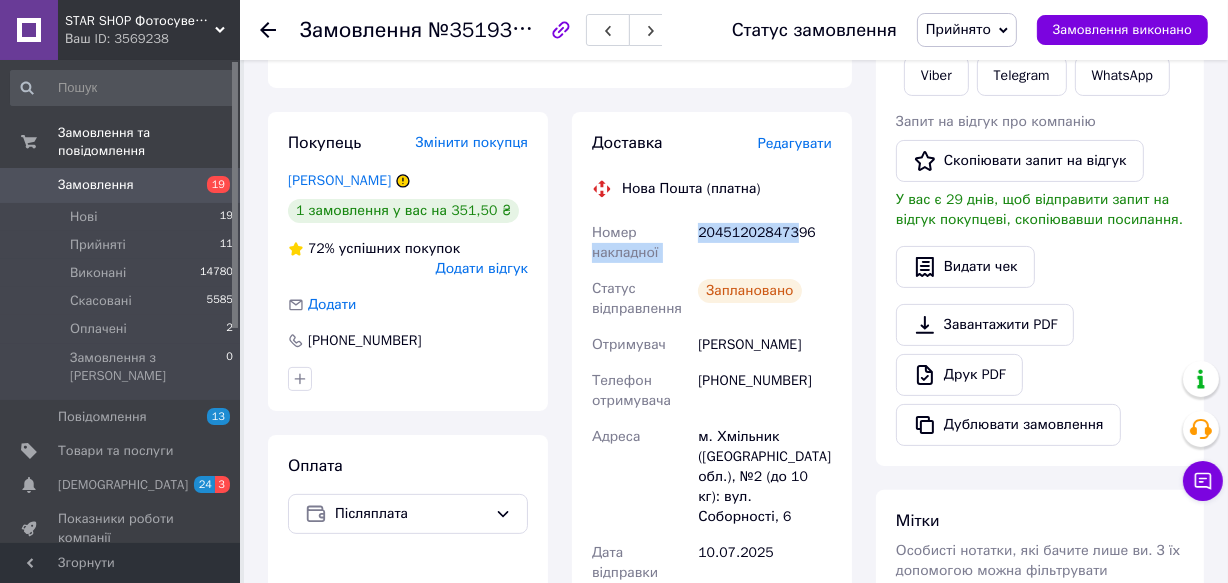 drag, startPoint x: 691, startPoint y: 227, endPoint x: 791, endPoint y: 238, distance: 100.60318 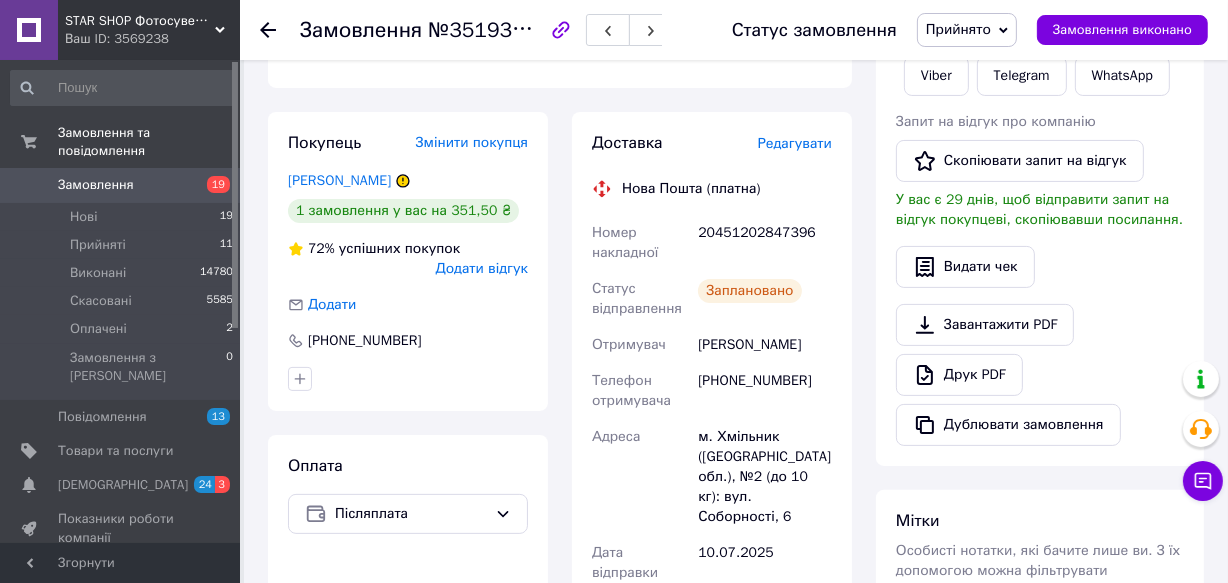 drag, startPoint x: 827, startPoint y: 249, endPoint x: 813, endPoint y: 249, distance: 14 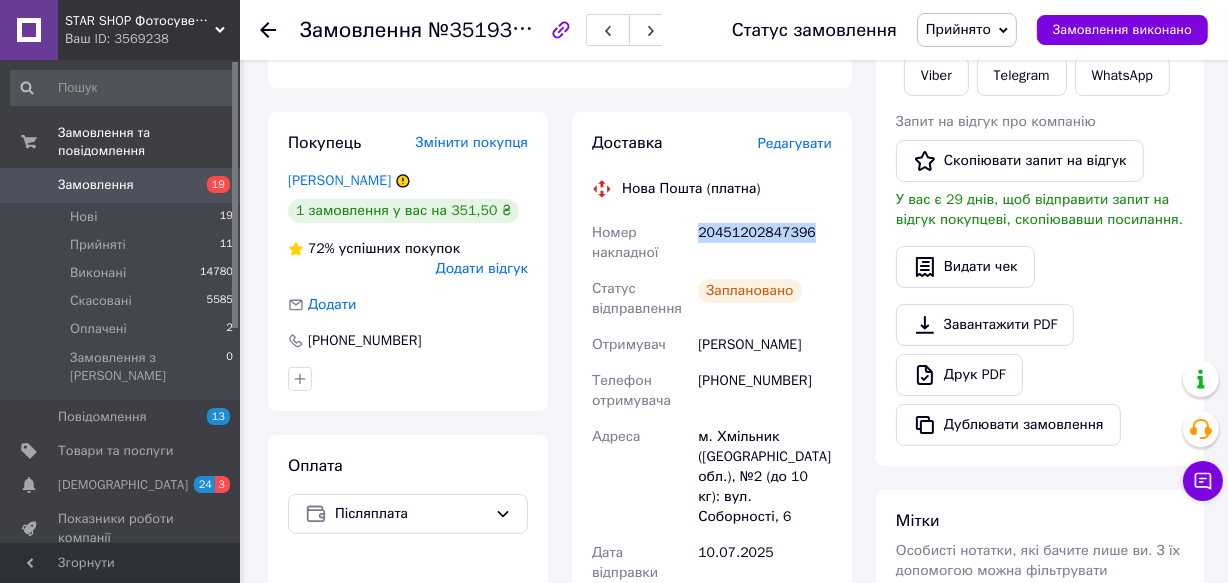 drag, startPoint x: 699, startPoint y: 224, endPoint x: 803, endPoint y: 239, distance: 105.076164 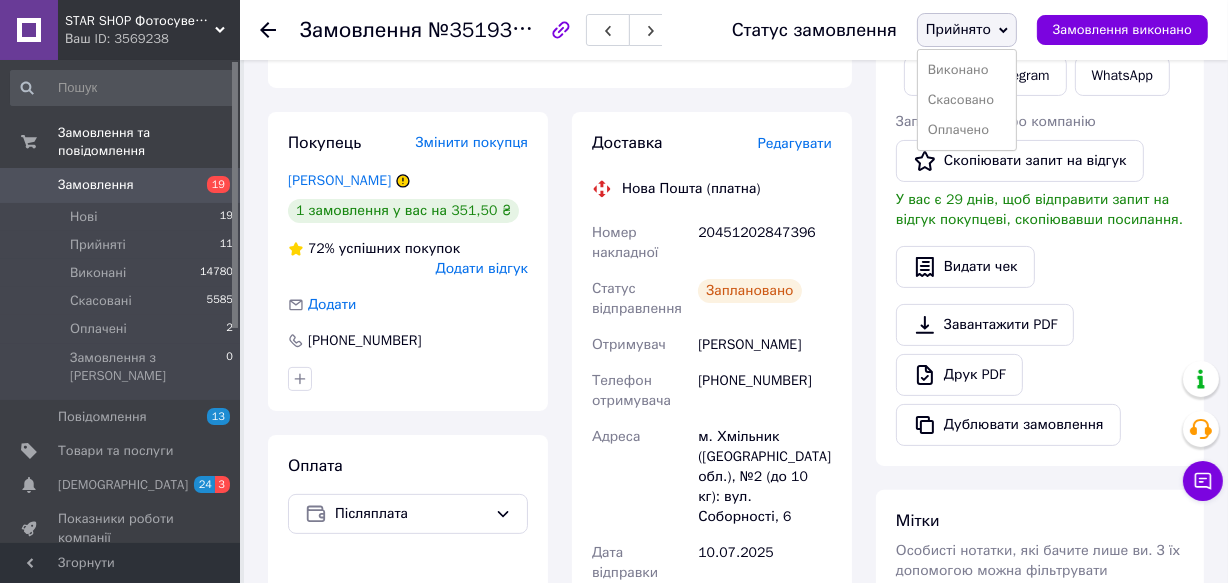 drag, startPoint x: 949, startPoint y: 68, endPoint x: 508, endPoint y: 0, distance: 446.21182 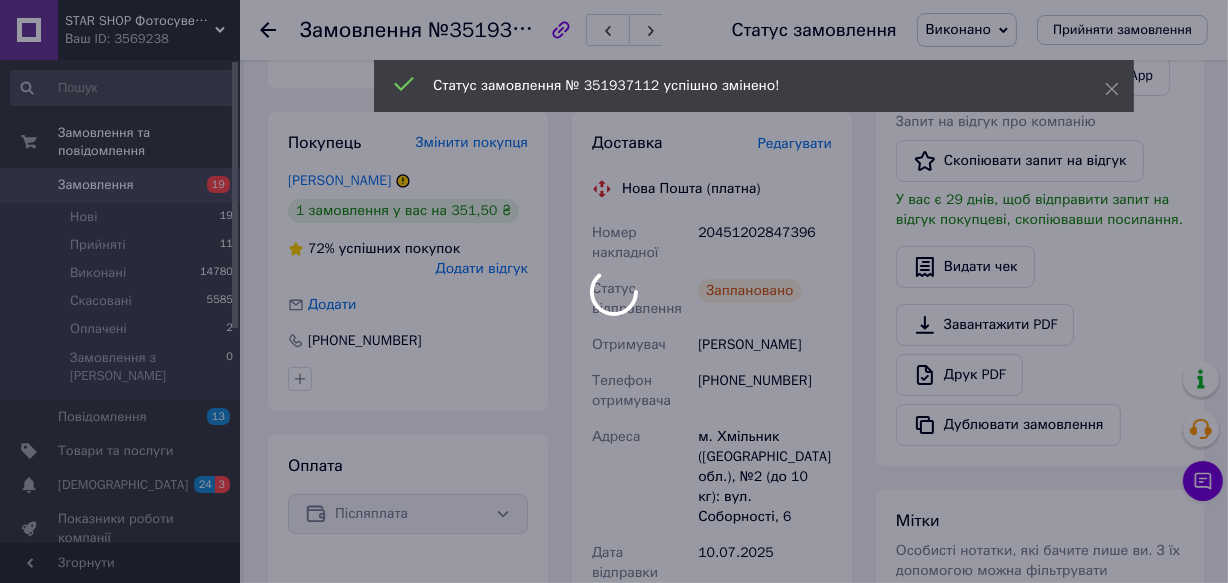 drag, startPoint x: 260, startPoint y: 34, endPoint x: 251, endPoint y: 27, distance: 11.401754 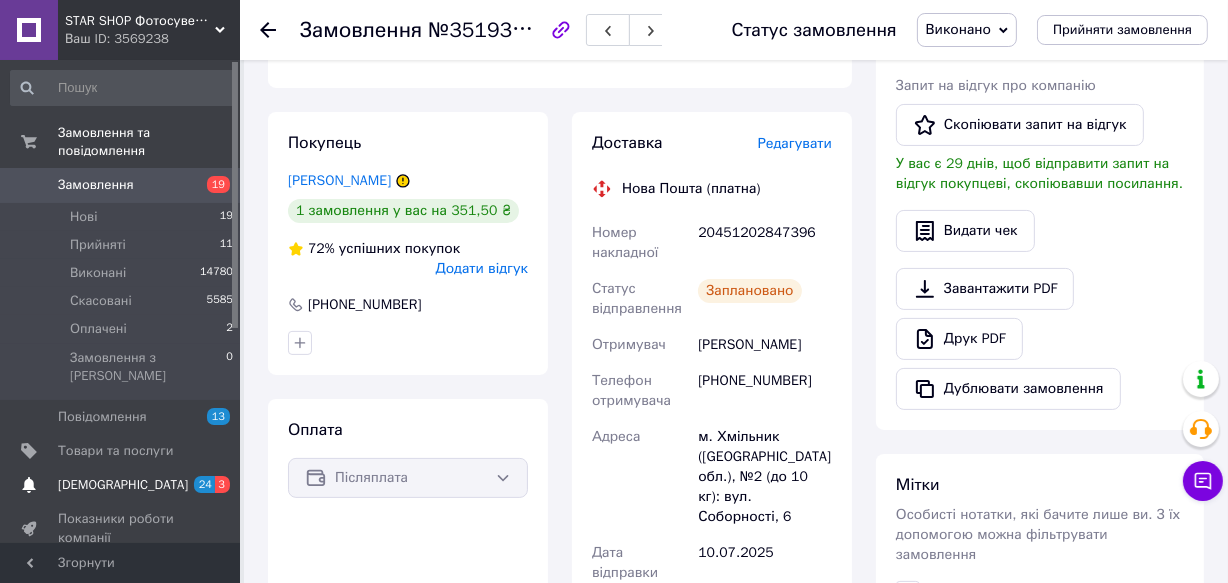 drag, startPoint x: 263, startPoint y: 22, endPoint x: 105, endPoint y: 453, distance: 459.0479 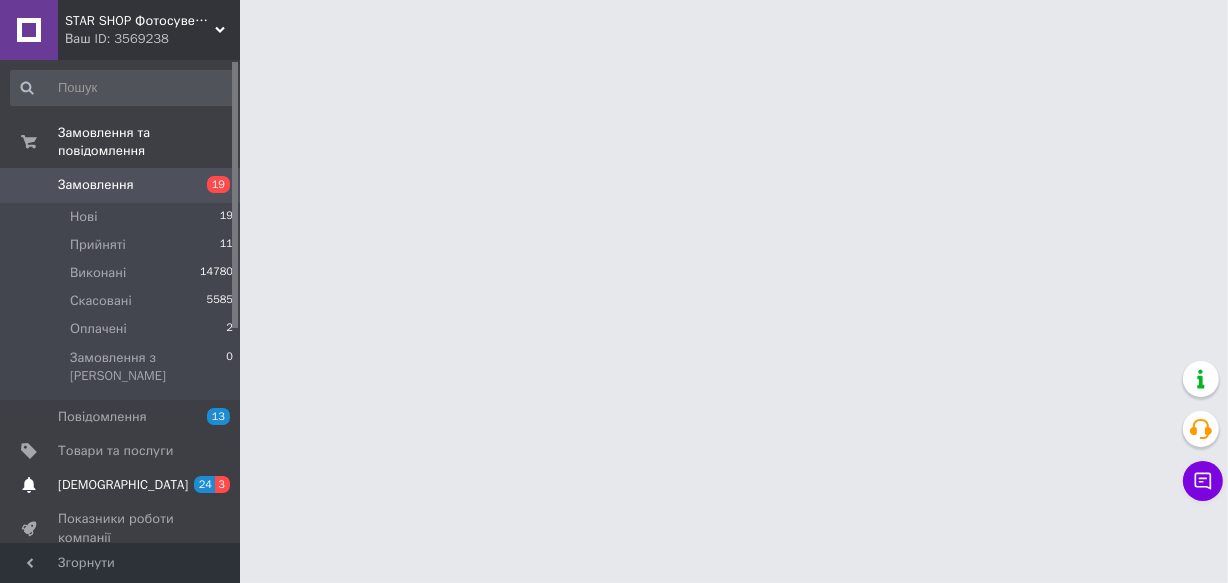 scroll, scrollTop: 0, scrollLeft: 0, axis: both 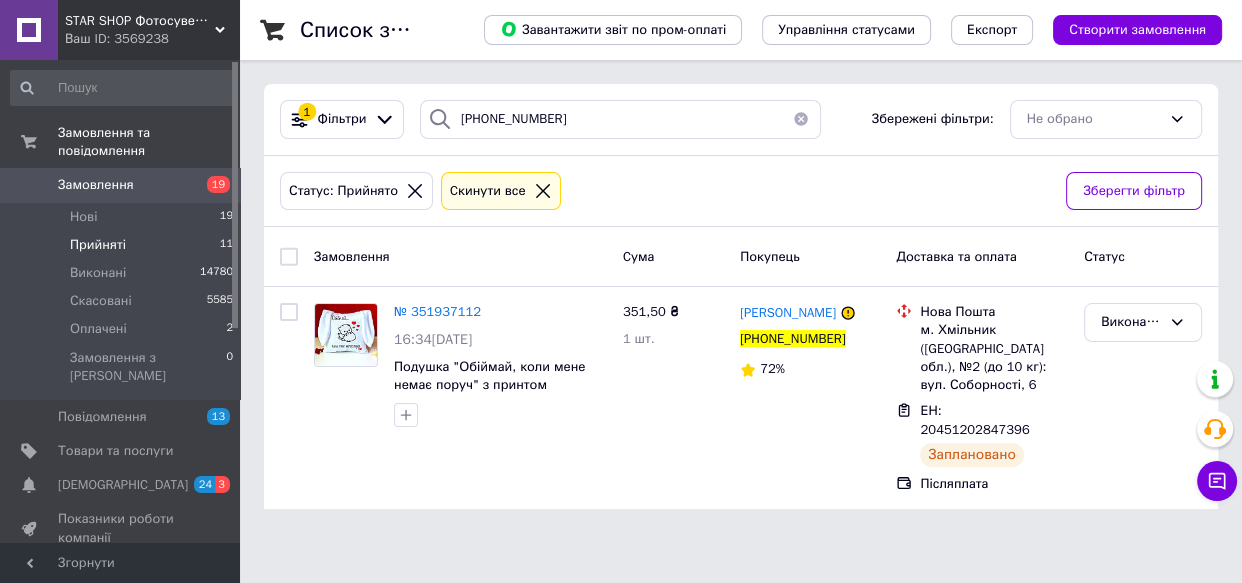 drag, startPoint x: 805, startPoint y: 114, endPoint x: 780, endPoint y: 119, distance: 25.495098 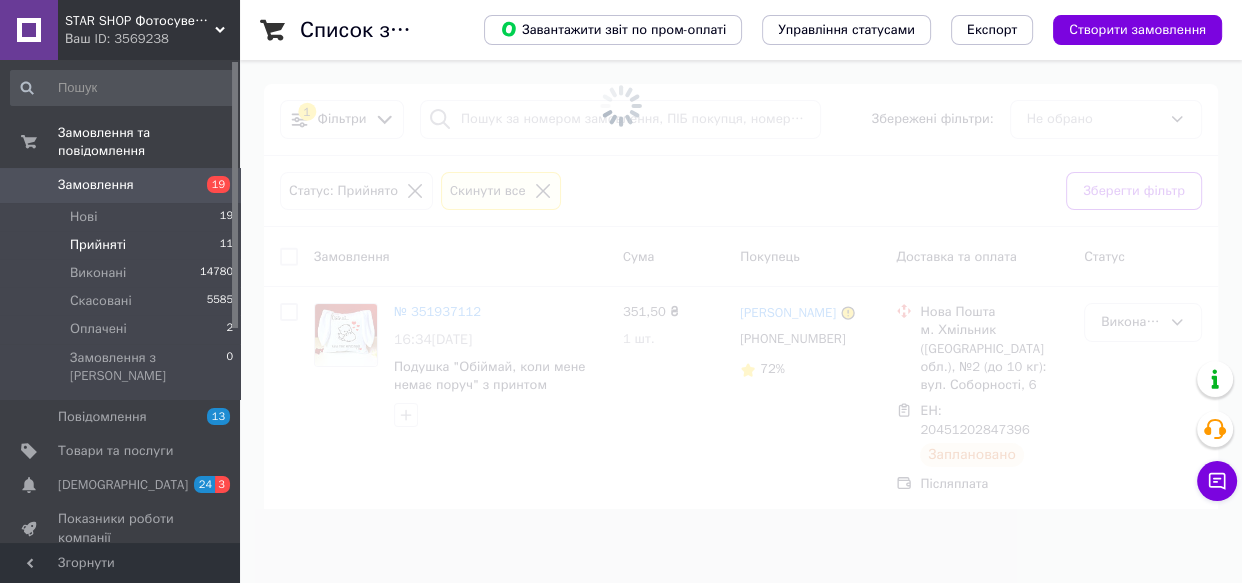 drag, startPoint x: 739, startPoint y: 121, endPoint x: 683, endPoint y: 121, distance: 56 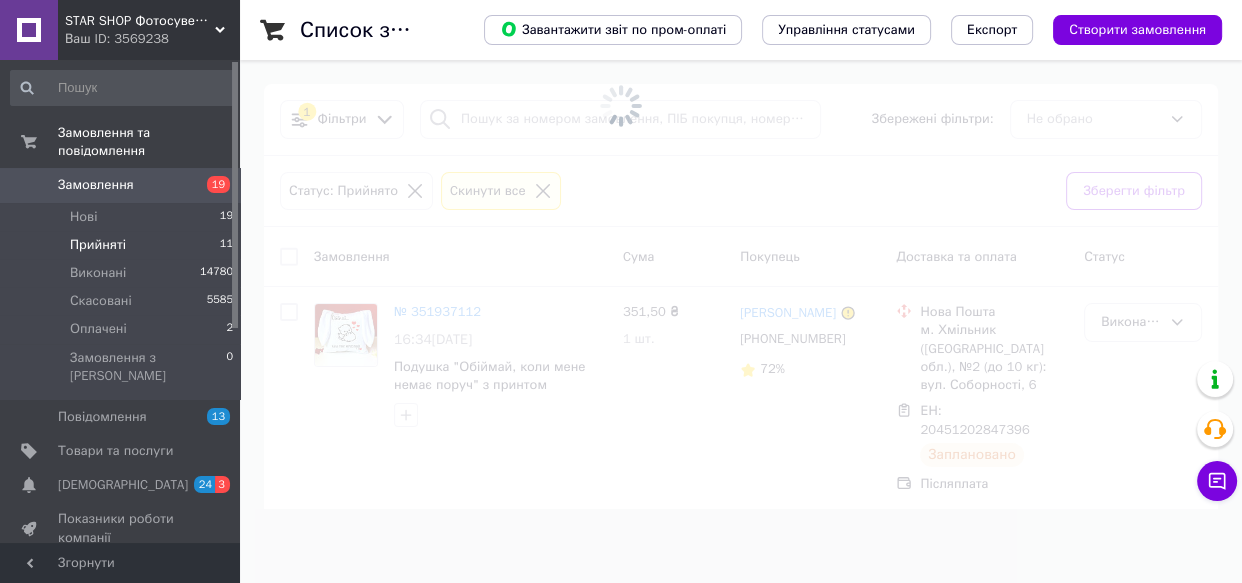 click at bounding box center [621, 106] 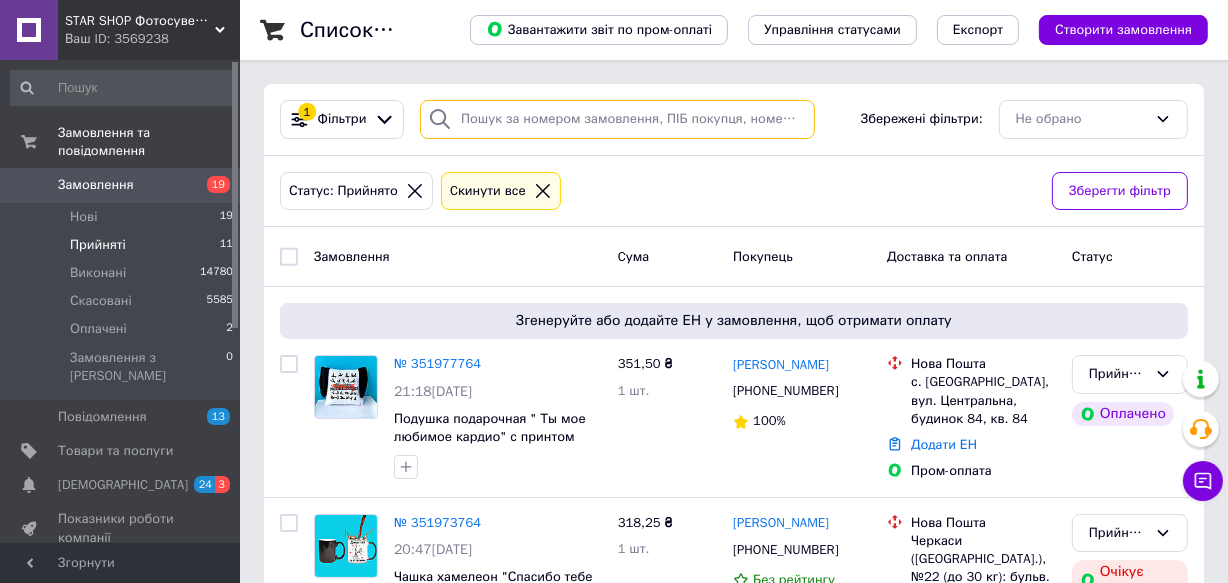 click at bounding box center (617, 119) 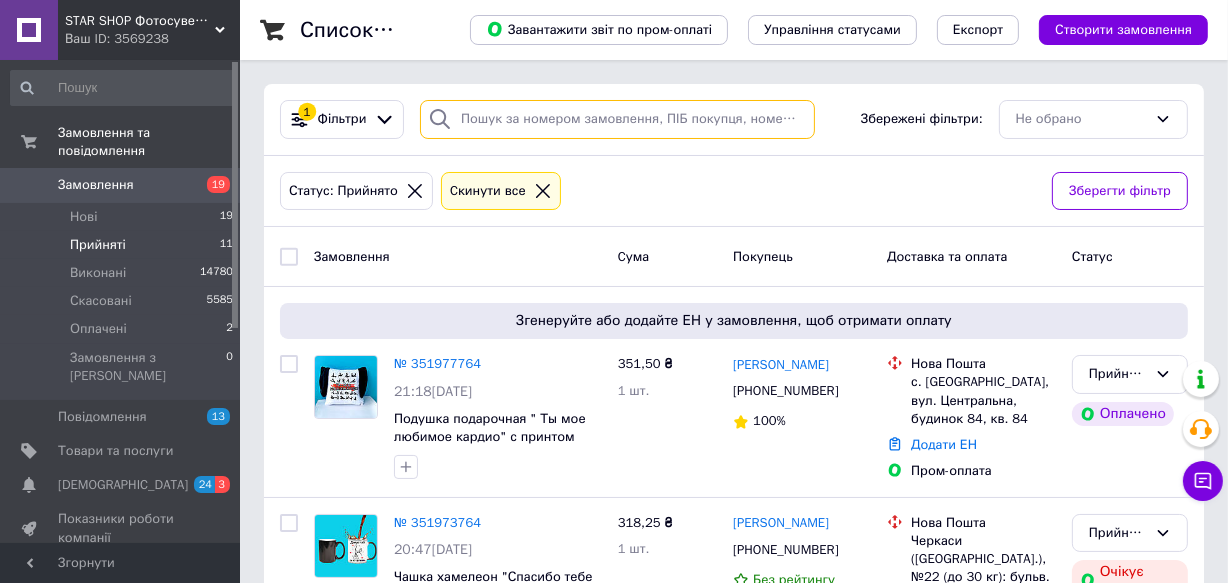 paste on "[PHONE_NUMBER]" 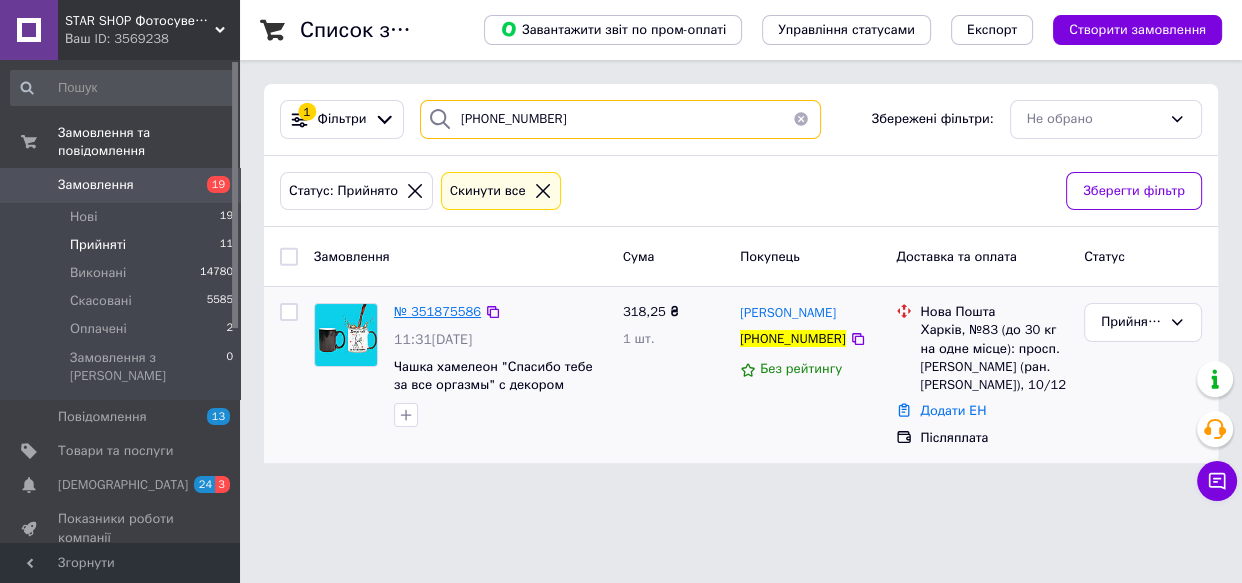 type on "[PHONE_NUMBER]" 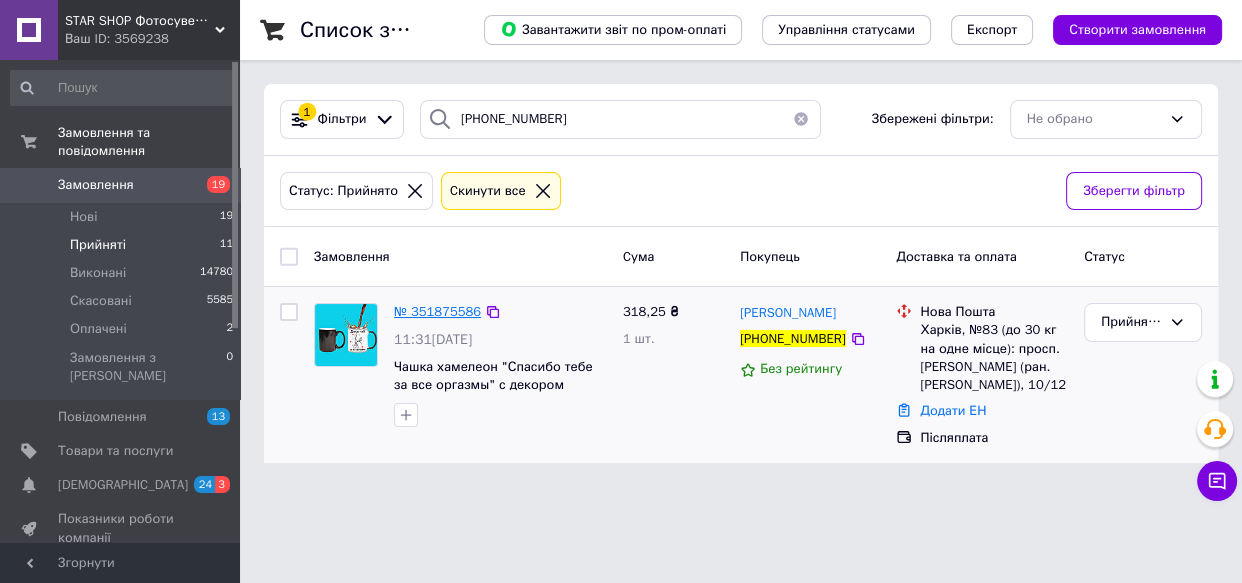 click on "№ 351875586" at bounding box center (437, 311) 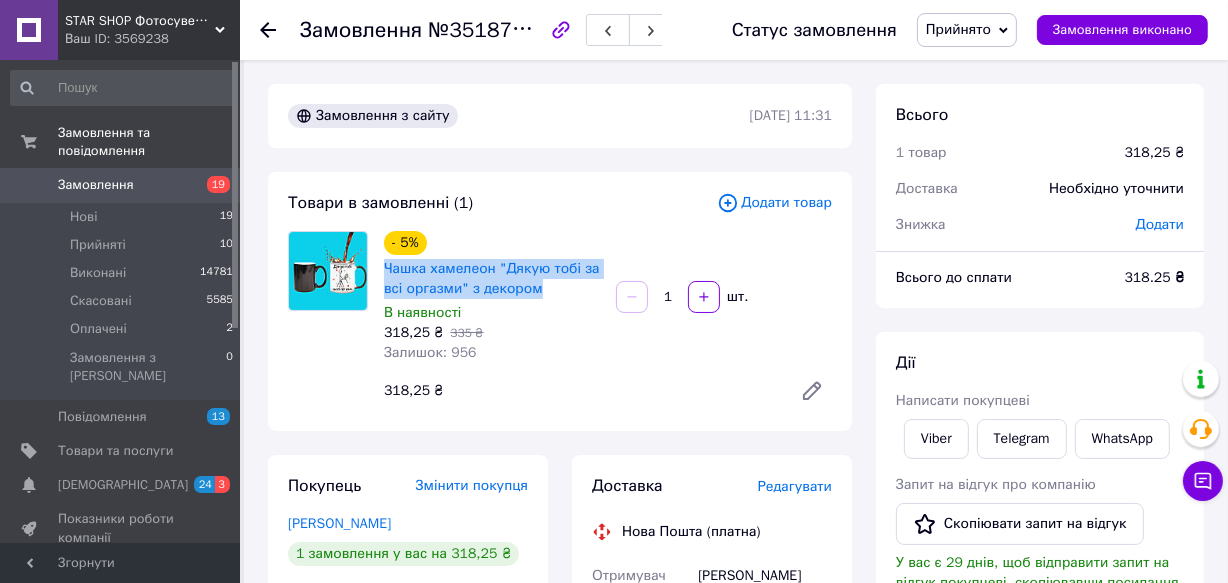 drag, startPoint x: 380, startPoint y: 260, endPoint x: 517, endPoint y: 260, distance: 137 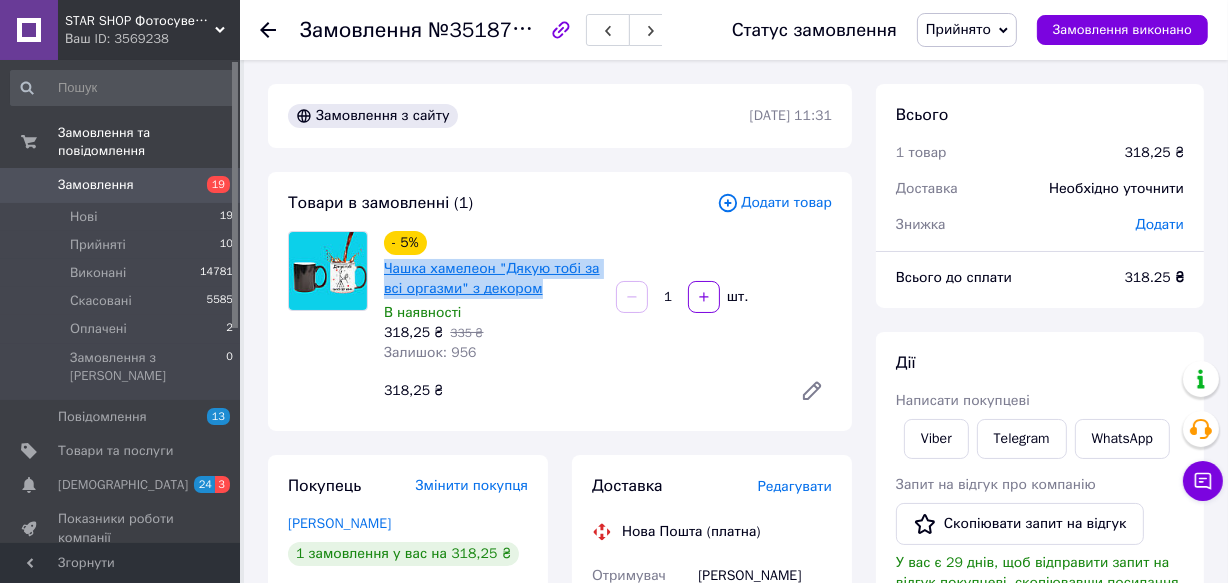 click on "- 5% Чашка хамелеон "Дякую тобі за всі оргазми" з декором В наявності 318,25 ₴   335 ₴ Залишок: 956" at bounding box center [492, 297] 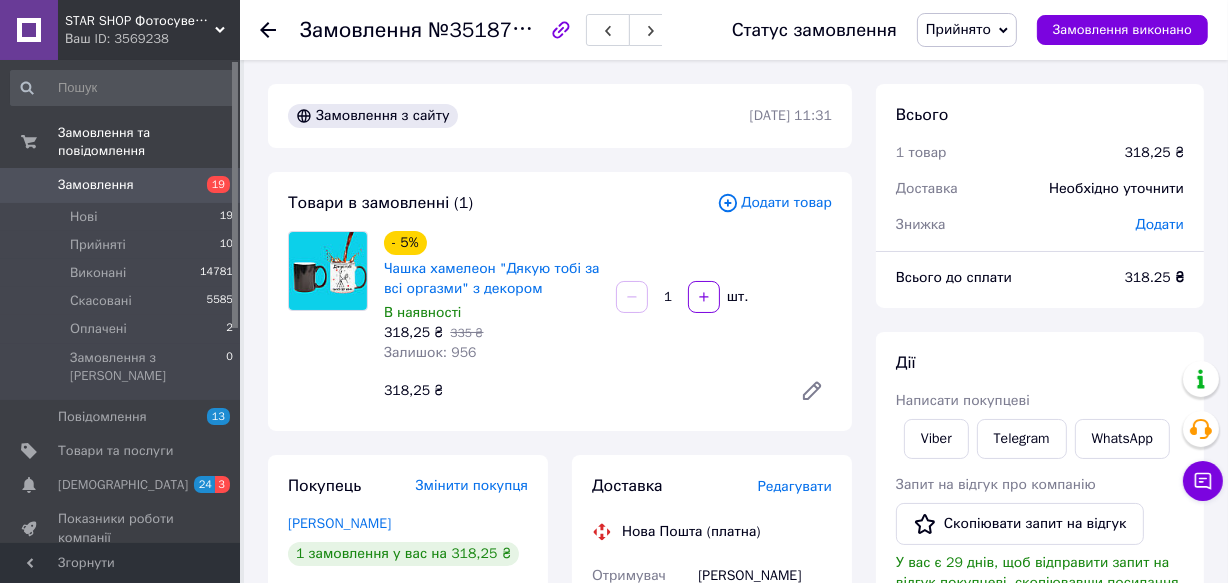 click on "Товари в замовленні (1)" at bounding box center (502, 203) 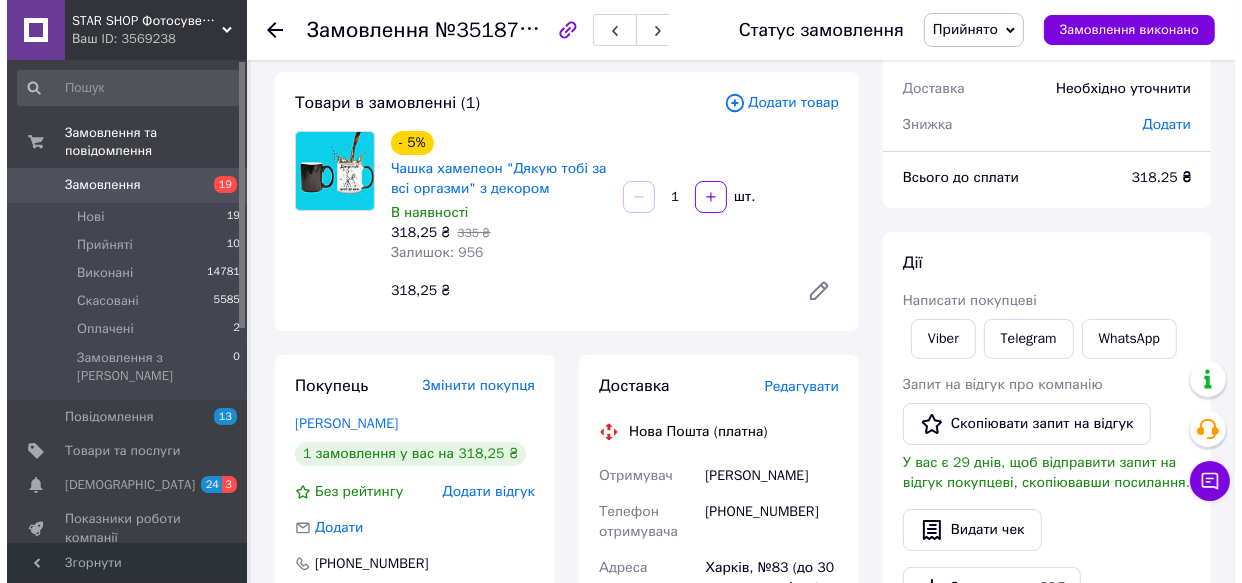 scroll, scrollTop: 363, scrollLeft: 0, axis: vertical 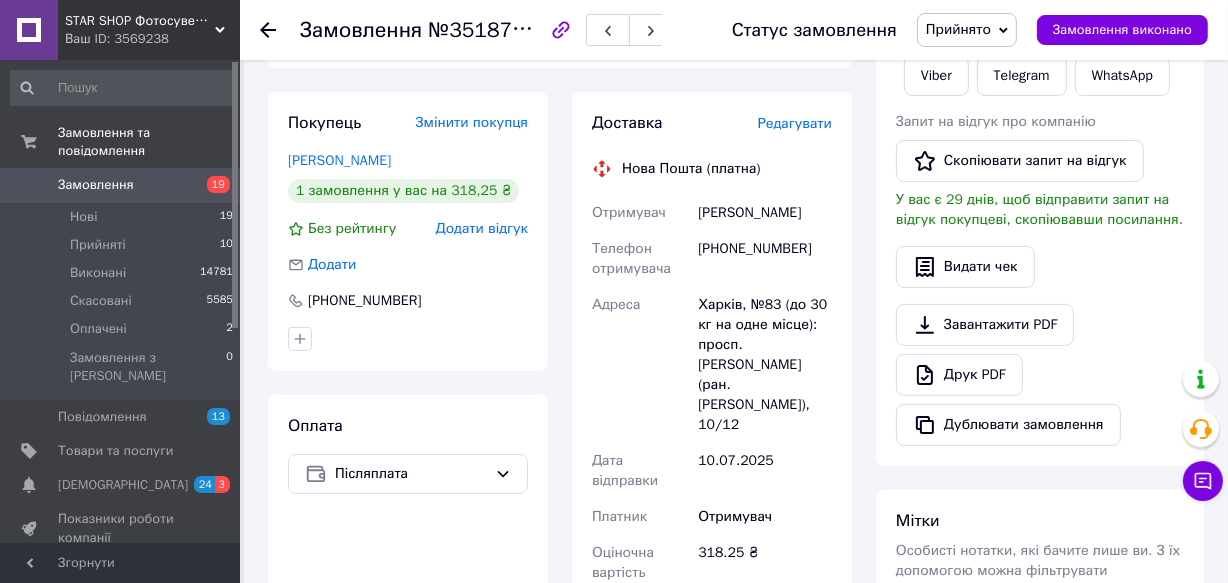 click on "Редагувати" at bounding box center [795, 123] 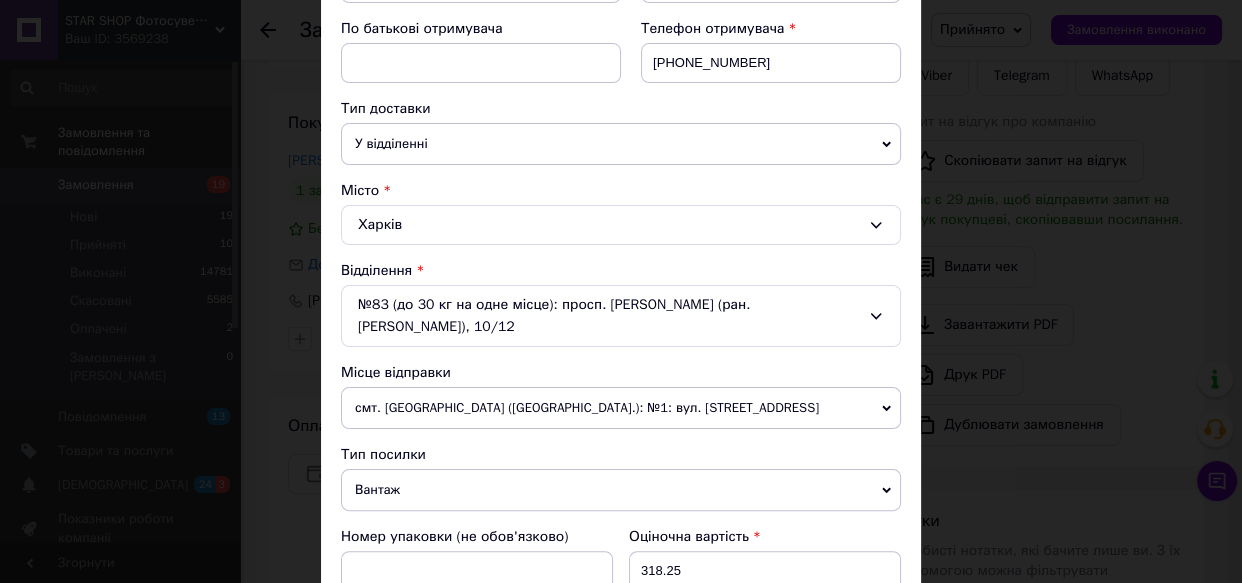 scroll, scrollTop: 545, scrollLeft: 0, axis: vertical 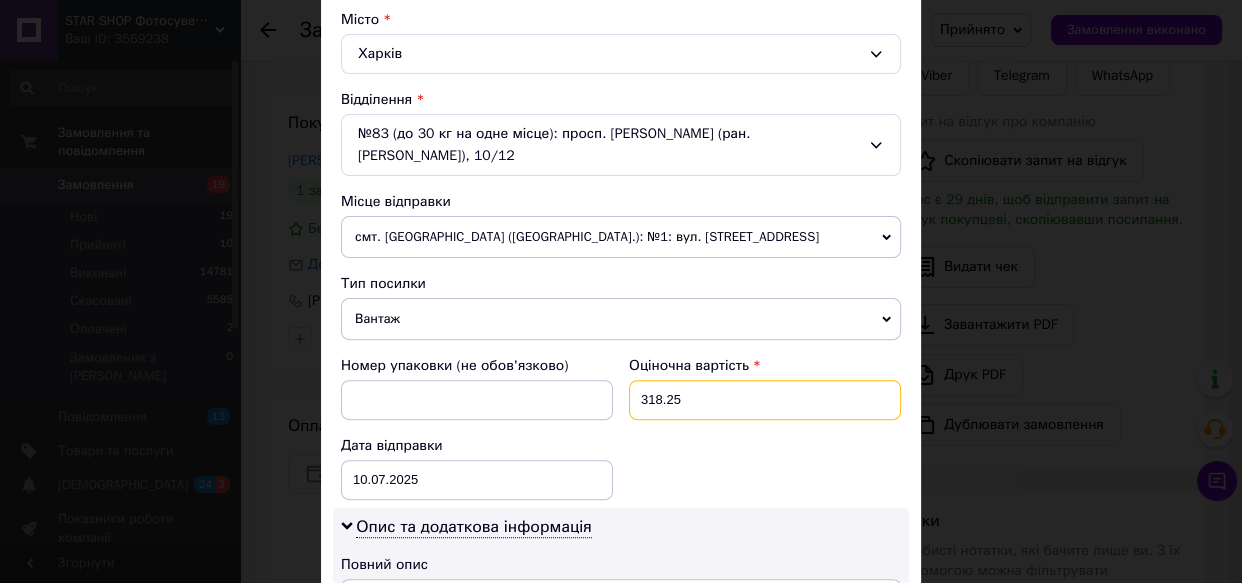 click on "318.25" at bounding box center [765, 400] 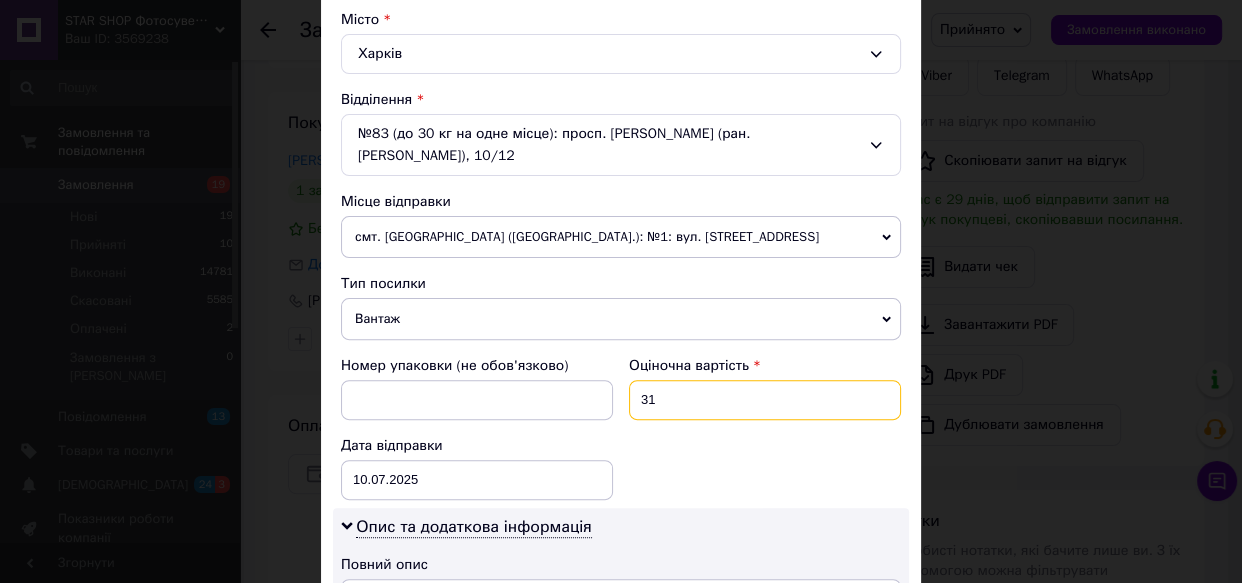 type on "3" 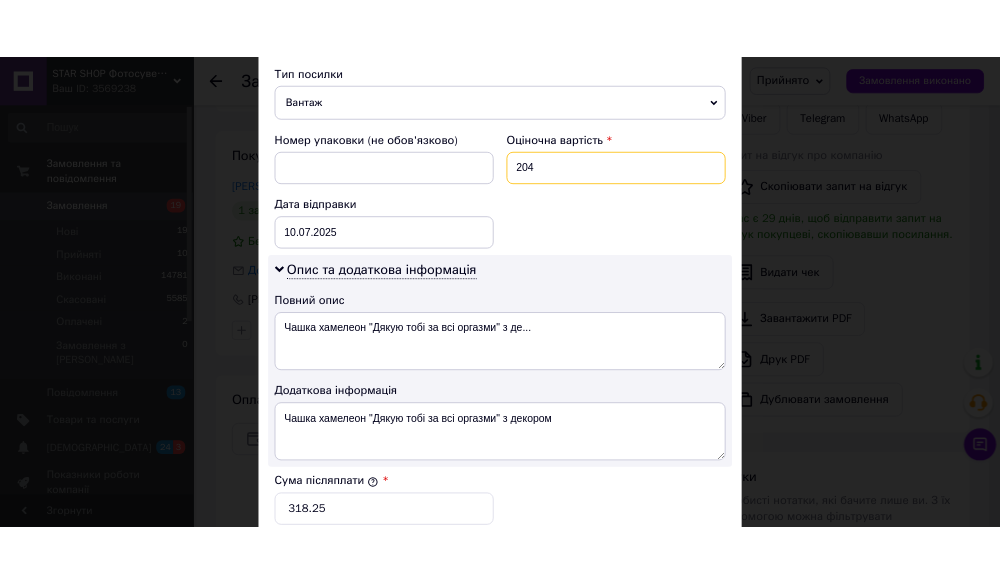 scroll, scrollTop: 909, scrollLeft: 0, axis: vertical 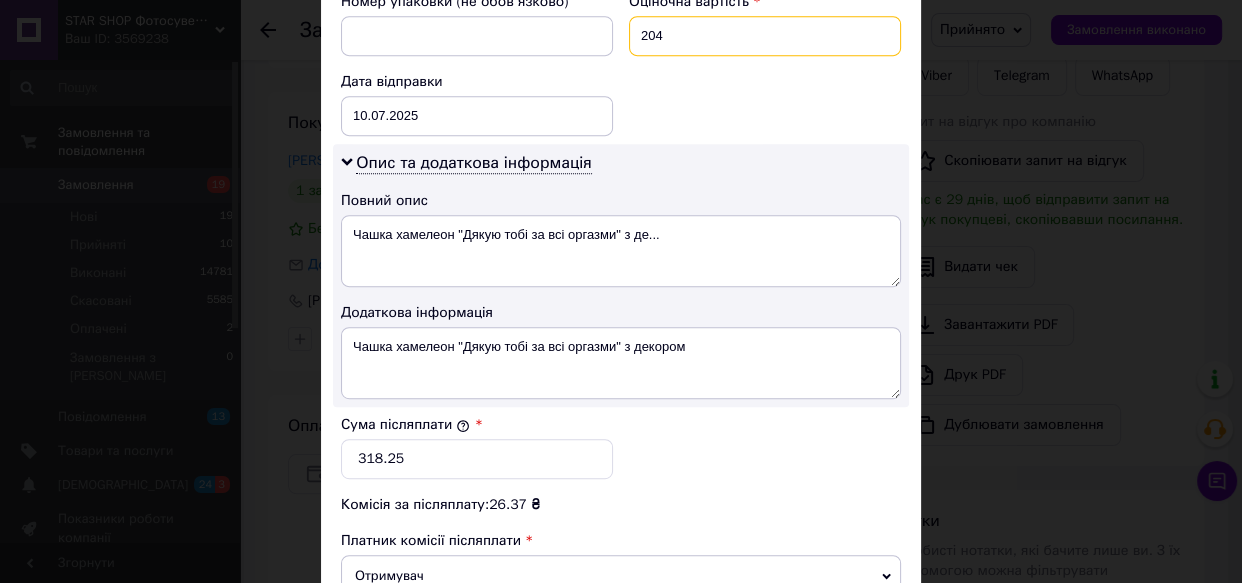 type on "204" 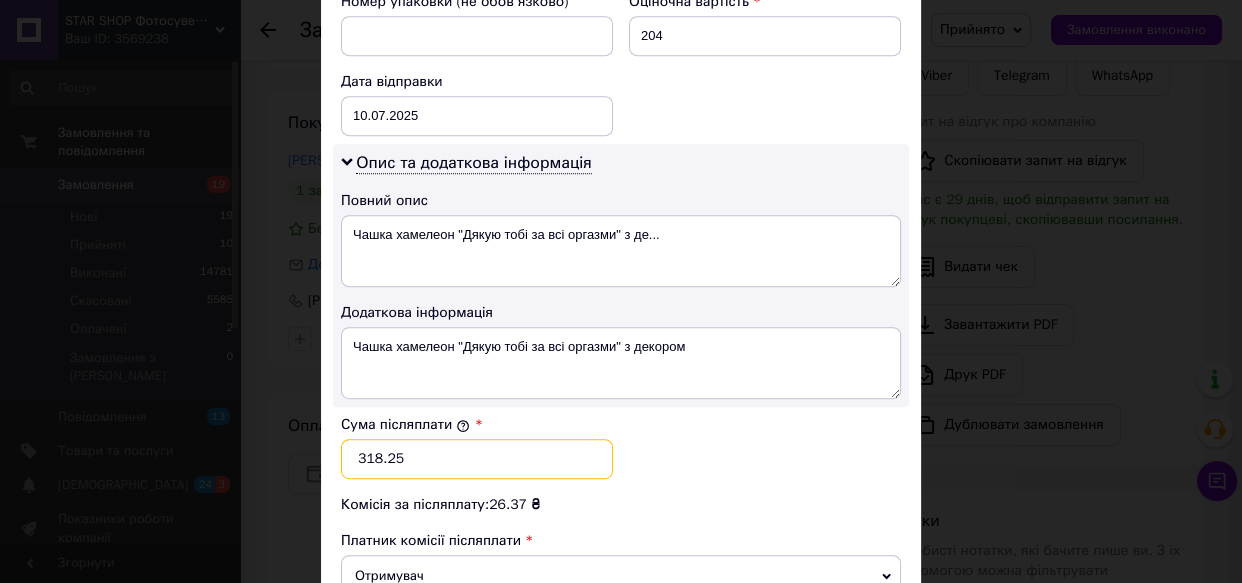 drag, startPoint x: 431, startPoint y: 459, endPoint x: 423, endPoint y: 449, distance: 12.806249 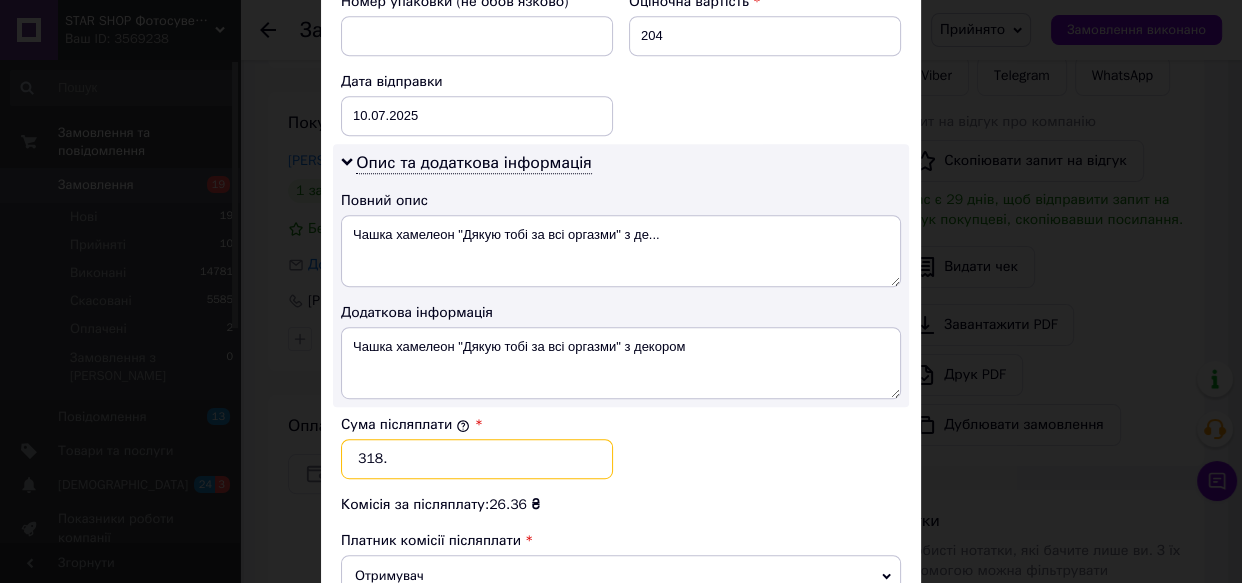 type on "318." 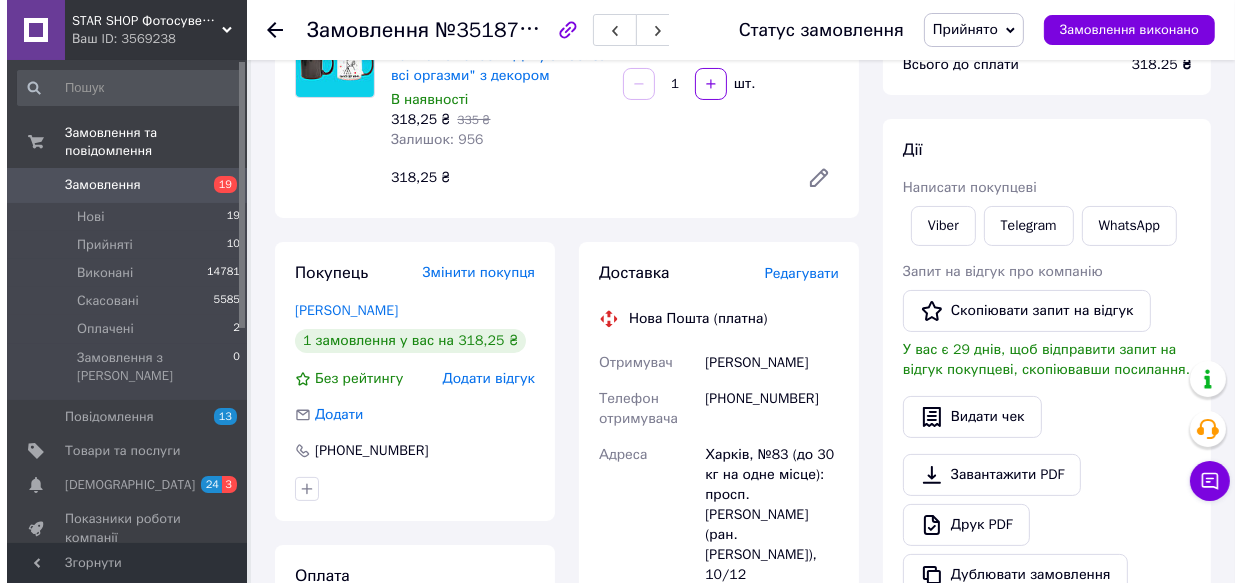 scroll, scrollTop: 181, scrollLeft: 0, axis: vertical 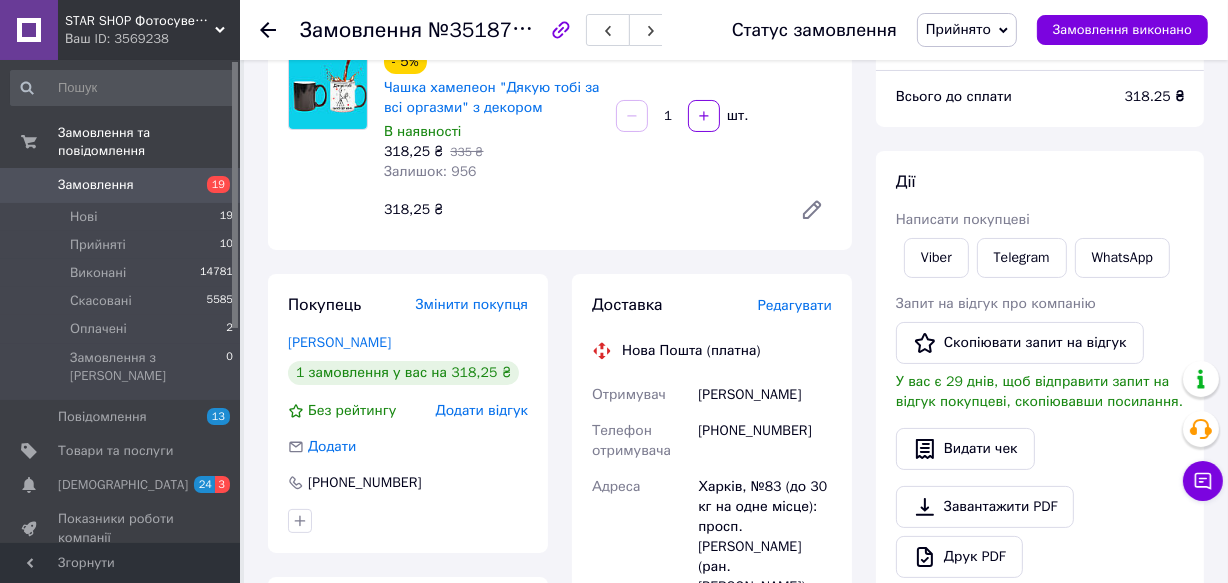 click on "Редагувати" at bounding box center [795, 305] 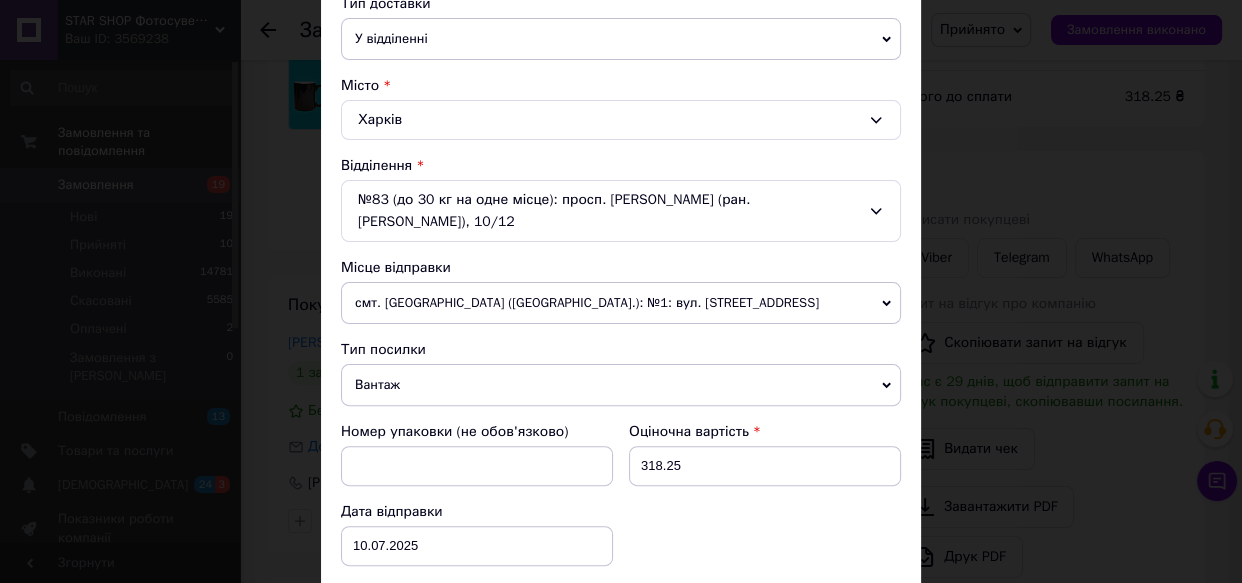 scroll, scrollTop: 636, scrollLeft: 0, axis: vertical 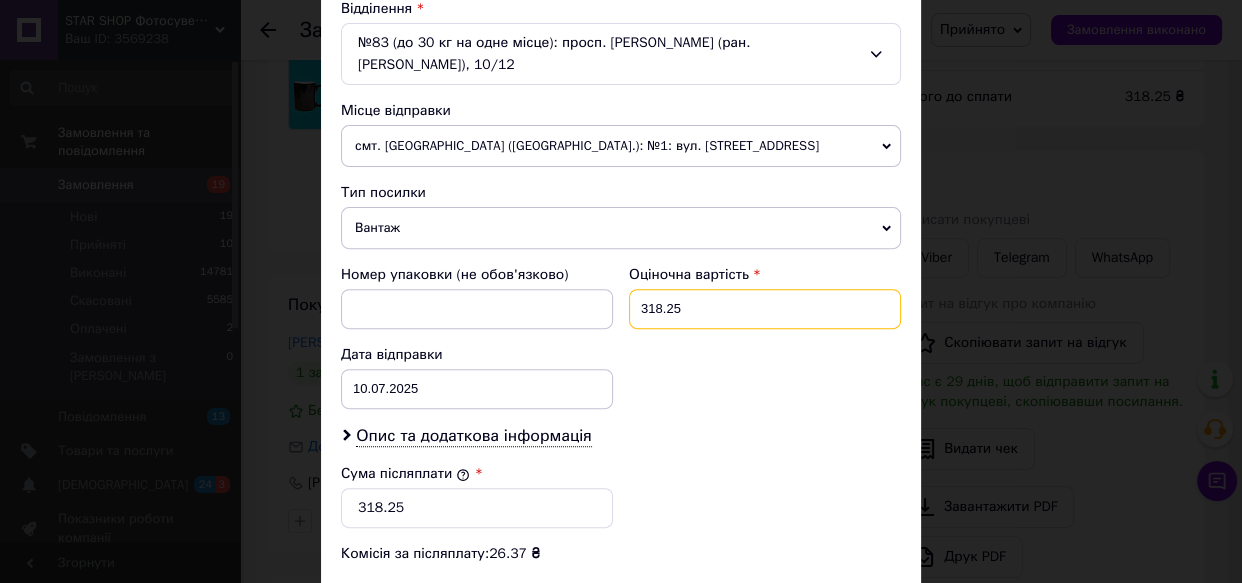 click on "318.25" at bounding box center [765, 309] 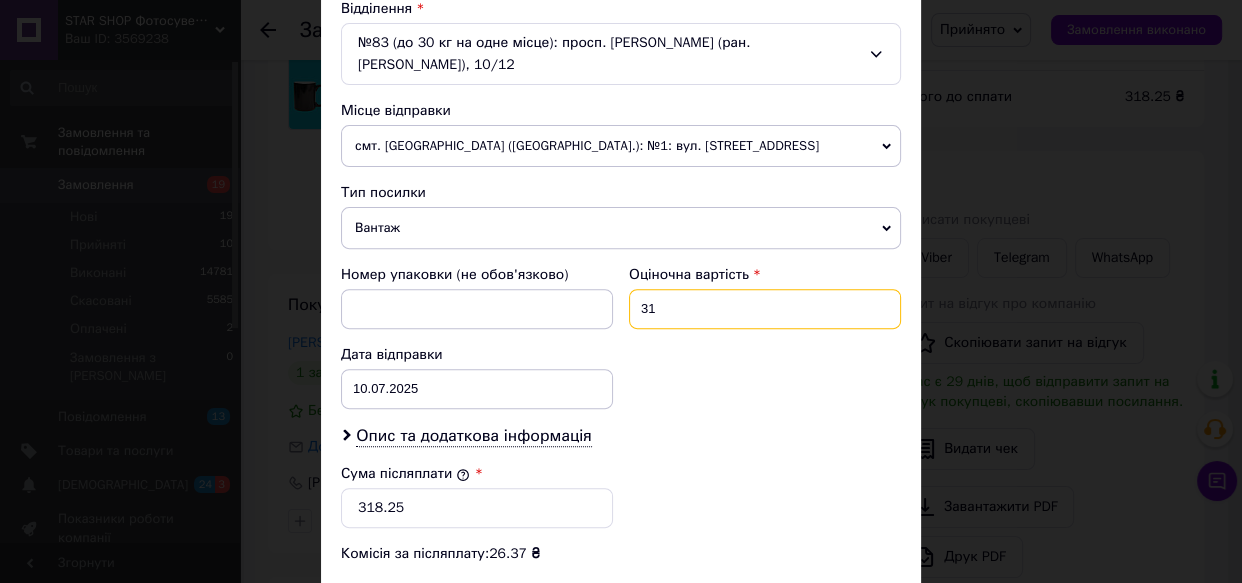 type on "3" 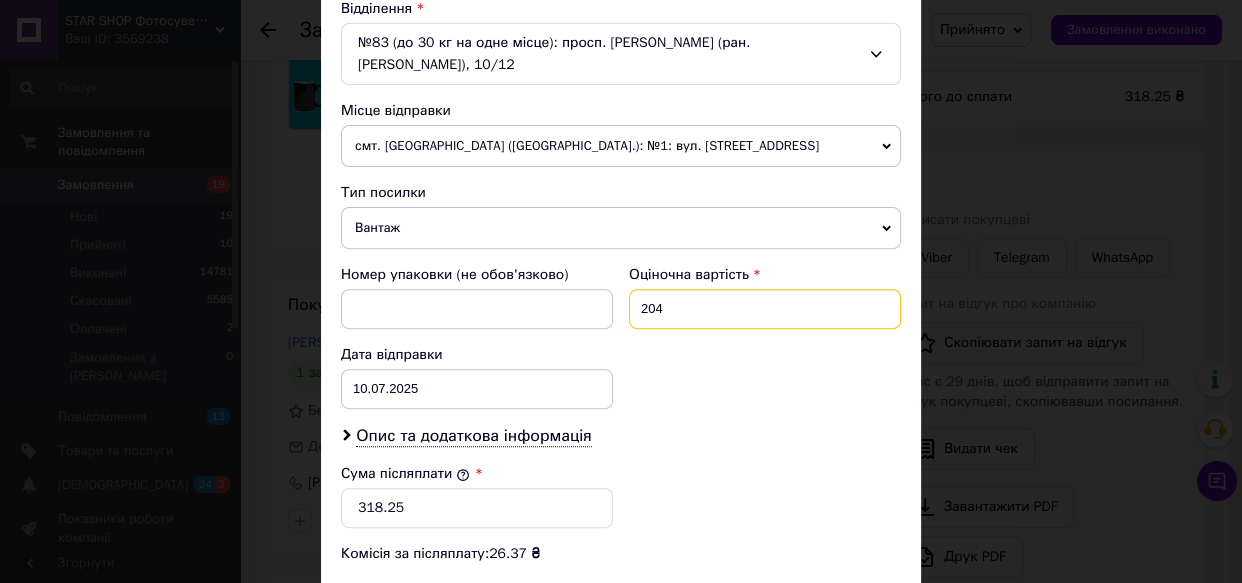 type on "204" 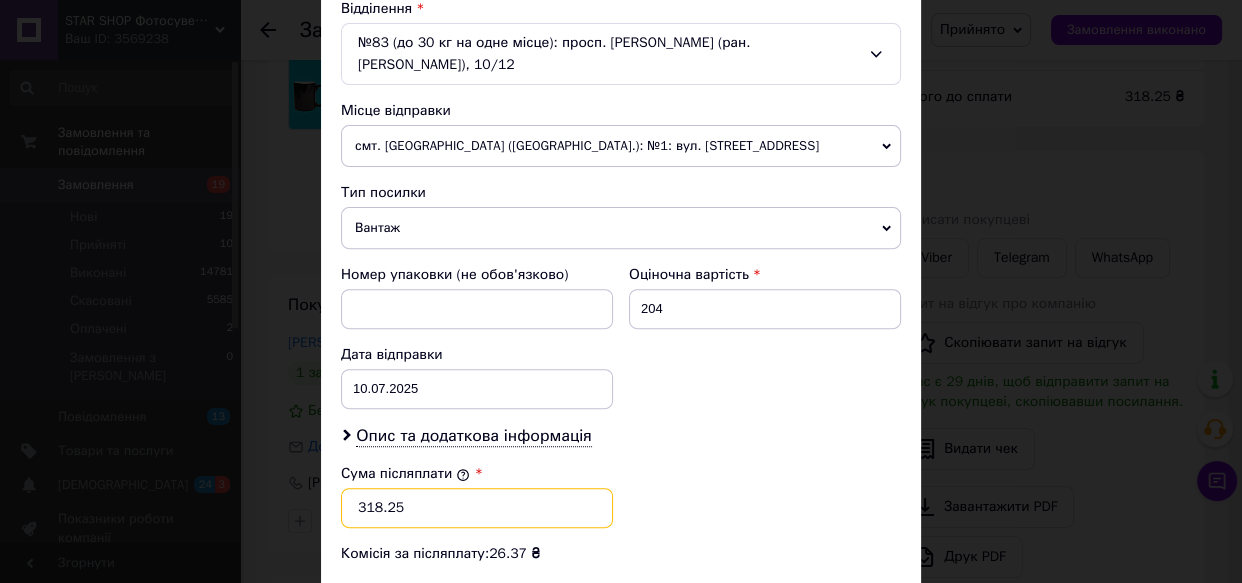 click on "318.25" at bounding box center [477, 508] 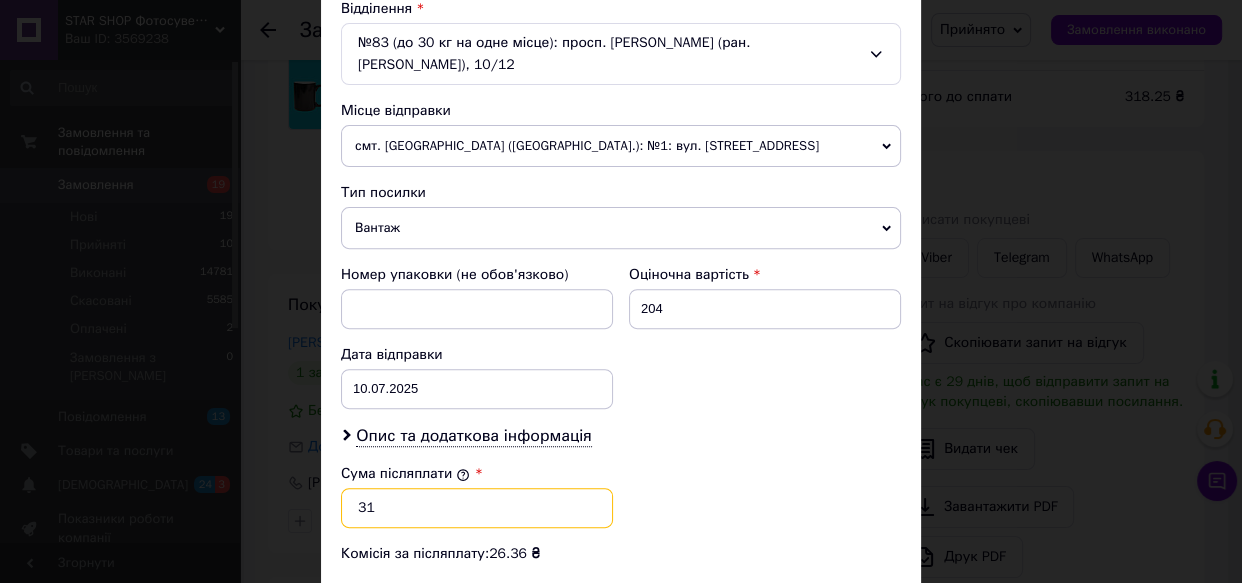 type on "3" 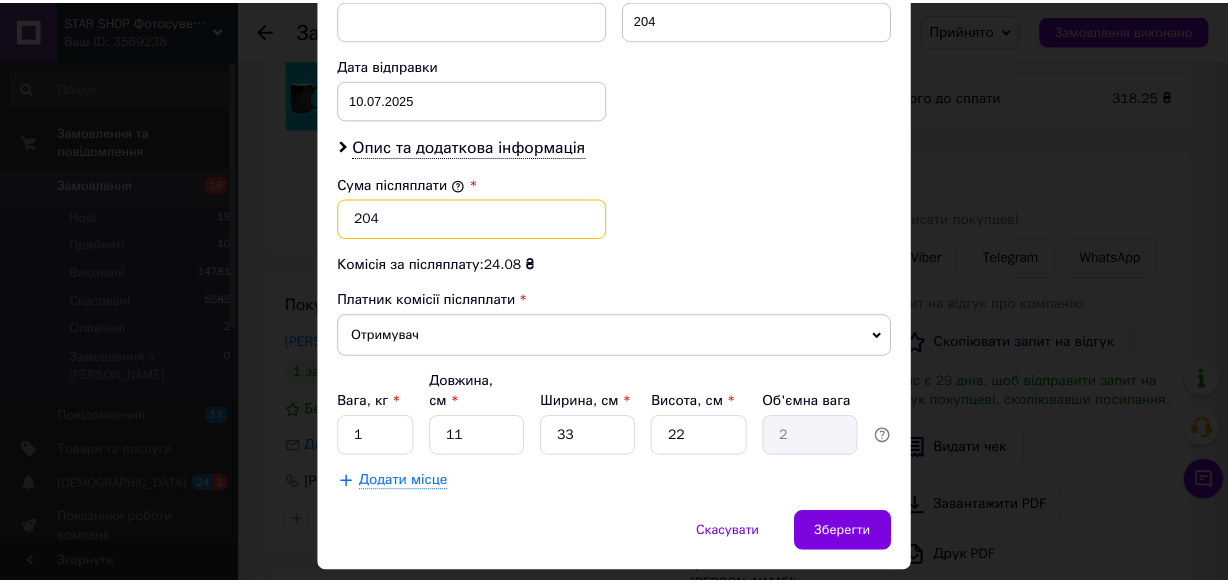 scroll, scrollTop: 961, scrollLeft: 0, axis: vertical 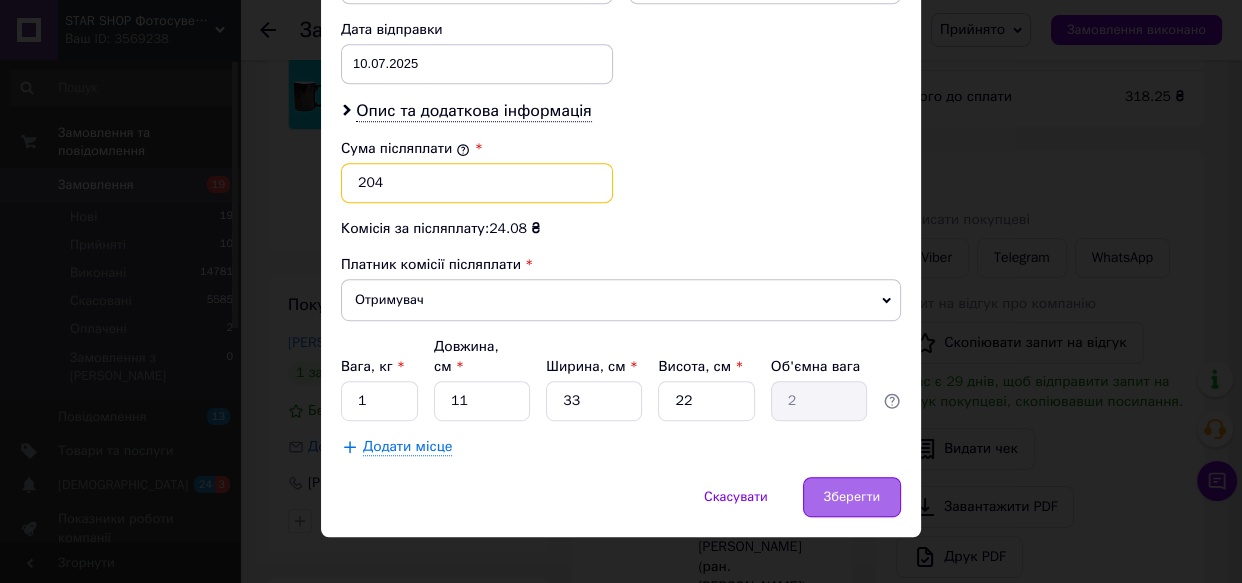 type on "204" 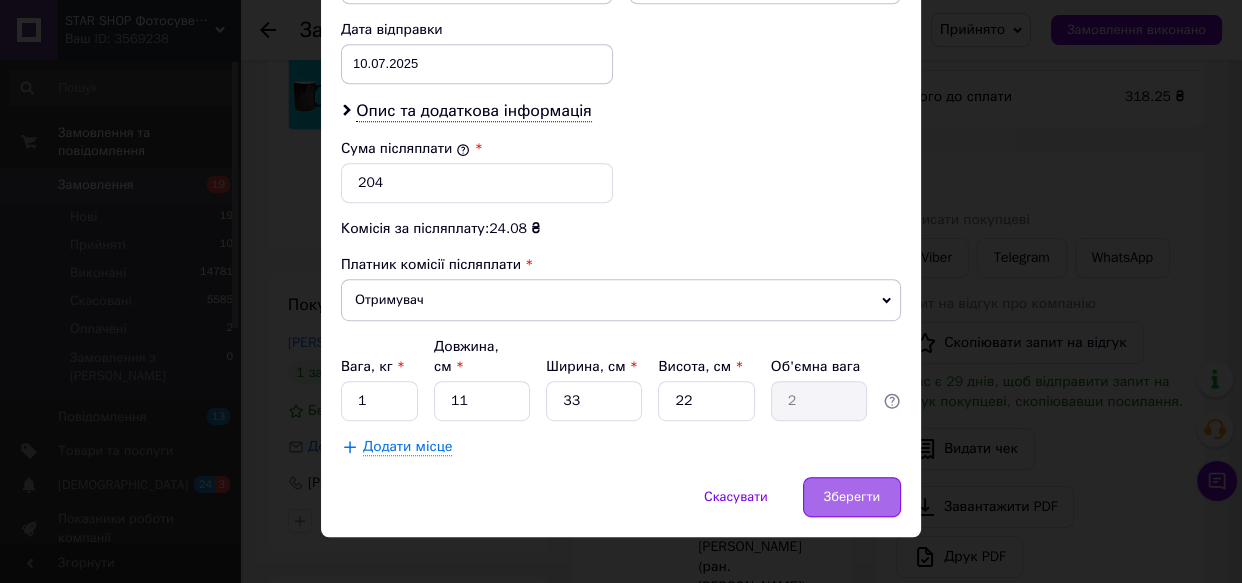 drag, startPoint x: 844, startPoint y: 475, endPoint x: 830, endPoint y: 459, distance: 21.260292 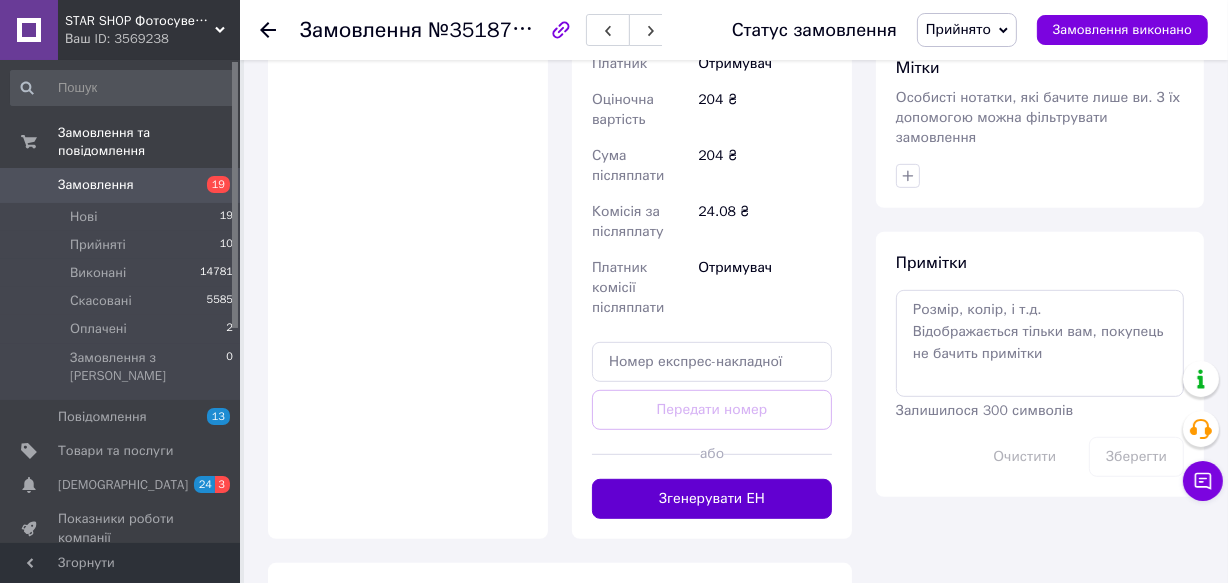 scroll, scrollTop: 818, scrollLeft: 0, axis: vertical 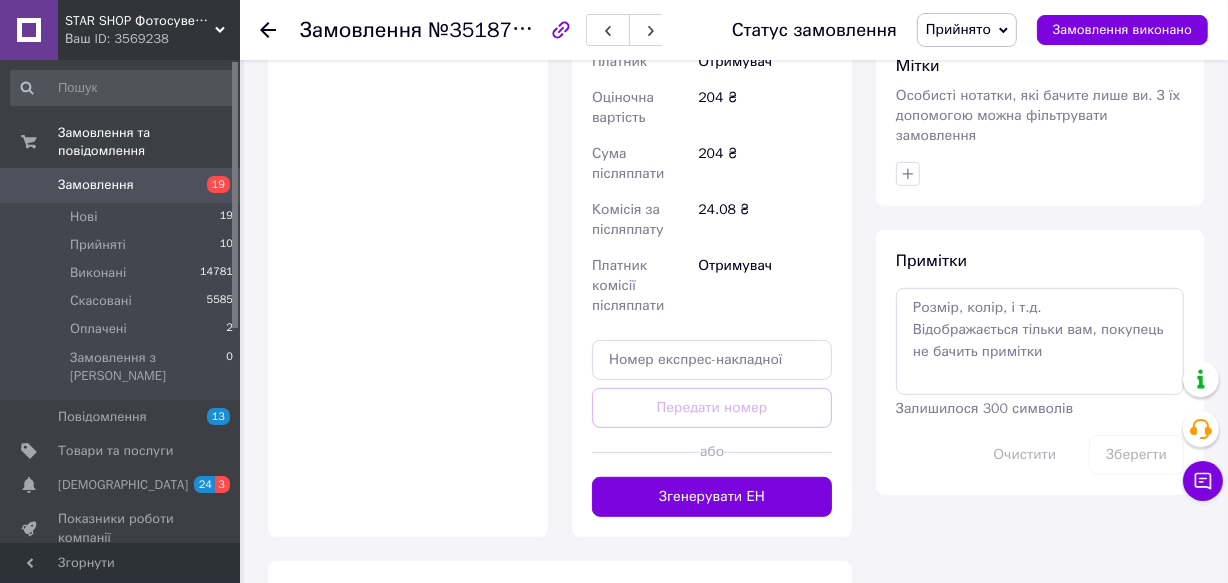 click on "Згенерувати ЕН" at bounding box center [712, 497] 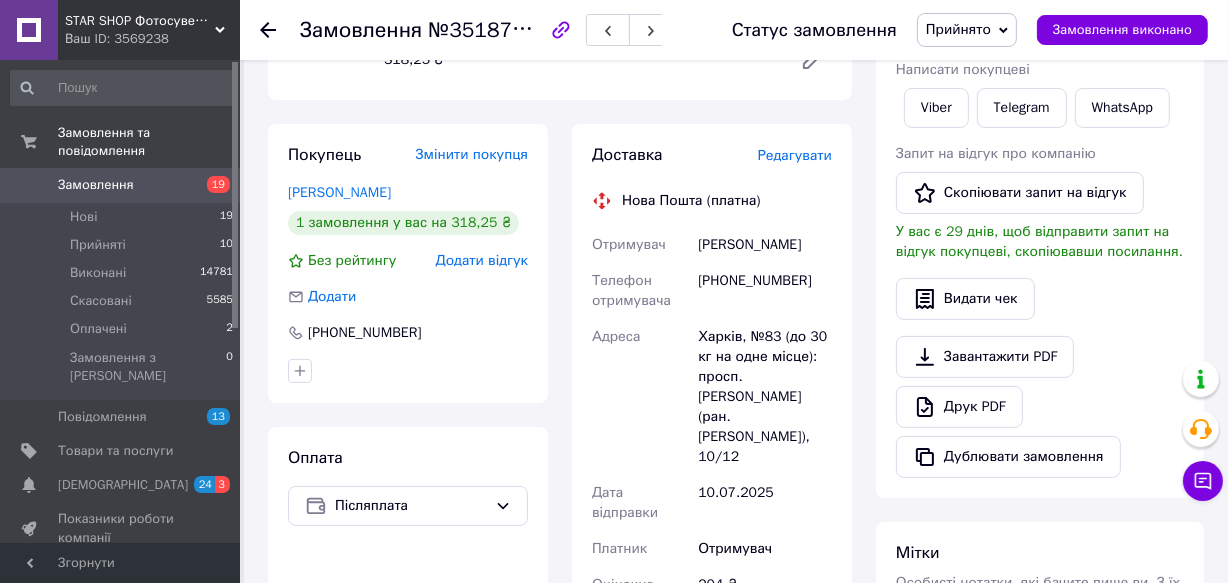 scroll, scrollTop: 363, scrollLeft: 0, axis: vertical 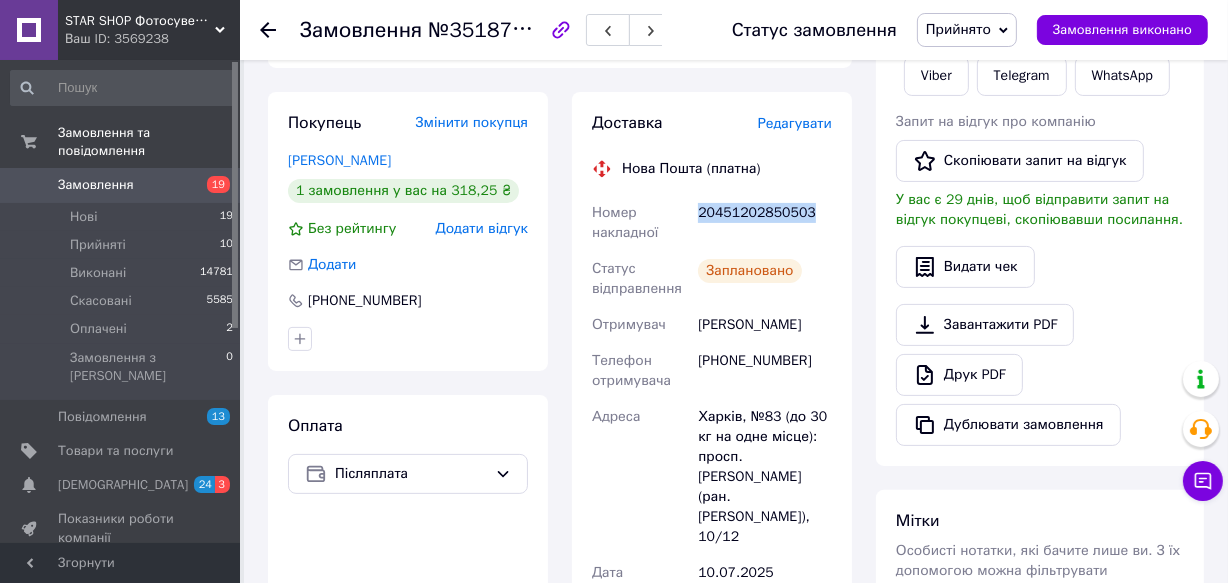 drag, startPoint x: 699, startPoint y: 210, endPoint x: 804, endPoint y: 208, distance: 105.01904 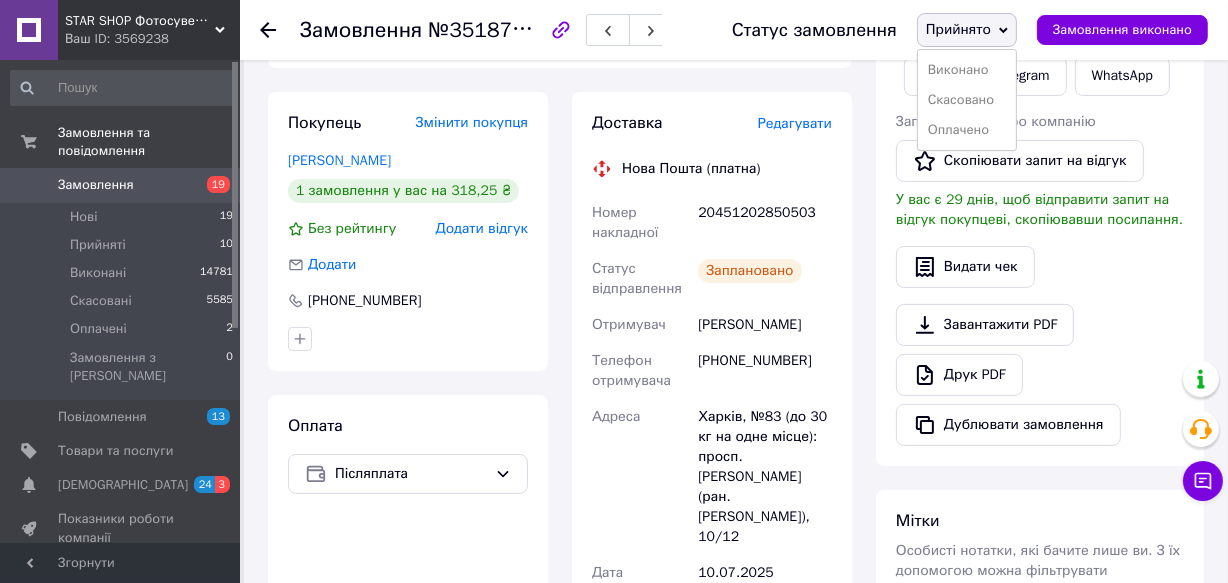 drag, startPoint x: 946, startPoint y: 68, endPoint x: 598, endPoint y: 68, distance: 348 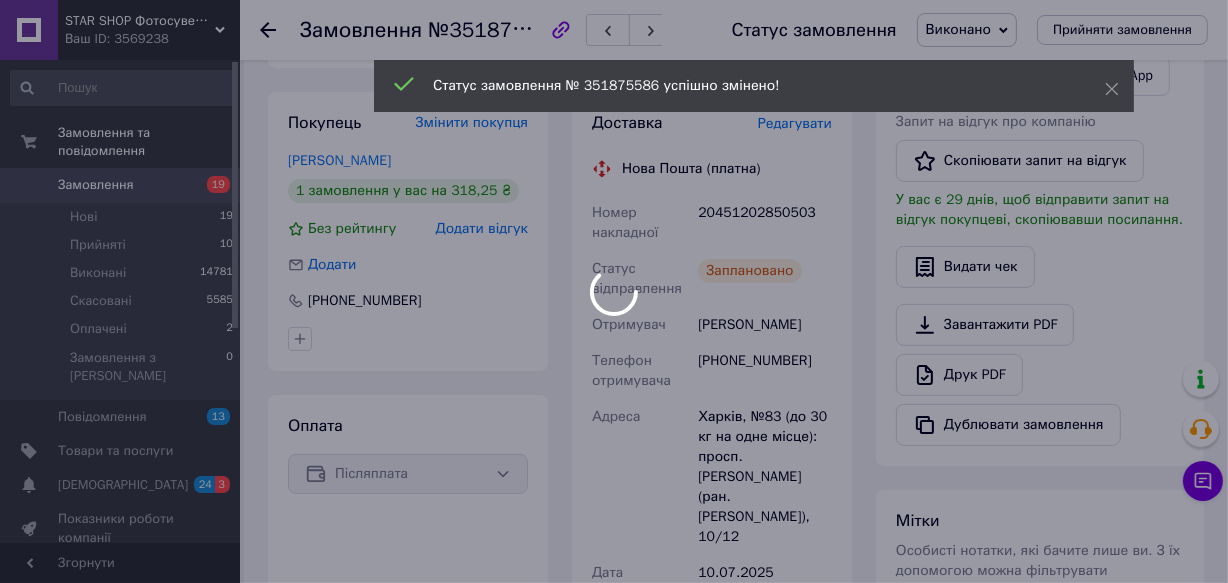 click 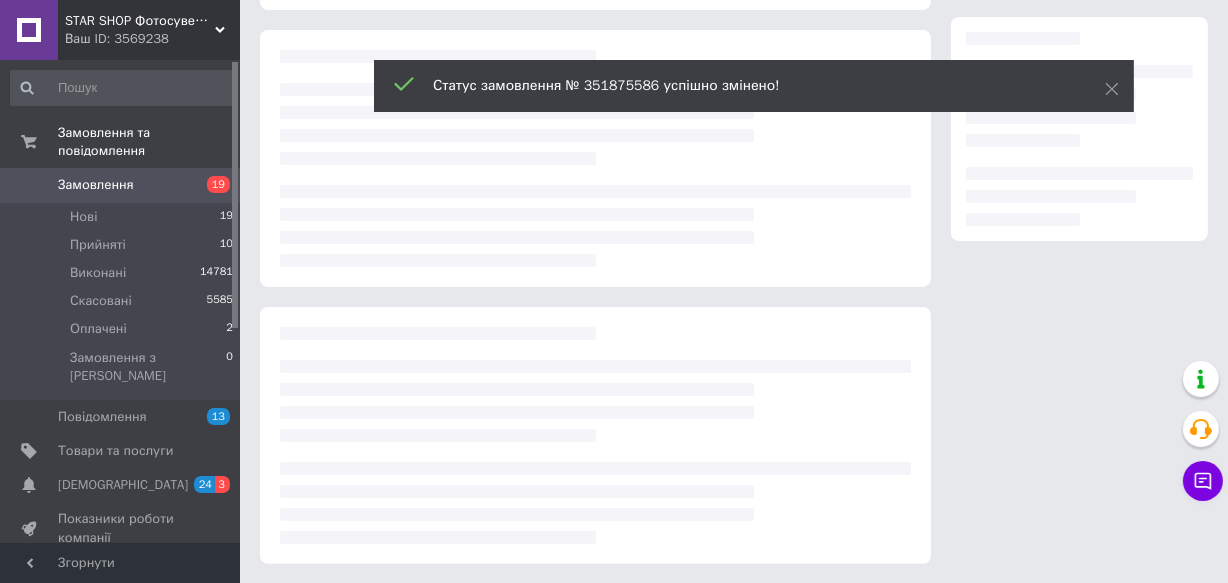 scroll, scrollTop: 0, scrollLeft: 0, axis: both 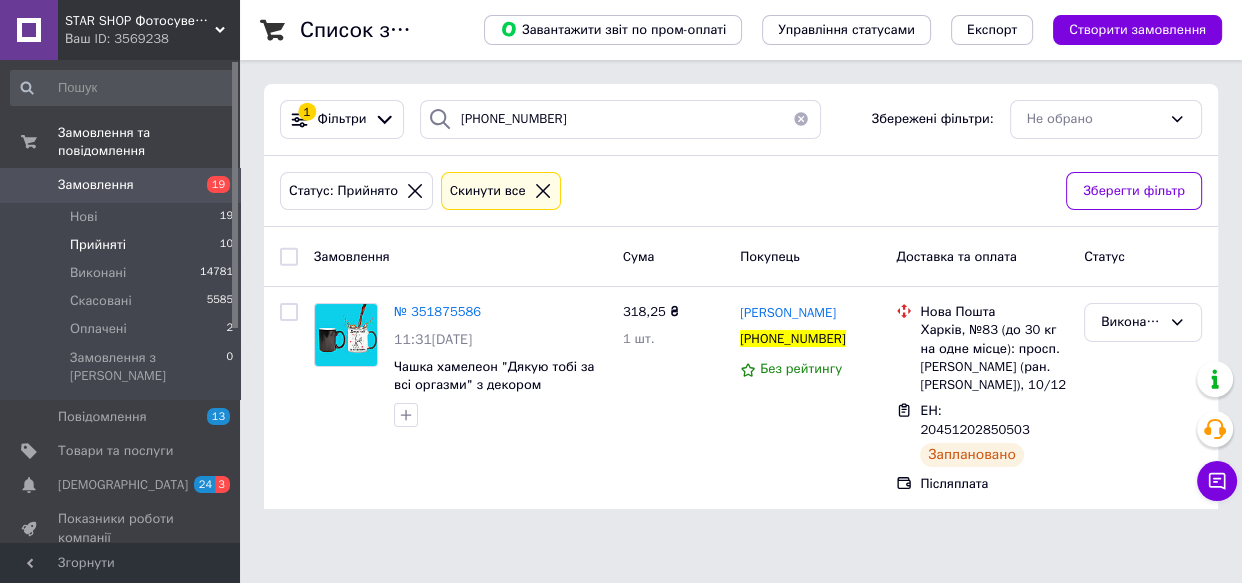 click at bounding box center (801, 119) 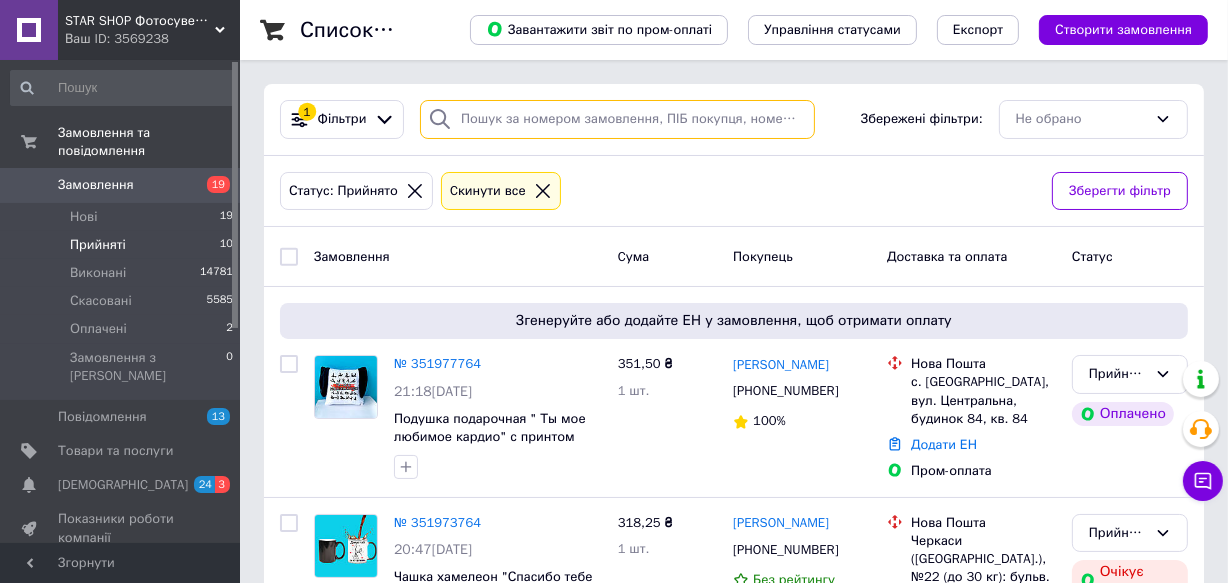 paste on "[PHONE_NUMBER]" 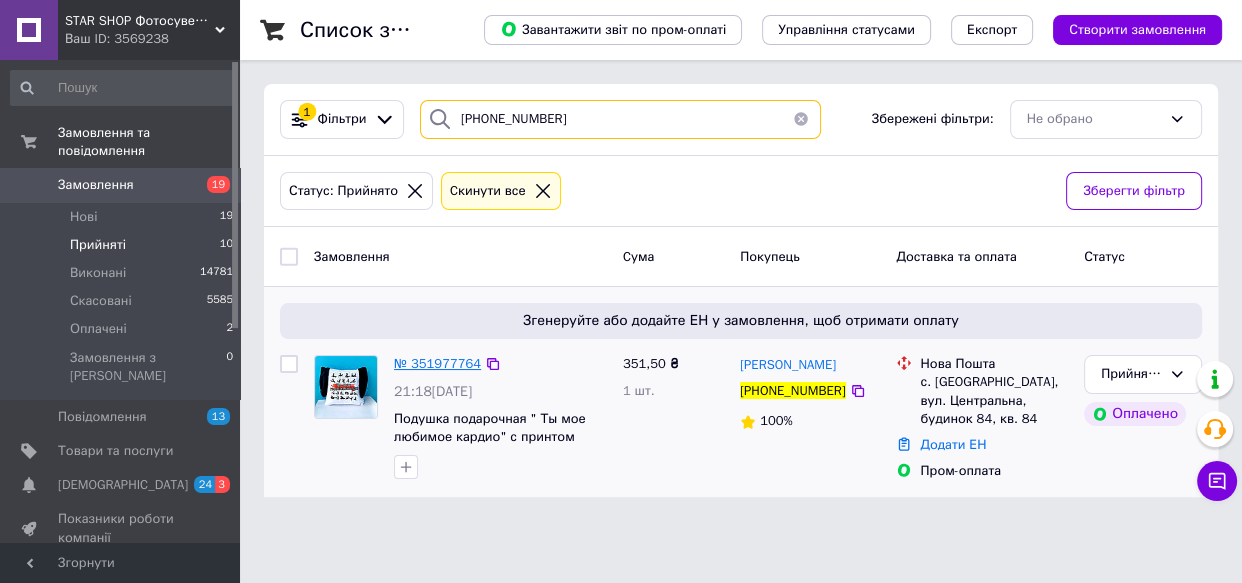 type on "[PHONE_NUMBER]" 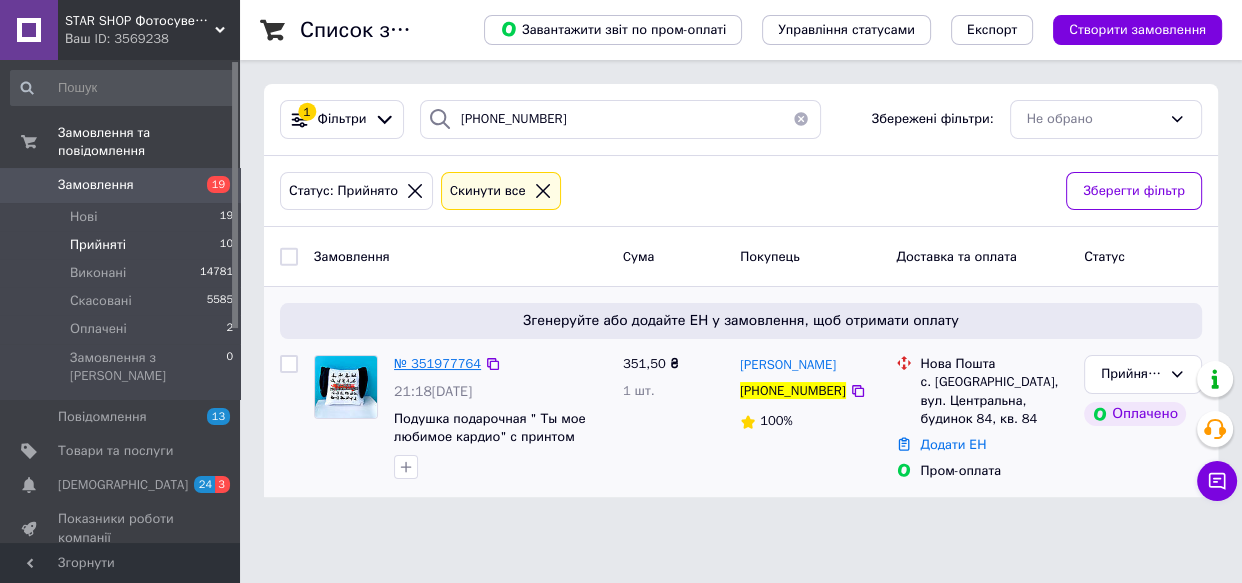 click on "№ 351977764" at bounding box center [437, 363] 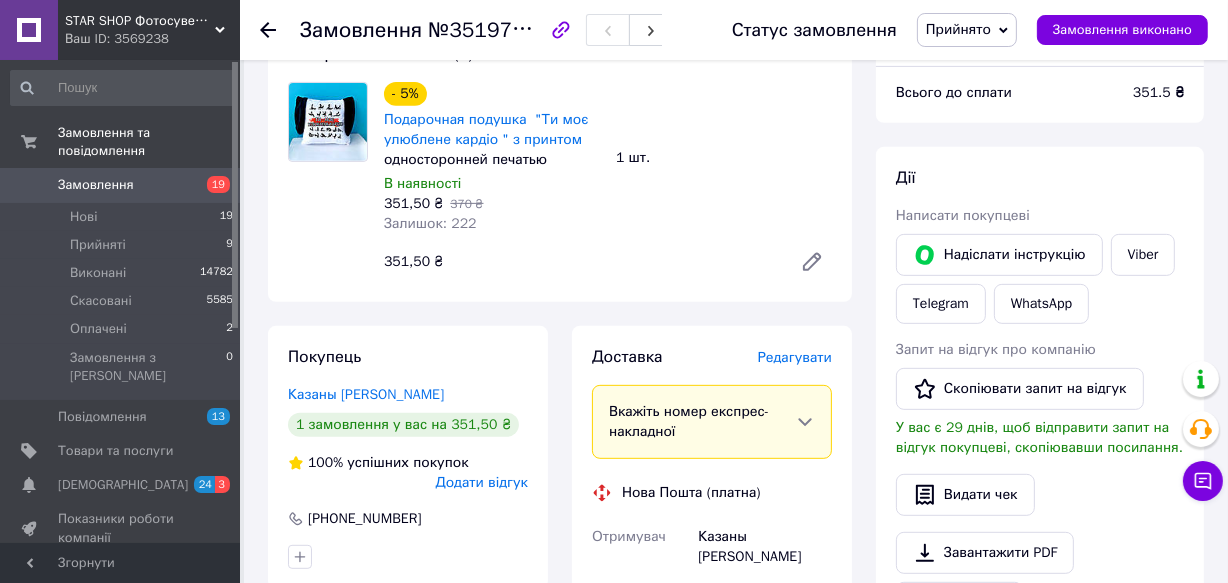 scroll, scrollTop: 636, scrollLeft: 0, axis: vertical 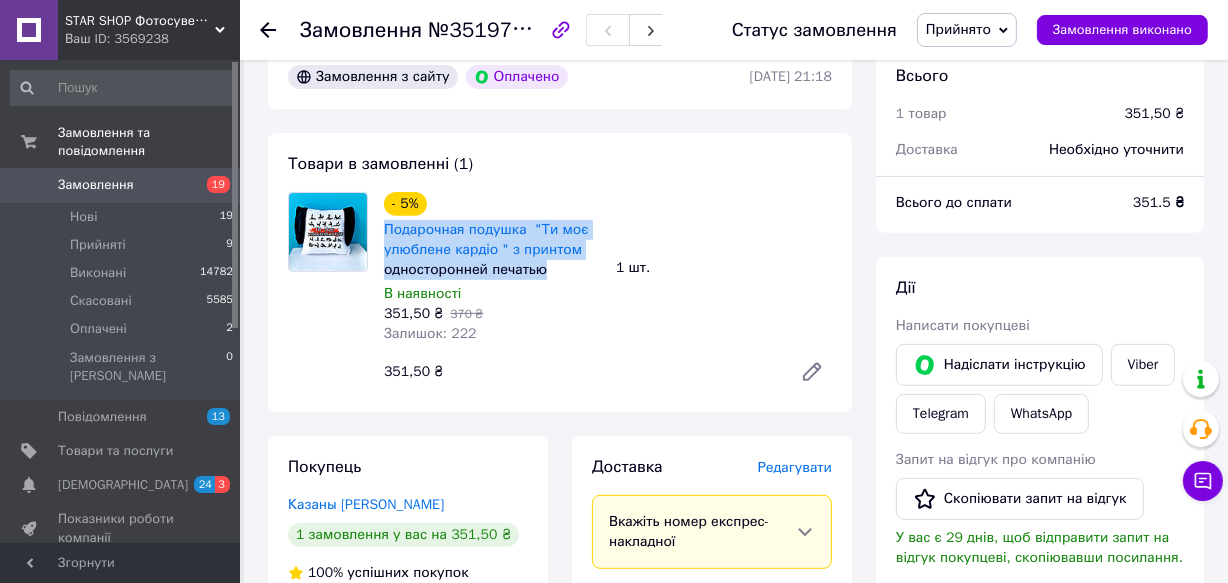 drag, startPoint x: 378, startPoint y: 226, endPoint x: 565, endPoint y: 267, distance: 191.4419 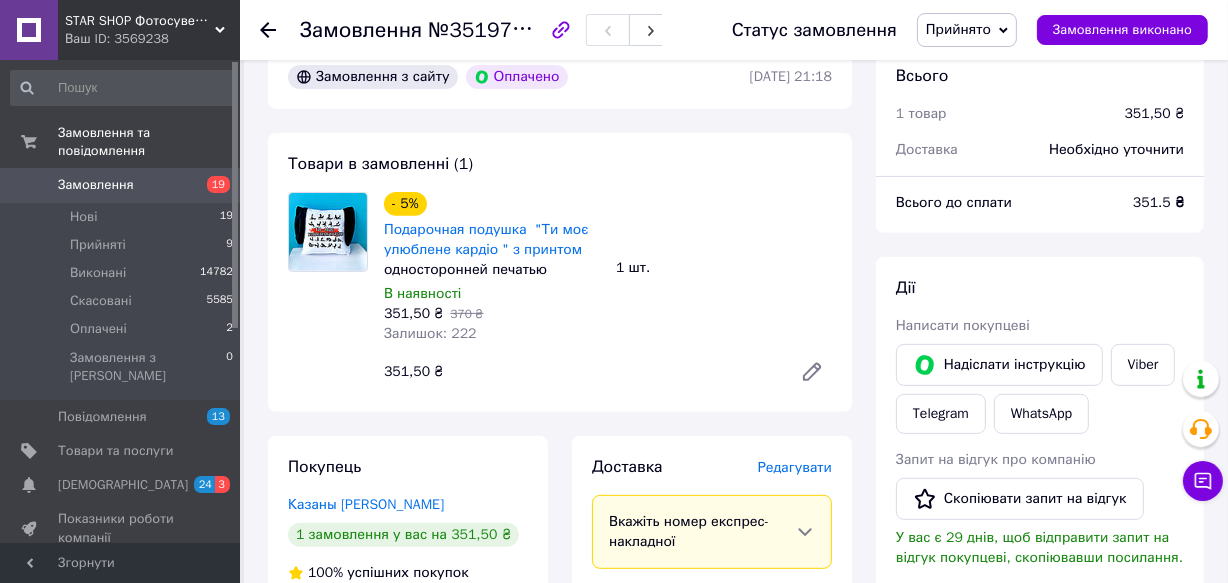 click on "- 5% Подарочная подушка  "Ти моє улюблене кардіо "  з принтом односторонней печатью В наявності 351,50 ₴   370 ₴ Залишок: 222 1 шт. 351,50 ₴" at bounding box center (608, 292) 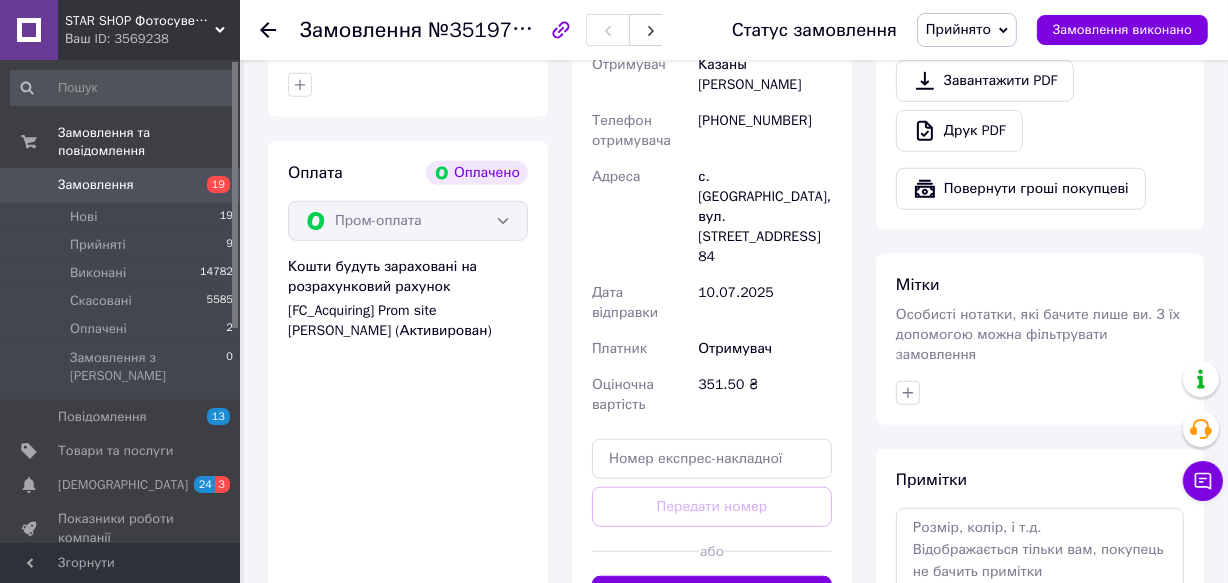 scroll, scrollTop: 1454, scrollLeft: 0, axis: vertical 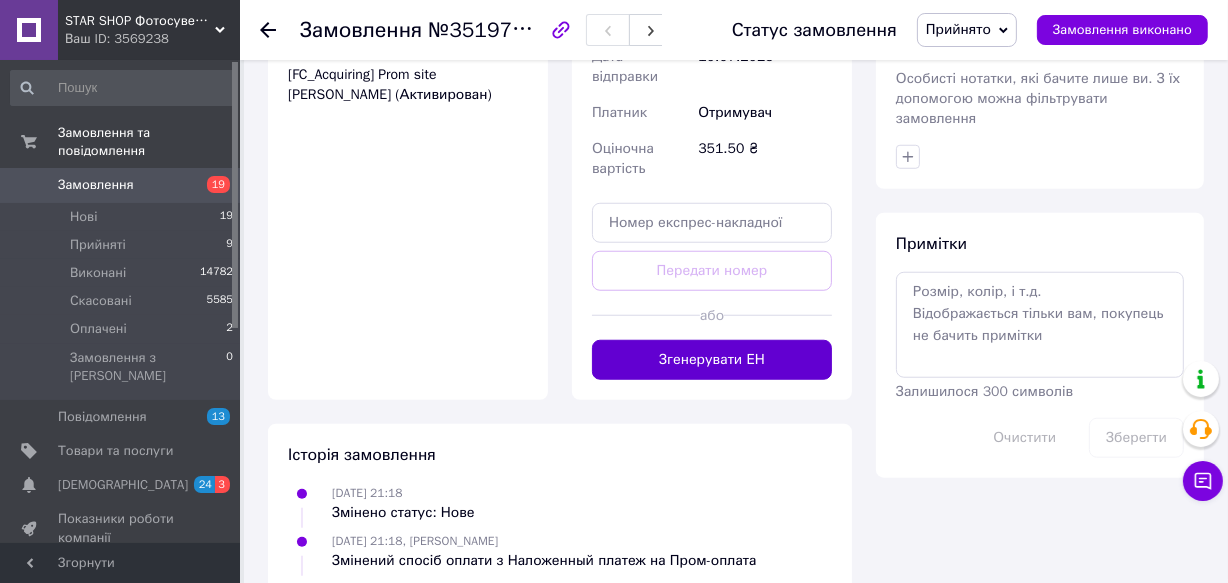 click on "Згенерувати ЕН" at bounding box center (712, 360) 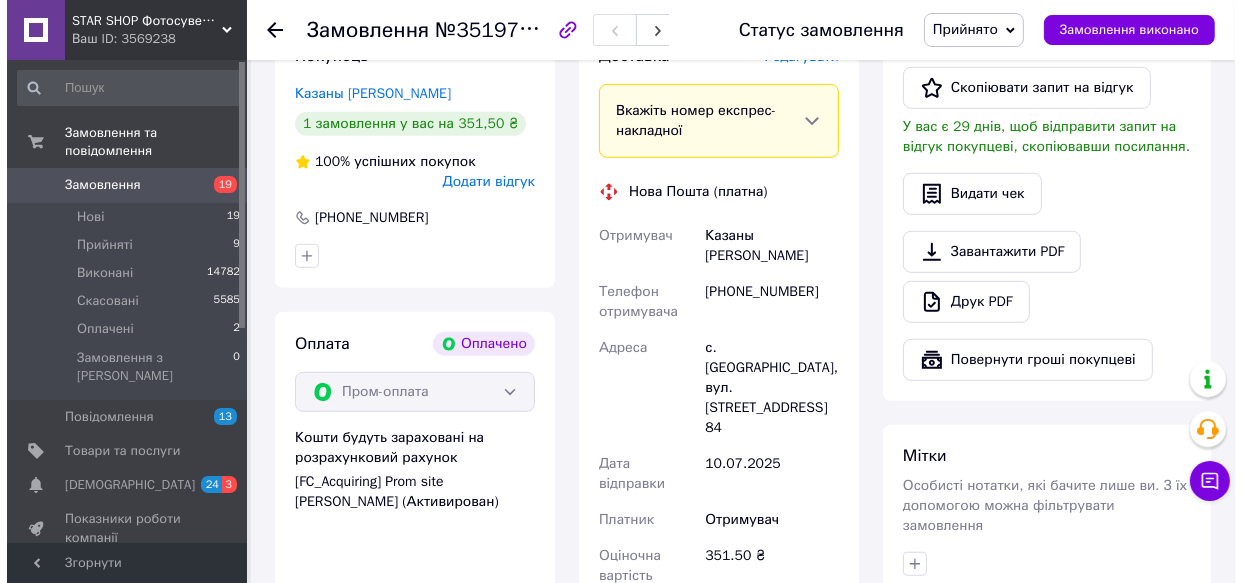 scroll, scrollTop: 1000, scrollLeft: 0, axis: vertical 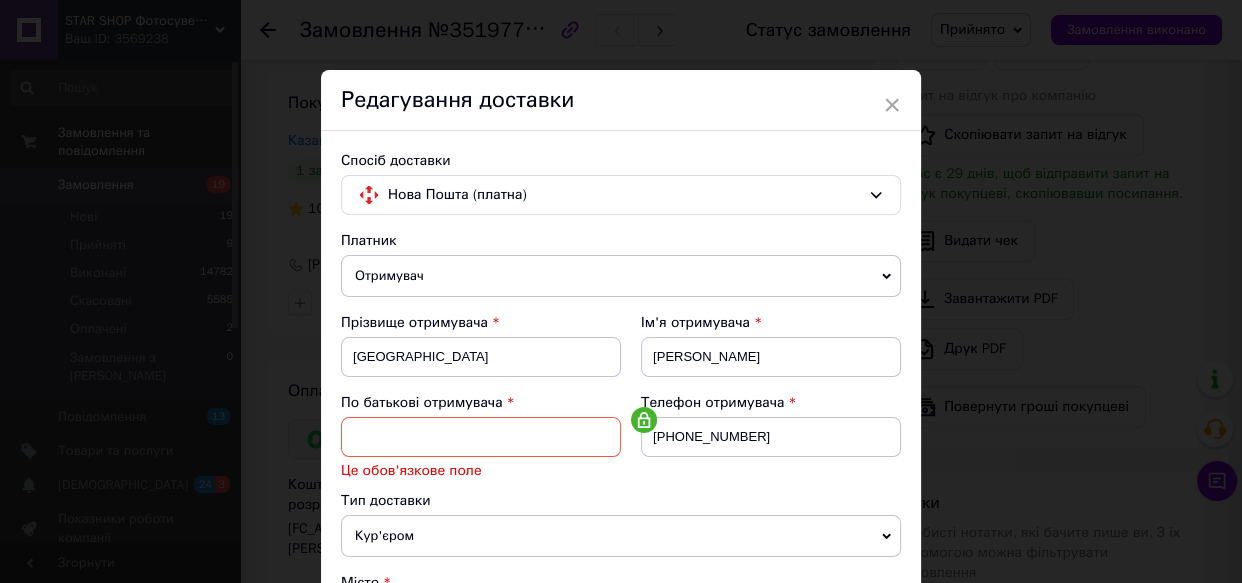 click at bounding box center (481, 437) 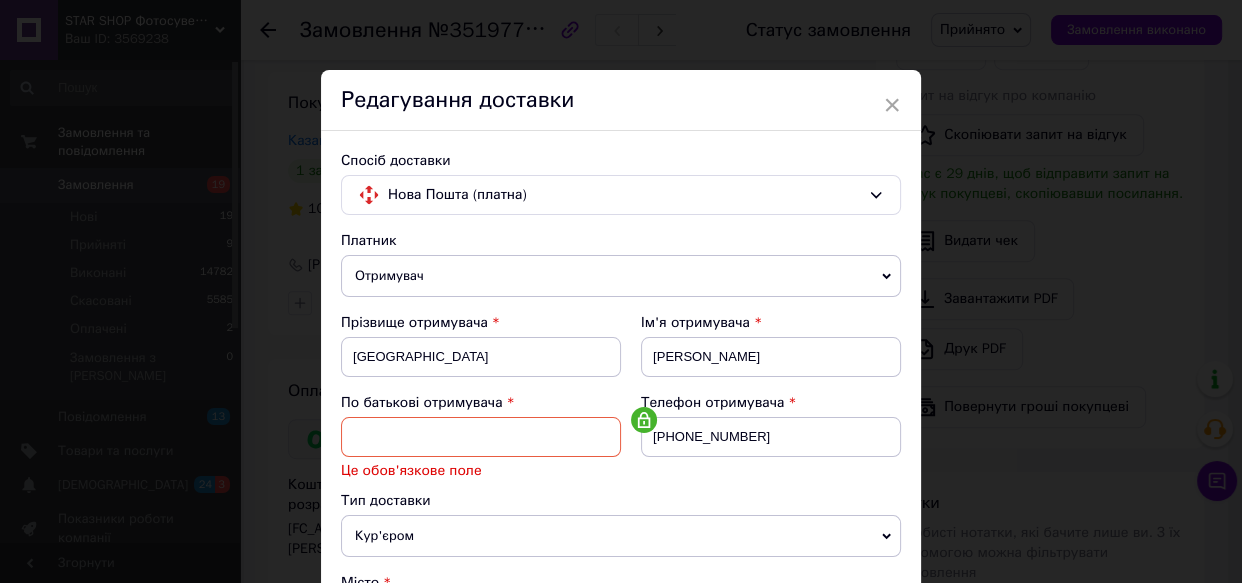 type on "невідомо" 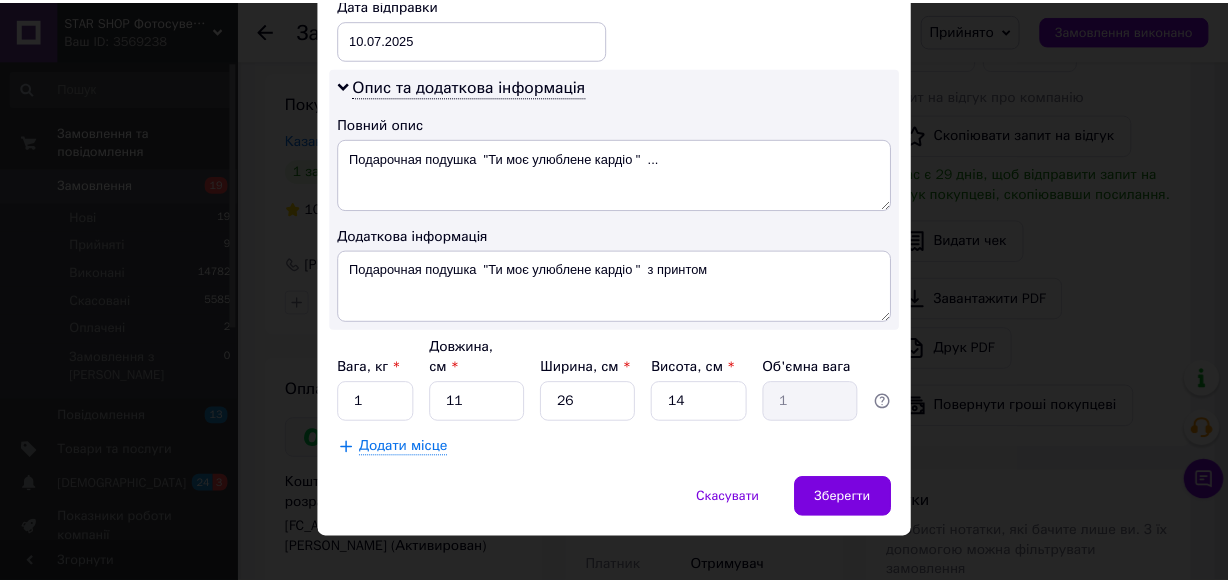 scroll, scrollTop: 1045, scrollLeft: 0, axis: vertical 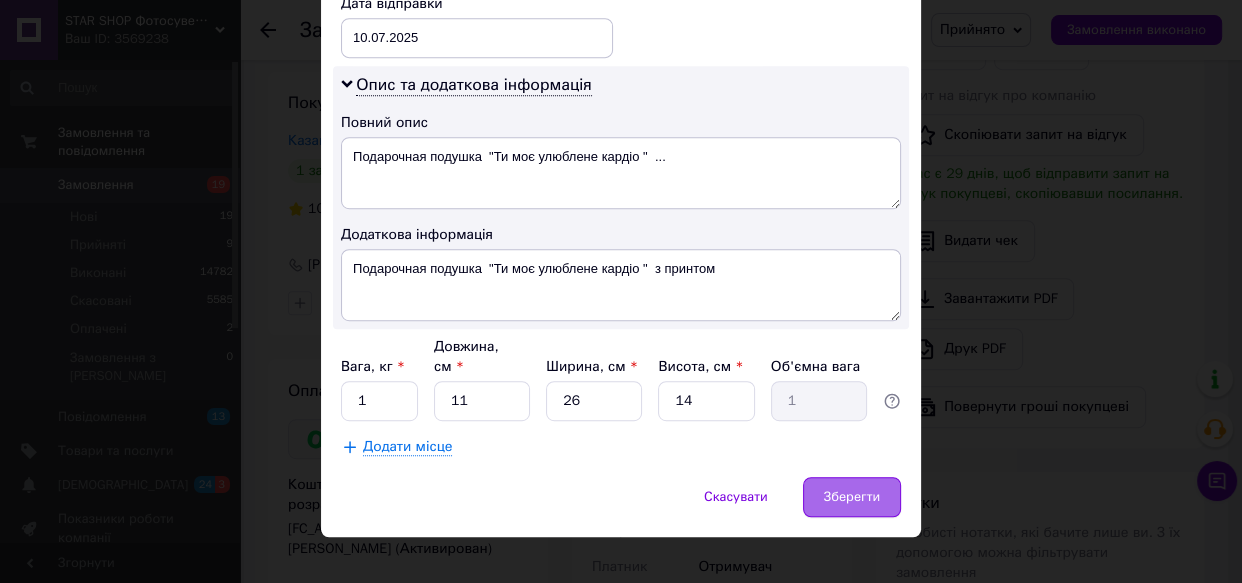 click on "Зберегти" at bounding box center [852, 497] 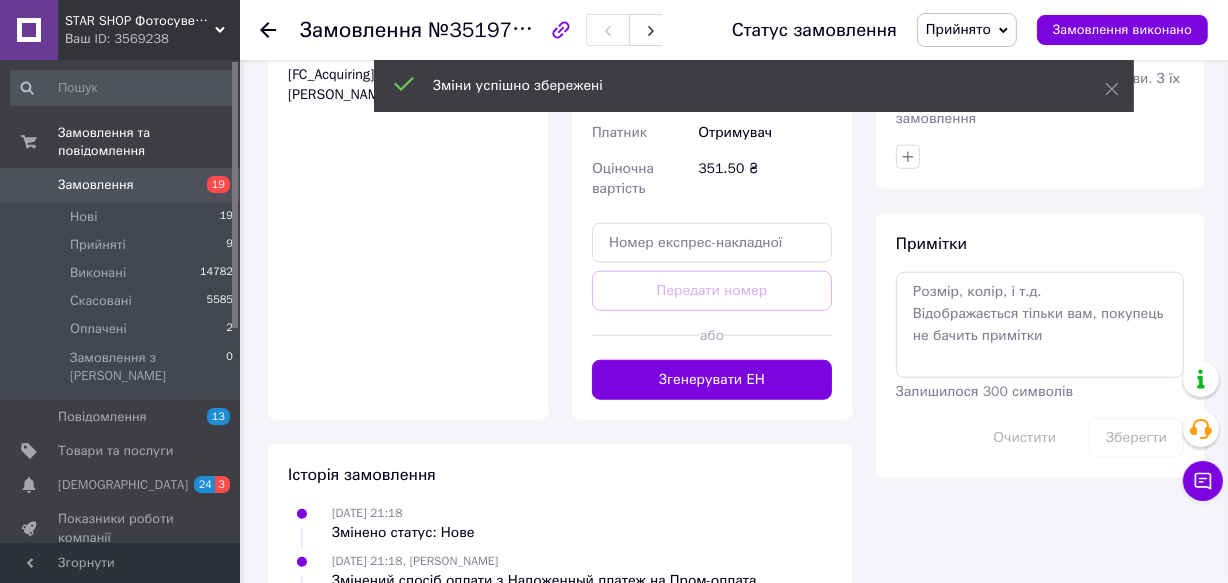 click on "Згенерувати ЕН" at bounding box center (712, 380) 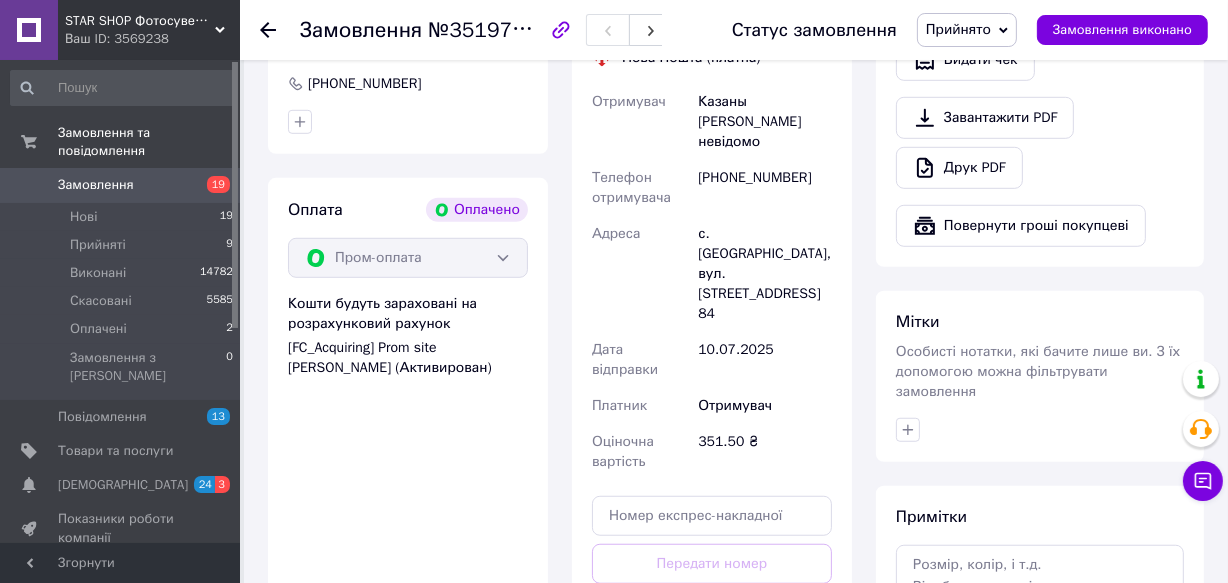 scroll, scrollTop: 1000, scrollLeft: 0, axis: vertical 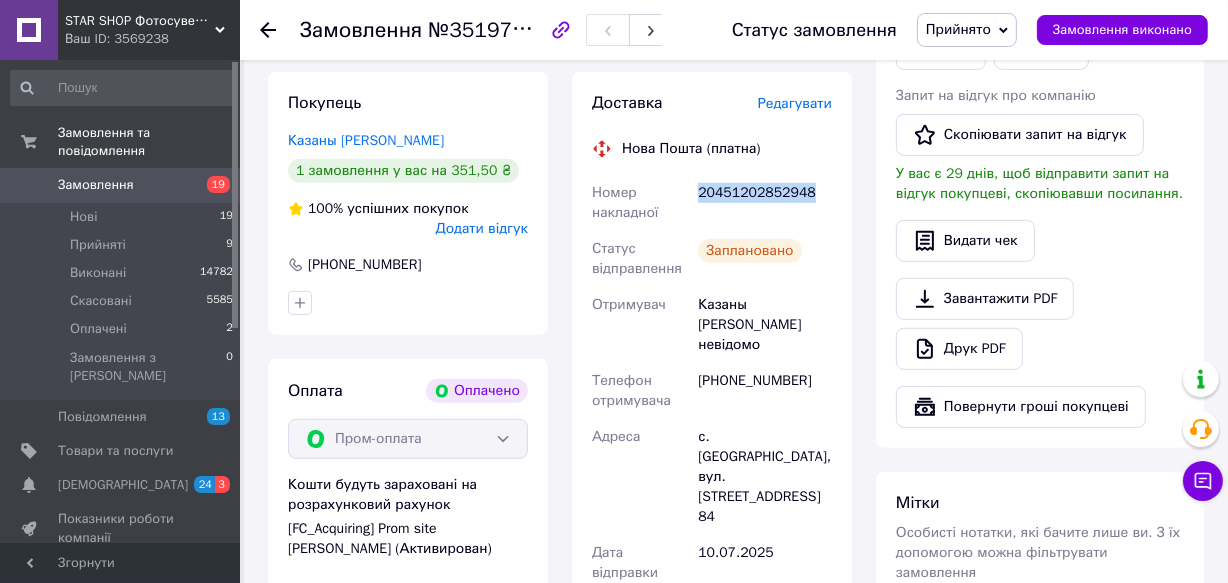 drag, startPoint x: 696, startPoint y: 190, endPoint x: 805, endPoint y: 190, distance: 109 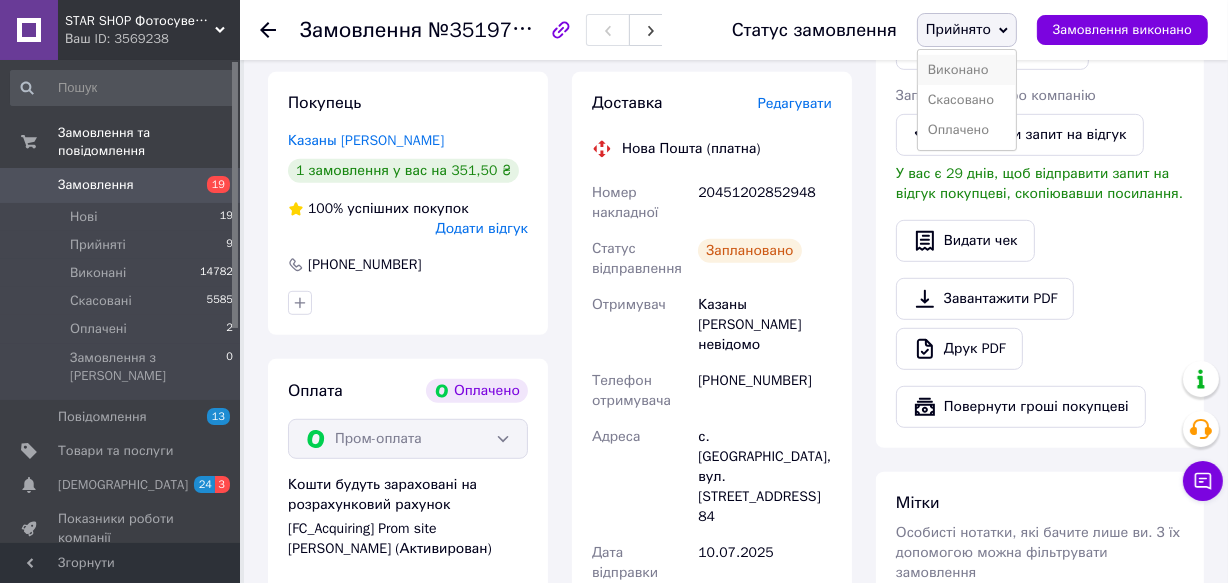 click on "Виконано" at bounding box center [967, 70] 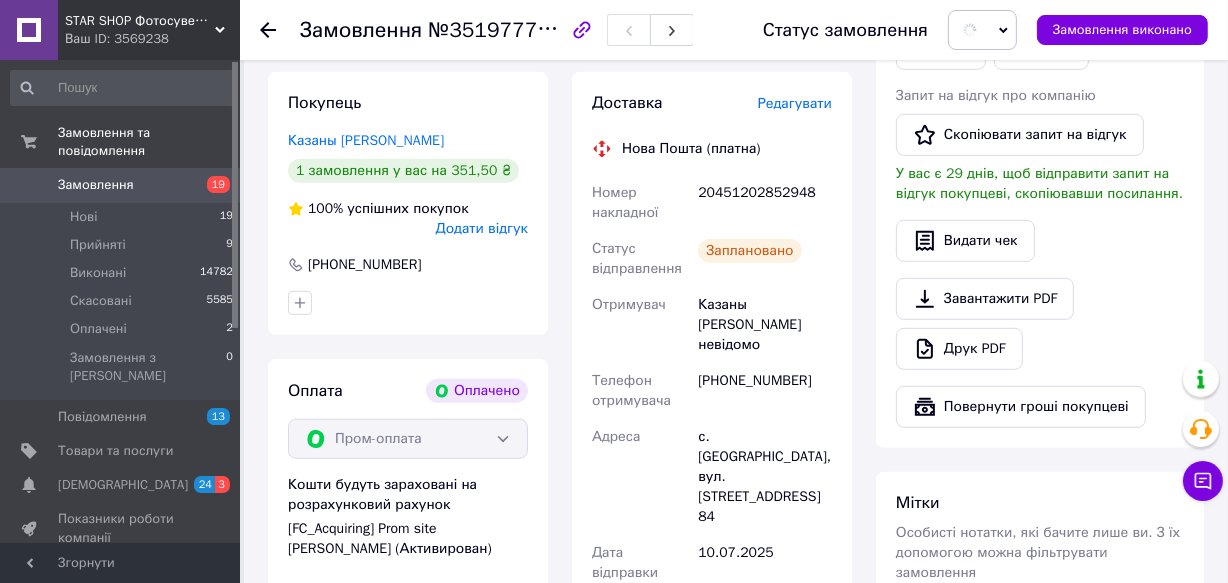 click on "Замовлення №351977764 Статус замовлення Замовлення виконано" at bounding box center (734, 30) 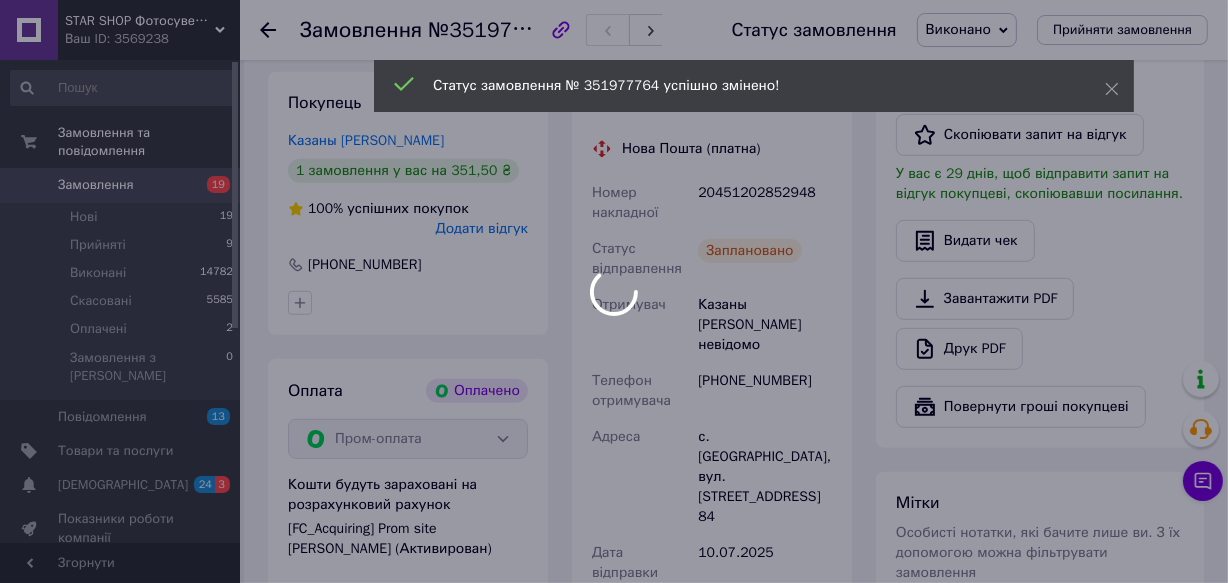 click at bounding box center (614, 291) 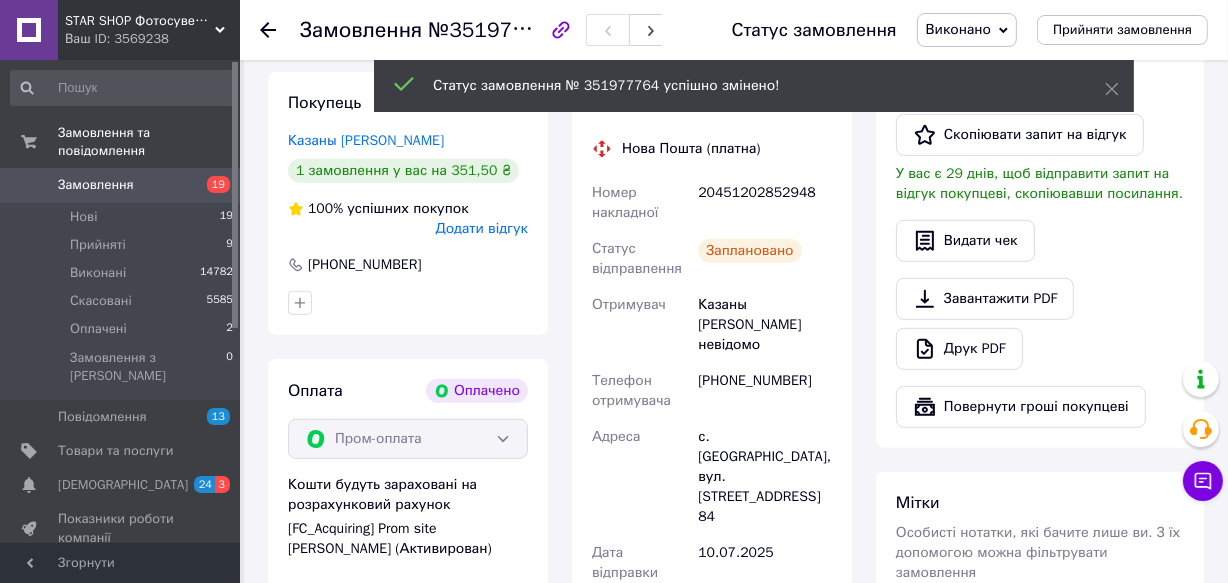 click 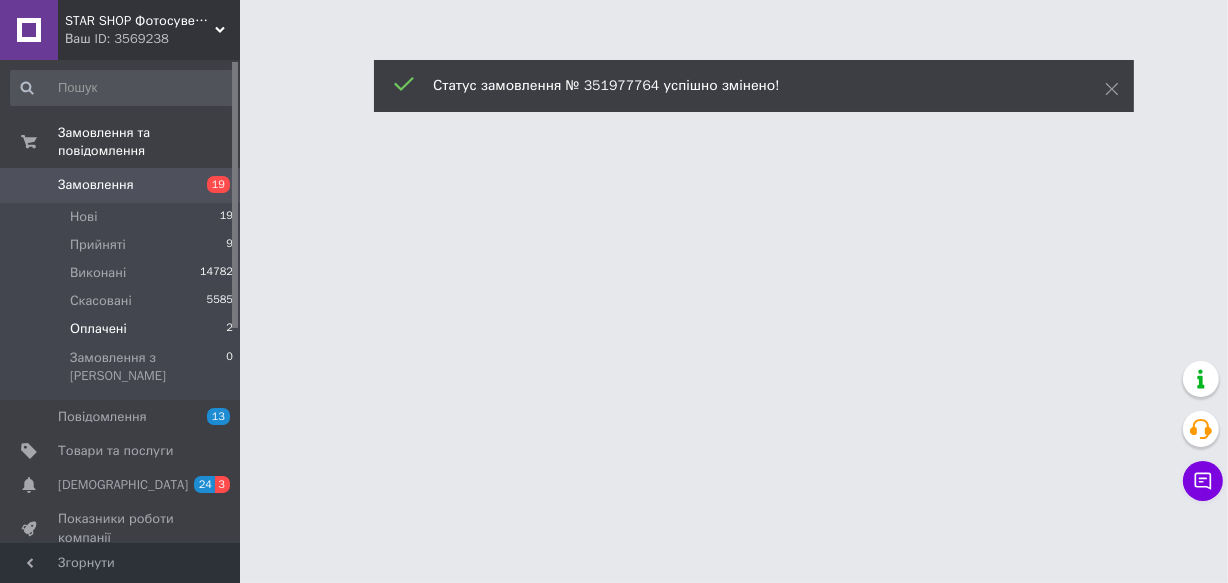 scroll, scrollTop: 0, scrollLeft: 0, axis: both 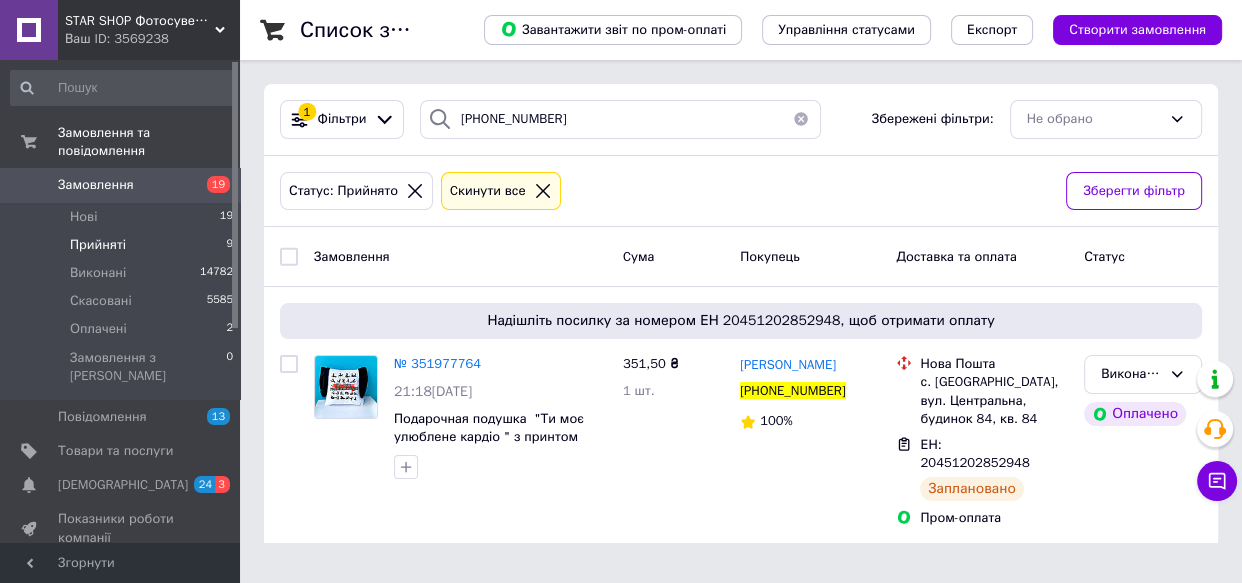 click at bounding box center (801, 119) 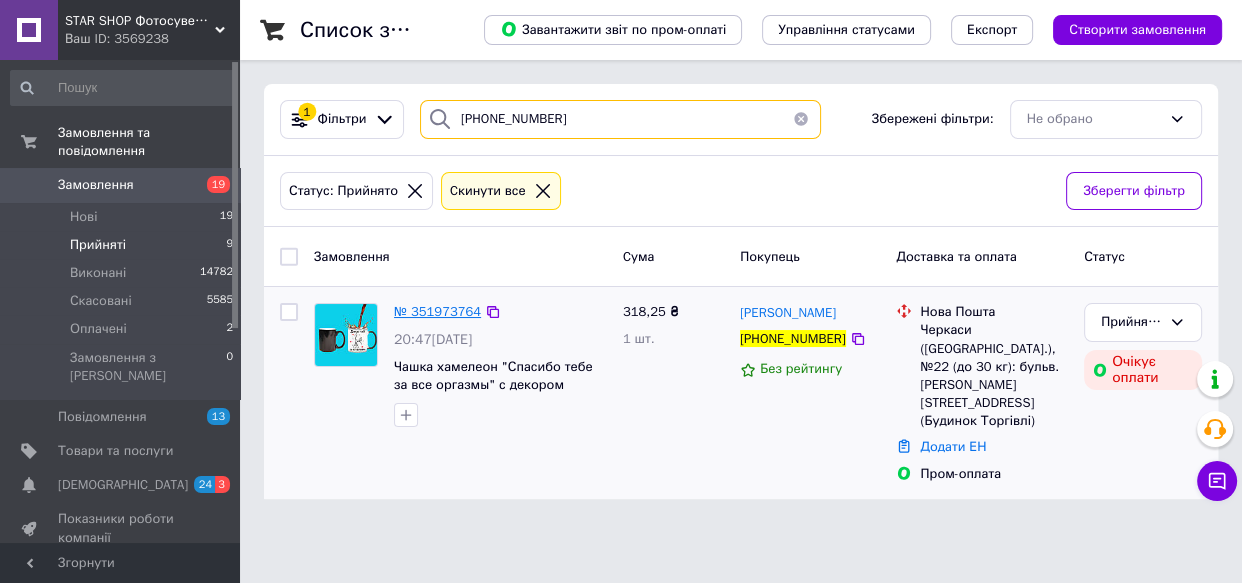 type on "[PHONE_NUMBER]" 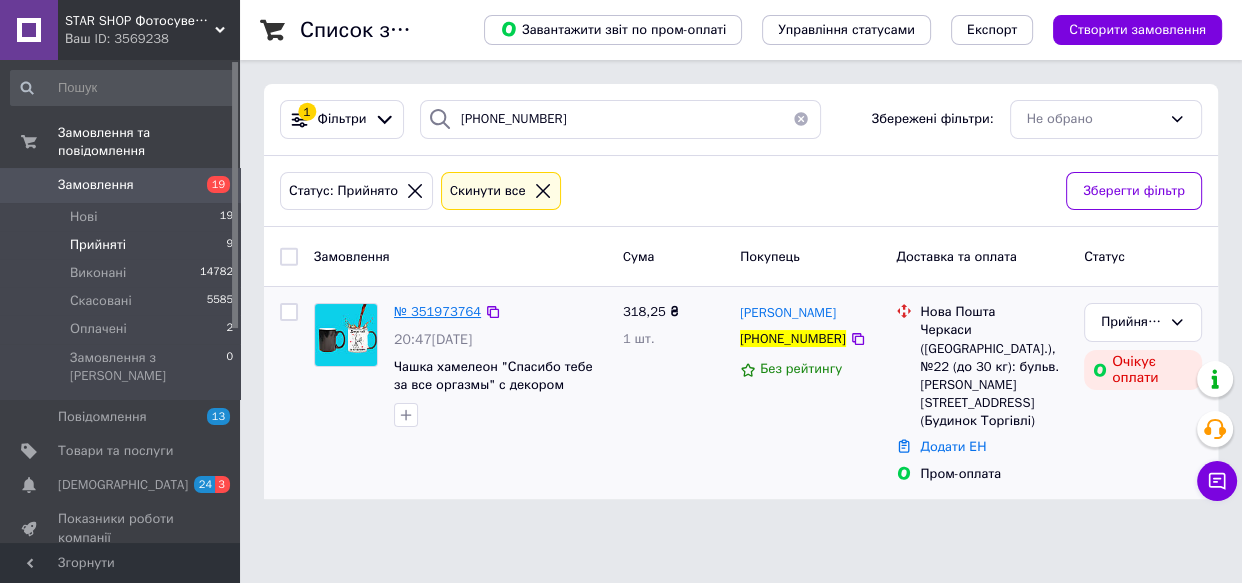 click on "№ 351973764" at bounding box center [437, 311] 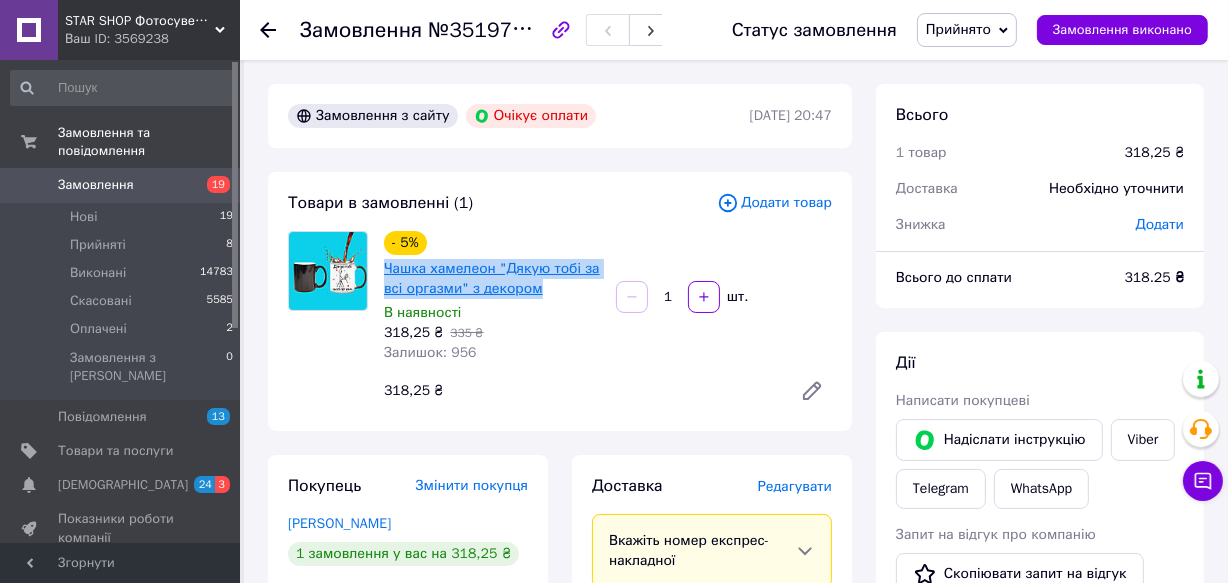 drag, startPoint x: 378, startPoint y: 269, endPoint x: 511, endPoint y: 281, distance: 133.54025 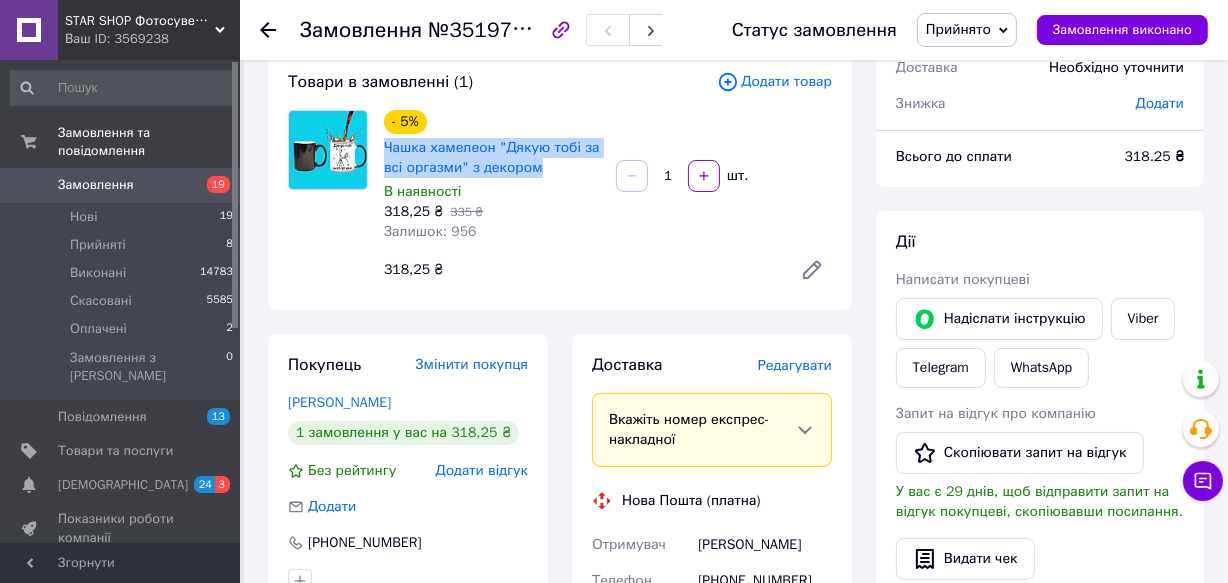 scroll, scrollTop: 454, scrollLeft: 0, axis: vertical 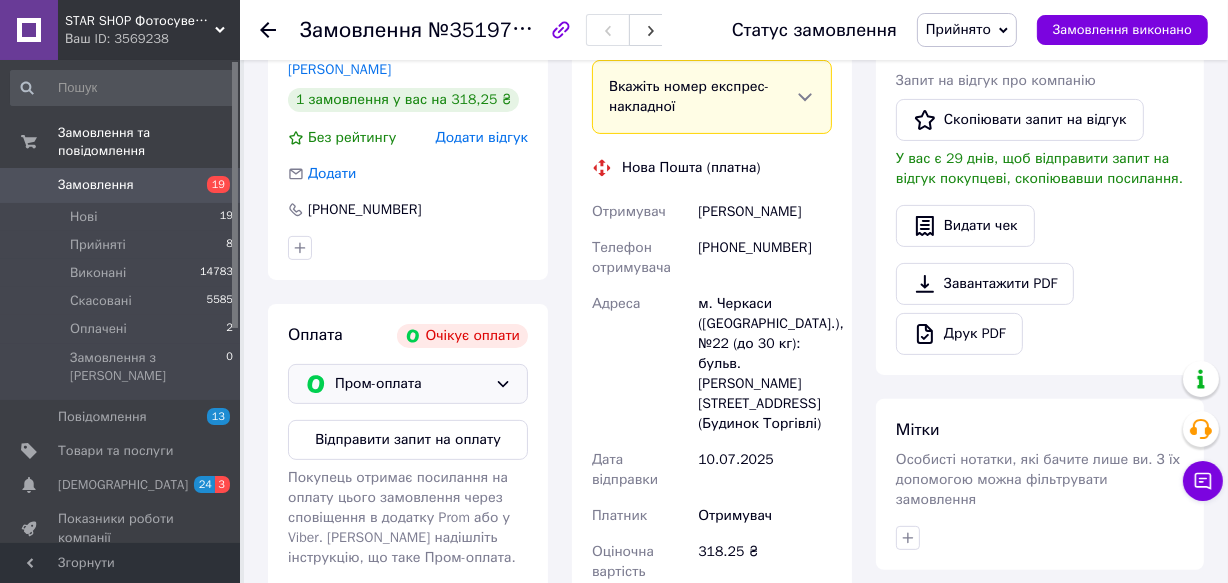 click on "Пром-оплата" at bounding box center (411, 384) 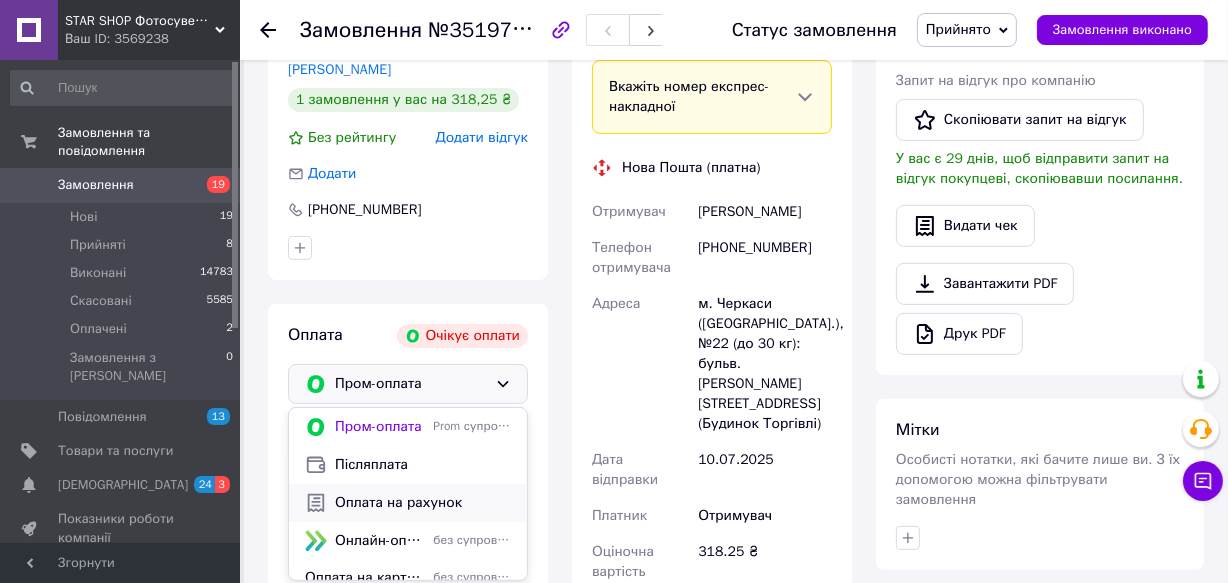 click on "Оплата на рахунок" at bounding box center (423, 503) 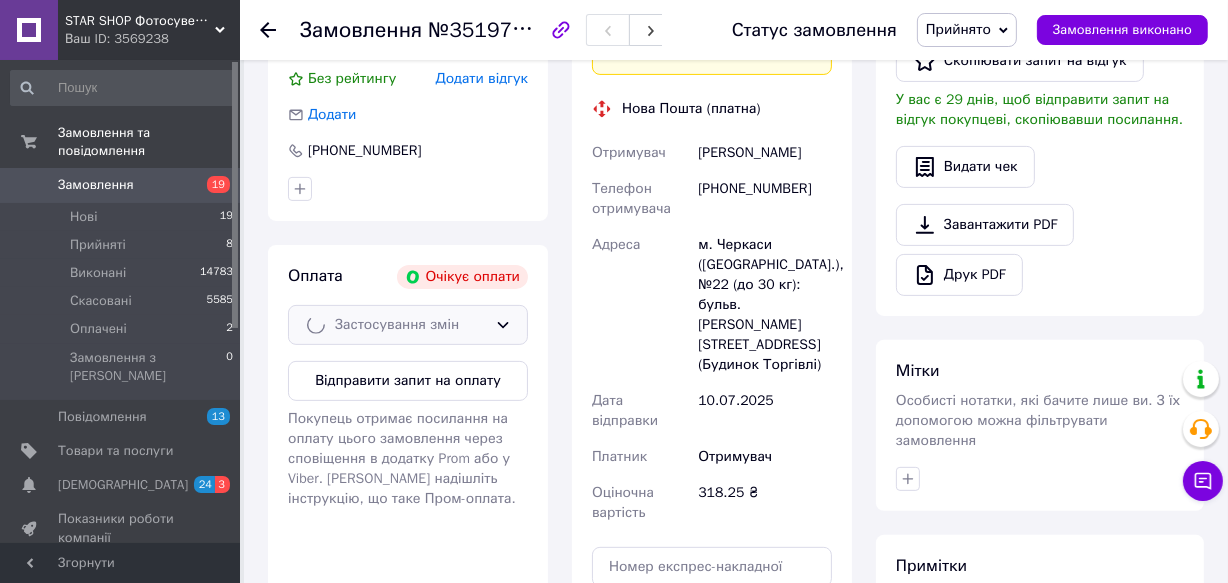 scroll, scrollTop: 545, scrollLeft: 0, axis: vertical 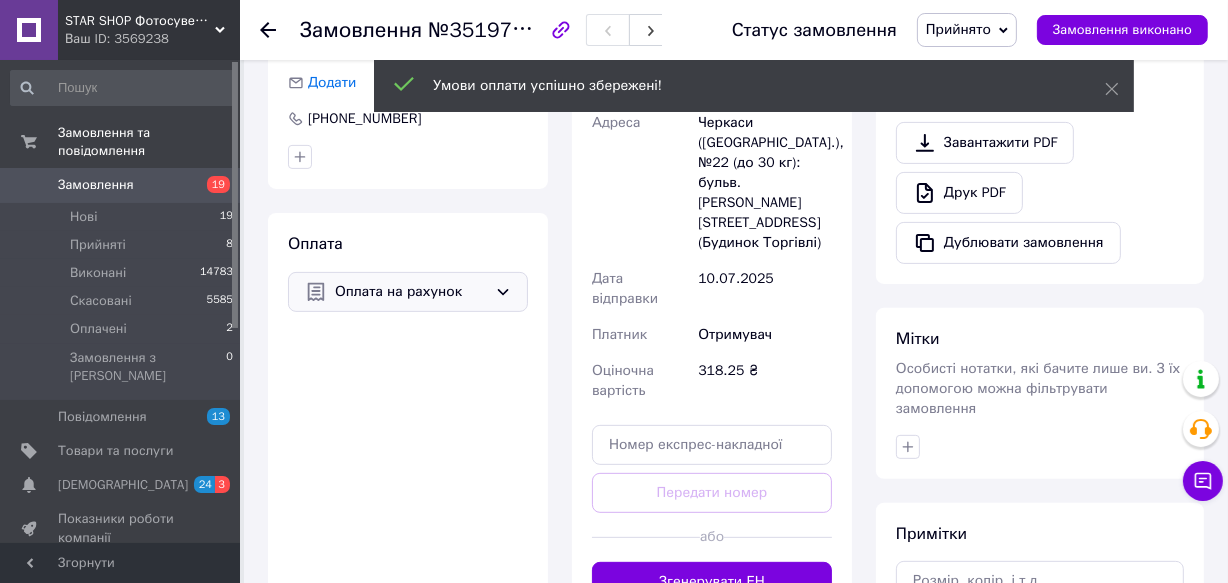 click on "Згенерувати ЕН" at bounding box center (712, 582) 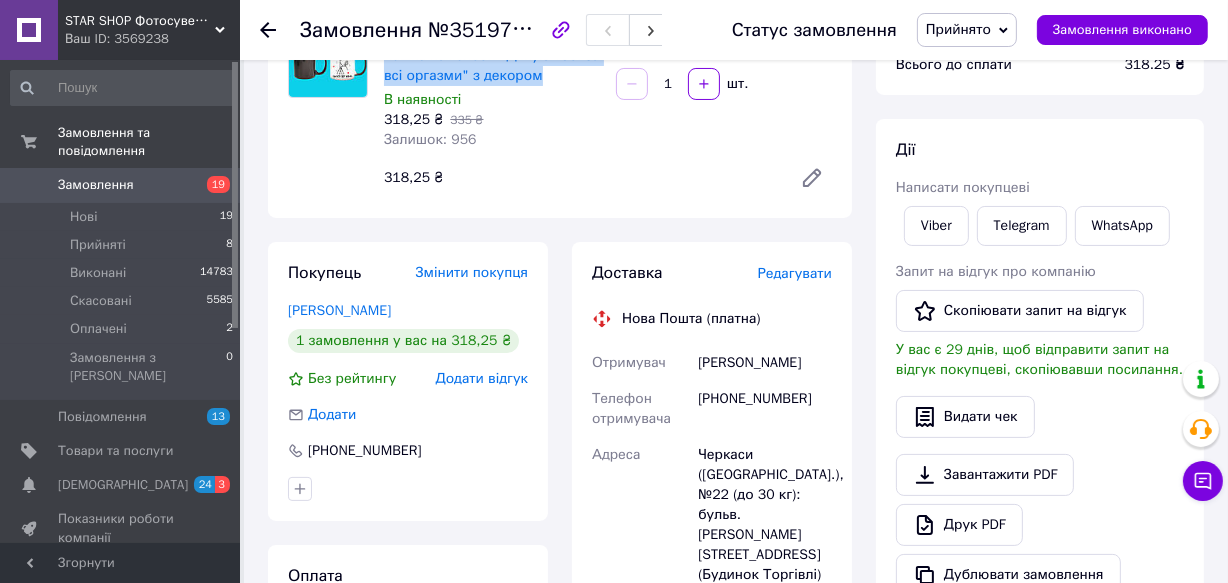 scroll, scrollTop: 181, scrollLeft: 0, axis: vertical 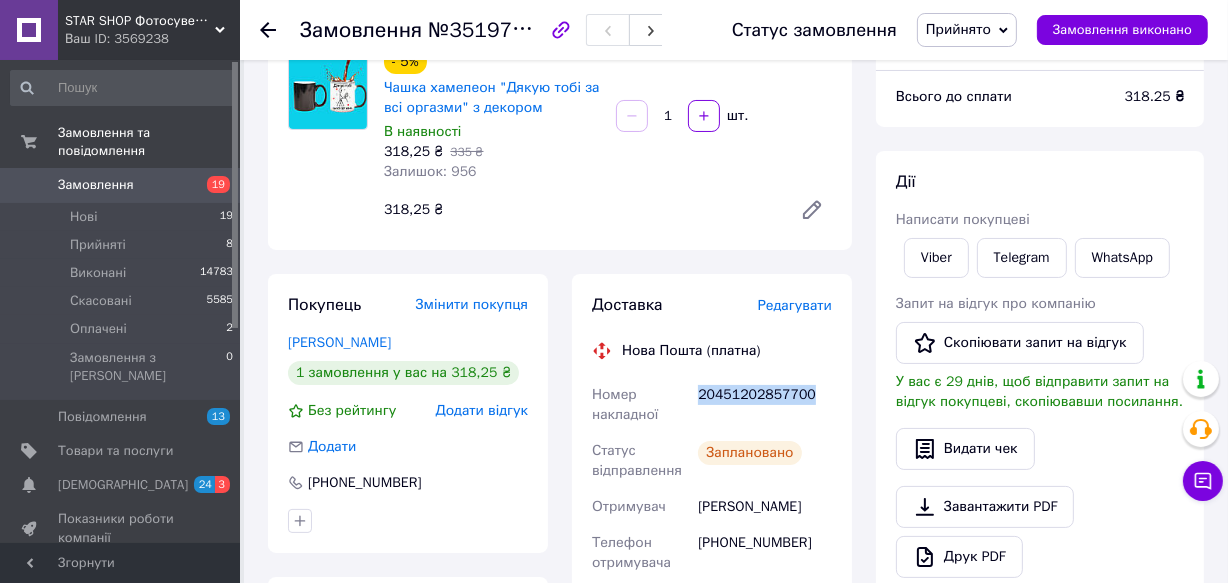 drag, startPoint x: 696, startPoint y: 385, endPoint x: 812, endPoint y: 389, distance: 116.06895 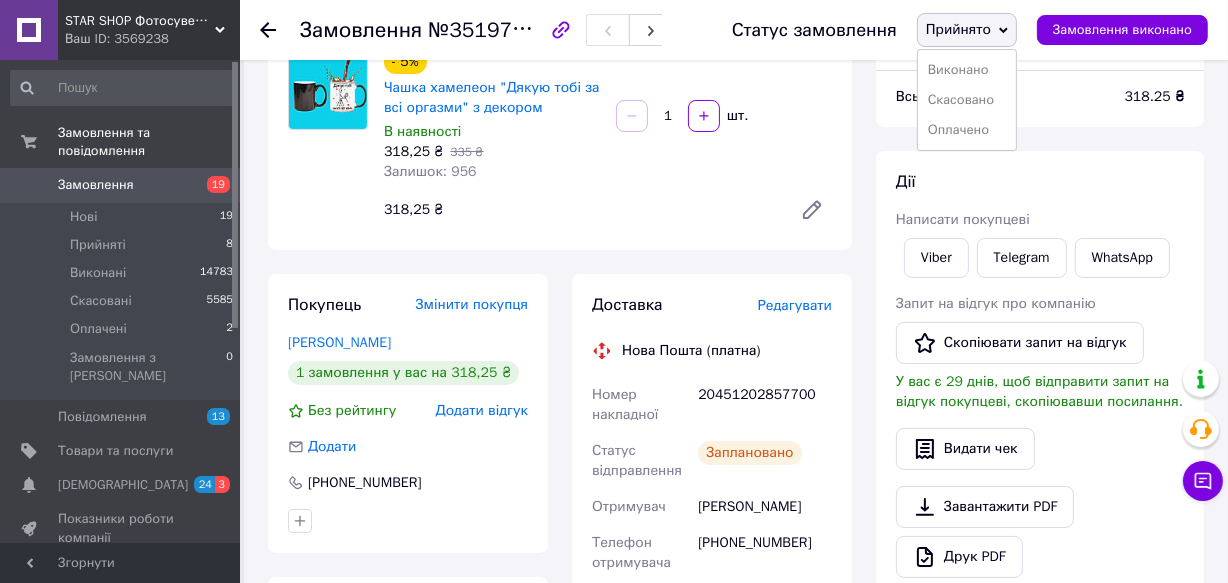 drag, startPoint x: 951, startPoint y: 73, endPoint x: 689, endPoint y: 50, distance: 263.0076 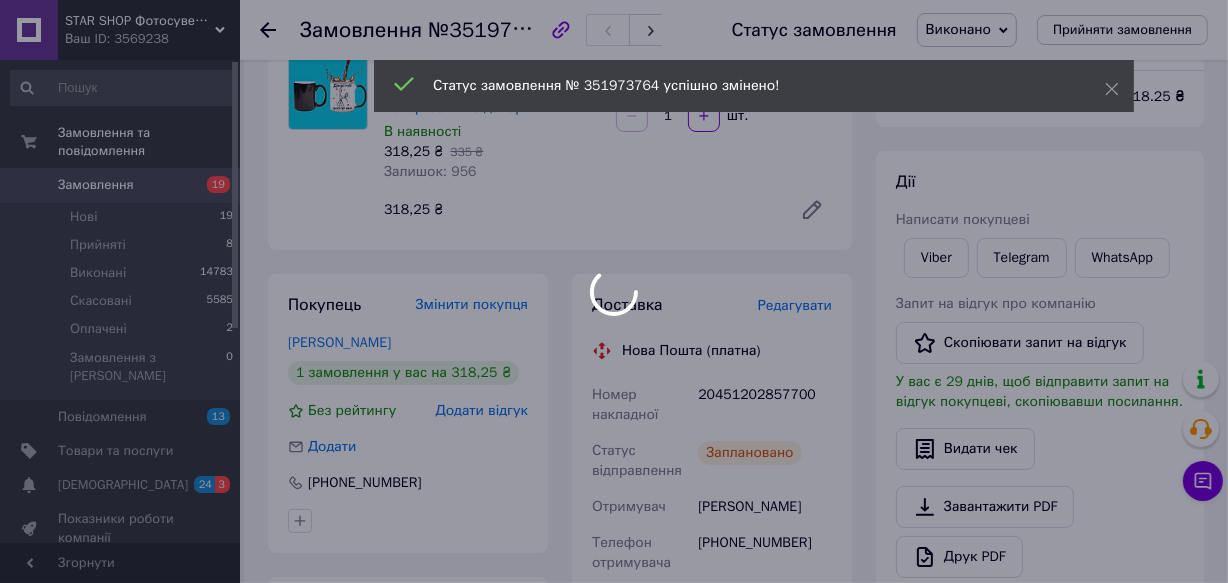 drag, startPoint x: 263, startPoint y: 29, endPoint x: 261, endPoint y: 259, distance: 230.0087 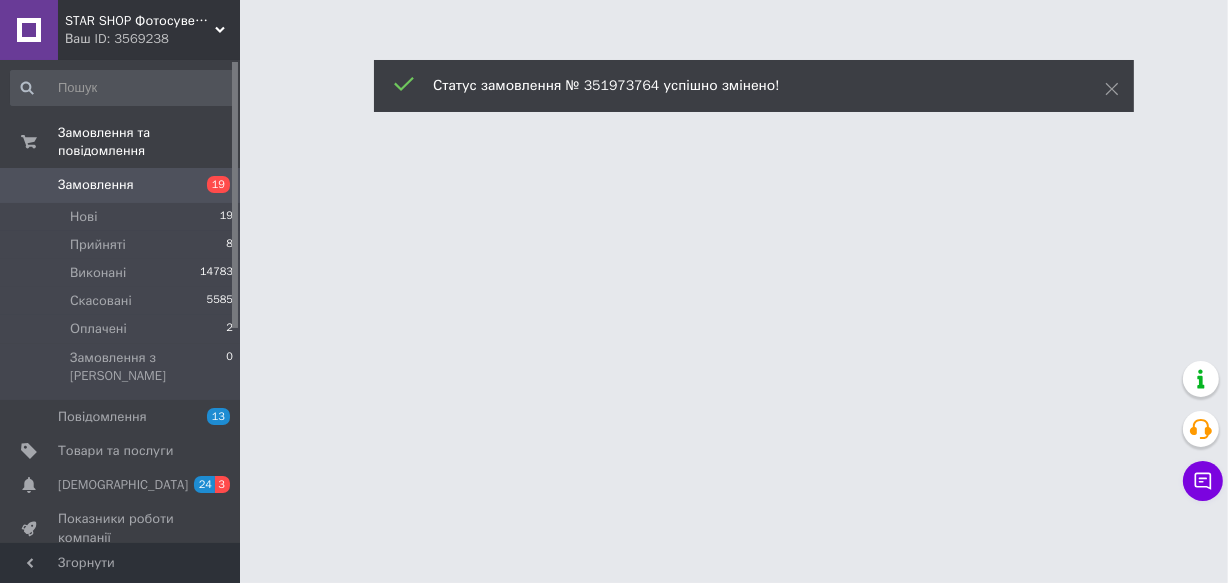 scroll, scrollTop: 0, scrollLeft: 0, axis: both 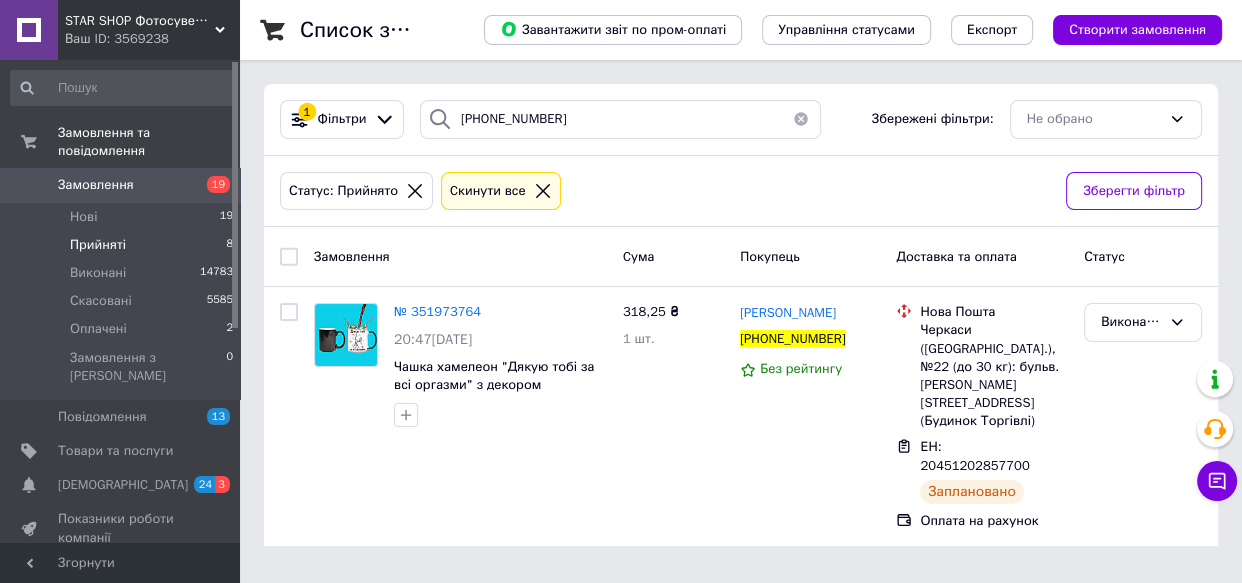 drag, startPoint x: 802, startPoint y: 109, endPoint x: 740, endPoint y: 130, distance: 65.459915 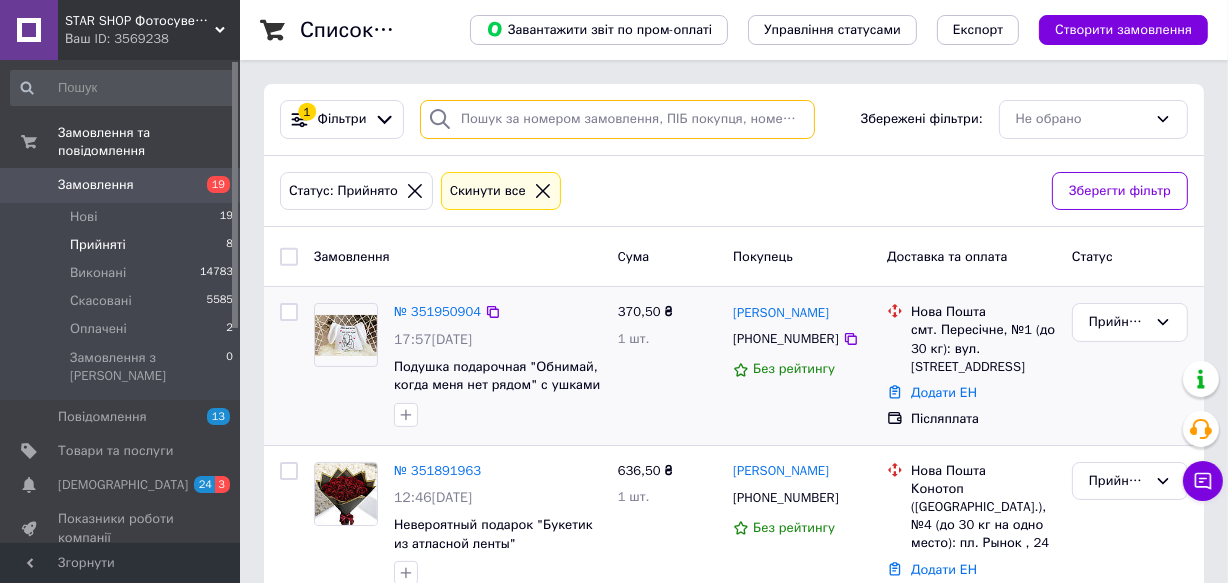 type on "[PHONE_NUMBER]" 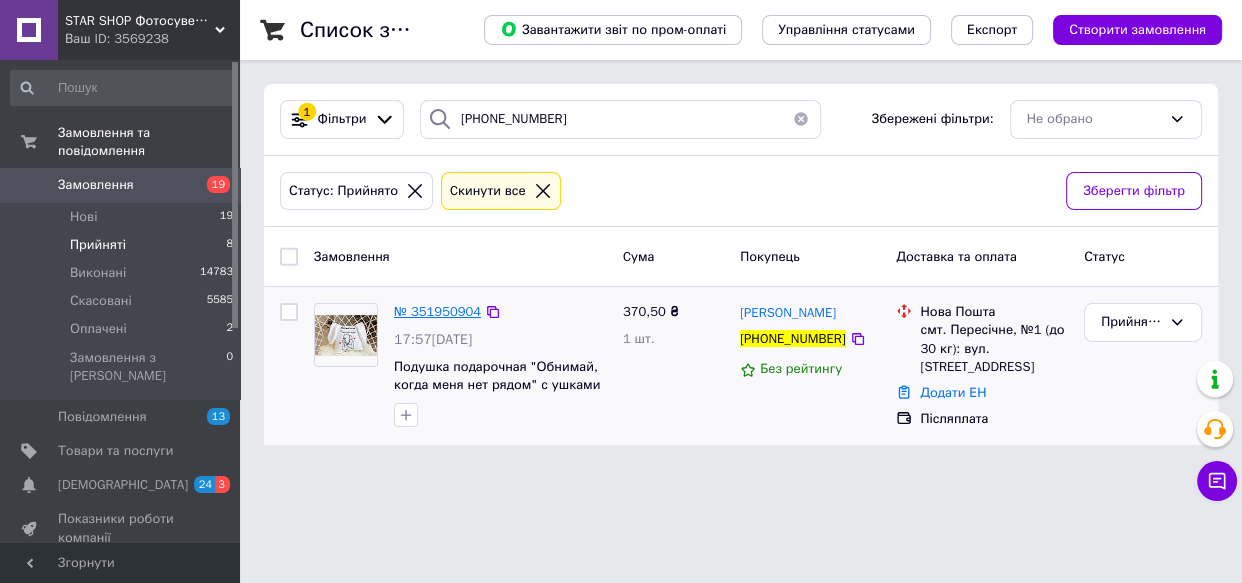 click on "№ 351950904" at bounding box center [437, 311] 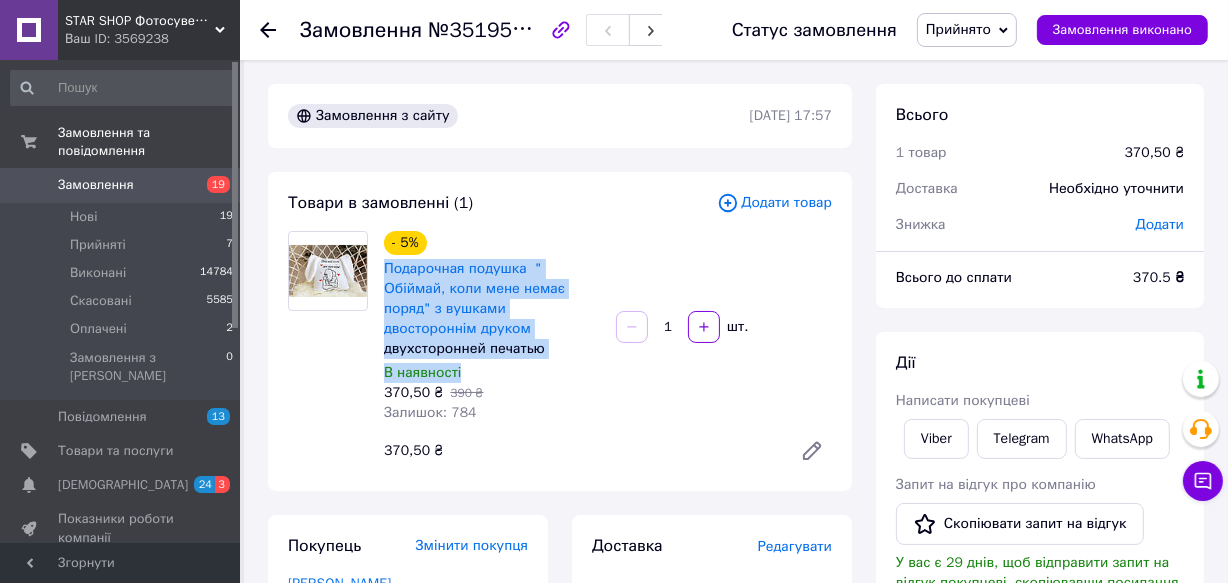 drag, startPoint x: 377, startPoint y: 262, endPoint x: 580, endPoint y: 340, distance: 217.46954 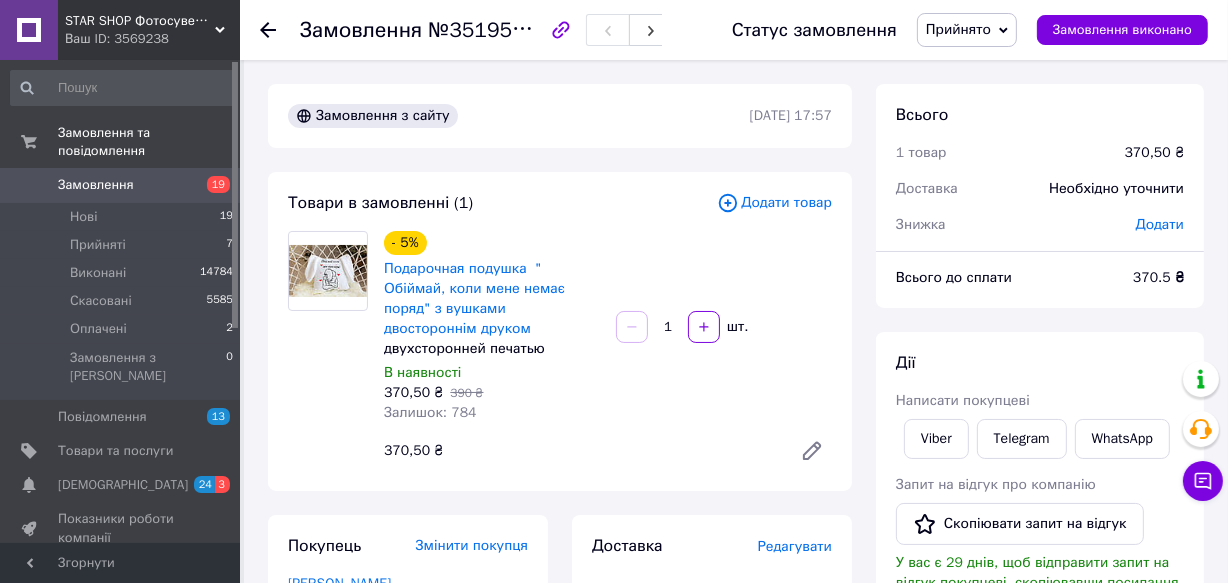 drag, startPoint x: 587, startPoint y: 407, endPoint x: 349, endPoint y: 270, distance: 274.6143 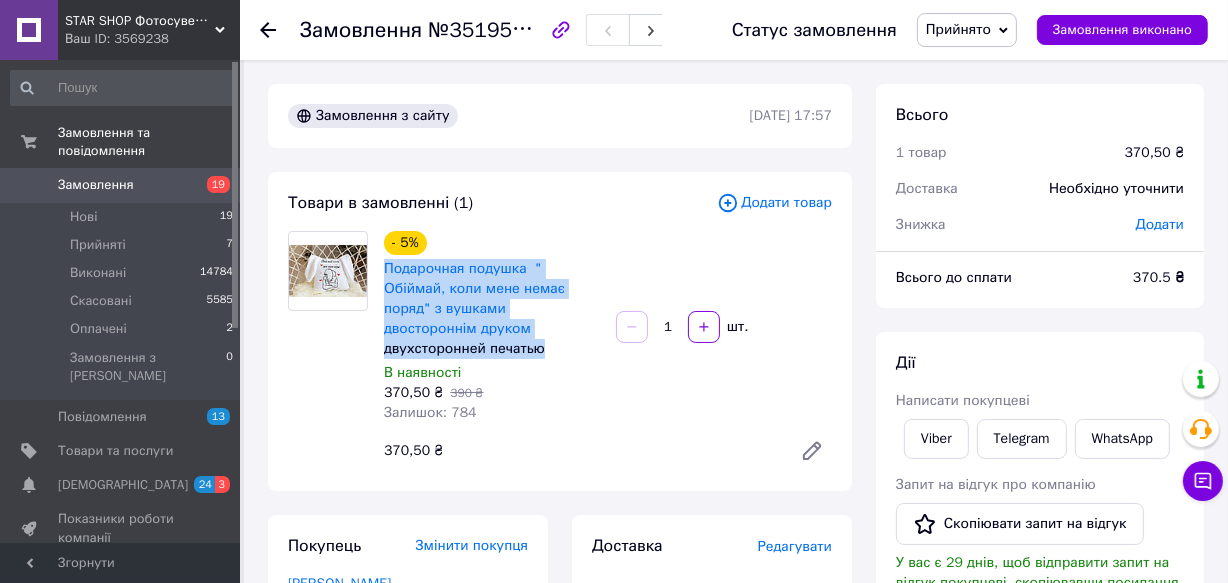 drag, startPoint x: 380, startPoint y: 261, endPoint x: 542, endPoint y: 324, distance: 173.81888 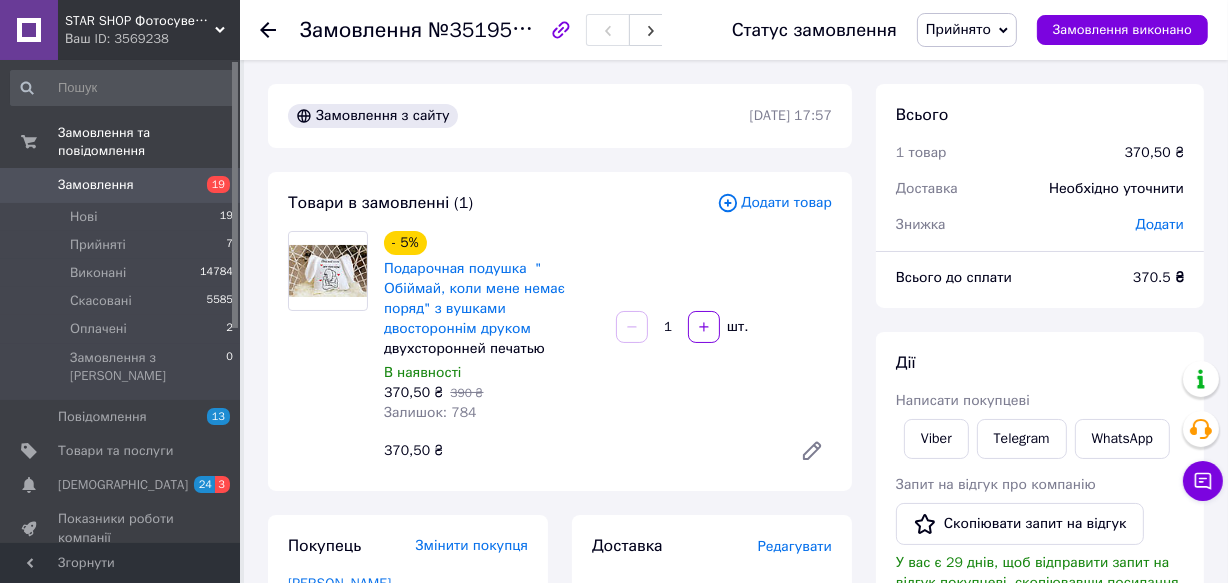 click on "- 5% Подарочная подушка  " Обіймай, коли мене немає поряд"  з вушками двостороннім друком двухсторонней печатью В наявності 370,50 ₴   390 ₴ Залишок: 784 1   шт. 370,50 ₴" at bounding box center [608, 351] 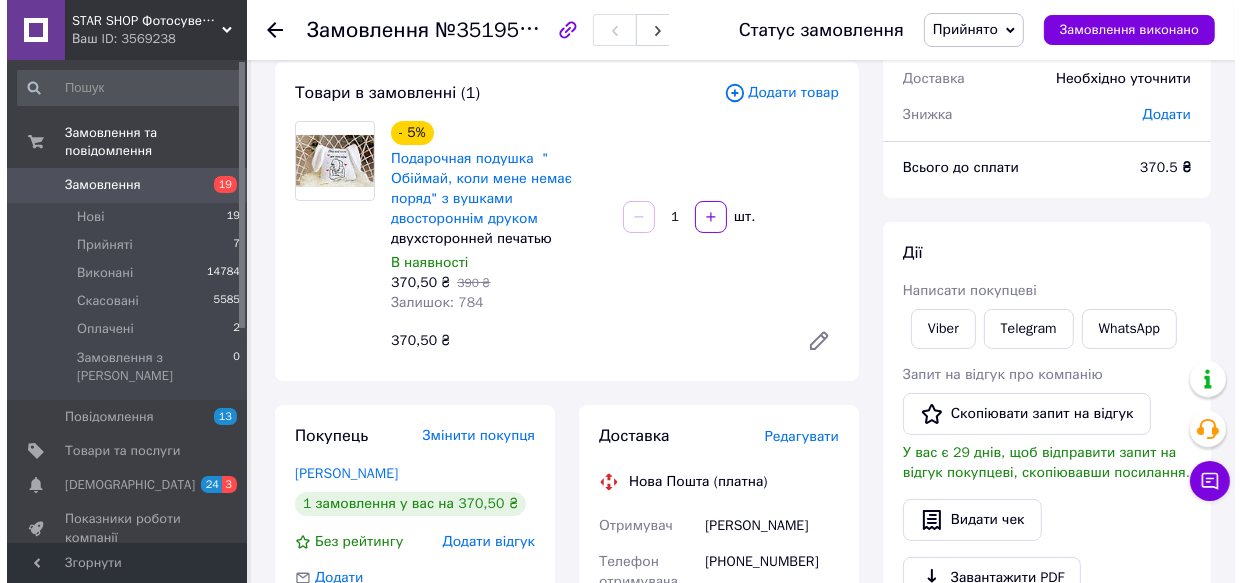 scroll, scrollTop: 90, scrollLeft: 0, axis: vertical 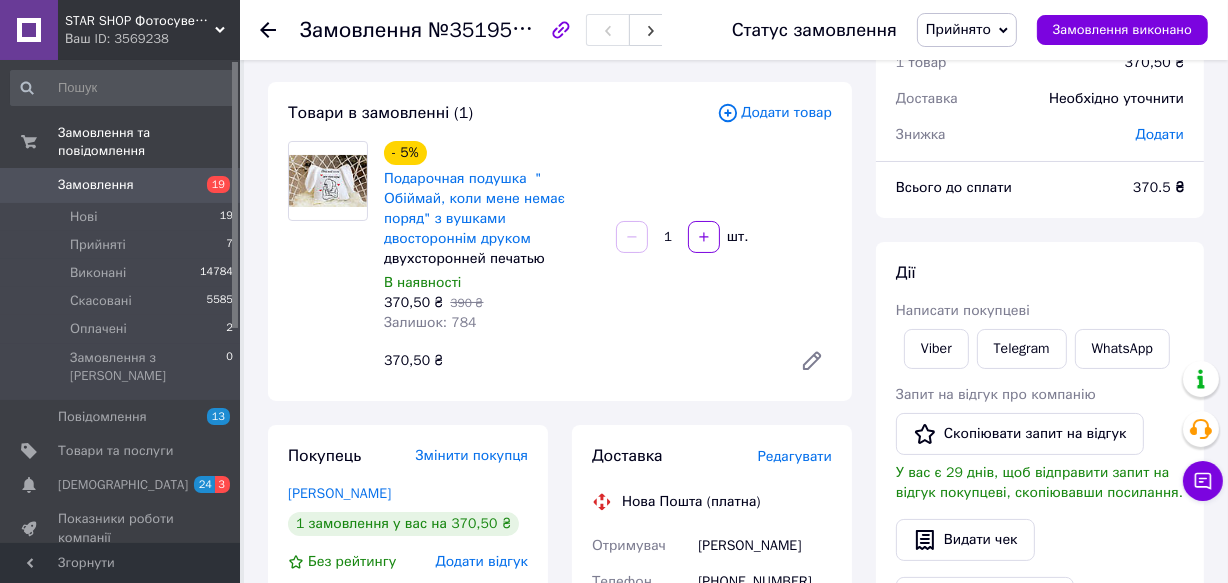 click on "Редагувати" at bounding box center (795, 456) 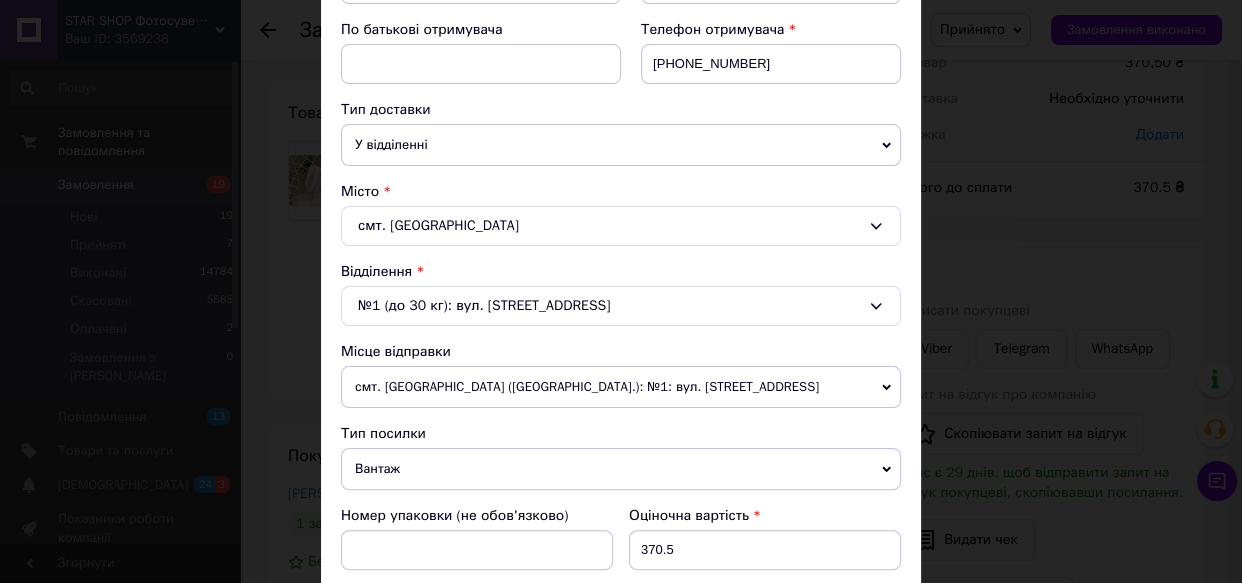 scroll, scrollTop: 454, scrollLeft: 0, axis: vertical 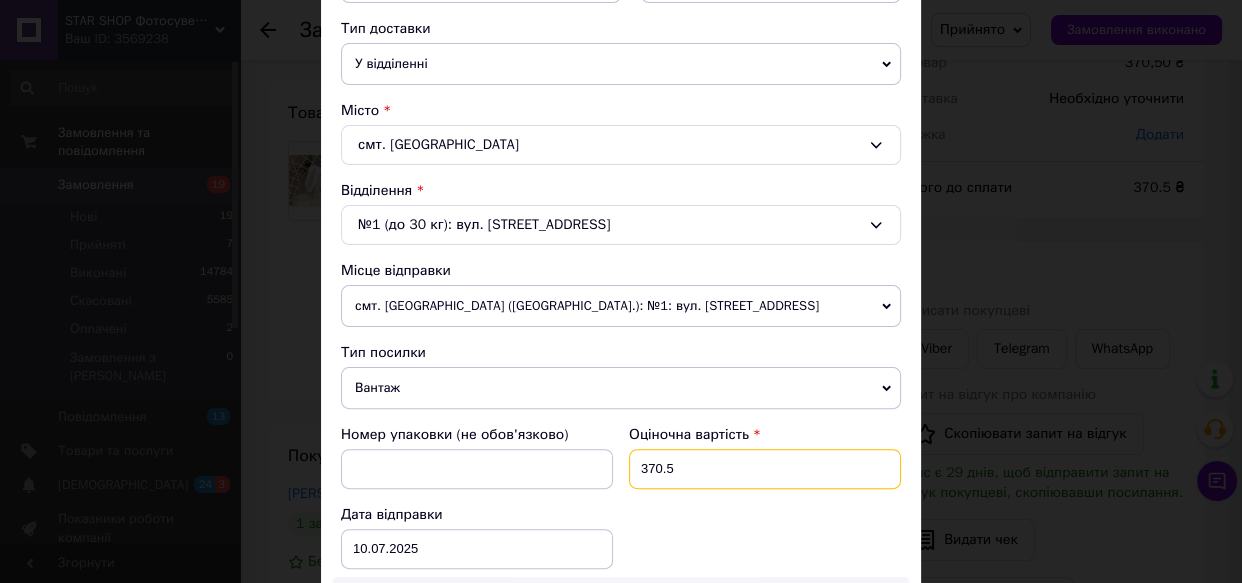 click on "370.5" at bounding box center [765, 469] 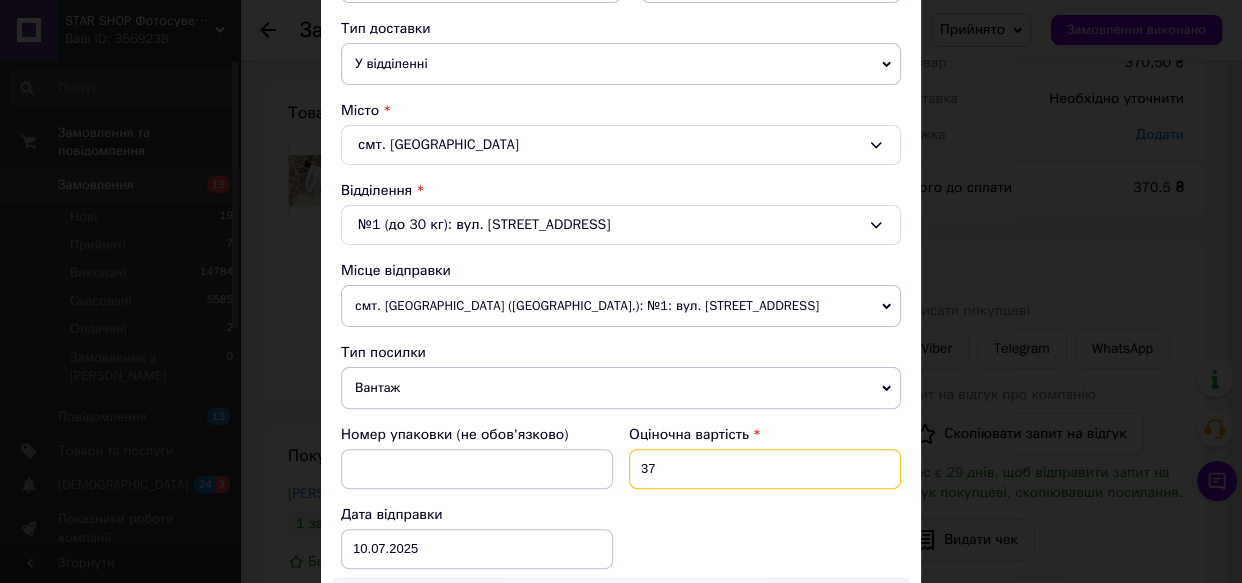type on "3" 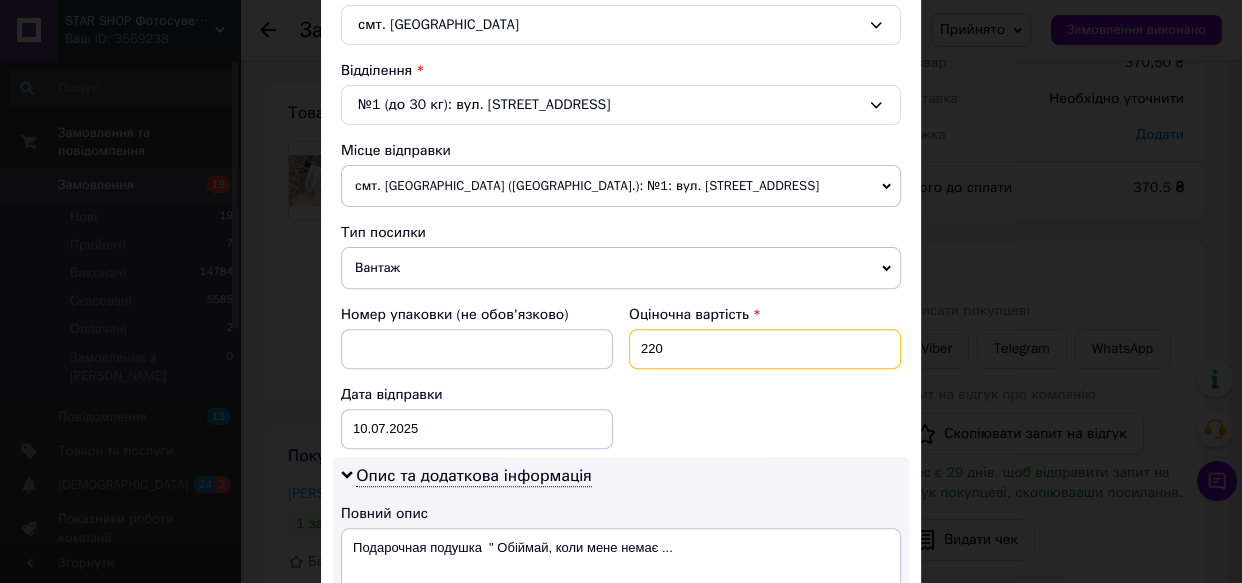 scroll, scrollTop: 818, scrollLeft: 0, axis: vertical 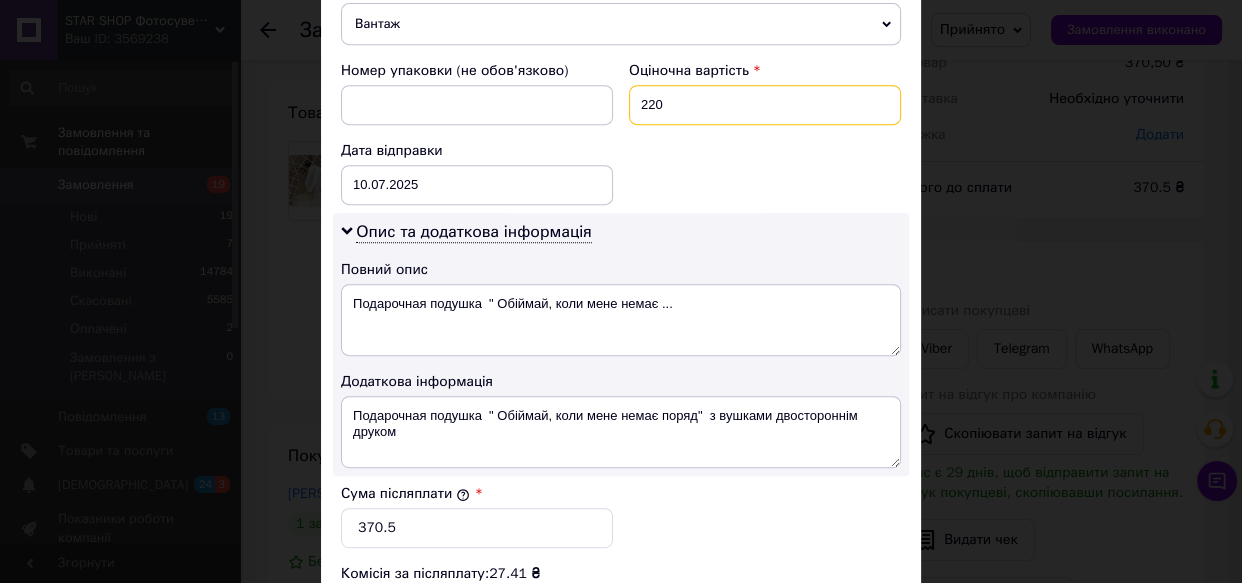 type on "220" 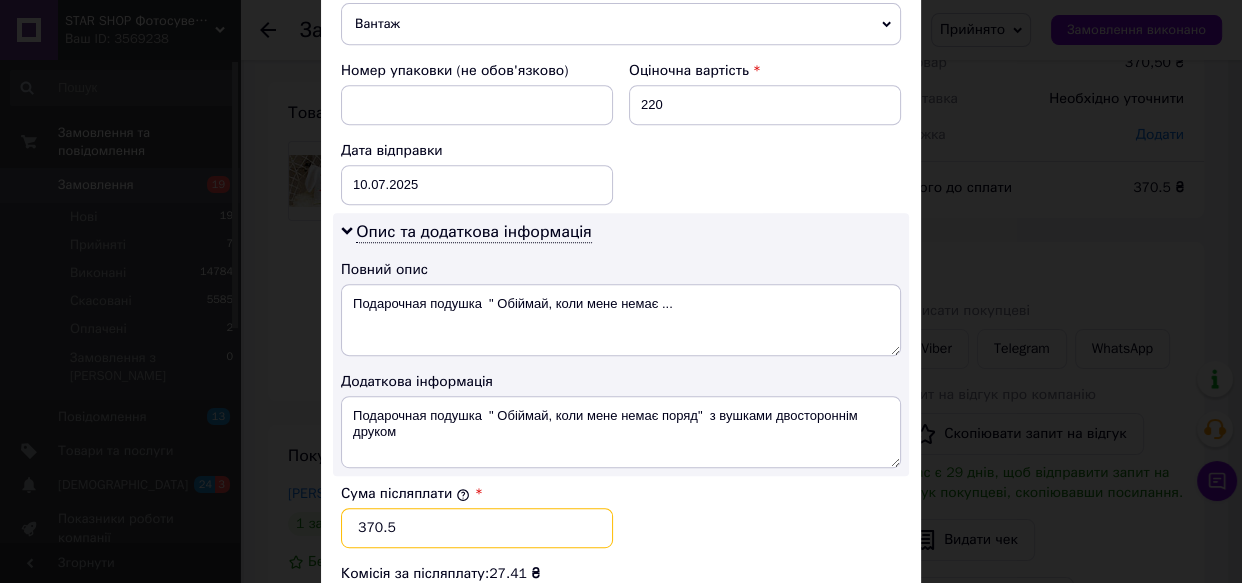 click on "370.5" at bounding box center [477, 528] 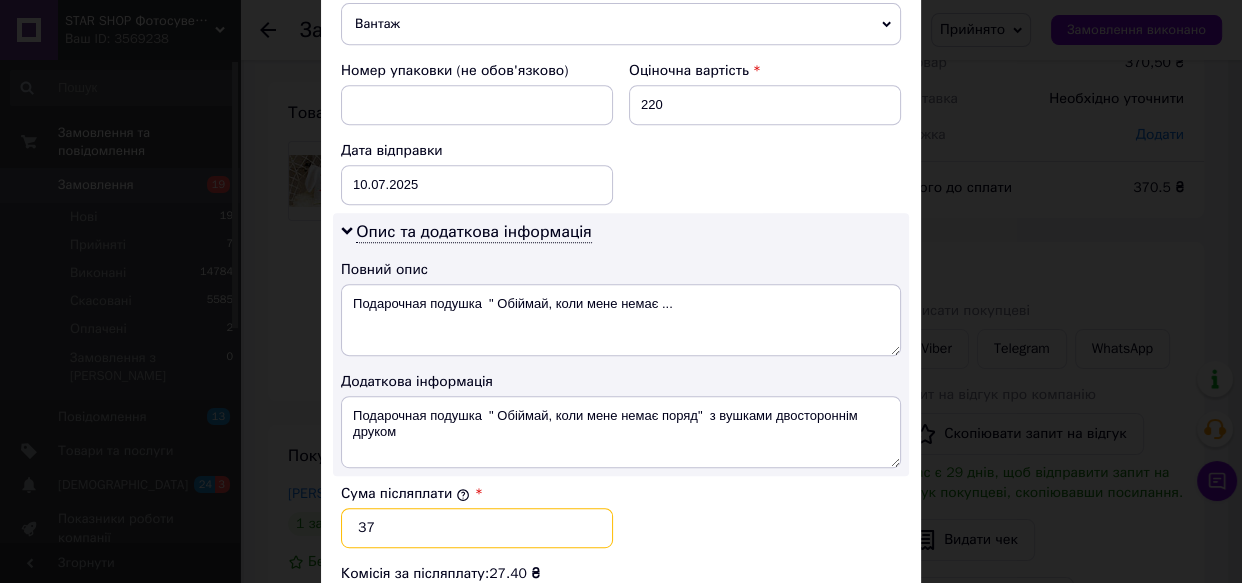 type on "3" 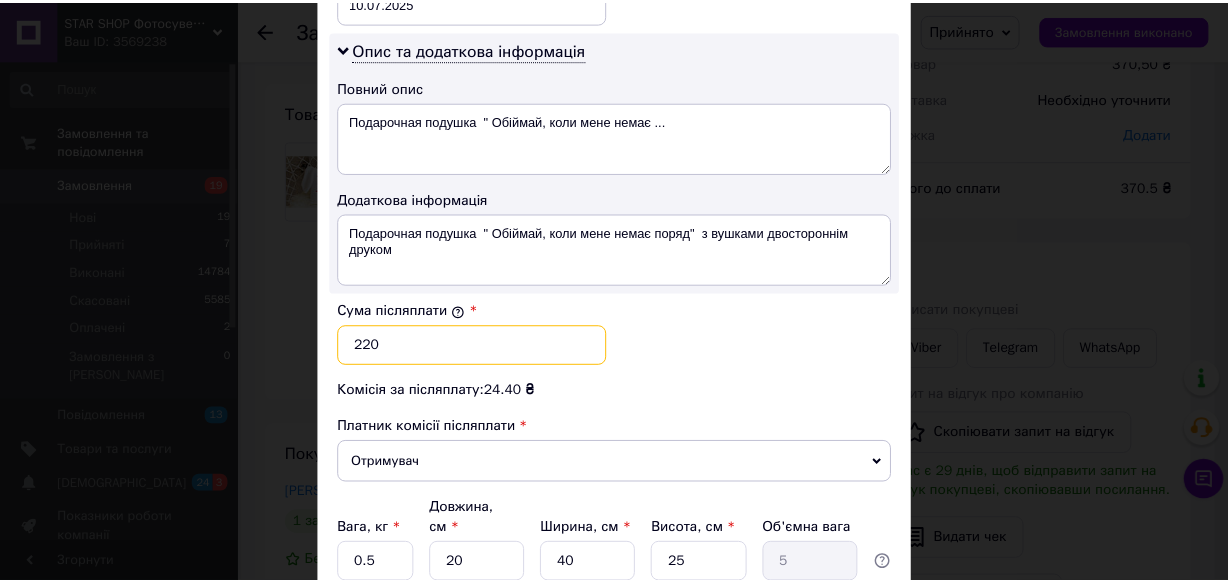 scroll, scrollTop: 1090, scrollLeft: 0, axis: vertical 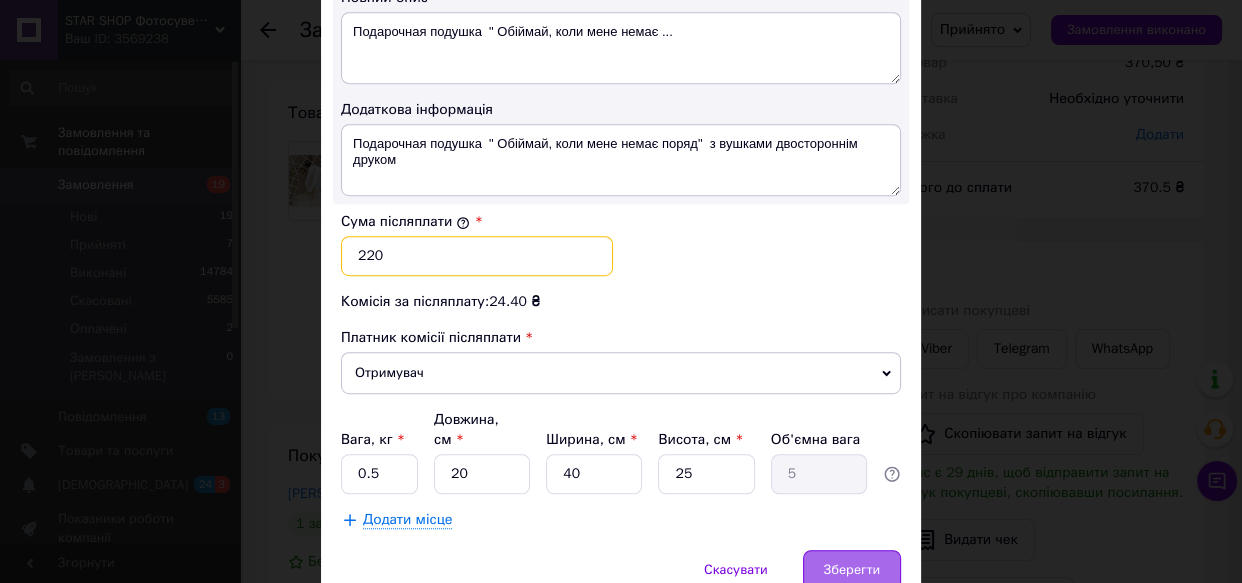 type on "220" 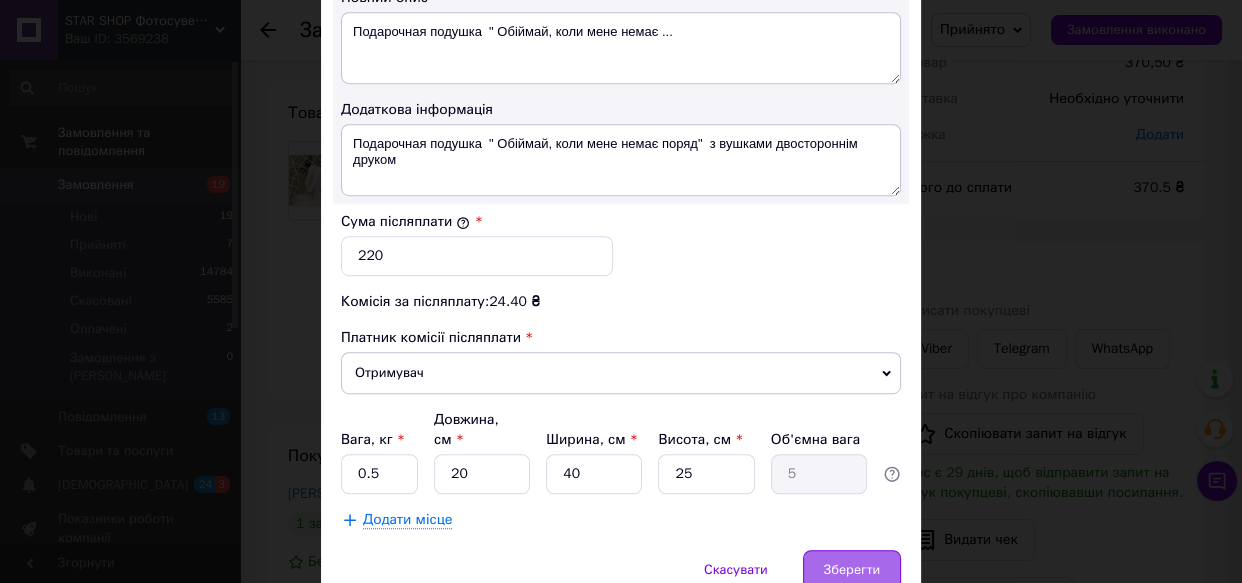 click on "Зберегти" at bounding box center [852, 570] 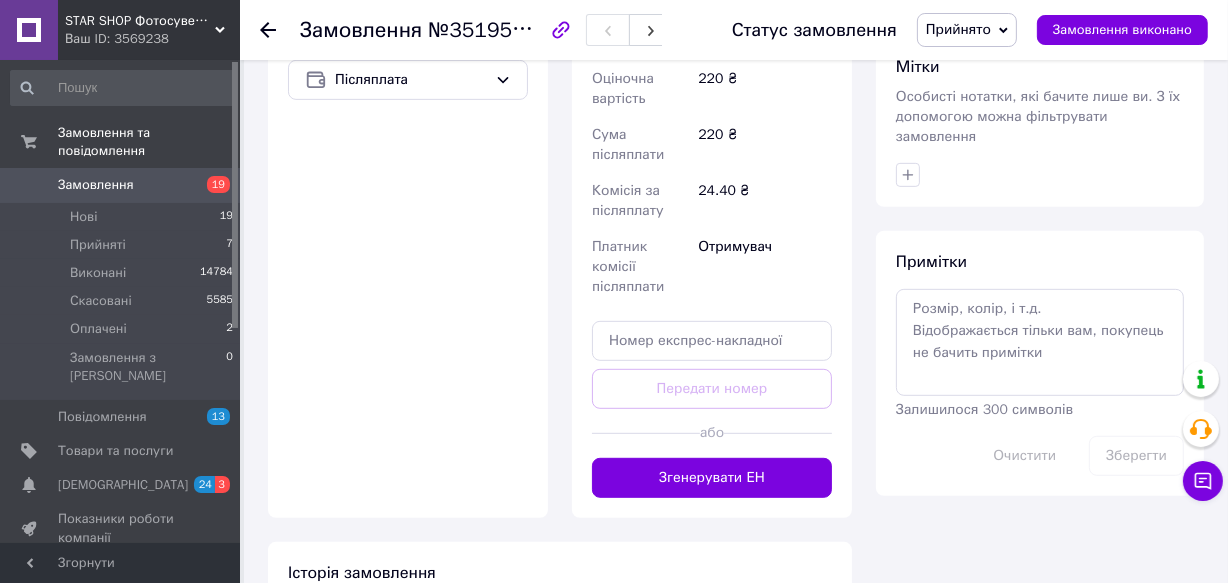 scroll, scrollTop: 818, scrollLeft: 0, axis: vertical 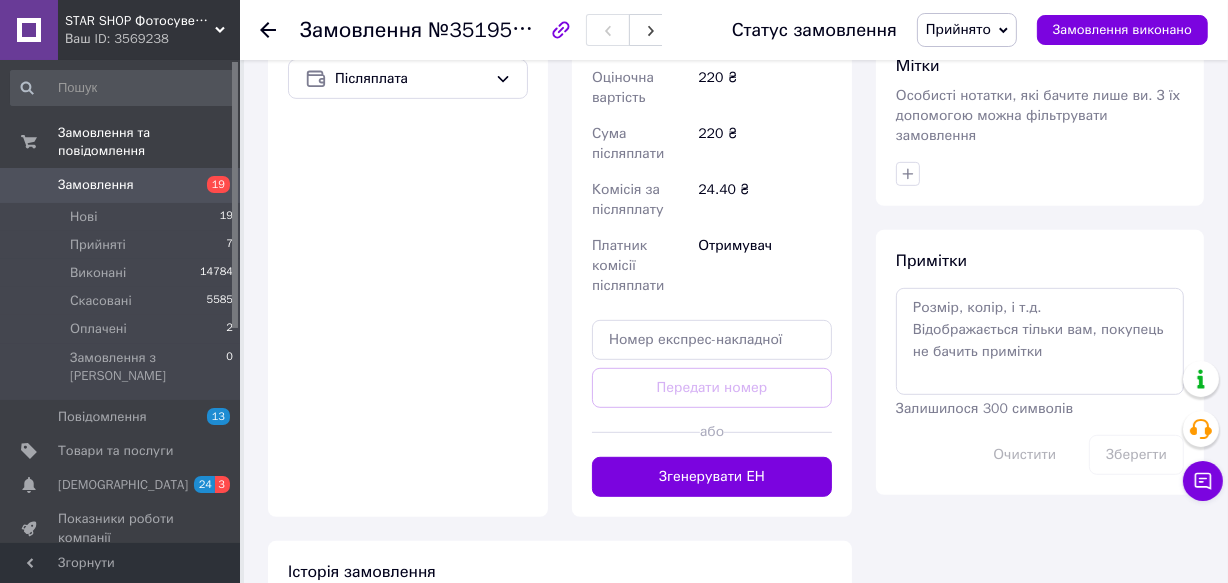 click on "Згенерувати ЕН" at bounding box center (712, 477) 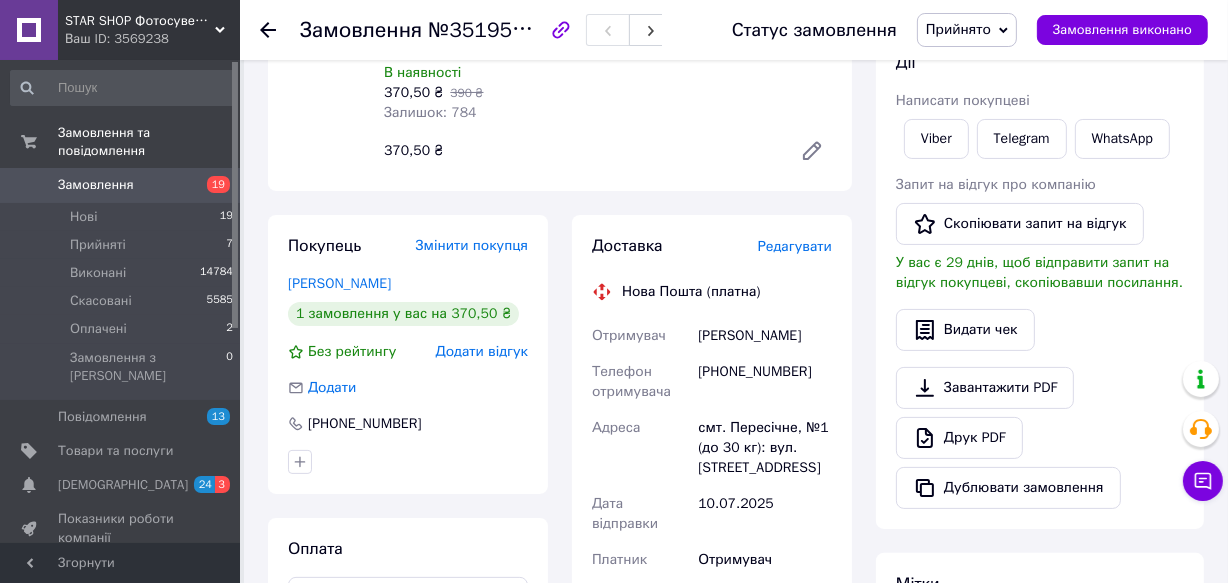 scroll, scrollTop: 272, scrollLeft: 0, axis: vertical 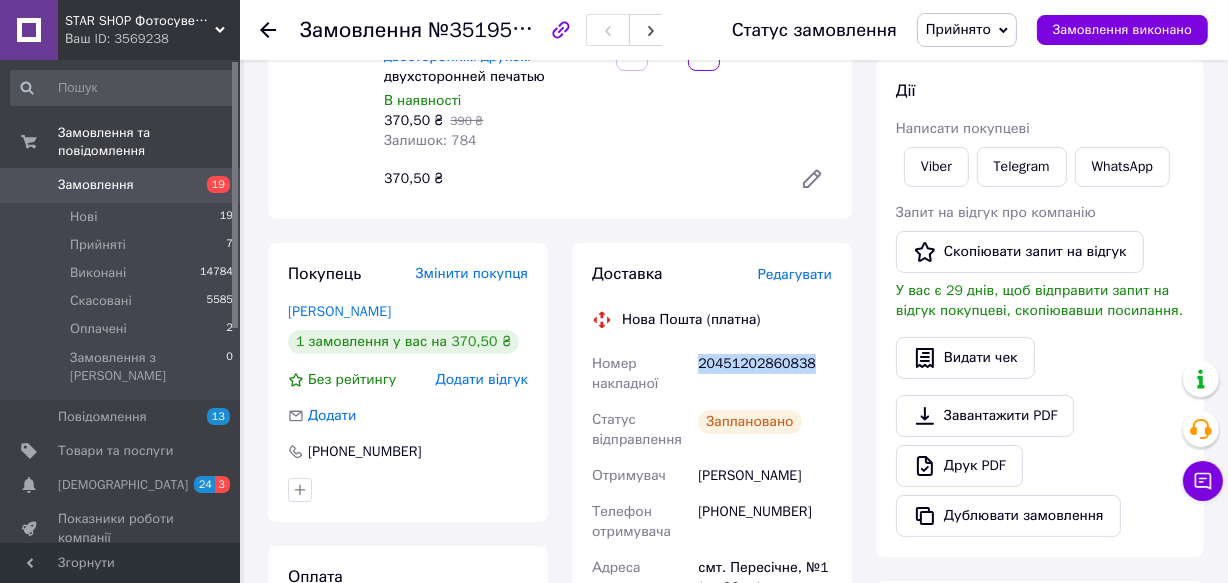 drag, startPoint x: 699, startPoint y: 347, endPoint x: 804, endPoint y: 345, distance: 105.01904 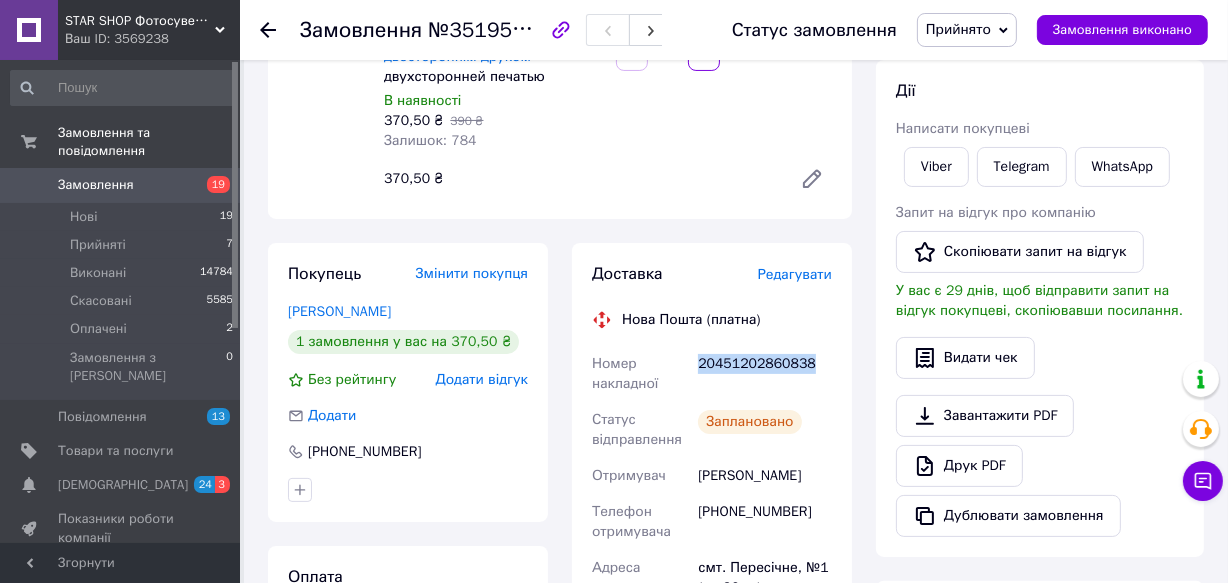 click on "Прийнято" at bounding box center (958, 29) 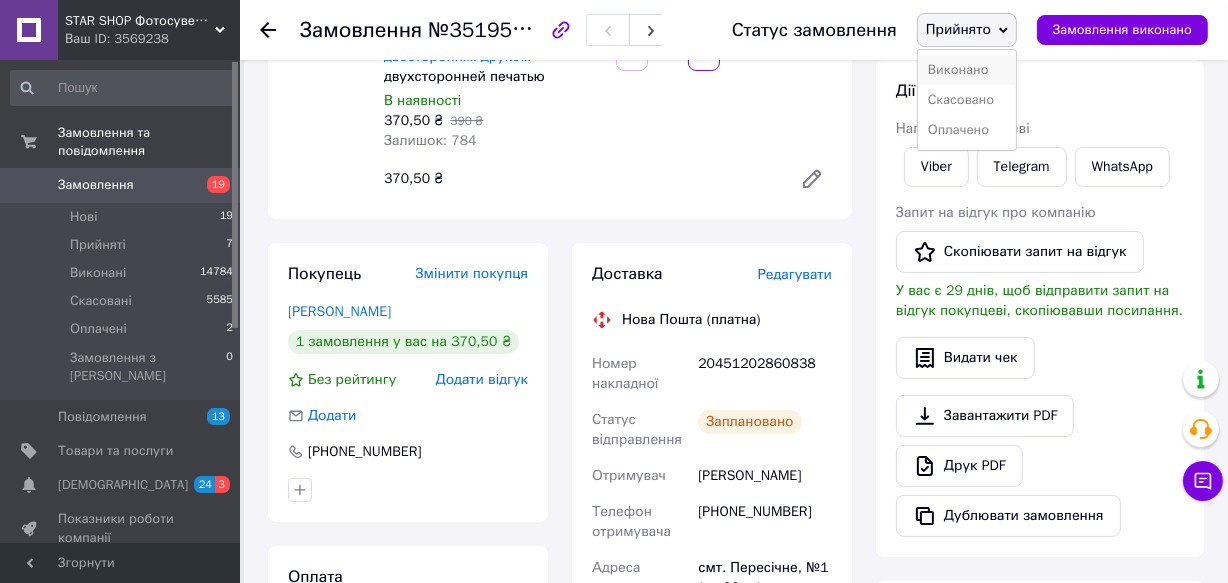 click on "Виконано" at bounding box center [967, 70] 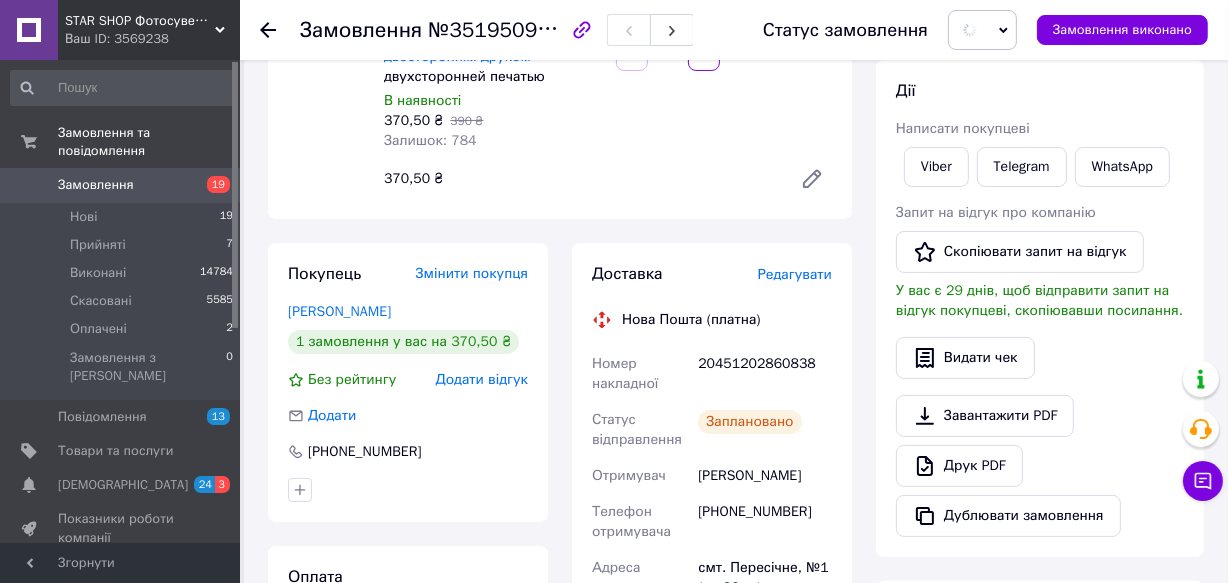 click 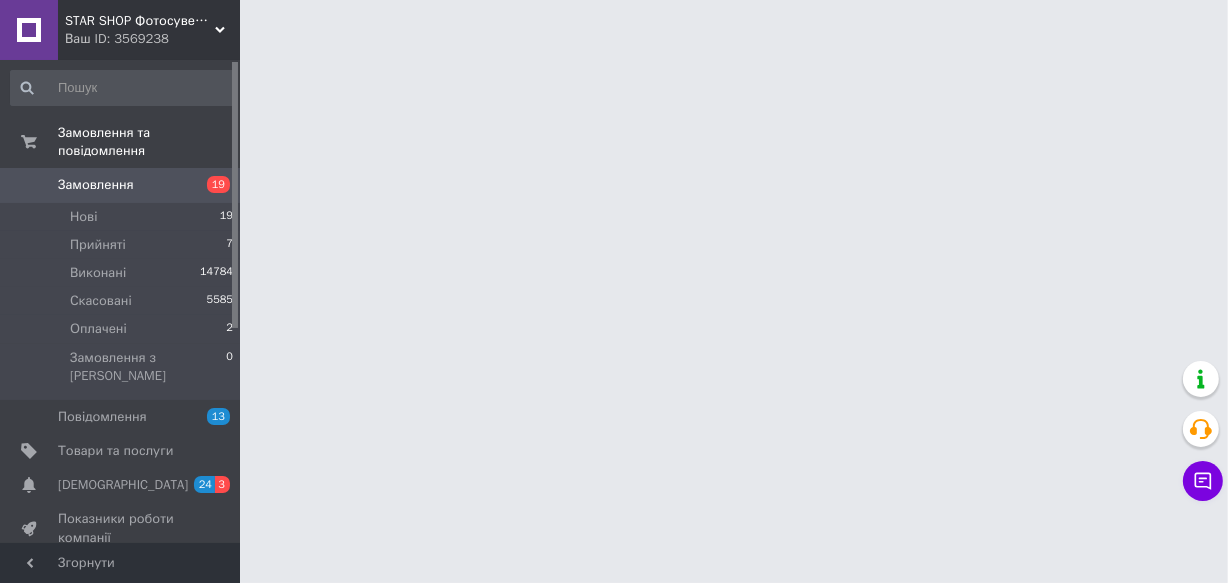 scroll, scrollTop: 0, scrollLeft: 0, axis: both 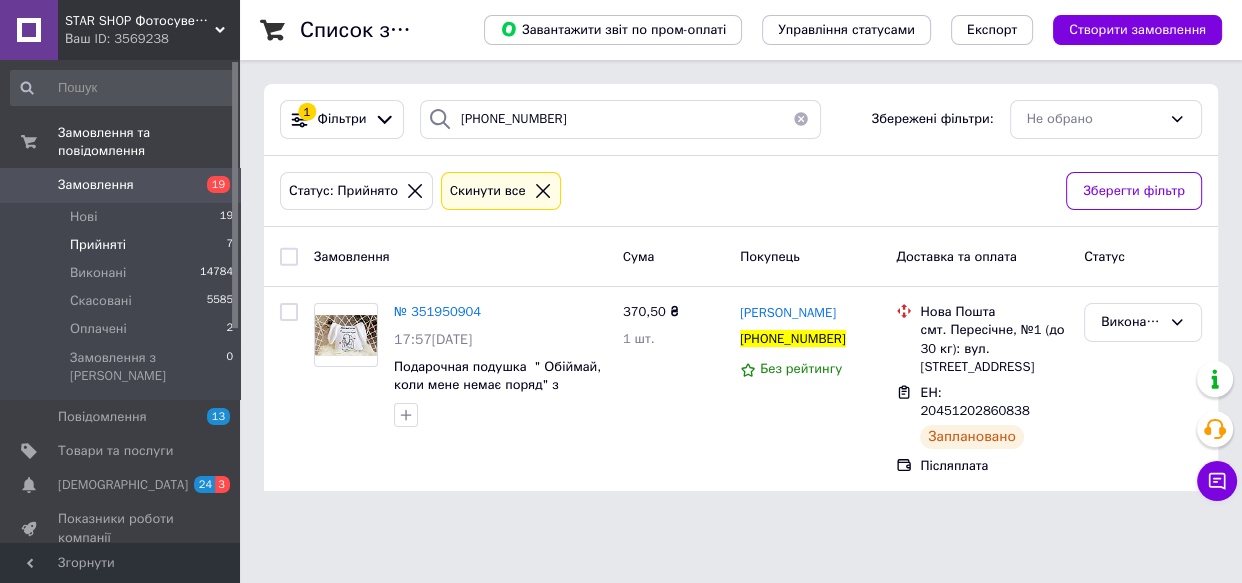 click on "Прийняті 7" at bounding box center (122, 245) 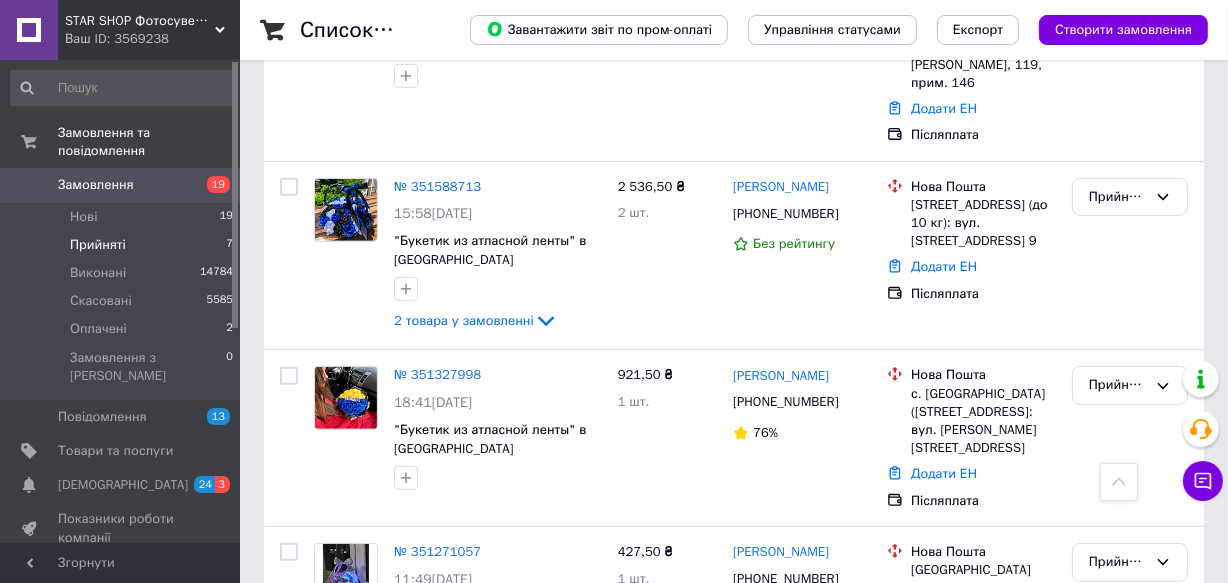 scroll, scrollTop: 760, scrollLeft: 0, axis: vertical 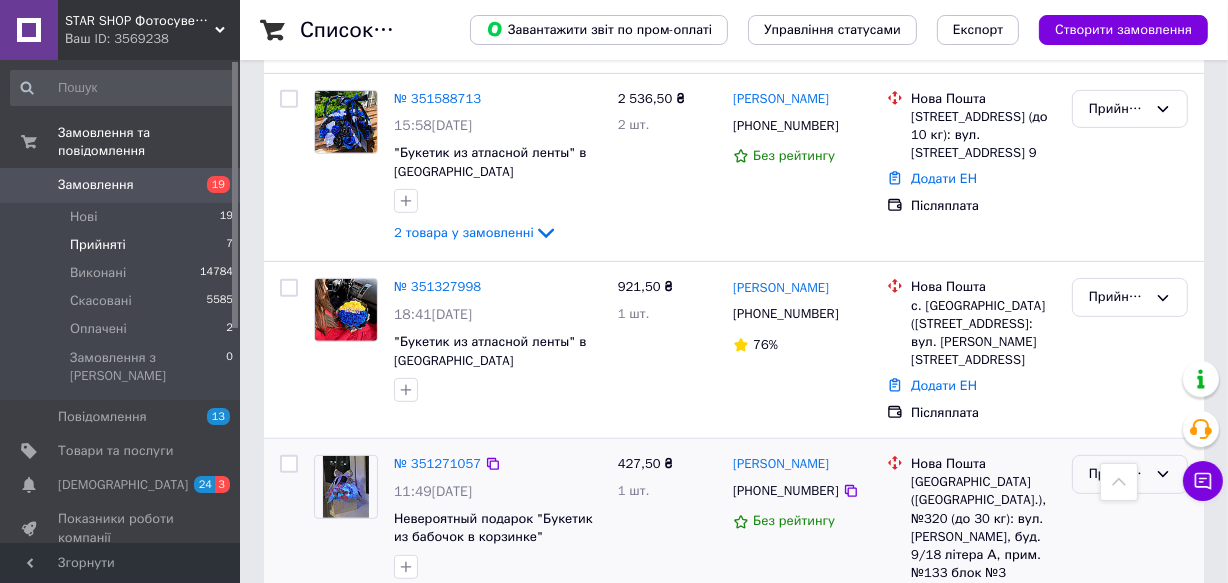 click 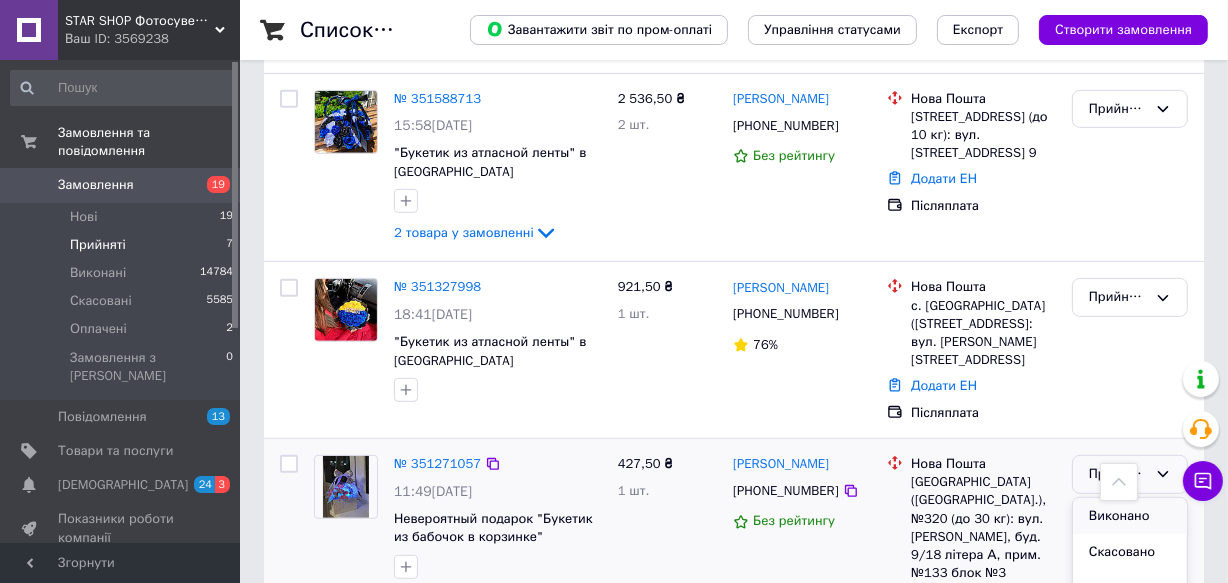 click on "Виконано" at bounding box center (1130, 516) 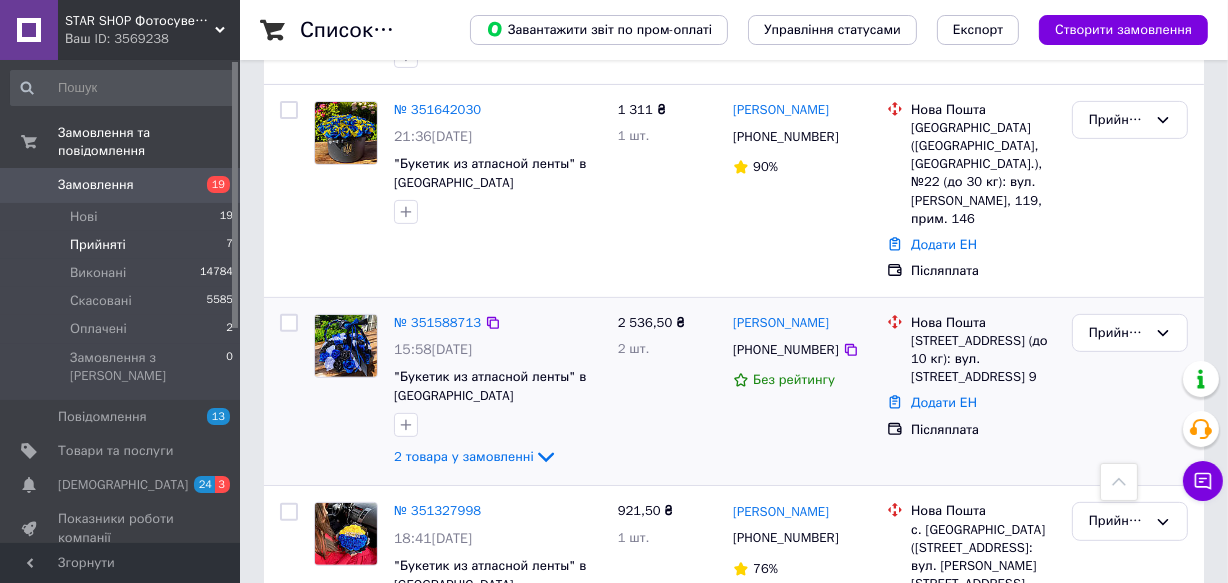 scroll, scrollTop: 733, scrollLeft: 0, axis: vertical 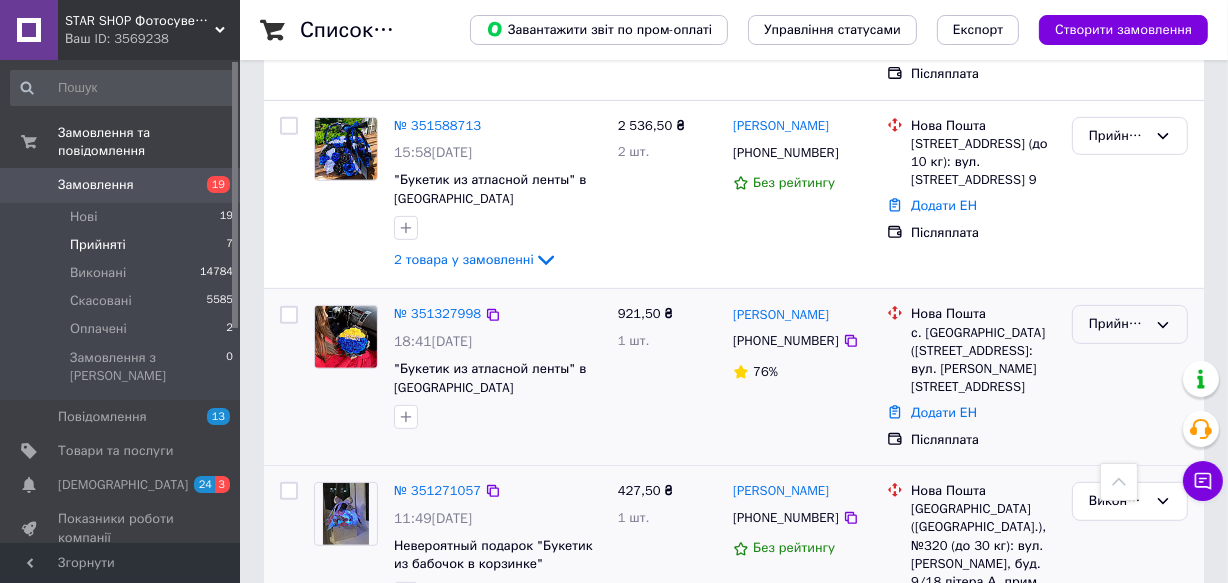 click 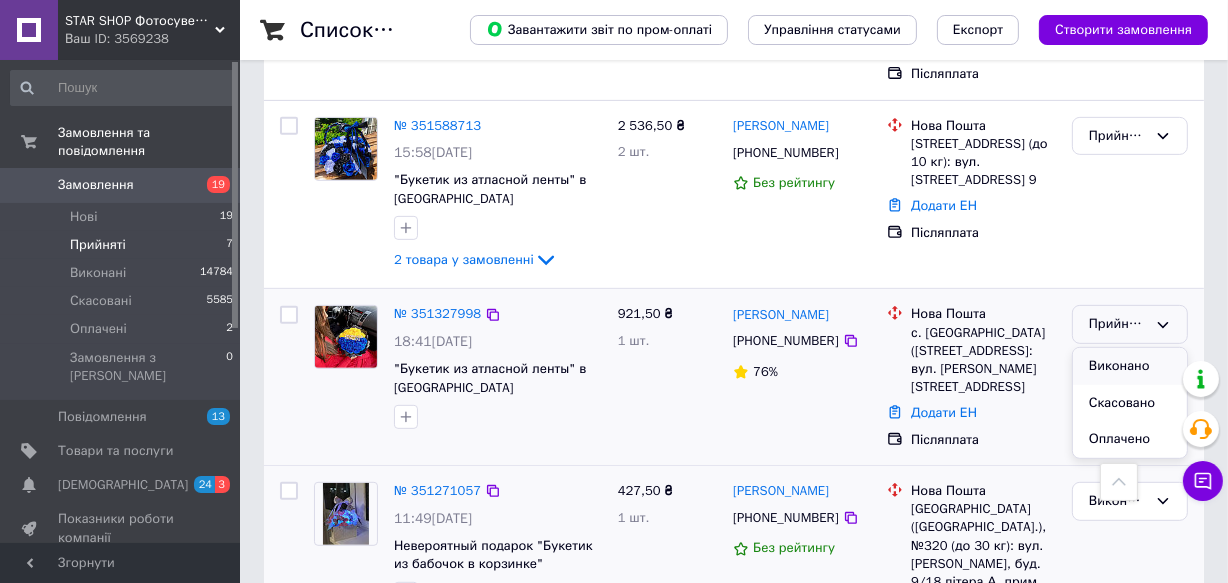 click on "Виконано" at bounding box center (1130, 366) 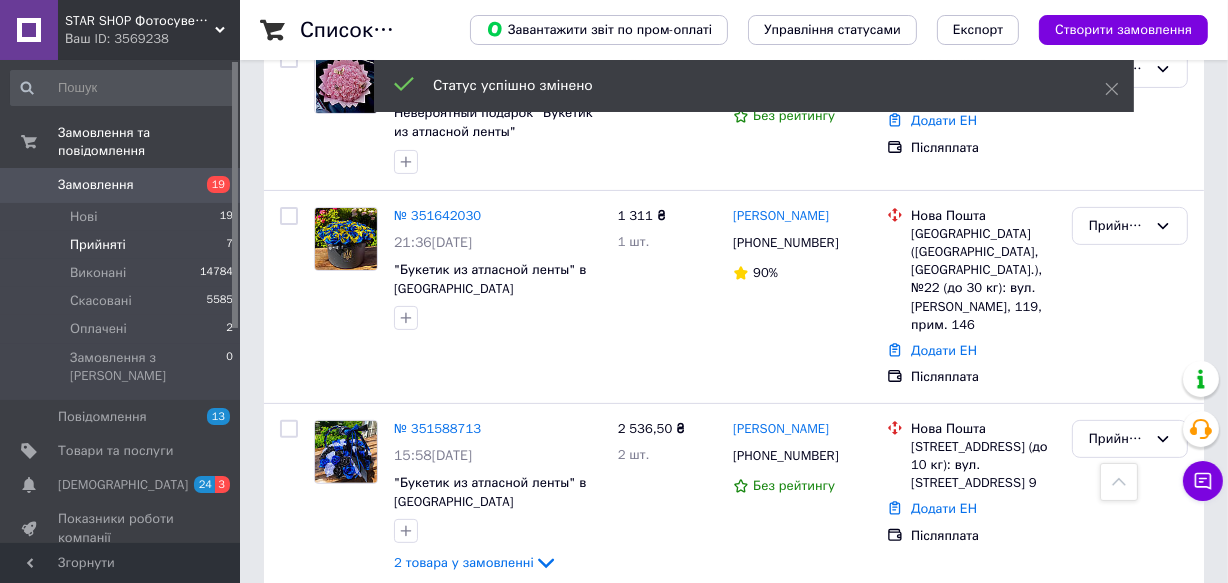 scroll, scrollTop: 368, scrollLeft: 0, axis: vertical 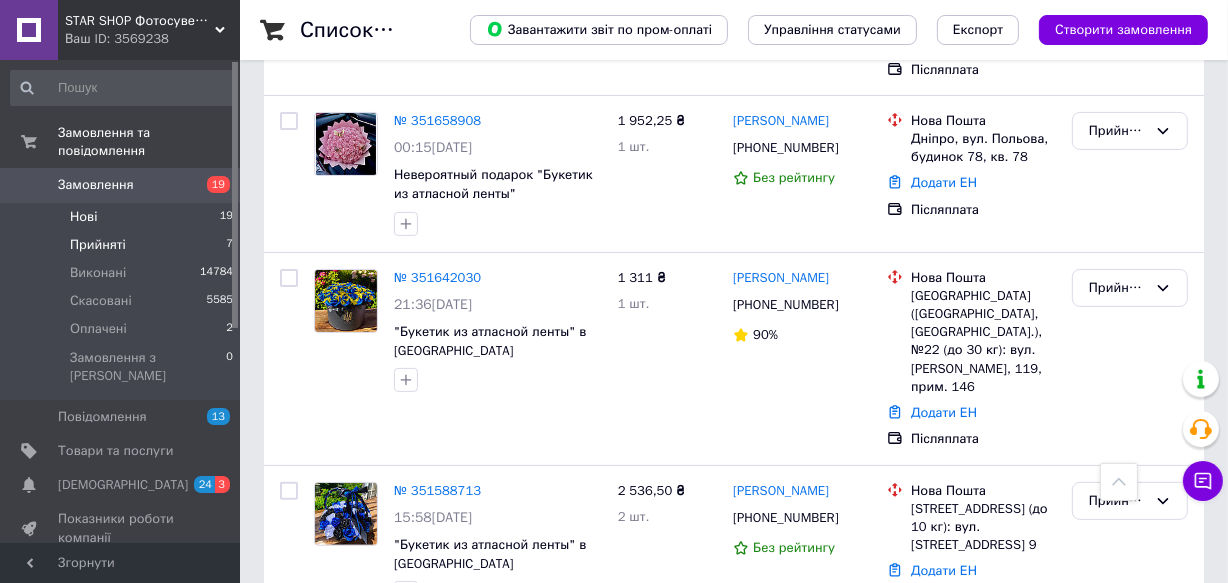 click on "Нові 19" at bounding box center (122, 217) 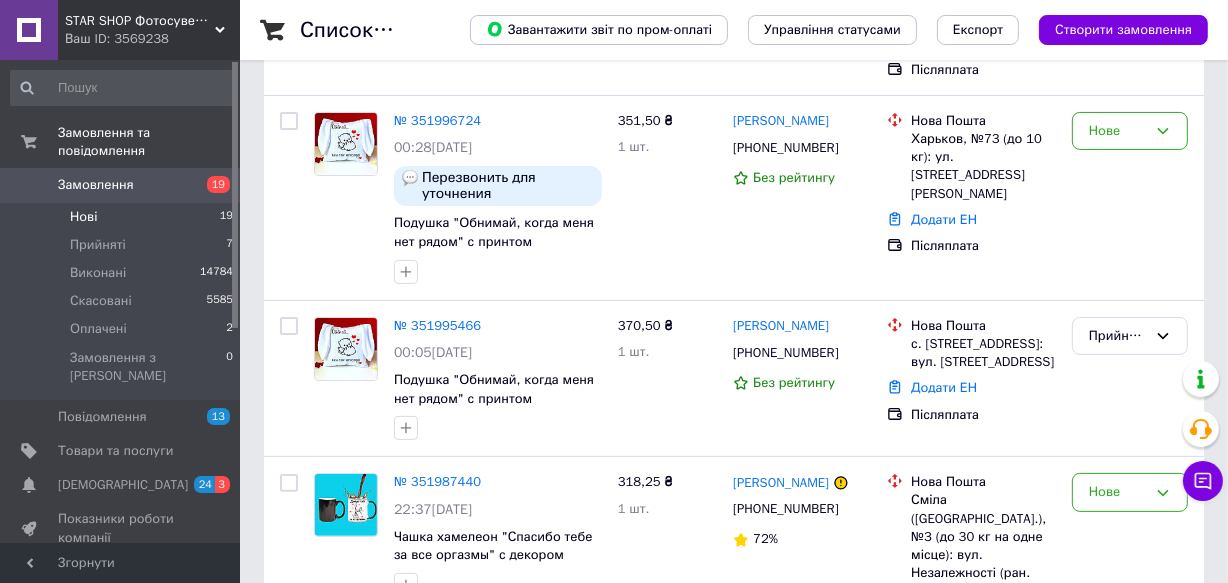 scroll, scrollTop: 0, scrollLeft: 0, axis: both 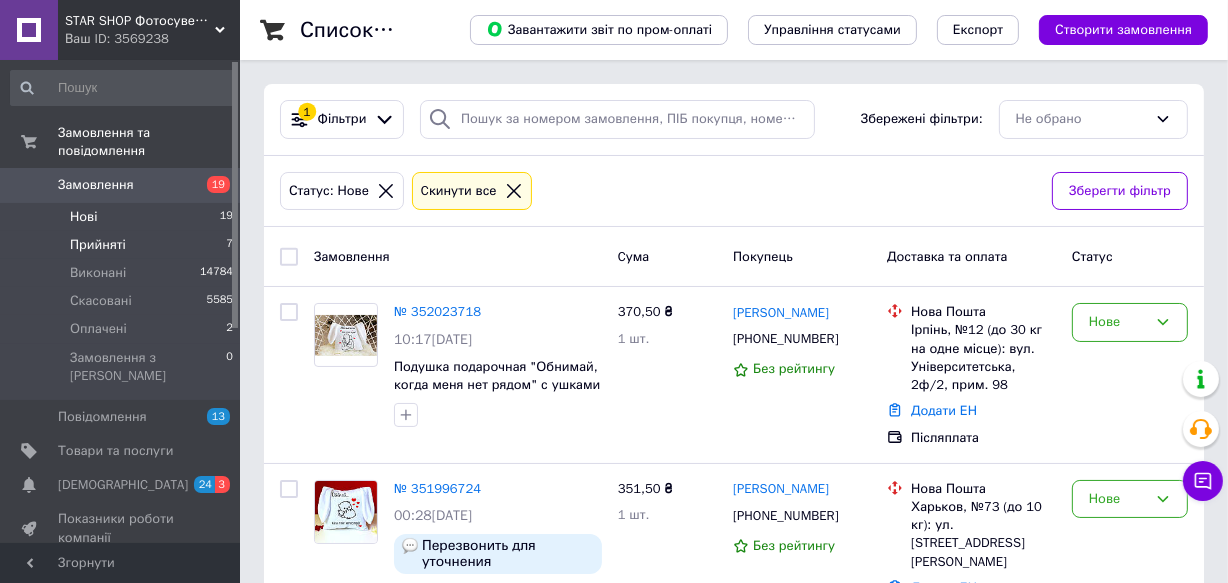 click on "Прийняті 7" at bounding box center (122, 245) 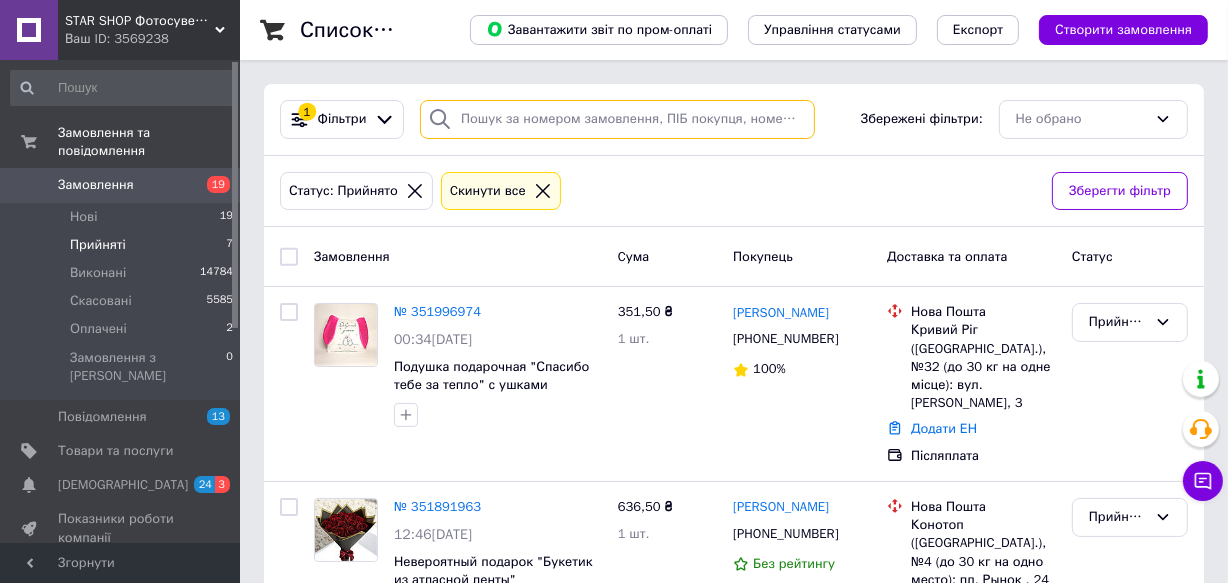 paste on "[PHONE_NUMBER]" 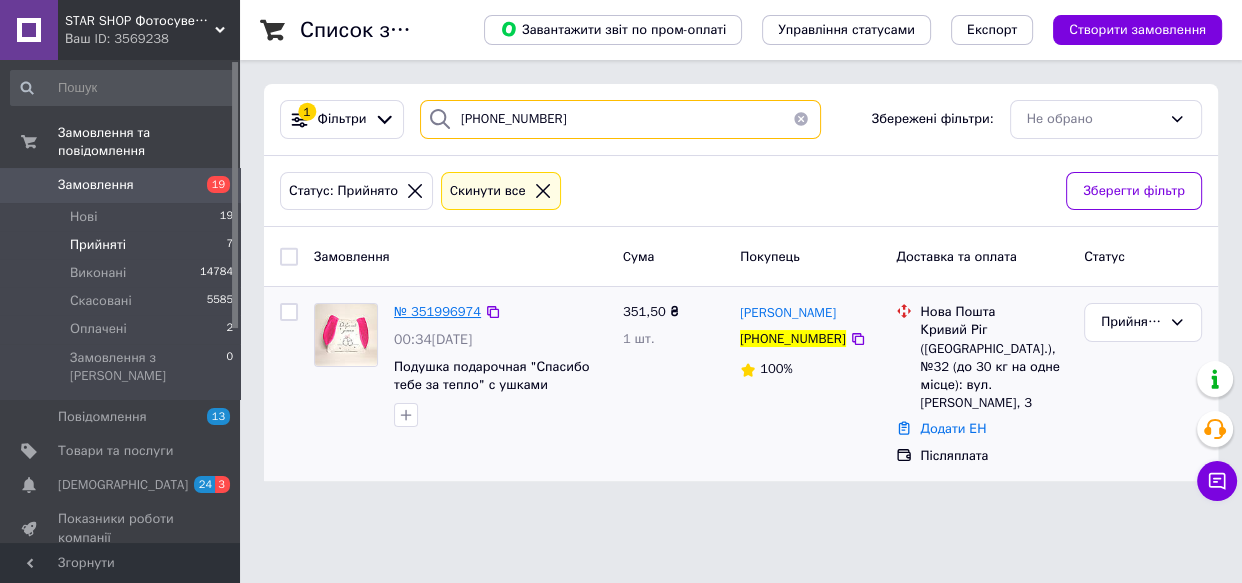 type on "[PHONE_NUMBER]" 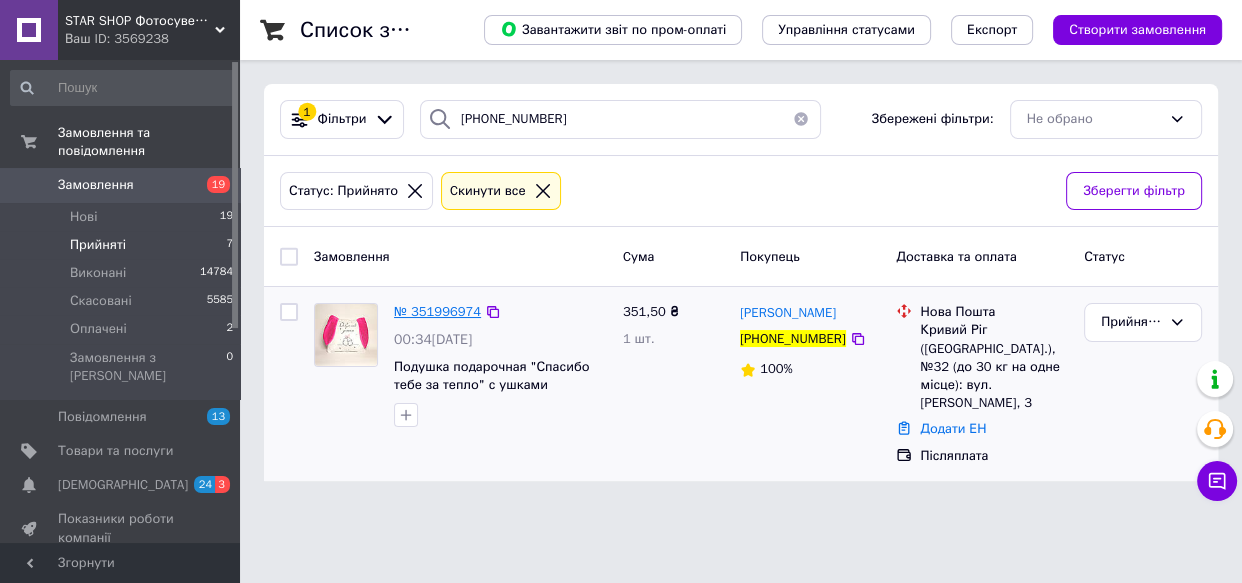 click on "№ 351996974" at bounding box center (437, 311) 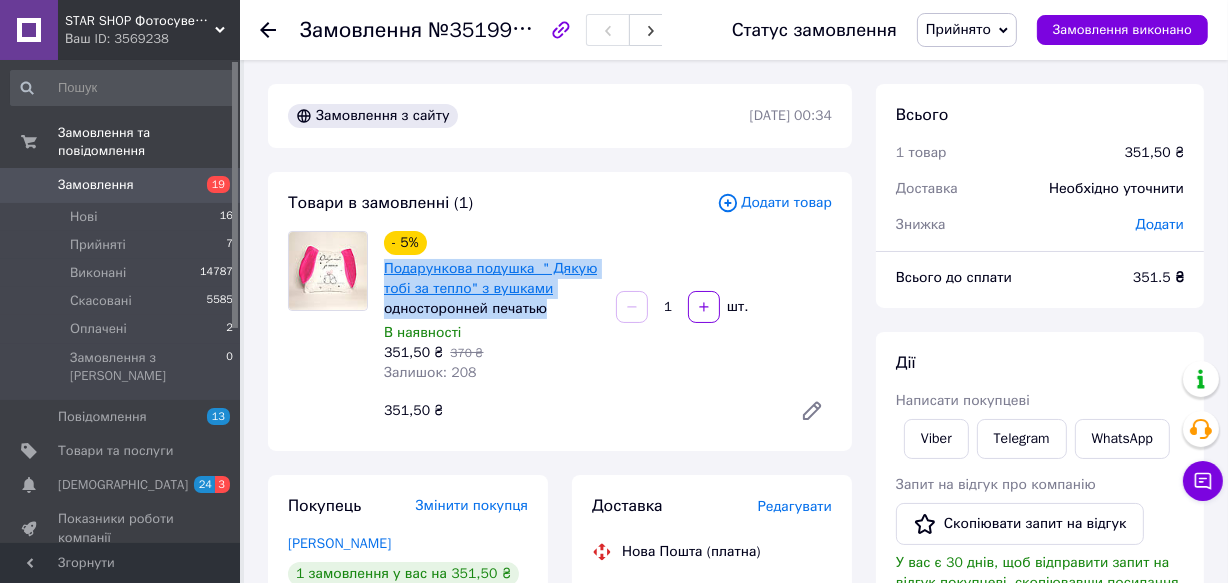 drag, startPoint x: 377, startPoint y: 262, endPoint x: 448, endPoint y: 280, distance: 73.24616 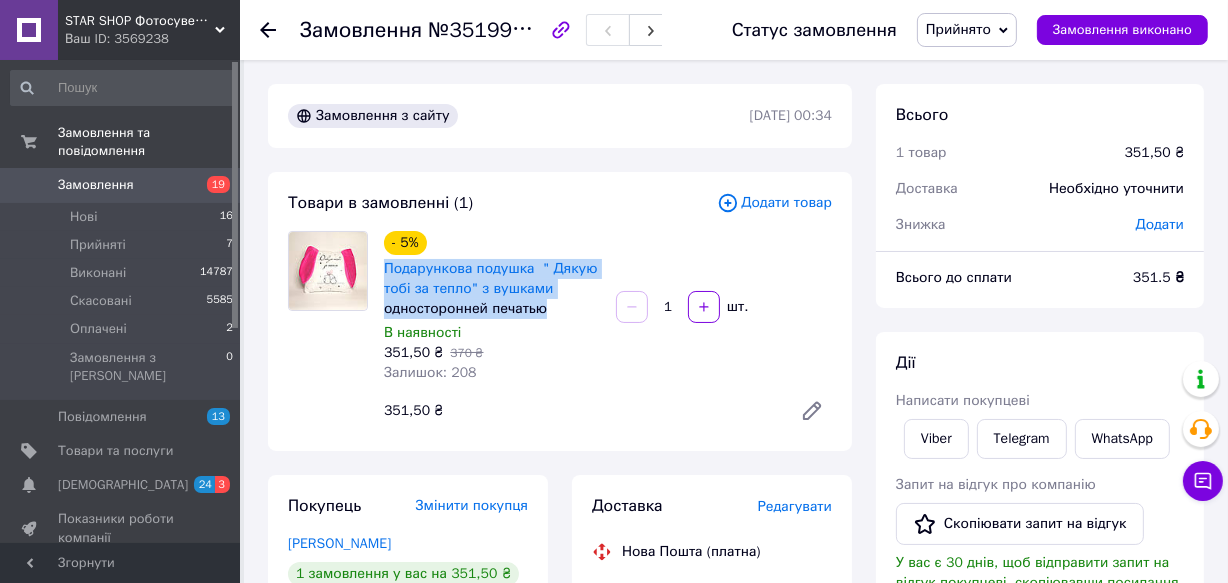 click on "Товари в замовленні (1) Додати товар - 5% Подарункова  подушка  " Дякую тобі за тепло"  з вушками односторонней печатью В наявності 351,50 ₴   370 ₴ Залишок: 208 1   шт. 351,50 ₴" at bounding box center [560, 311] 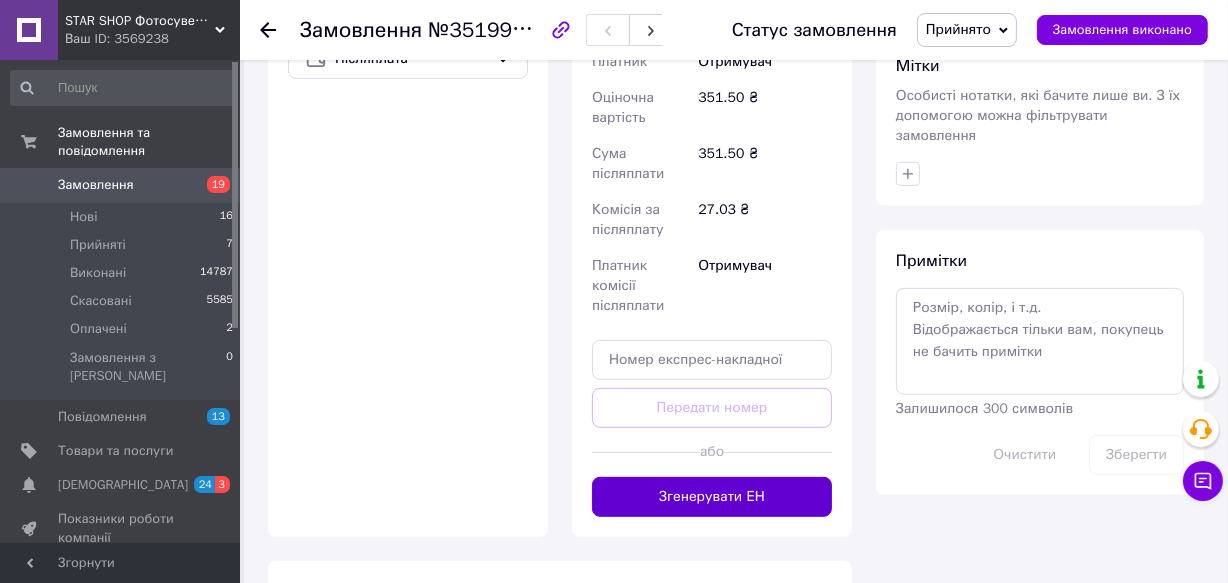click on "Згенерувати ЕН" at bounding box center [712, 497] 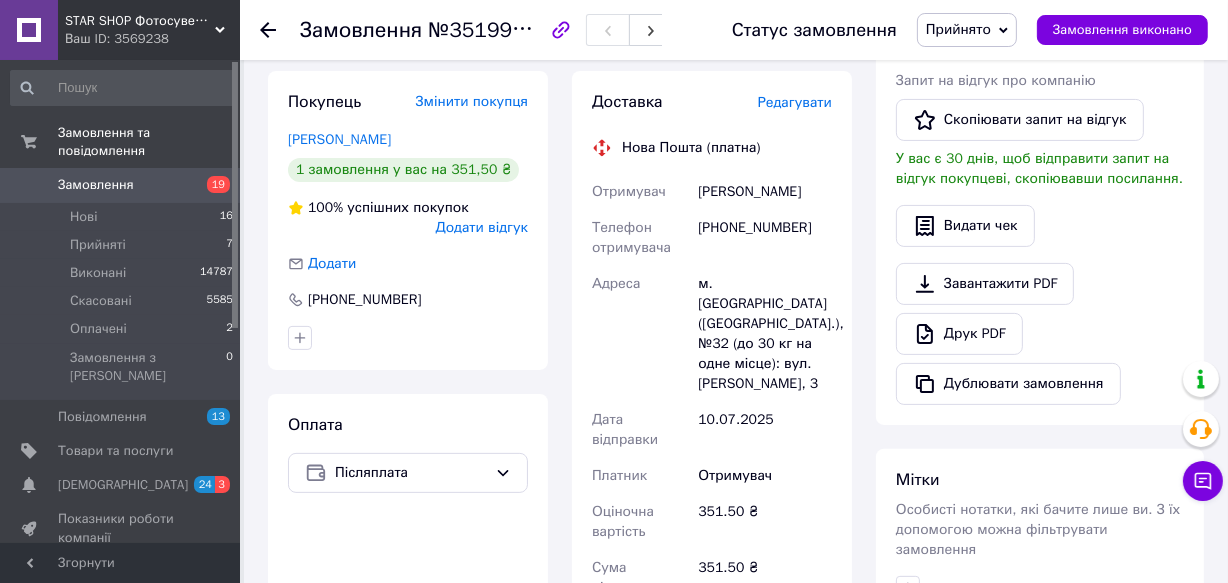scroll, scrollTop: 363, scrollLeft: 0, axis: vertical 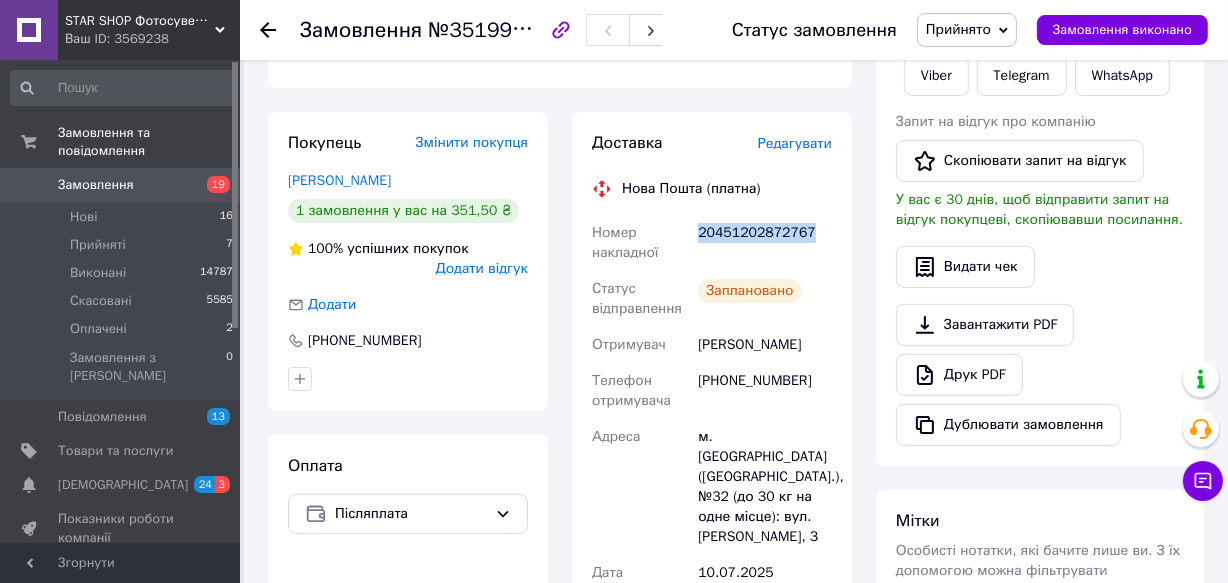drag, startPoint x: 699, startPoint y: 237, endPoint x: 817, endPoint y: 236, distance: 118.004234 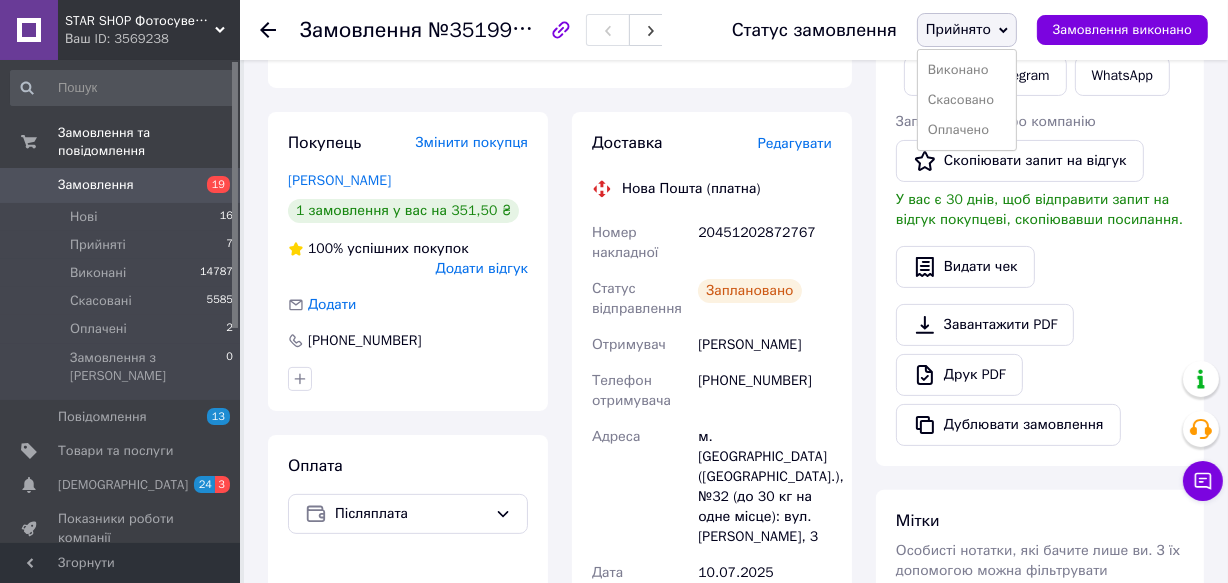 drag, startPoint x: 942, startPoint y: 70, endPoint x: 307, endPoint y: 106, distance: 636.01965 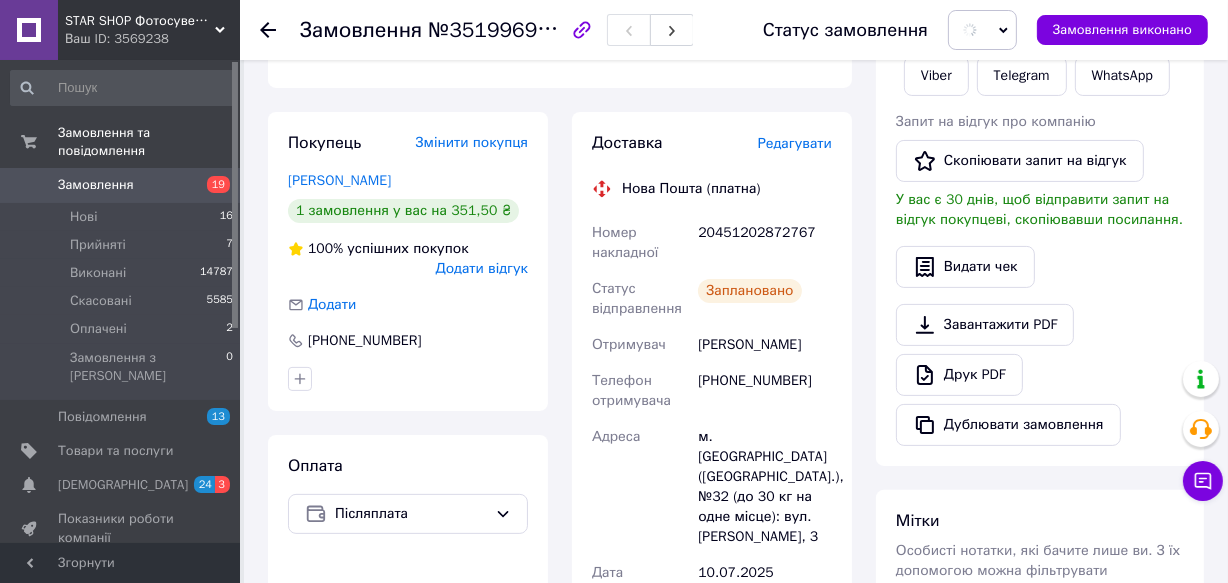 drag, startPoint x: 261, startPoint y: 37, endPoint x: 262, endPoint y: 23, distance: 14.035668 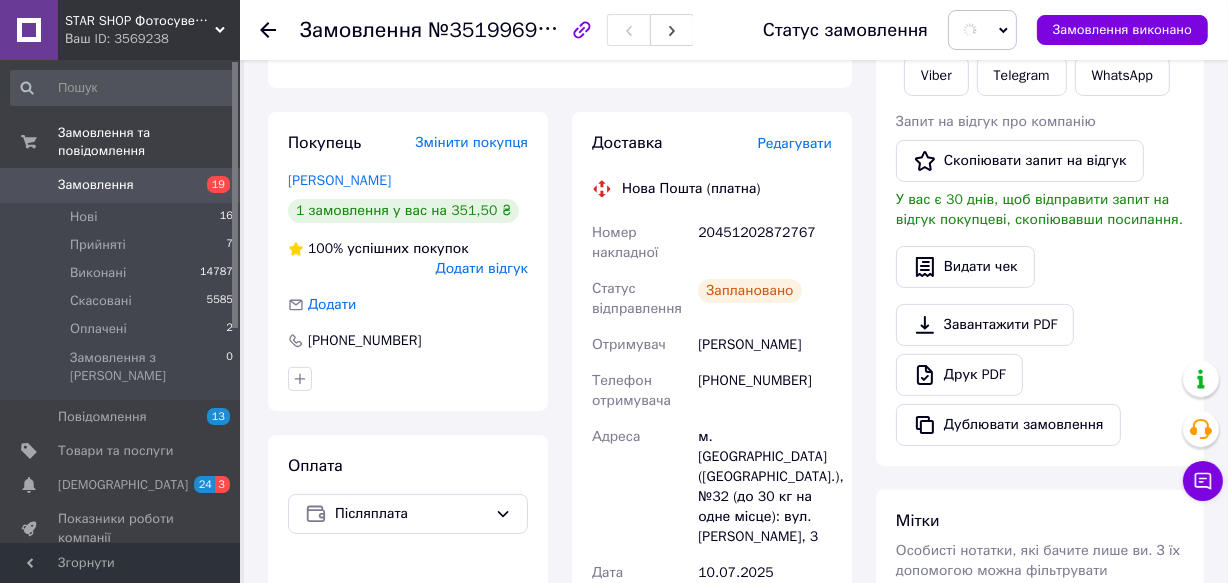 click 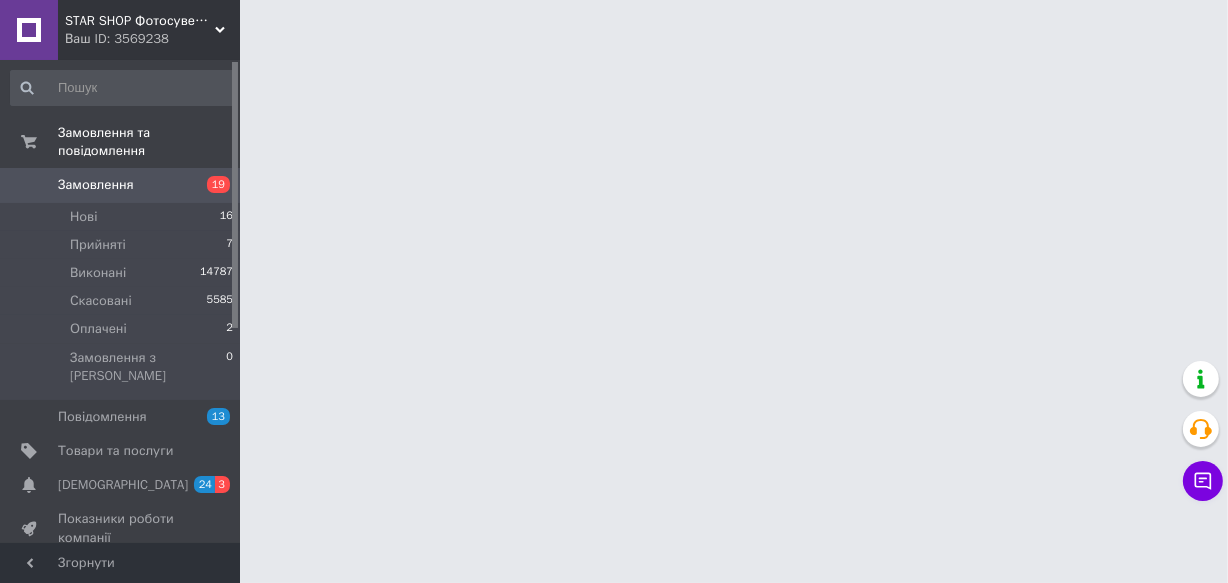 scroll, scrollTop: 0, scrollLeft: 0, axis: both 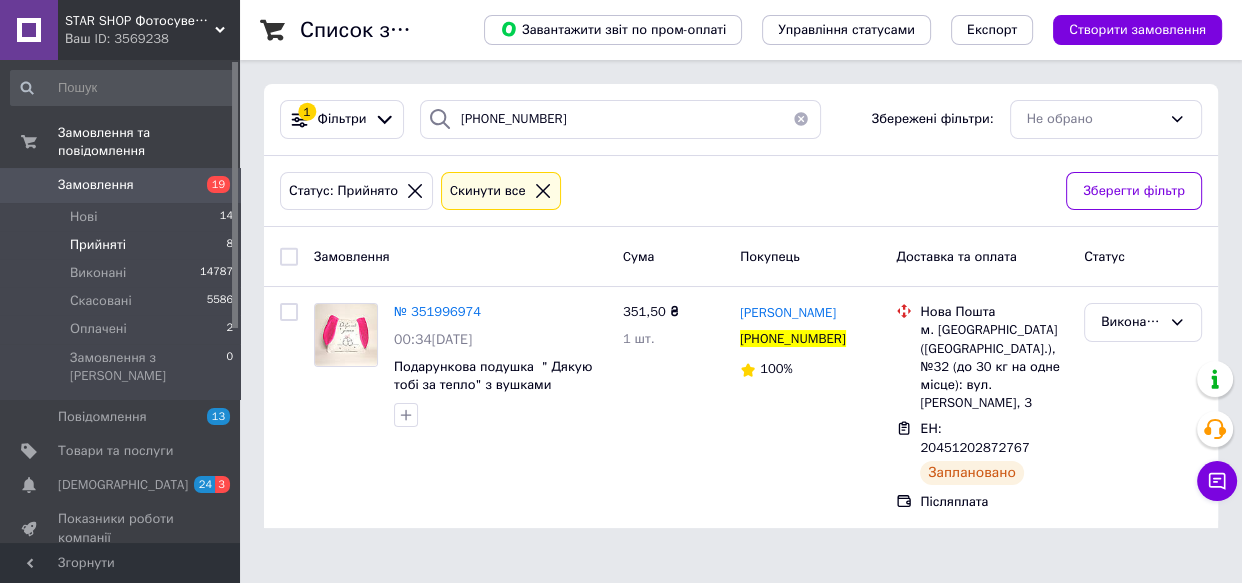 click at bounding box center [801, 119] 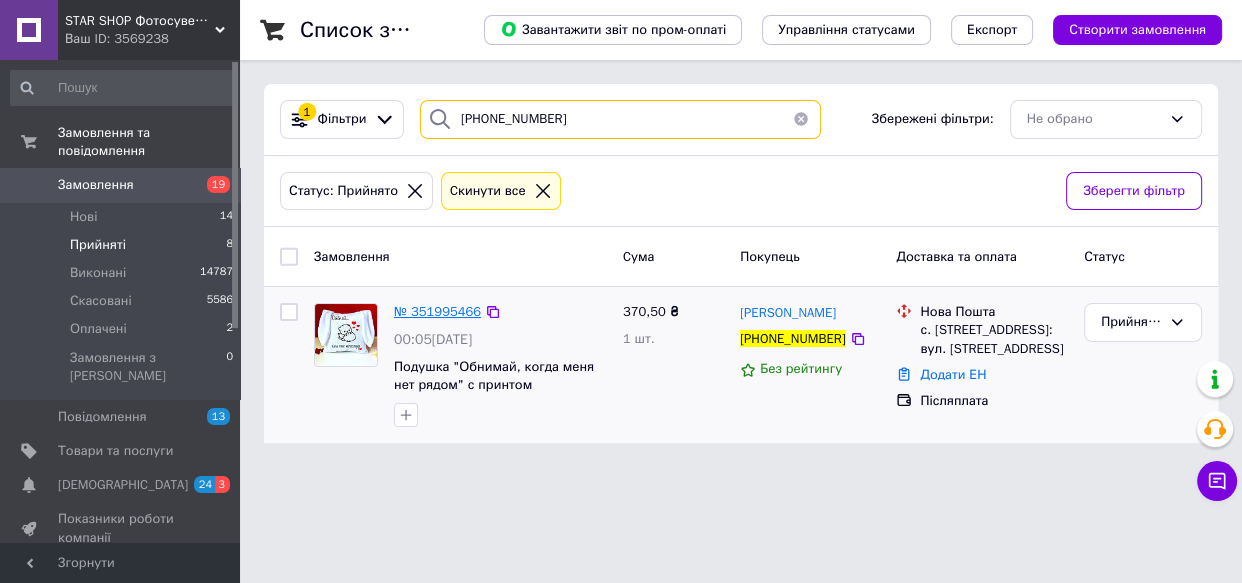 type on "[PHONE_NUMBER]" 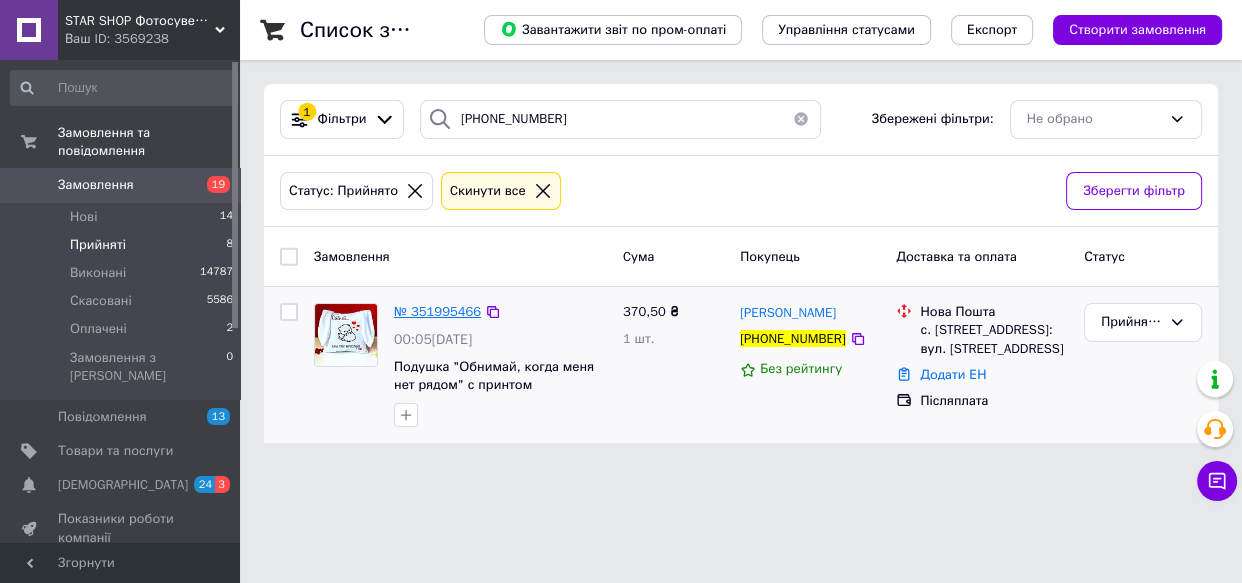 click on "№ 351995466" at bounding box center [437, 311] 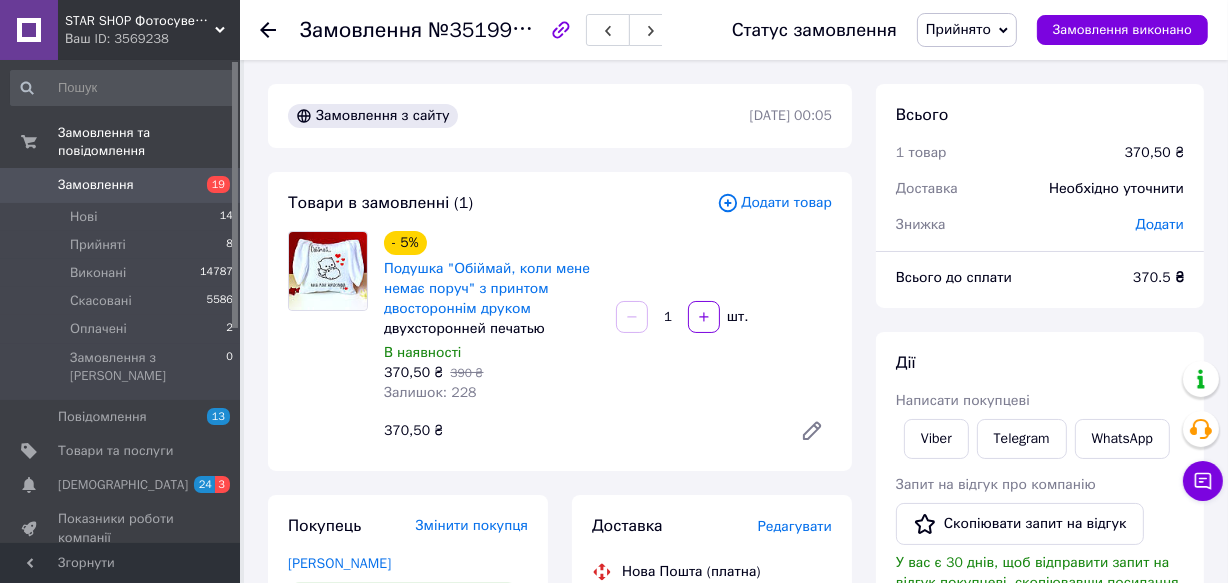 scroll, scrollTop: 0, scrollLeft: 0, axis: both 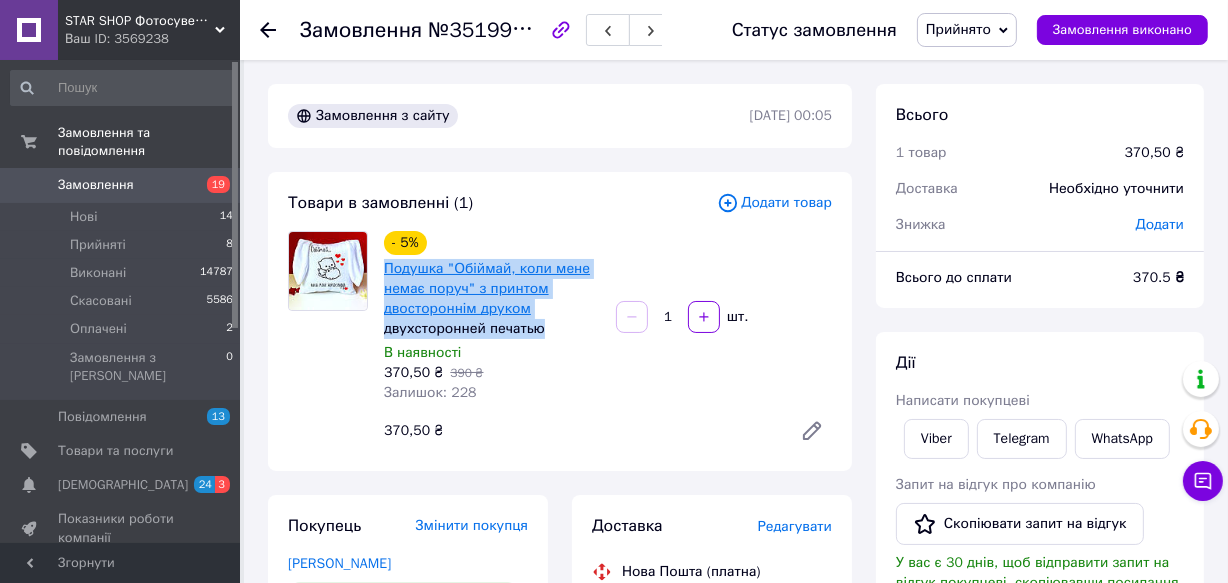 drag, startPoint x: 382, startPoint y: 259, endPoint x: 495, endPoint y: 311, distance: 124.39051 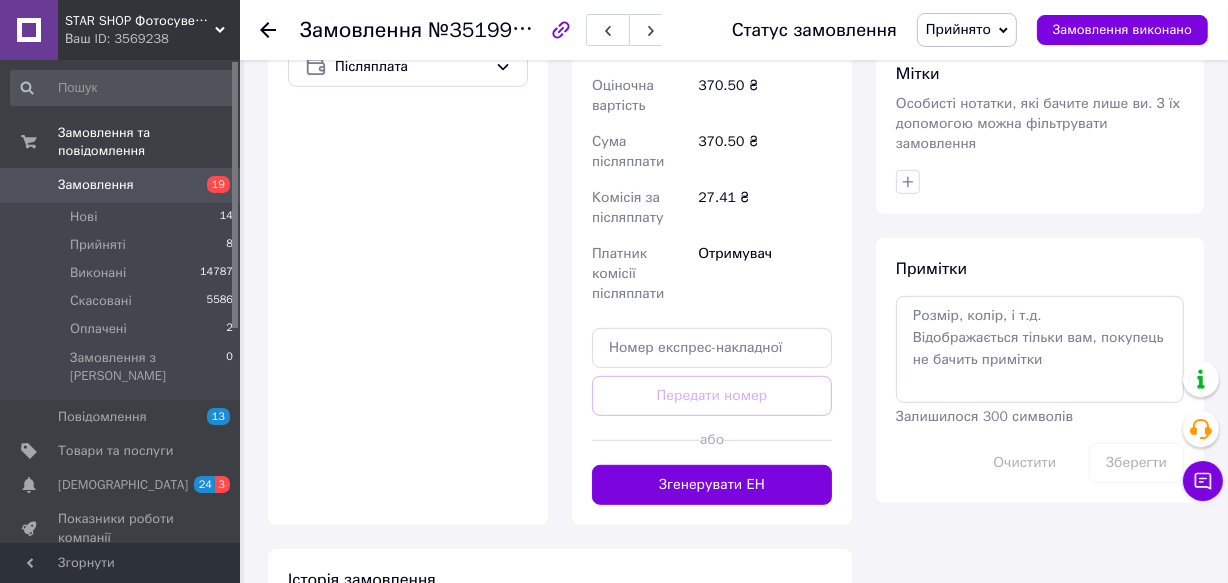 scroll, scrollTop: 818, scrollLeft: 0, axis: vertical 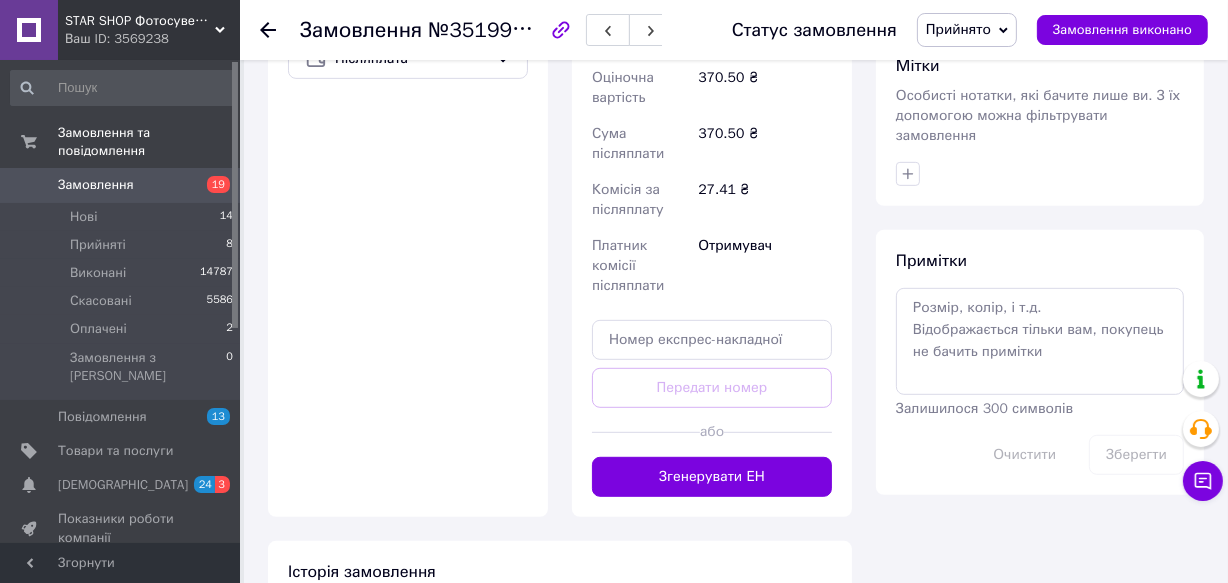 drag, startPoint x: 709, startPoint y: 424, endPoint x: 628, endPoint y: 424, distance: 81 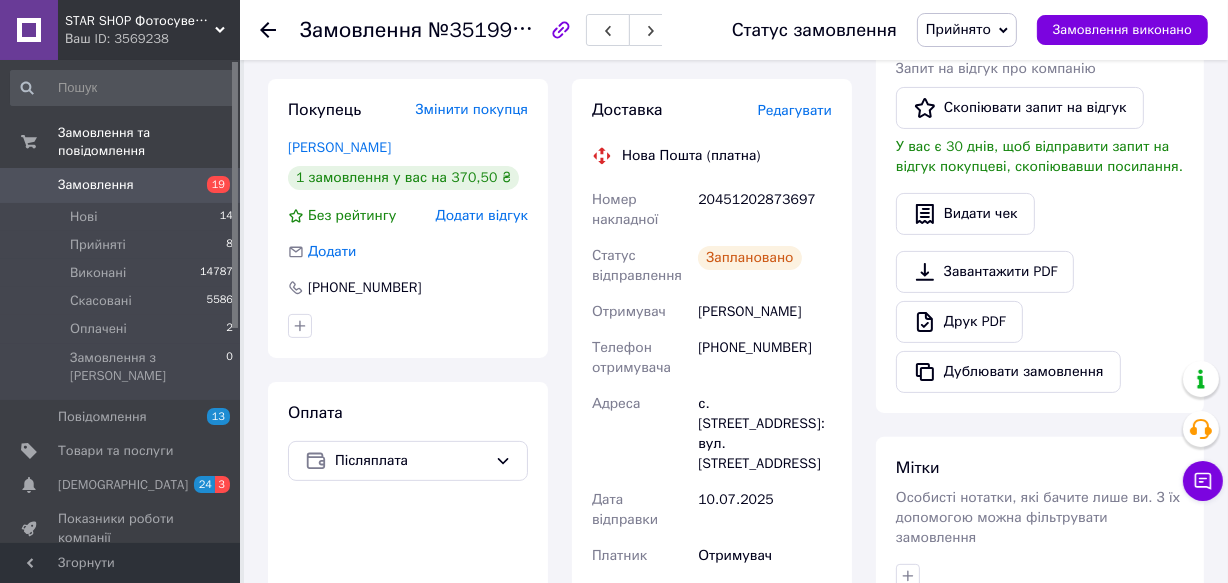 scroll, scrollTop: 363, scrollLeft: 0, axis: vertical 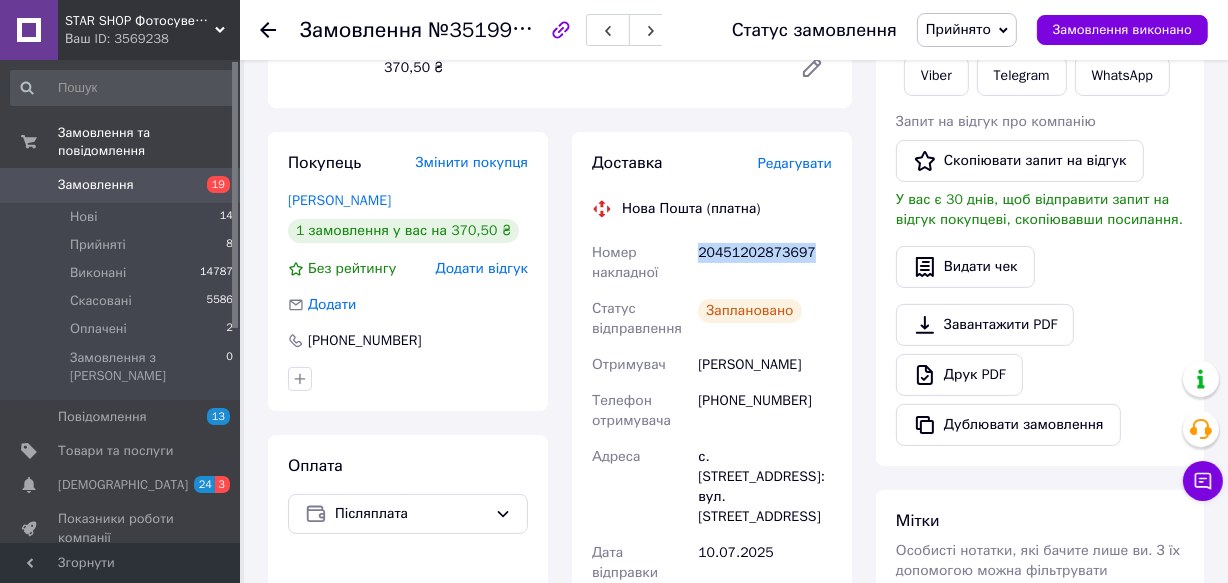 drag, startPoint x: 695, startPoint y: 246, endPoint x: 807, endPoint y: 238, distance: 112.28535 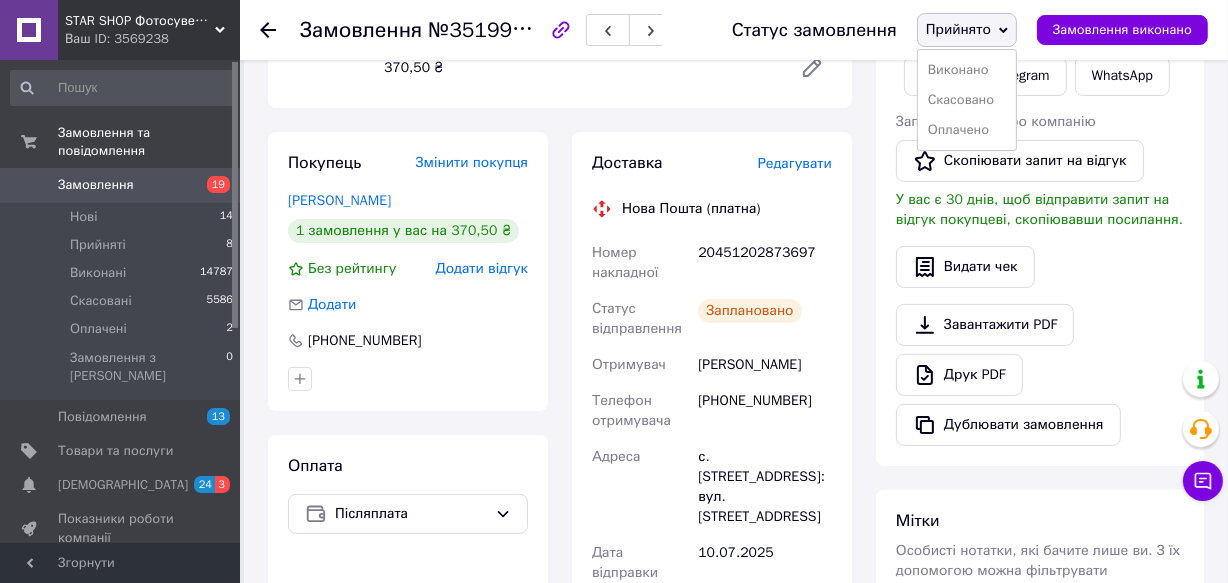 drag, startPoint x: 944, startPoint y: 62, endPoint x: 408, endPoint y: 62, distance: 536 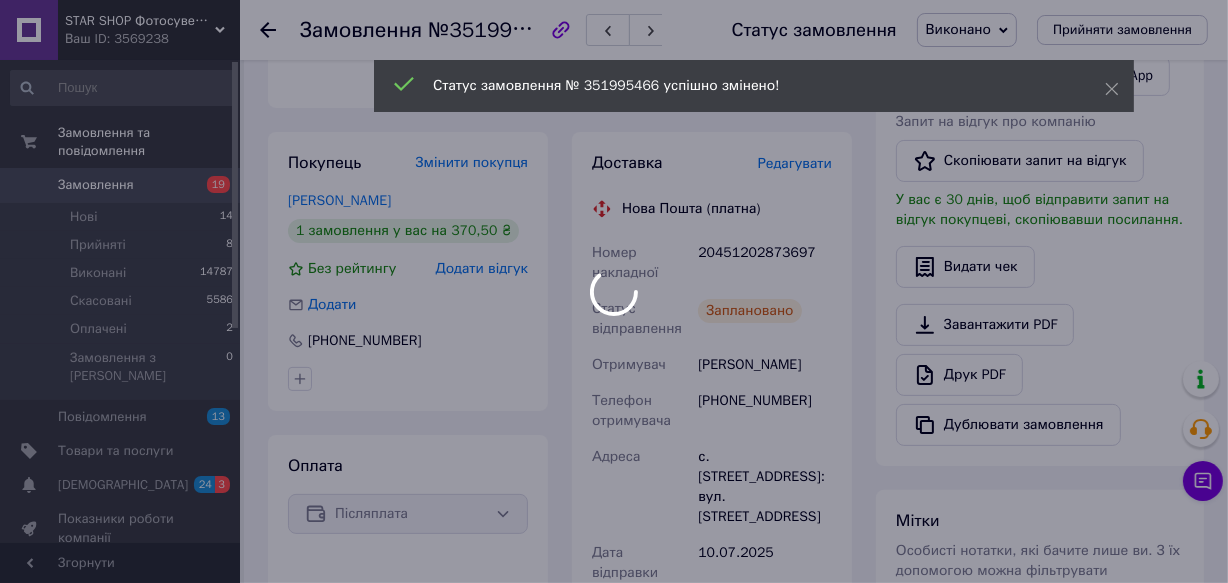 click 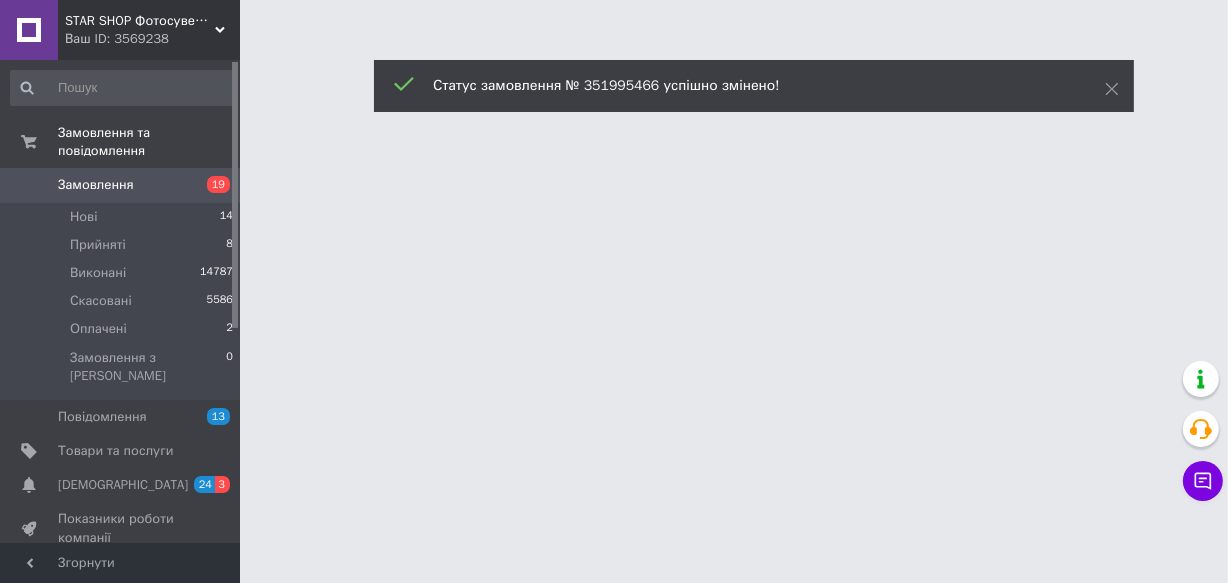 scroll, scrollTop: 0, scrollLeft: 0, axis: both 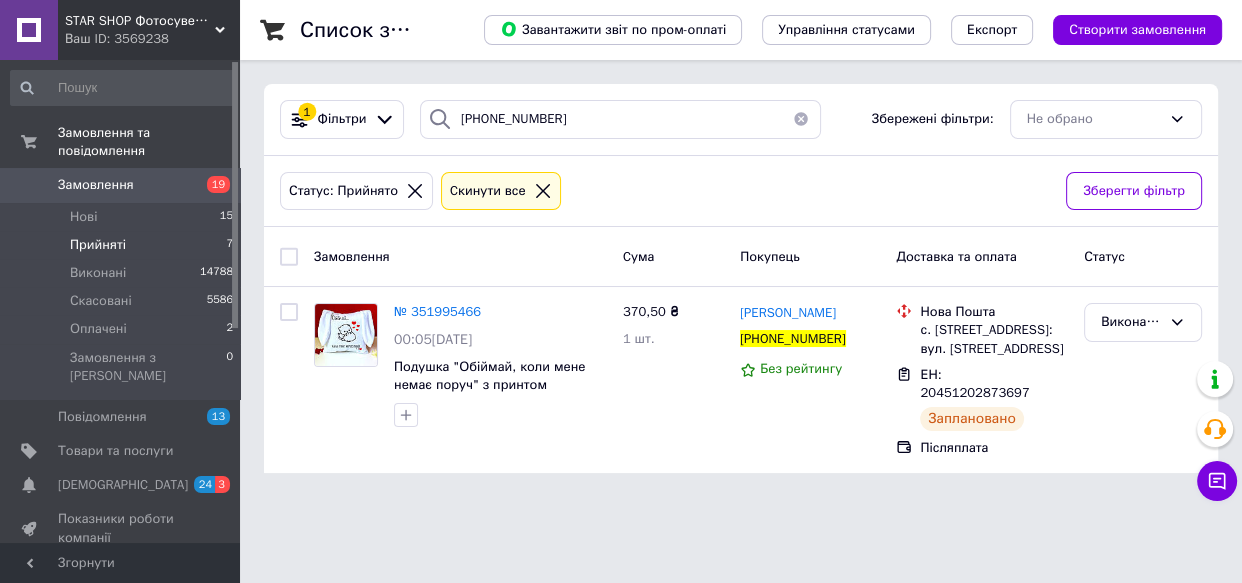 click at bounding box center (801, 119) 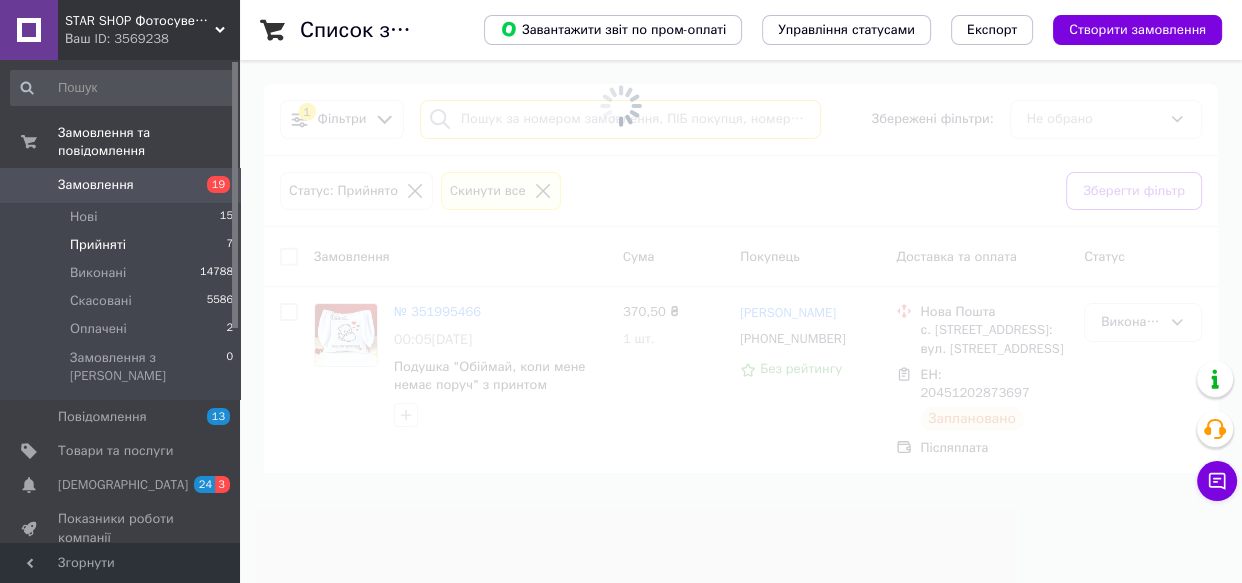 drag, startPoint x: 739, startPoint y: 126, endPoint x: 521, endPoint y: 118, distance: 218.14674 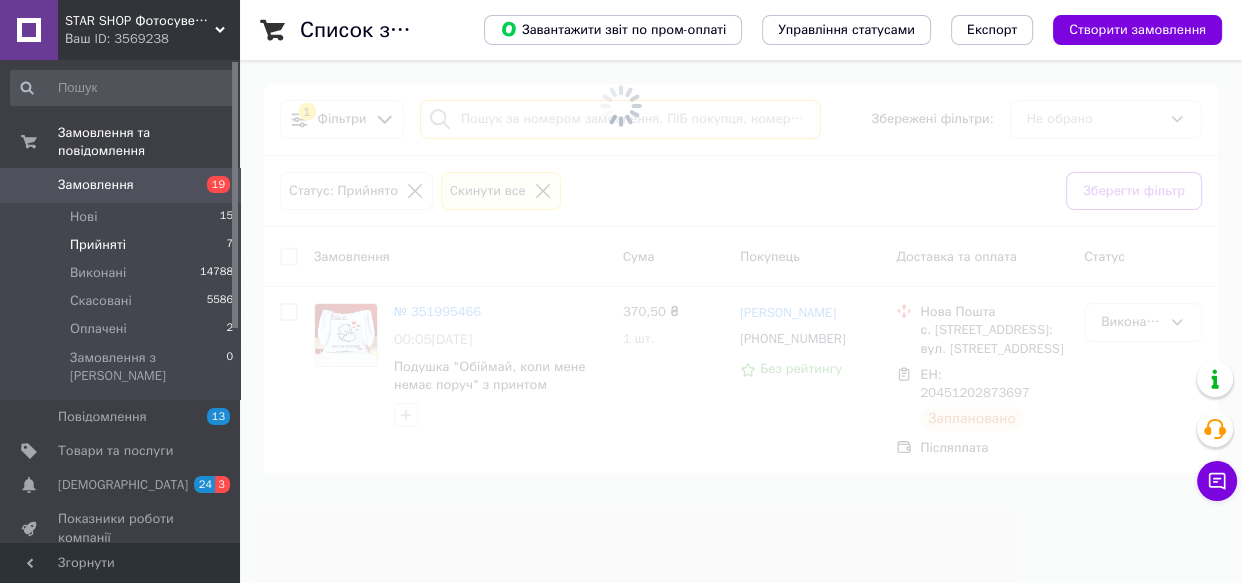 click at bounding box center [620, 119] 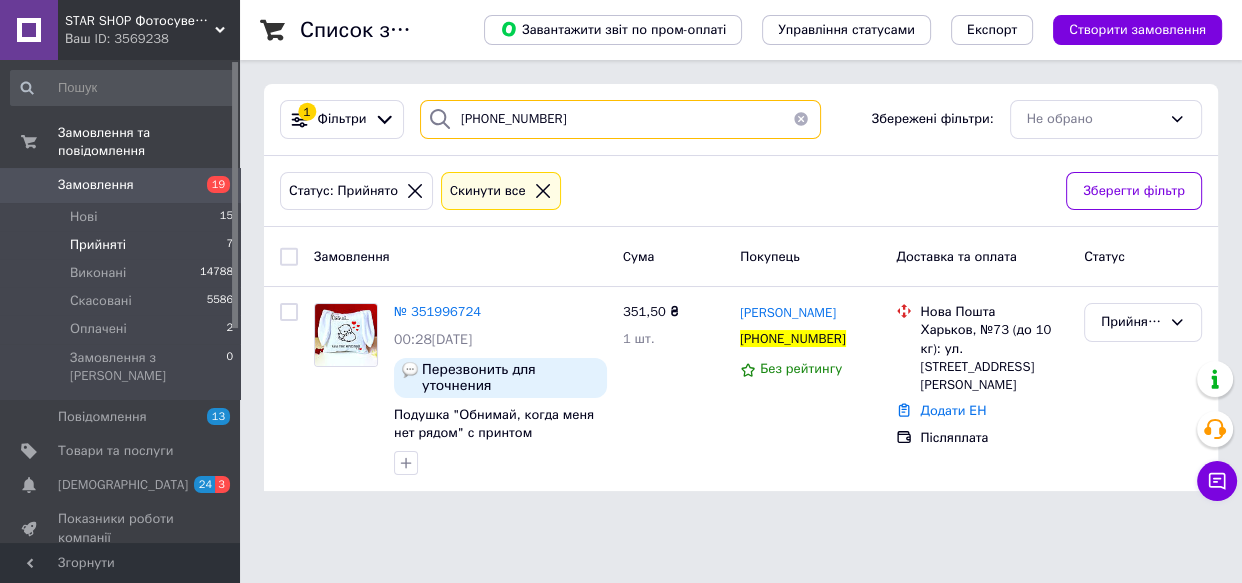 type on "[PHONE_NUMBER]" 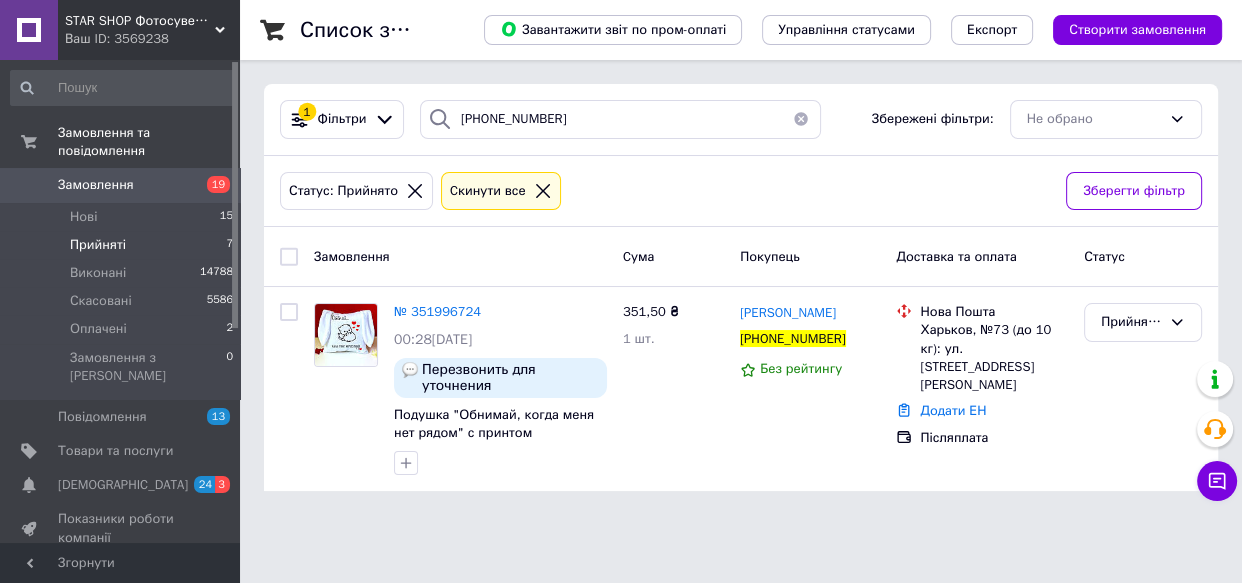 click on "№ 351996724" at bounding box center (437, 311) 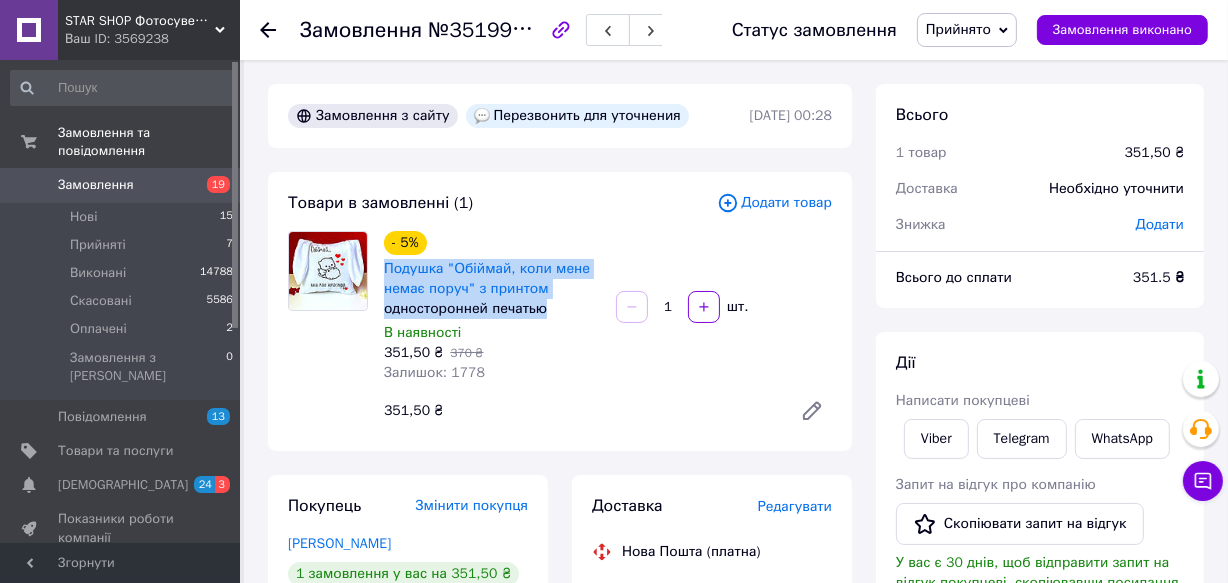 drag, startPoint x: 379, startPoint y: 260, endPoint x: 554, endPoint y: 312, distance: 182.56232 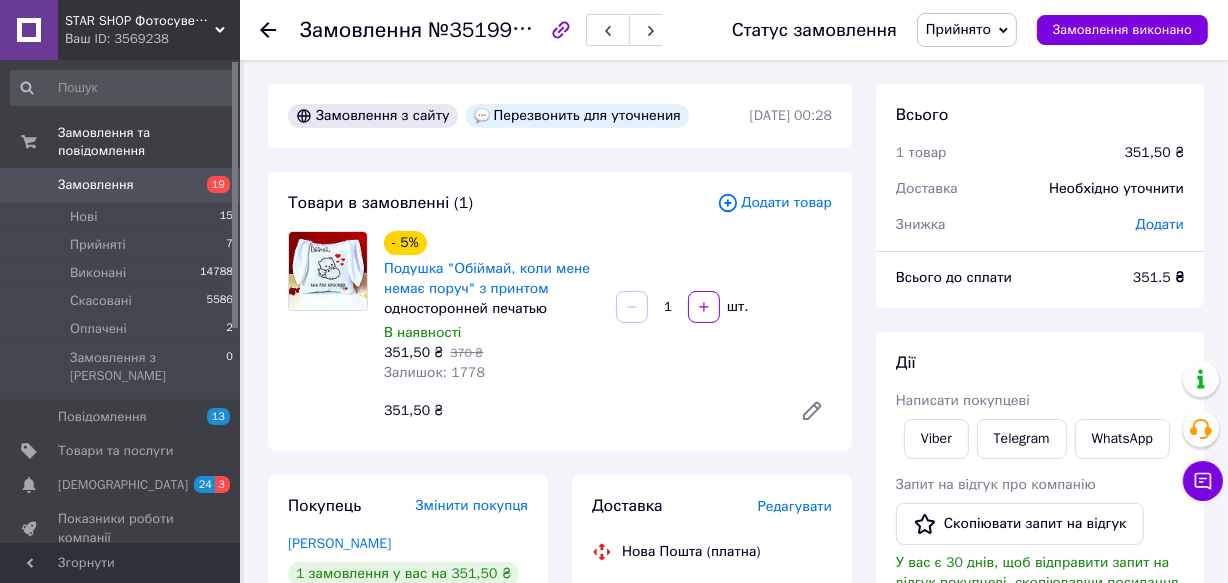 click on "- 5% Подушка "Обіймай, коли мене немає поруч" з принтом односторонней печатью В наявності 351,50 ₴   370 ₴ Залишок: 1778 1   шт. 351,50 ₴" at bounding box center [608, 331] 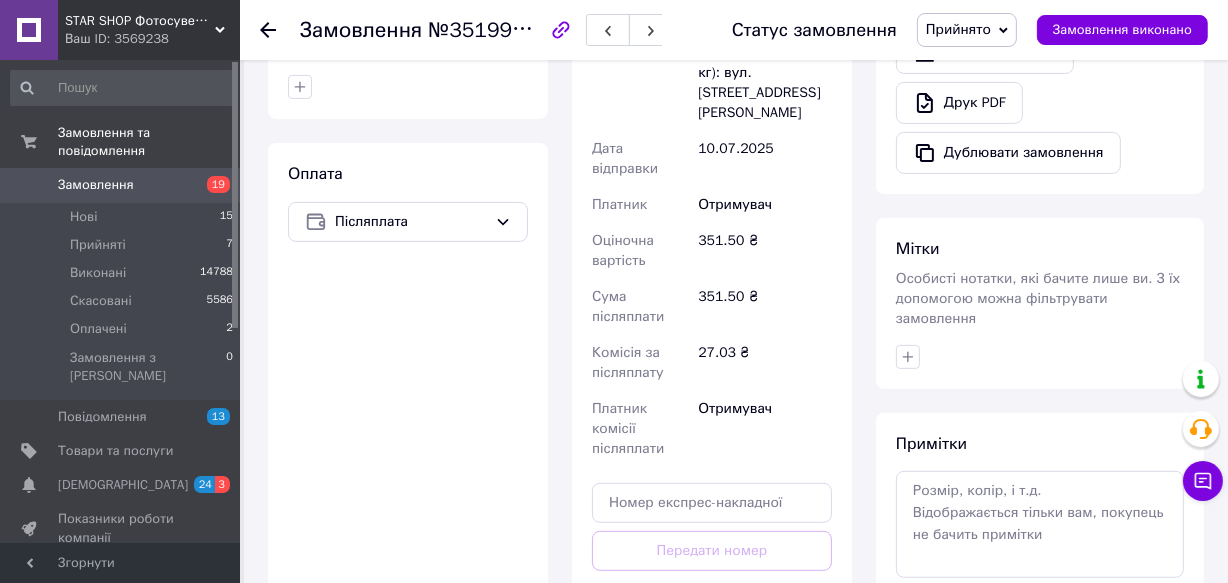 scroll, scrollTop: 906, scrollLeft: 0, axis: vertical 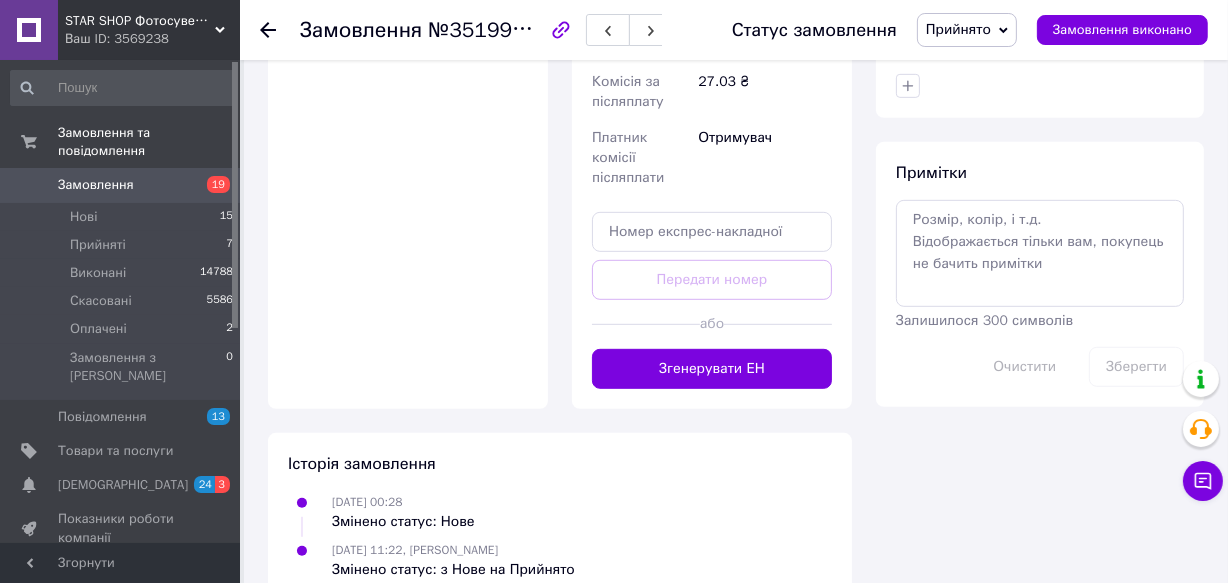 drag, startPoint x: 706, startPoint y: 316, endPoint x: 801, endPoint y: 550, distance: 252.54901 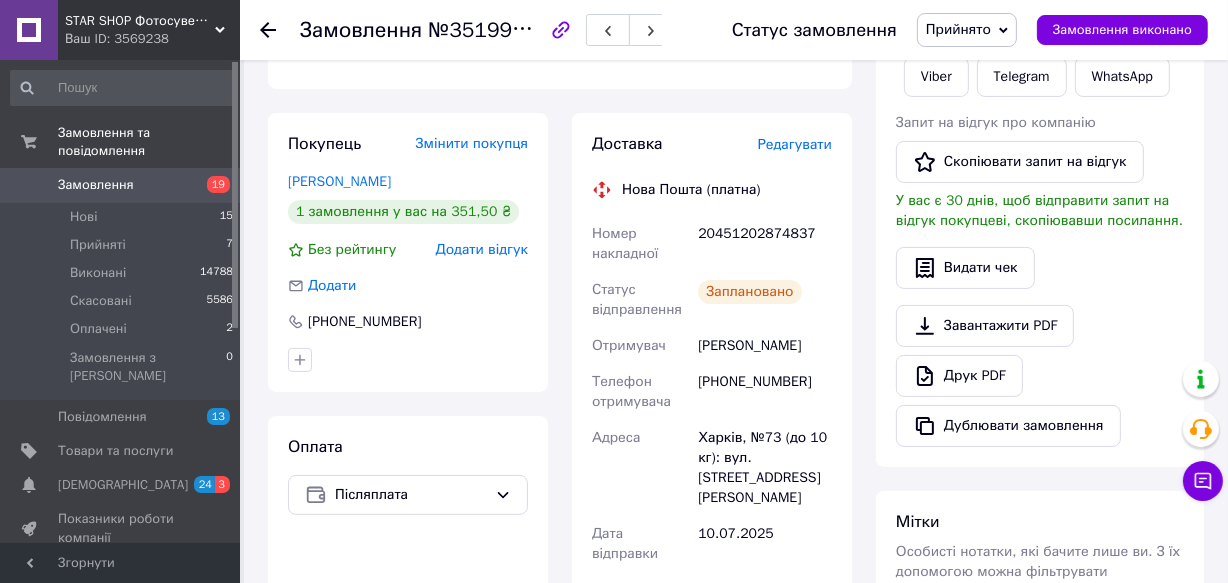 scroll, scrollTop: 360, scrollLeft: 0, axis: vertical 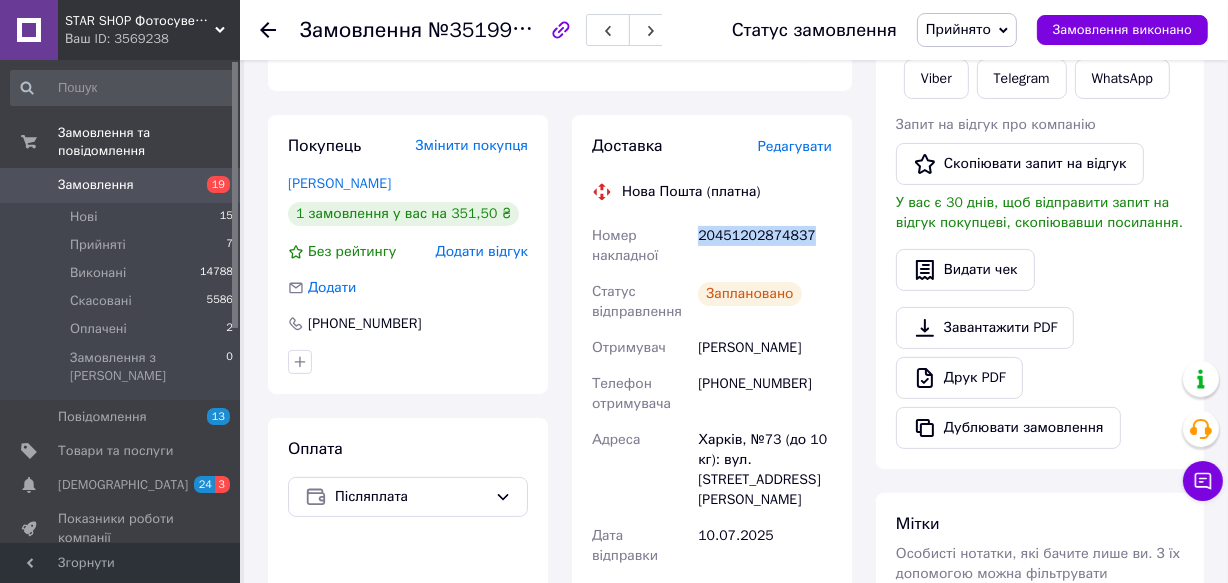 drag, startPoint x: 697, startPoint y: 233, endPoint x: 794, endPoint y: 238, distance: 97.128784 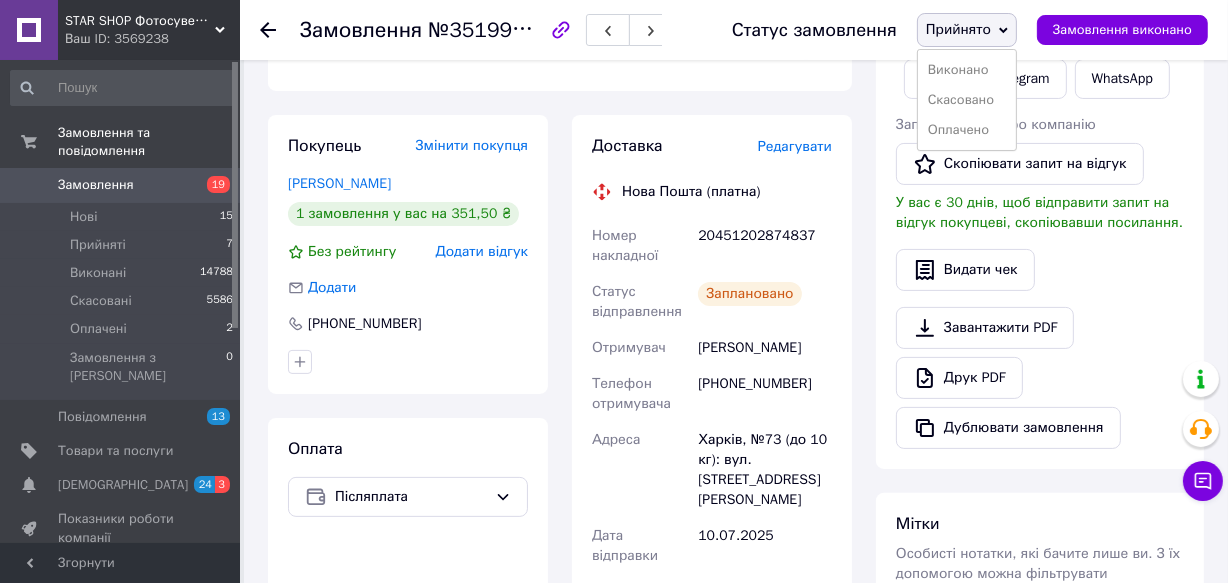 click on "Виконано" at bounding box center (967, 70) 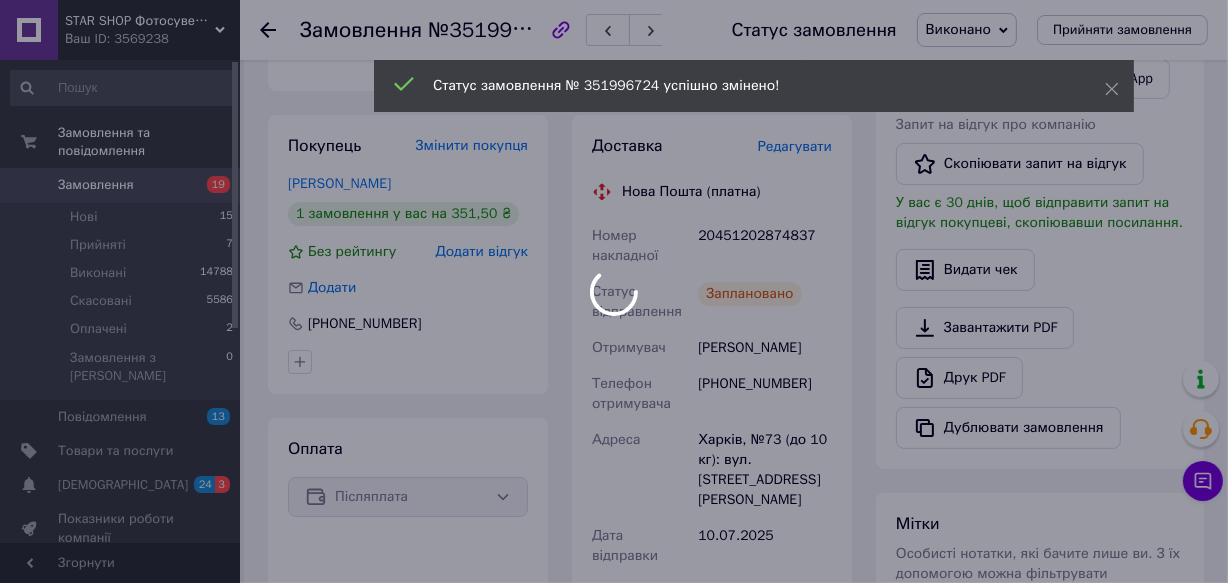 click at bounding box center [614, 291] 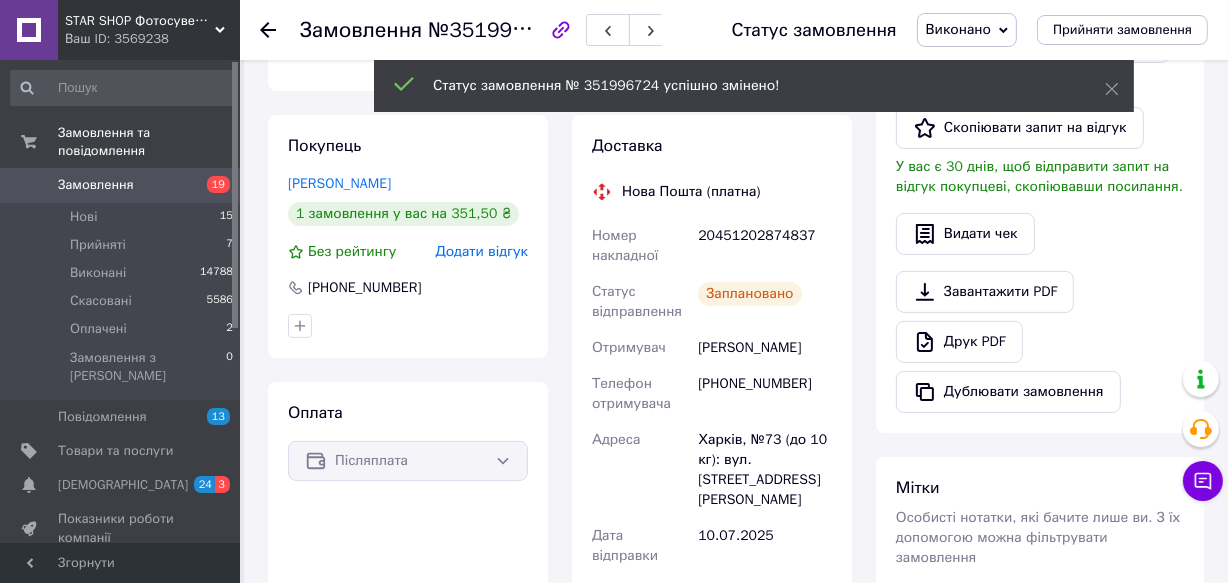 click 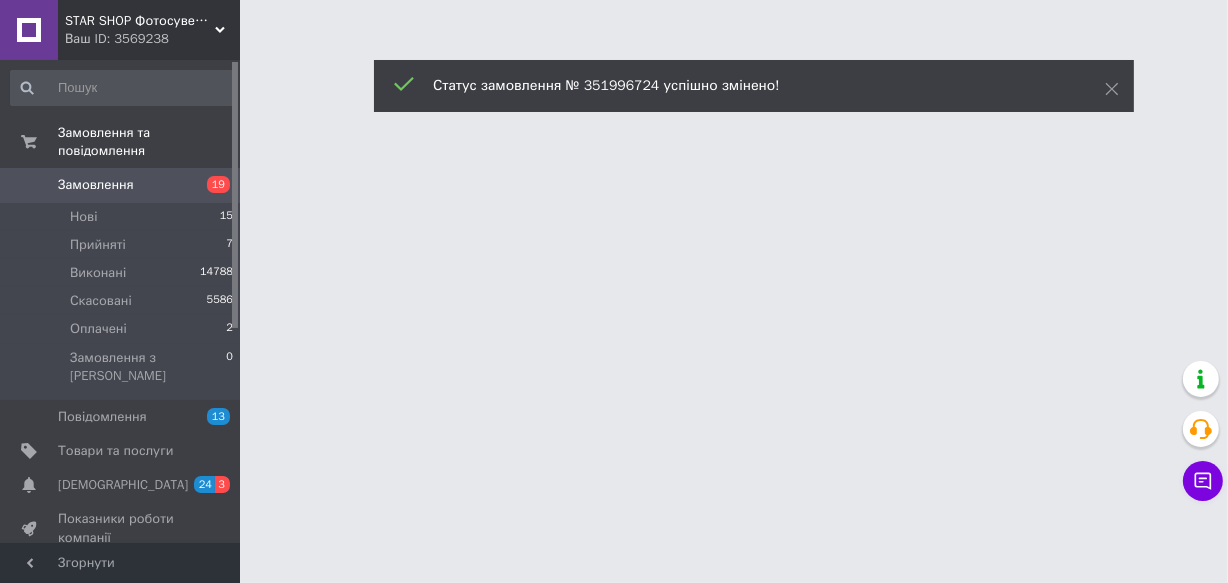 scroll, scrollTop: 0, scrollLeft: 0, axis: both 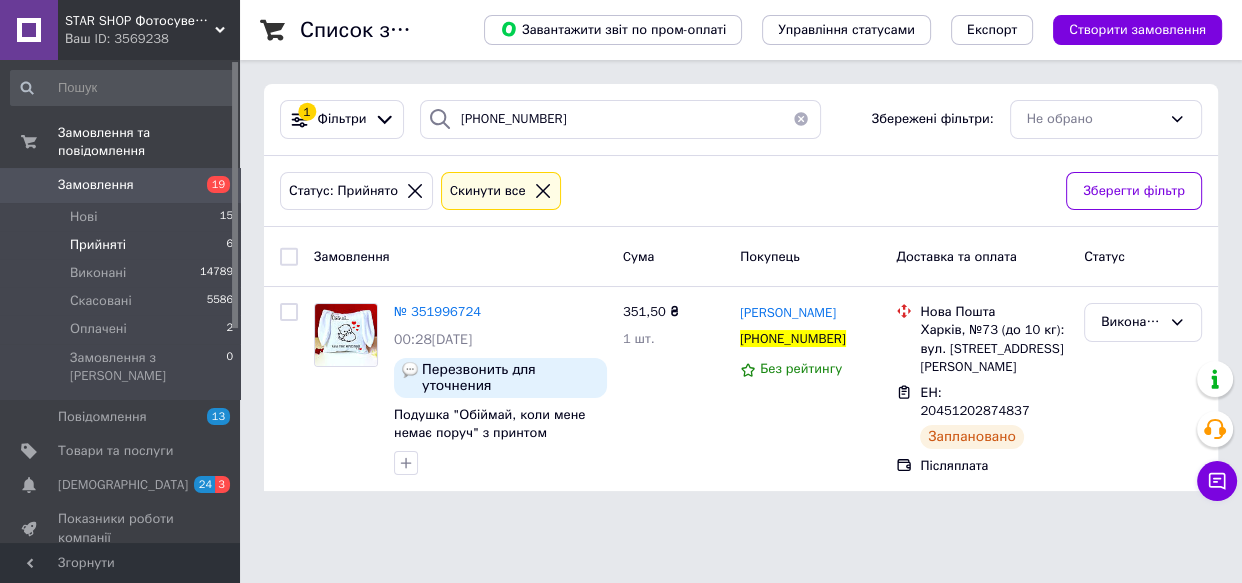 drag, startPoint x: 805, startPoint y: 116, endPoint x: 789, endPoint y: 124, distance: 17.888544 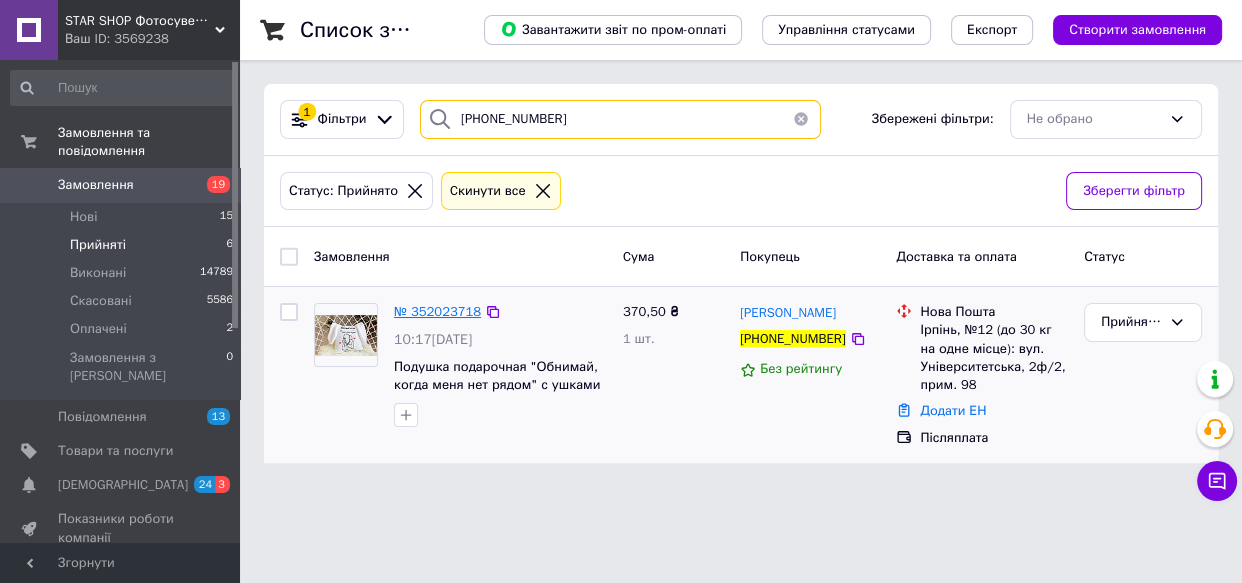 type on "[PHONE_NUMBER]" 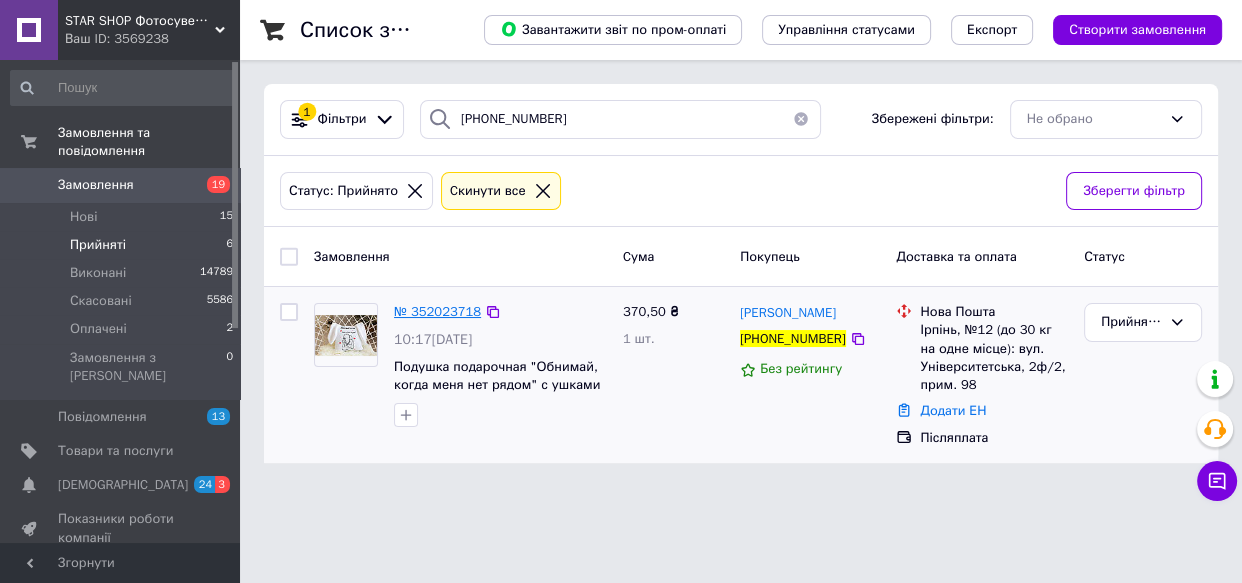 click on "№ 352023718" at bounding box center (437, 311) 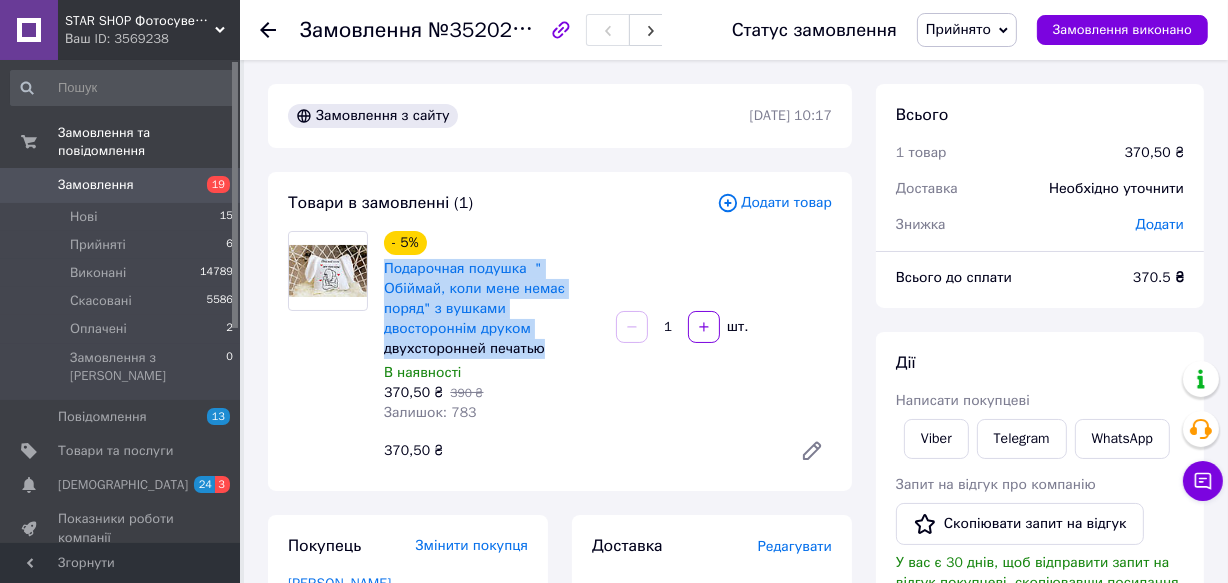 drag, startPoint x: 398, startPoint y: 259, endPoint x: 547, endPoint y: 323, distance: 162.1635 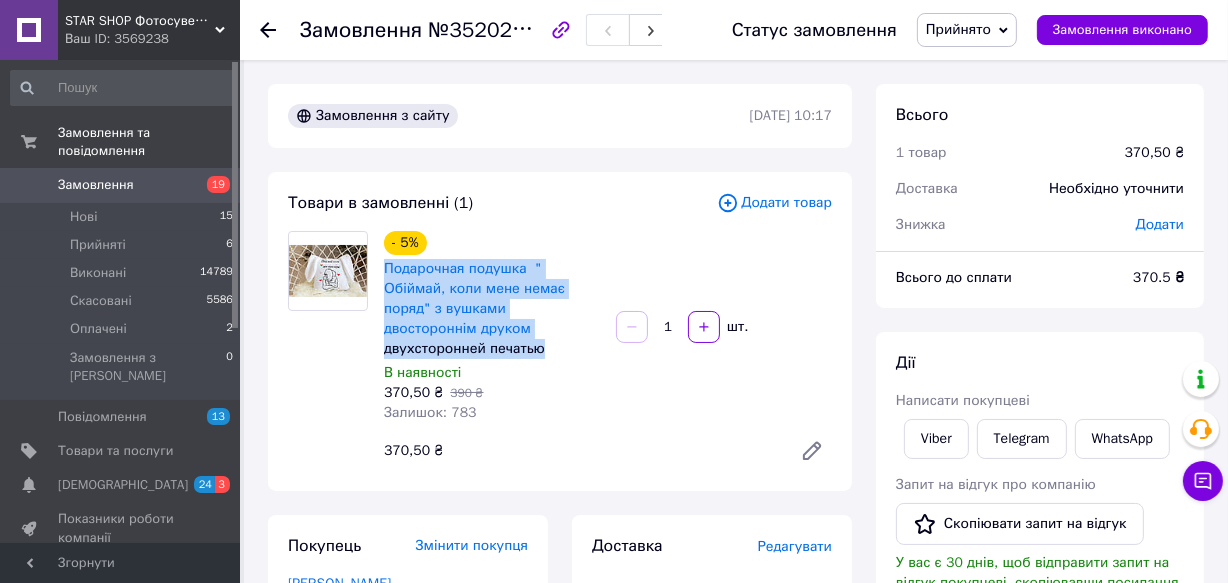 click on "Товари в замовленні (1) Додати товар - 5% Подарочная подушка  " Обіймай, коли мене немає поряд"  з вушками двостороннім друком двухсторонней печатью В наявності 370,50 ₴   390 ₴ Залишок: 783 1   шт. 370,50 ₴" at bounding box center (560, 331) 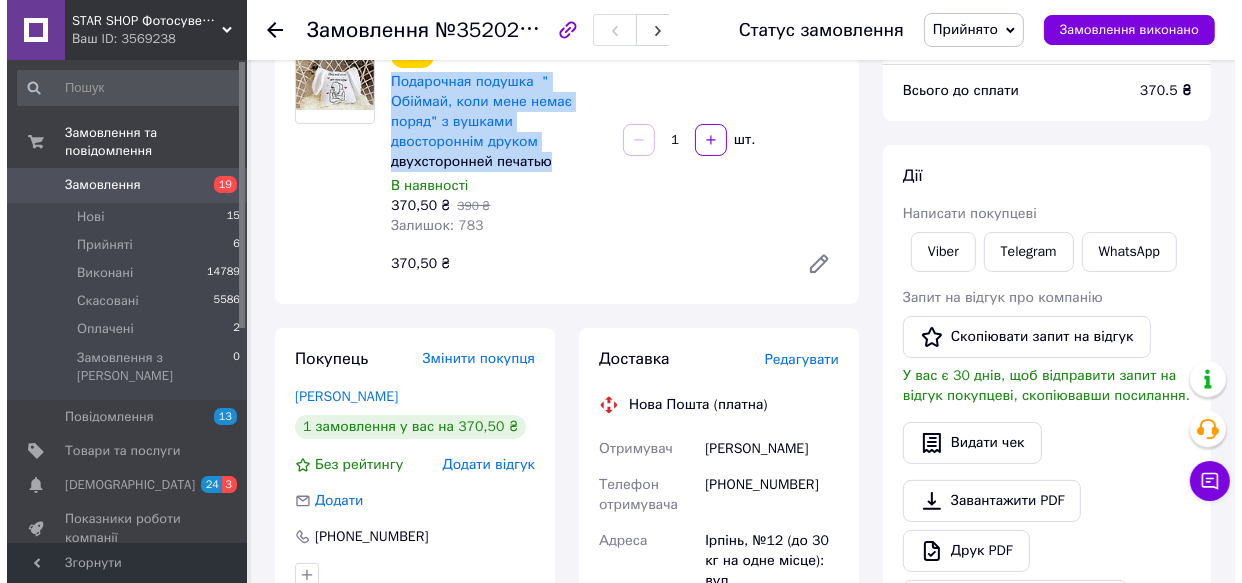 scroll, scrollTop: 181, scrollLeft: 0, axis: vertical 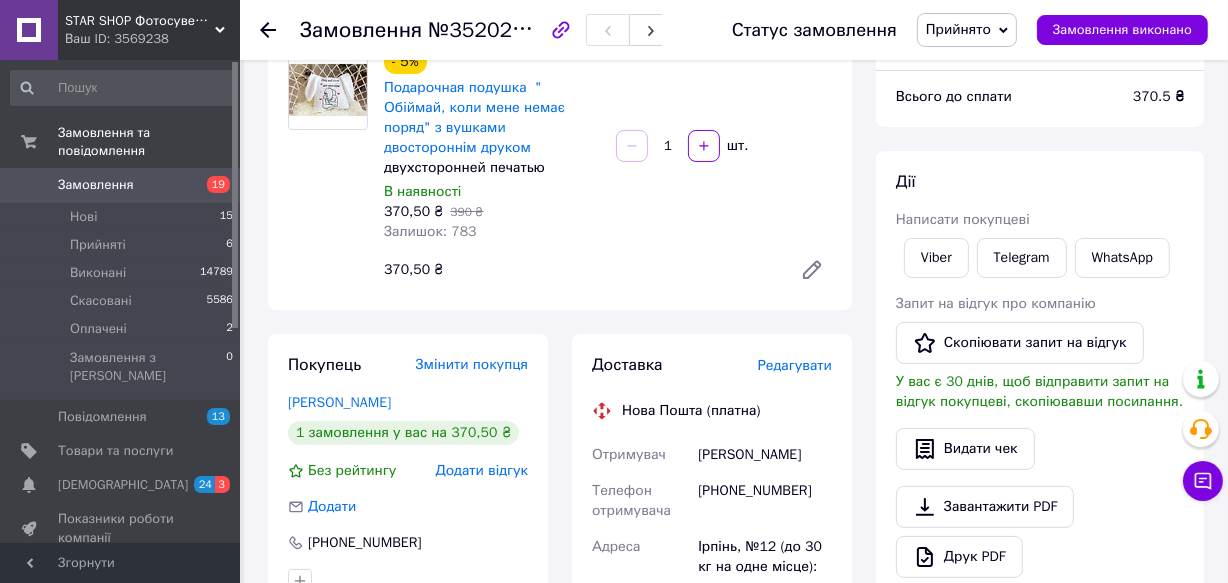 click on "Редагувати" at bounding box center [795, 365] 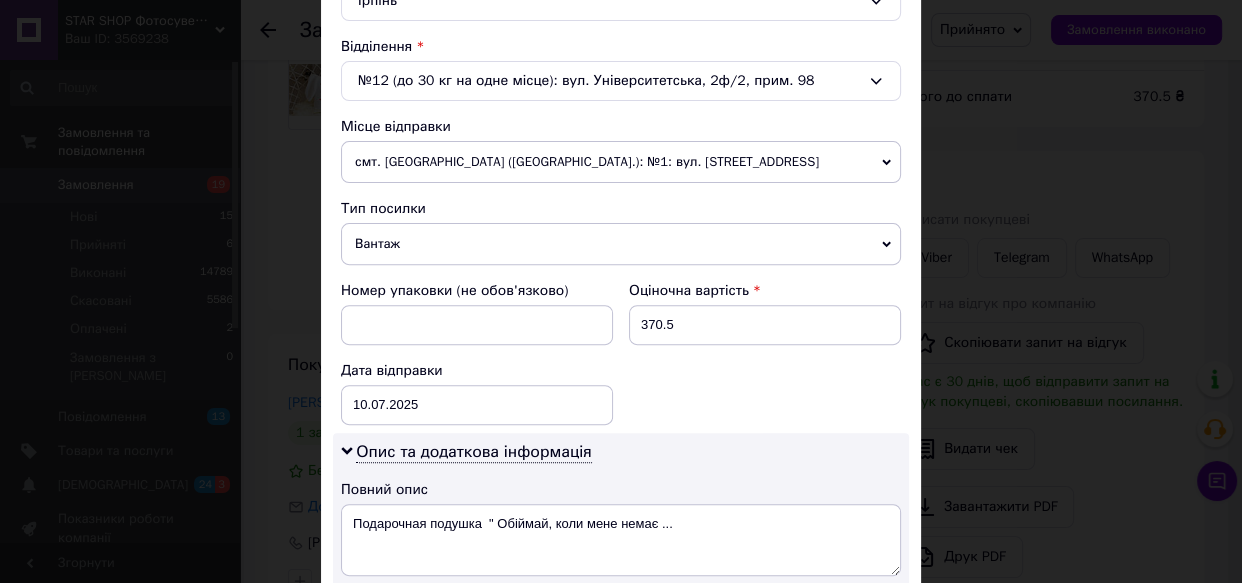 scroll, scrollTop: 636, scrollLeft: 0, axis: vertical 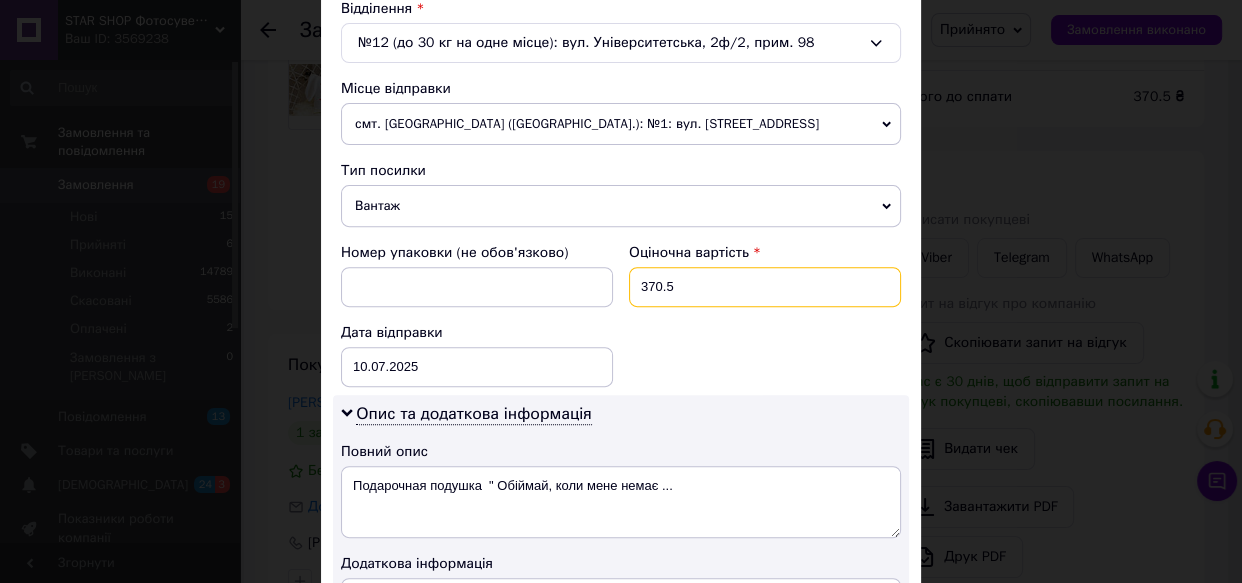 click on "370.5" at bounding box center (765, 287) 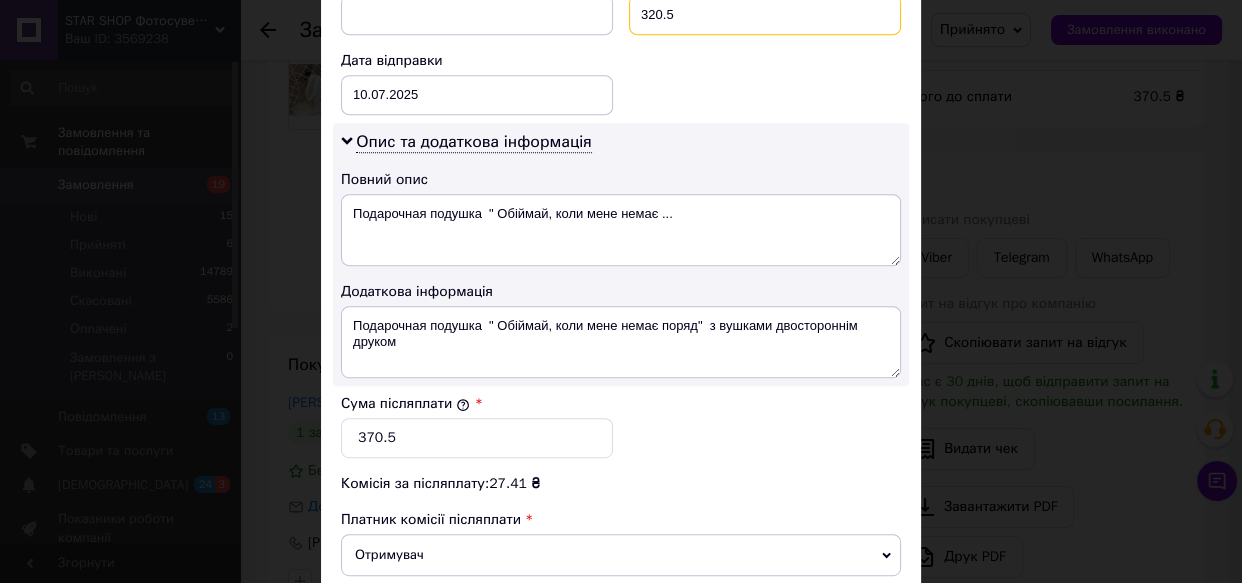 scroll, scrollTop: 909, scrollLeft: 0, axis: vertical 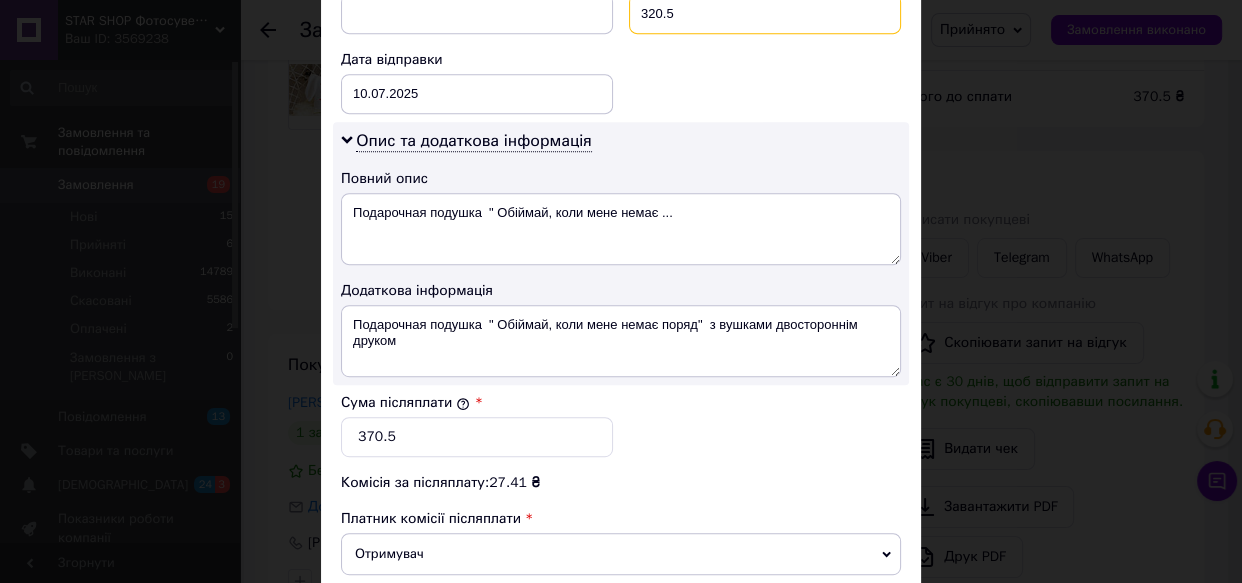 type on "320.5" 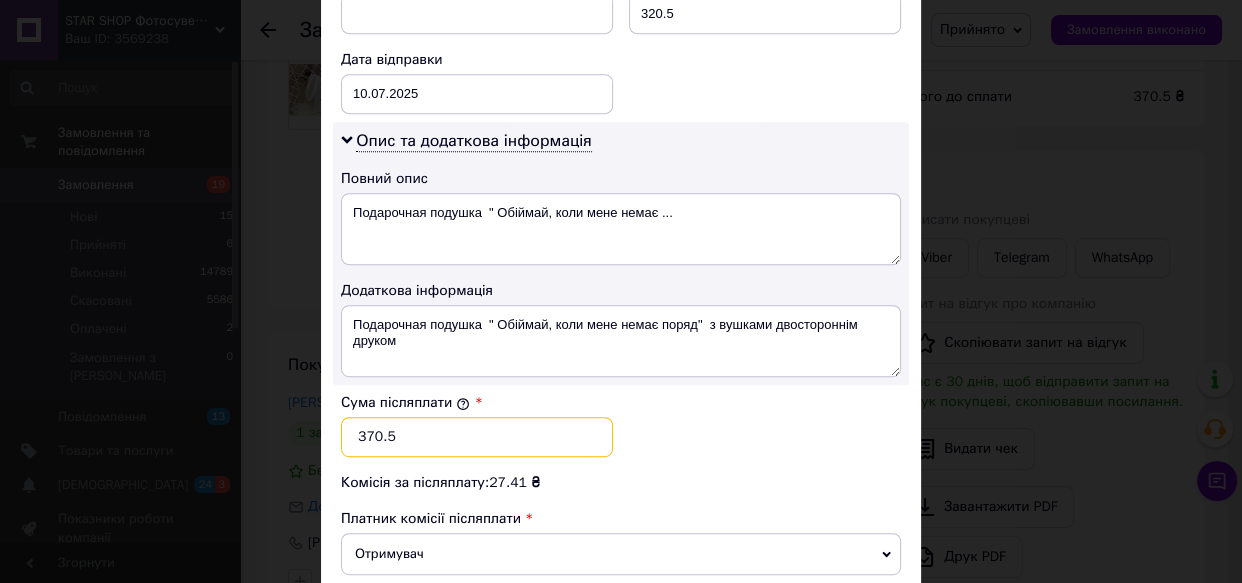 click on "370.5" at bounding box center [477, 437] 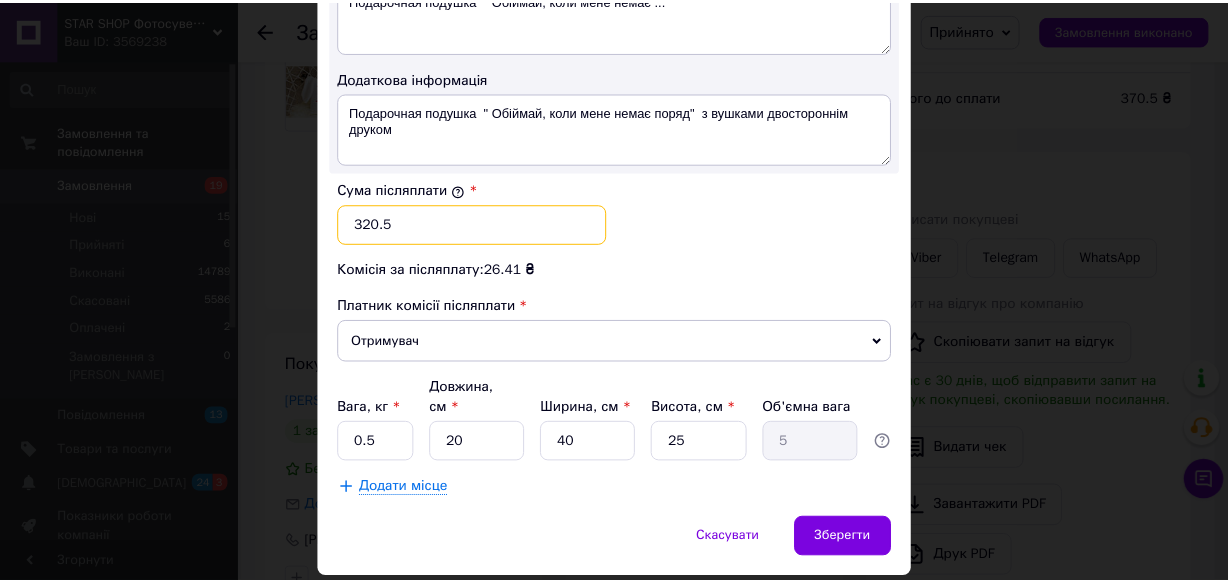 scroll, scrollTop: 1163, scrollLeft: 0, axis: vertical 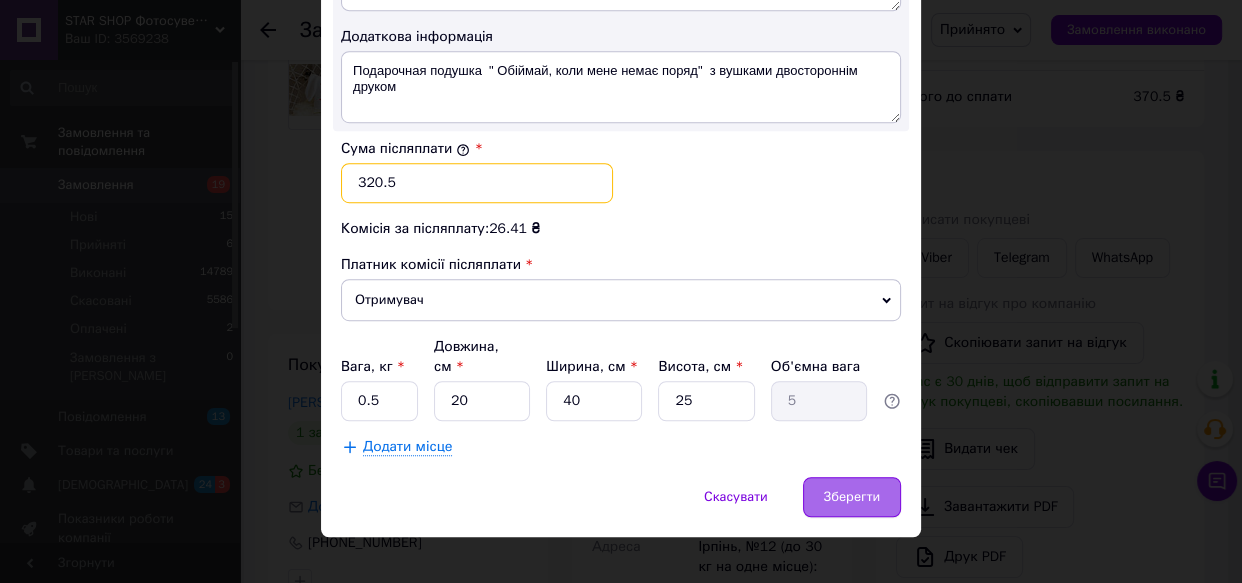 type on "320.5" 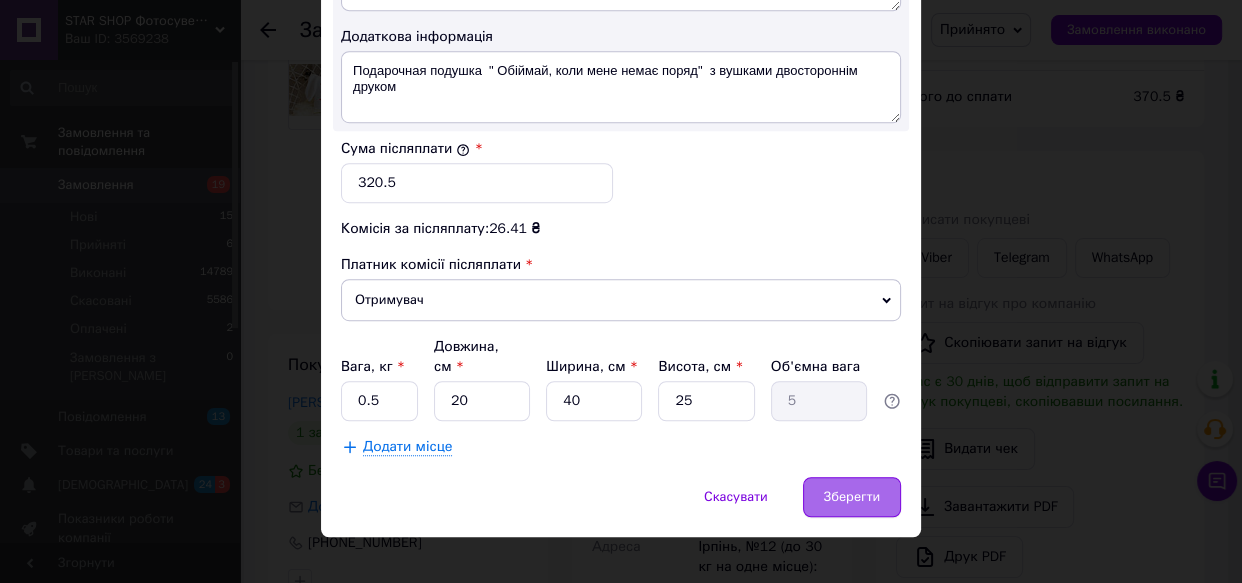 click on "Зберегти" at bounding box center [852, 497] 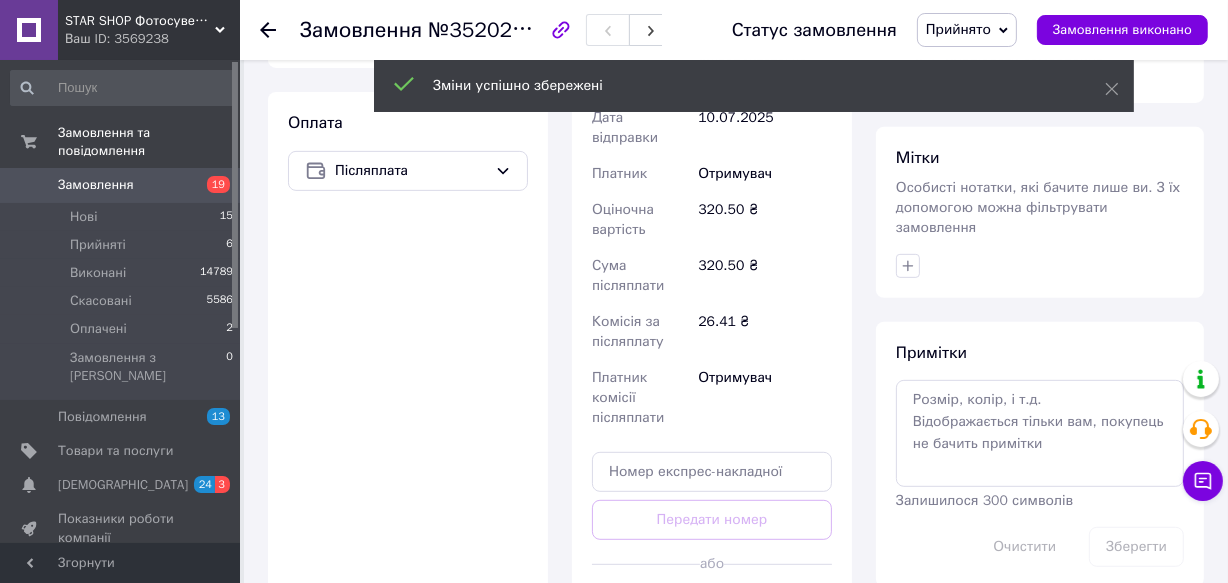 scroll, scrollTop: 727, scrollLeft: 0, axis: vertical 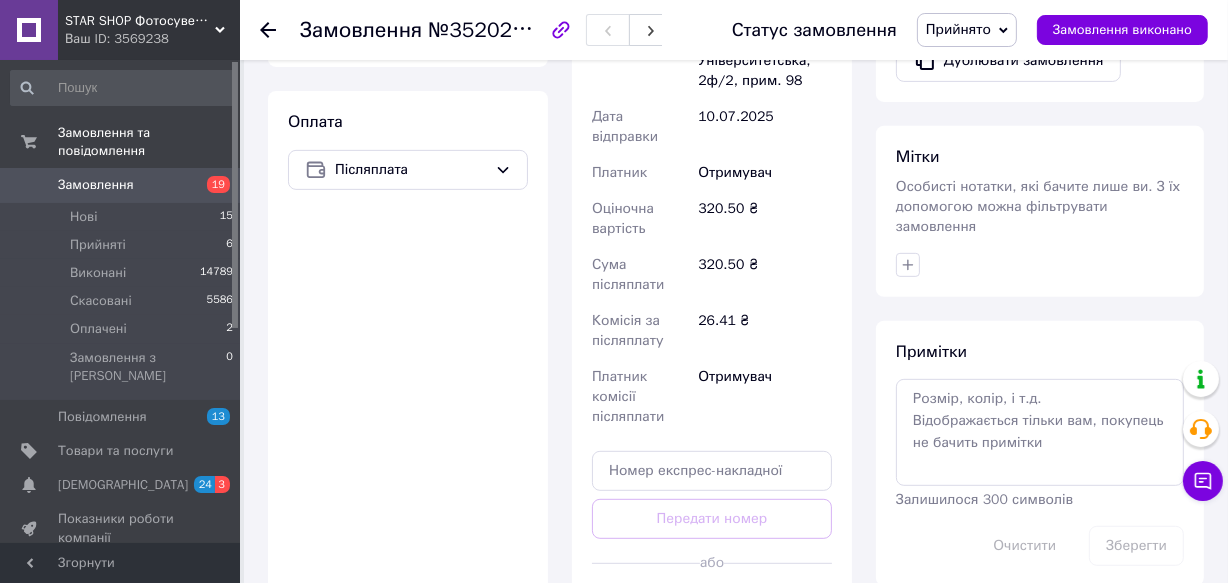 click on "Згенерувати ЕН" at bounding box center [712, 608] 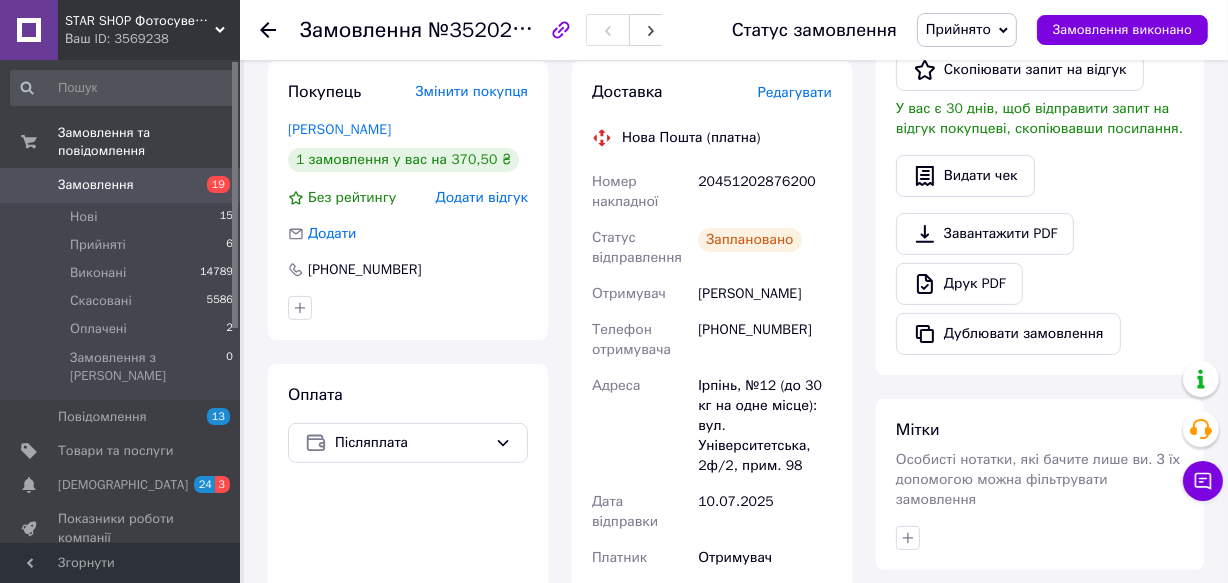 scroll, scrollTop: 363, scrollLeft: 0, axis: vertical 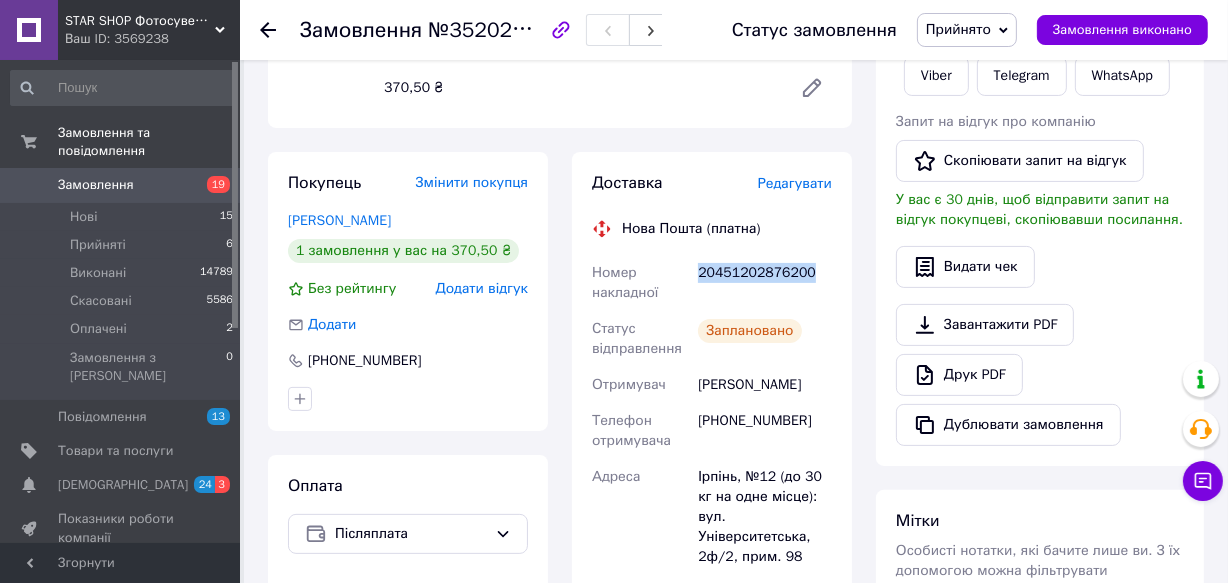 drag, startPoint x: 695, startPoint y: 241, endPoint x: 805, endPoint y: 259, distance: 111.463 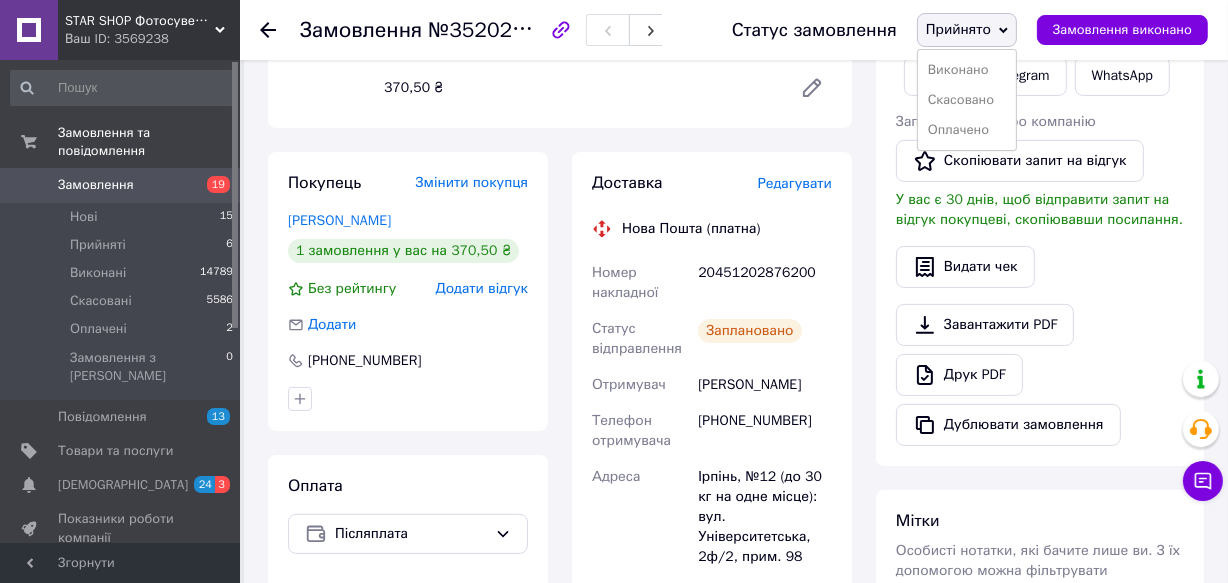 drag, startPoint x: 951, startPoint y: 61, endPoint x: 602, endPoint y: 87, distance: 349.96713 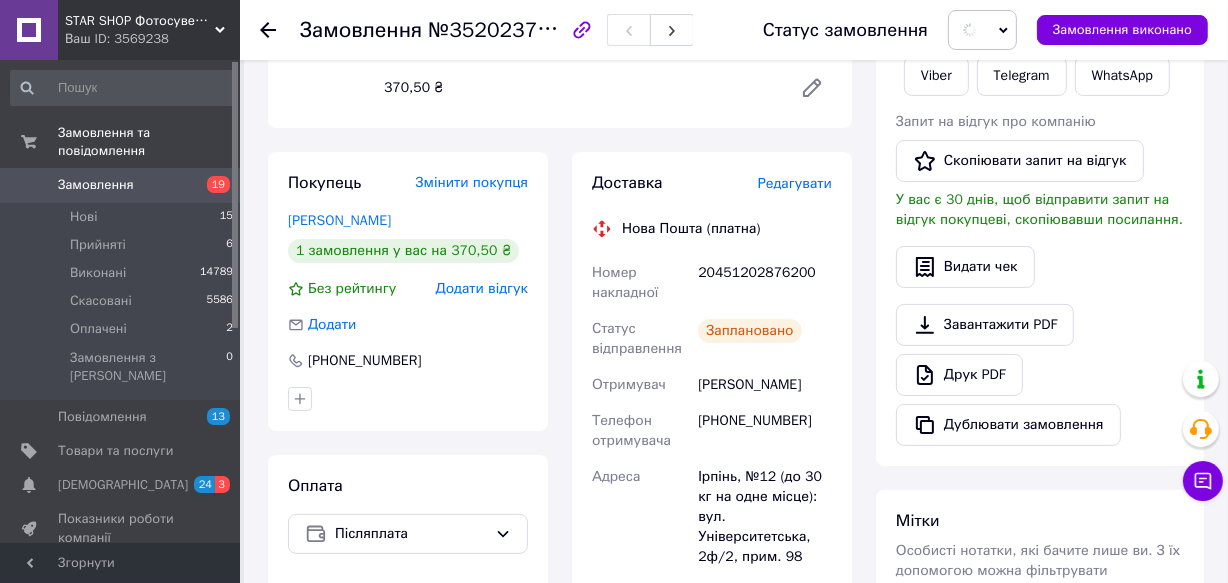 drag, startPoint x: 266, startPoint y: 35, endPoint x: 263, endPoint y: 92, distance: 57.07889 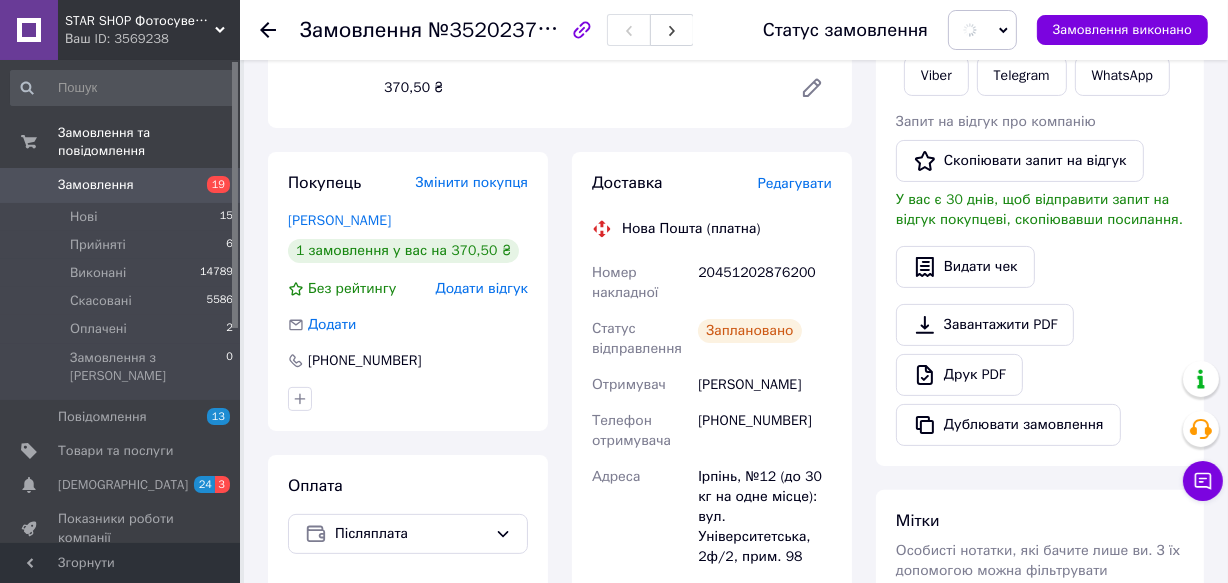 click 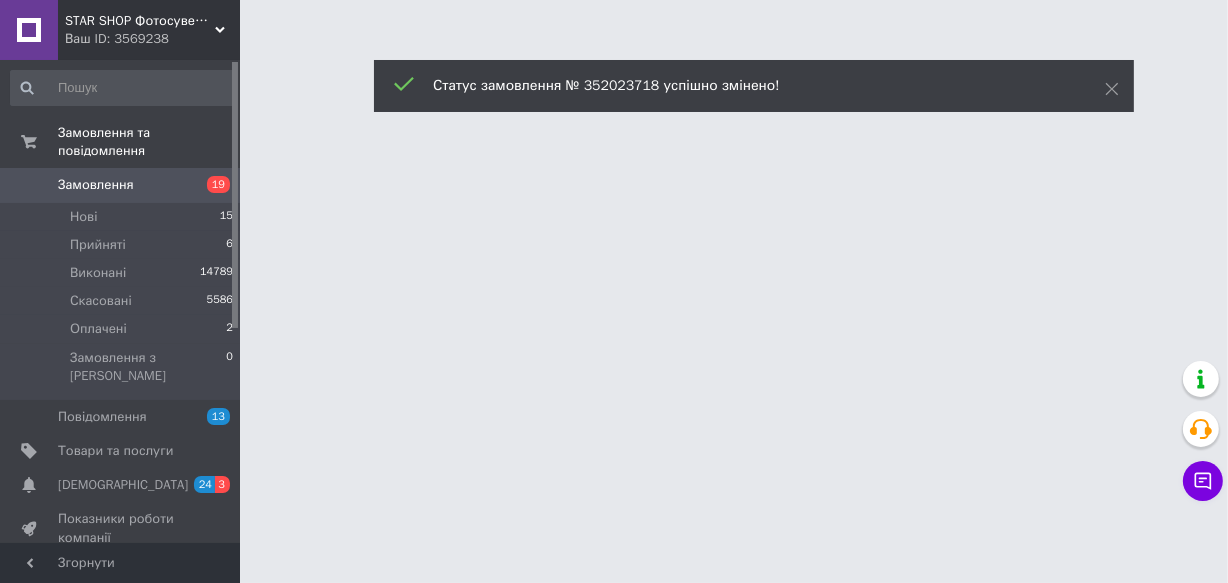 scroll, scrollTop: 0, scrollLeft: 0, axis: both 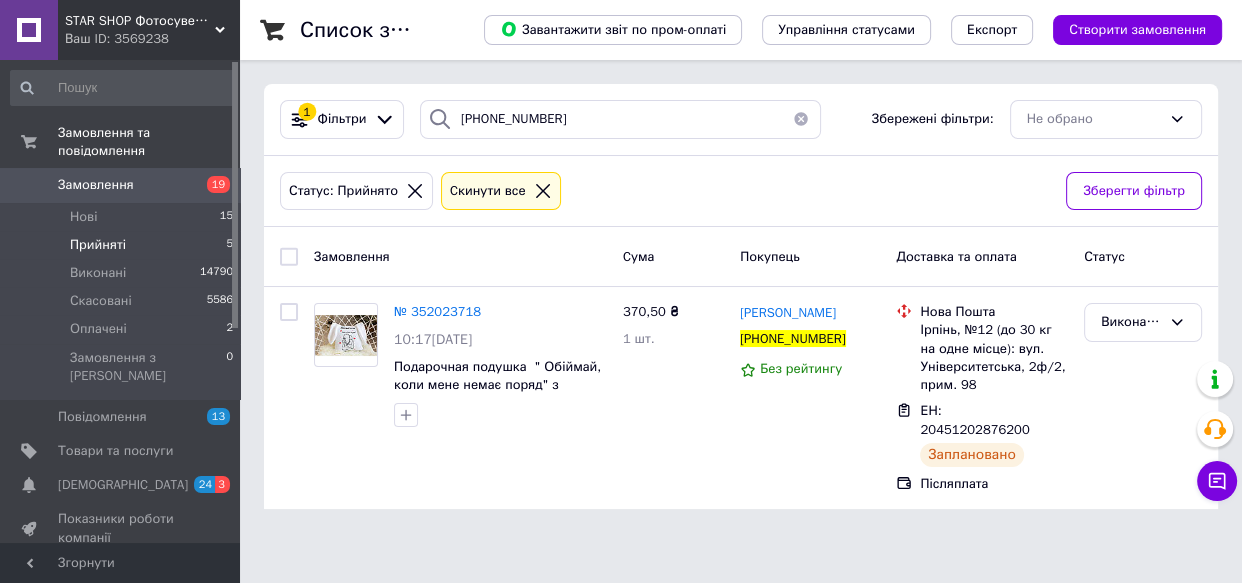 click at bounding box center (801, 119) 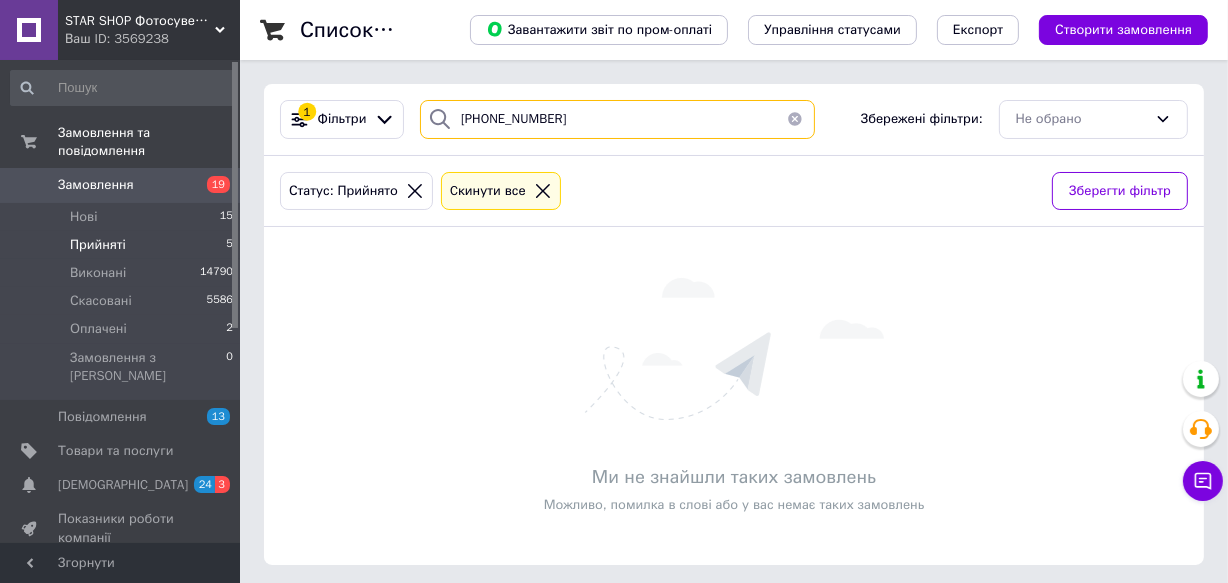 type on "[PHONE_NUMBER]" 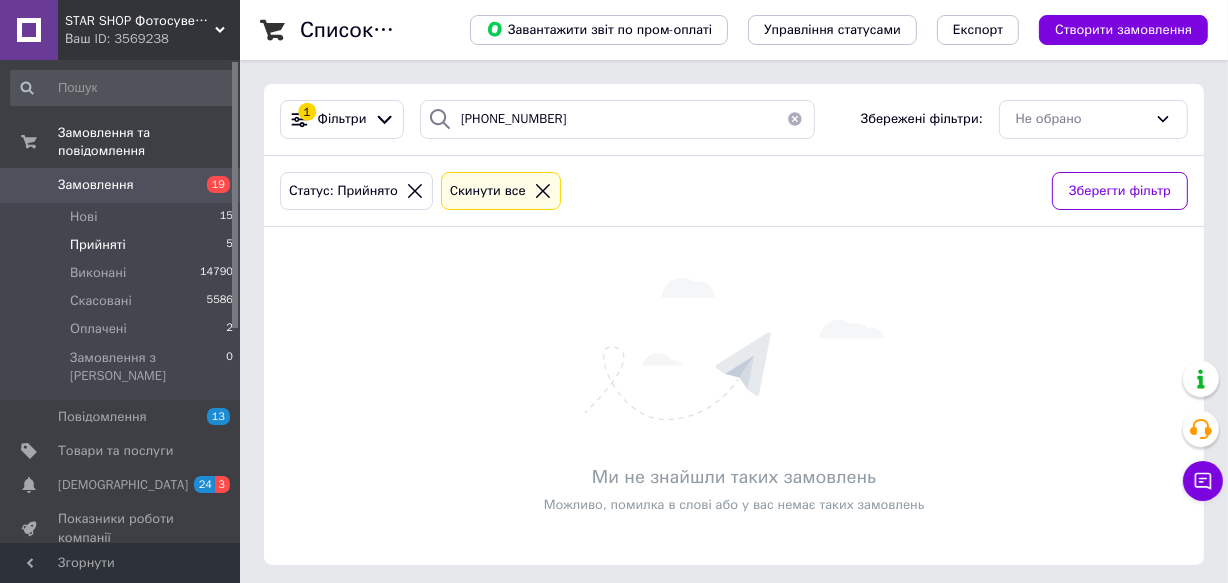 click 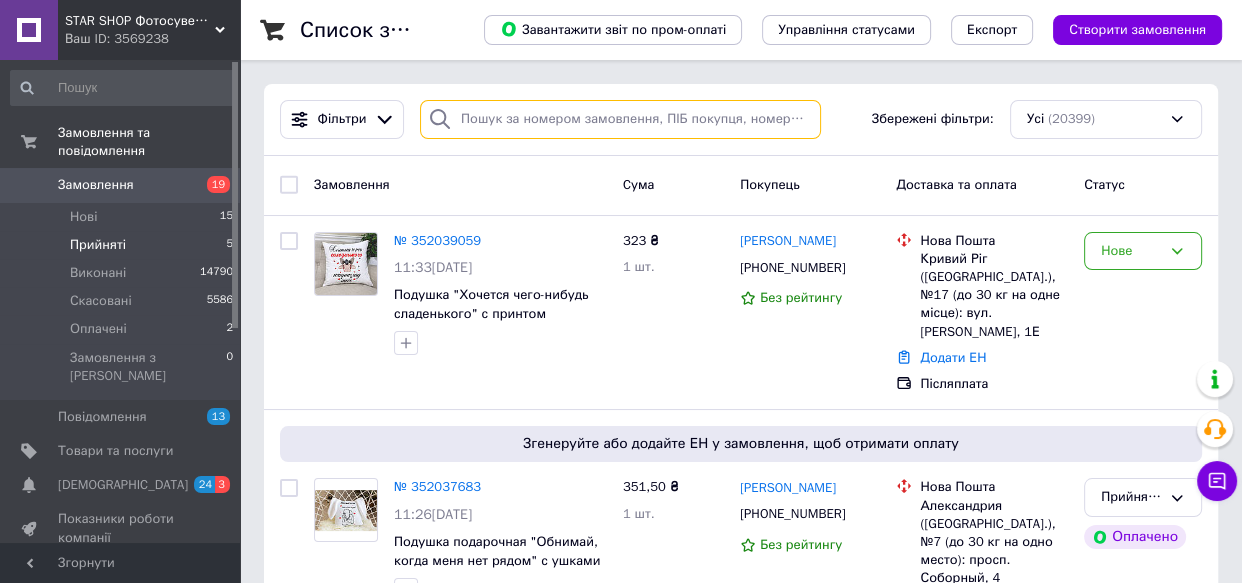 click at bounding box center (620, 119) 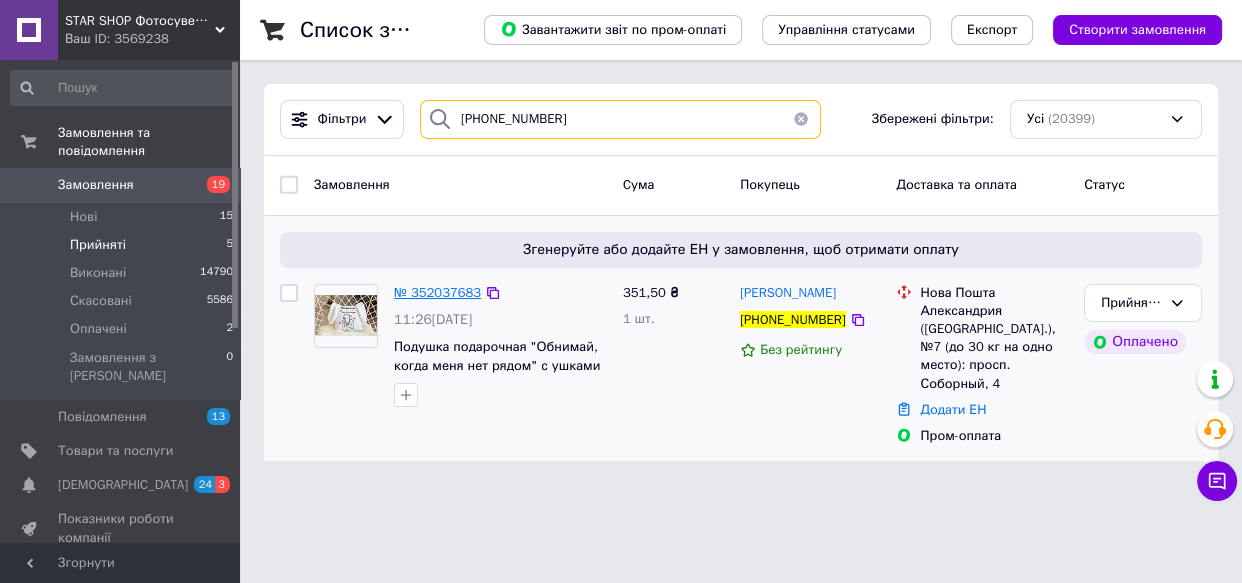type on "[PHONE_NUMBER]" 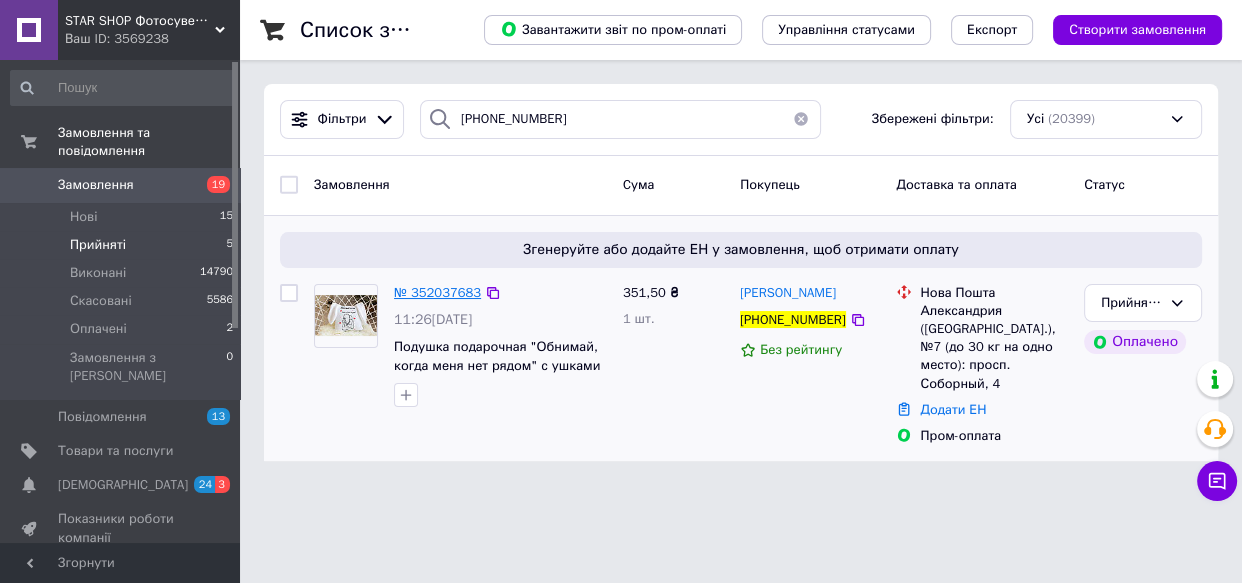 click on "№ 352037683" at bounding box center (437, 292) 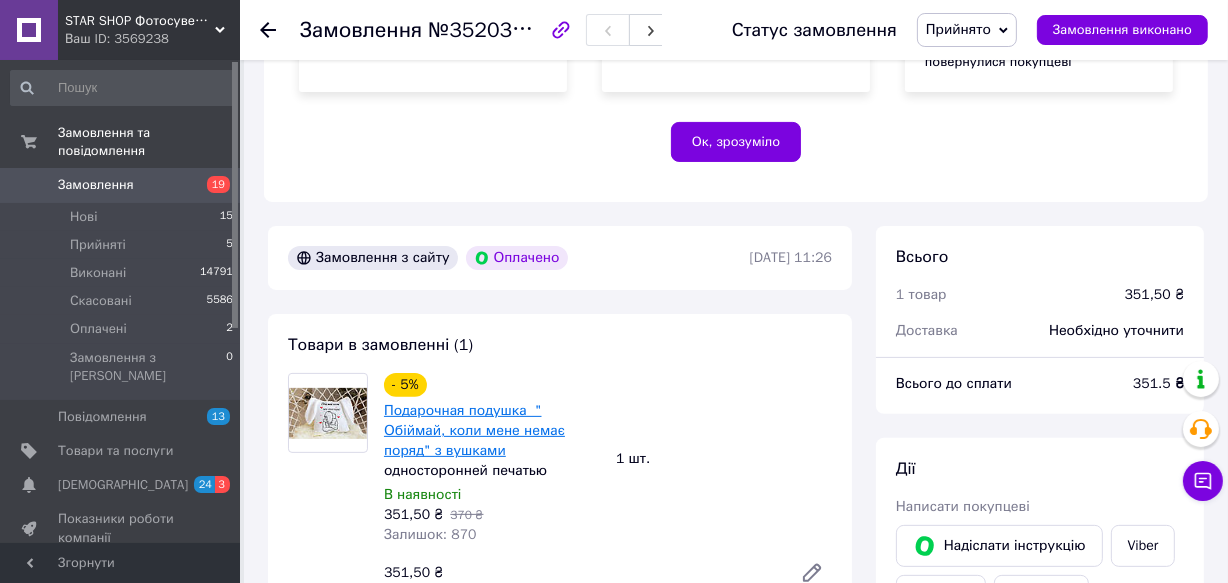 scroll, scrollTop: 545, scrollLeft: 0, axis: vertical 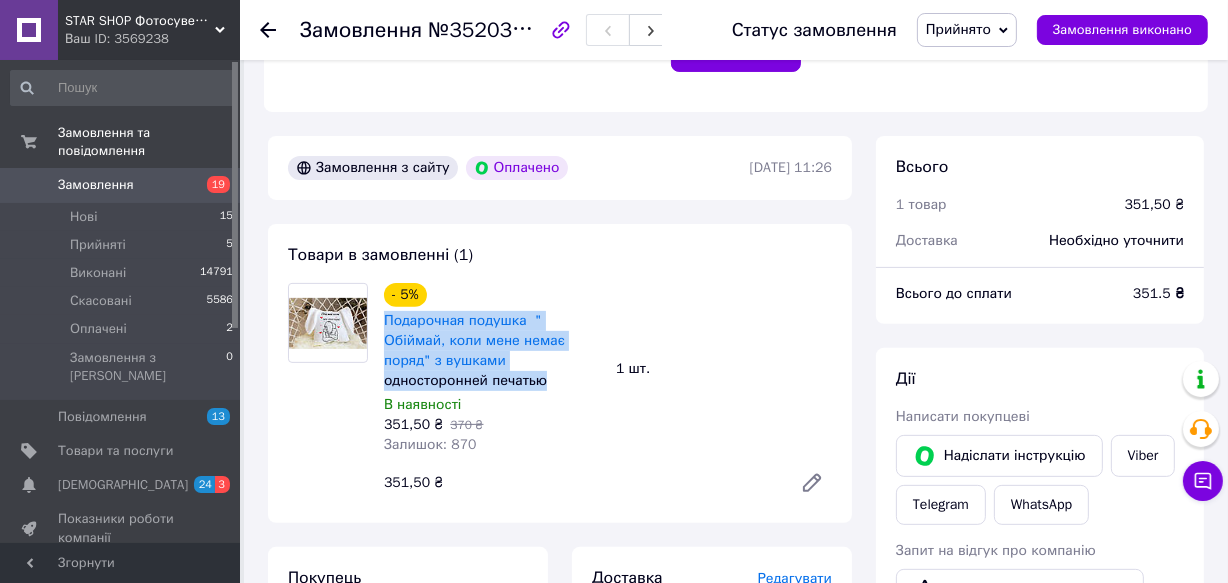 drag, startPoint x: 380, startPoint y: 315, endPoint x: 557, endPoint y: 383, distance: 189.61276 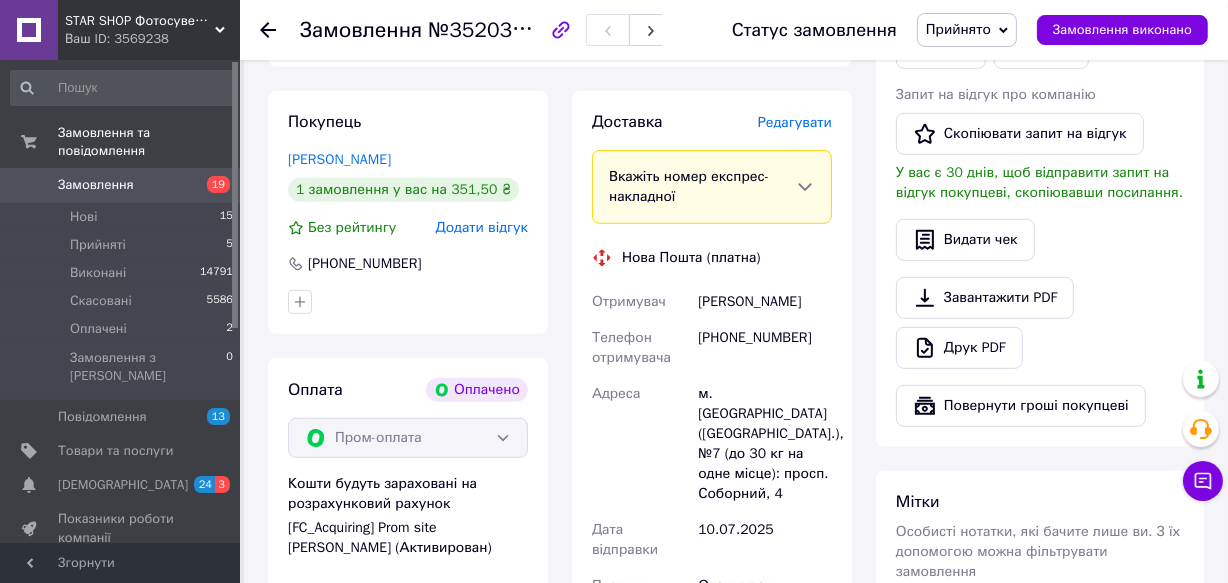 scroll, scrollTop: 1272, scrollLeft: 0, axis: vertical 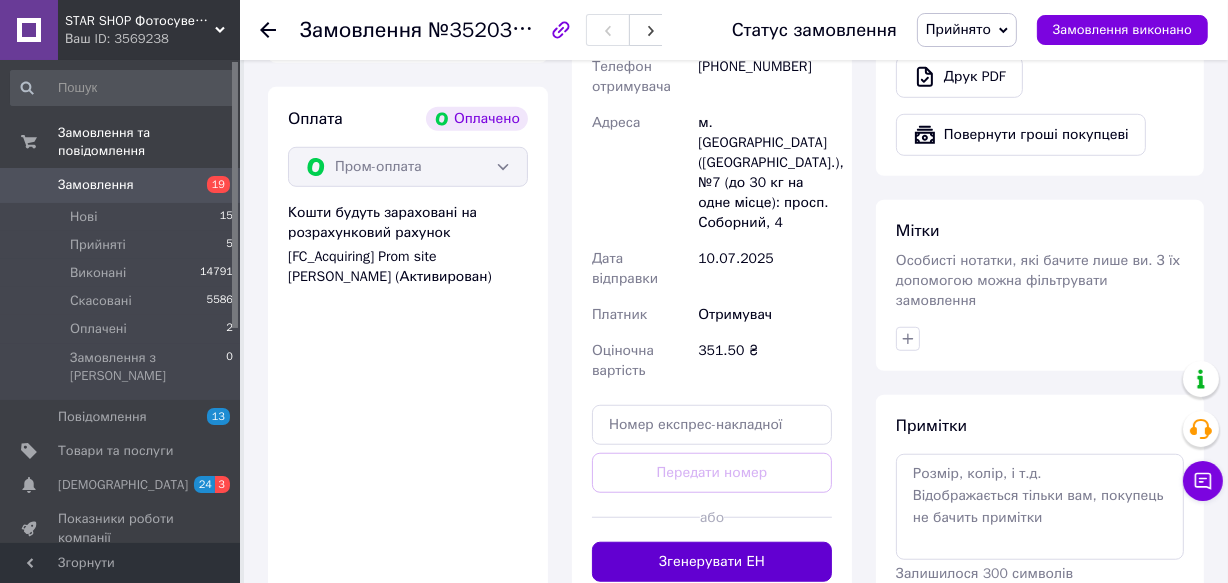 click on "Згенерувати ЕН" at bounding box center [712, 562] 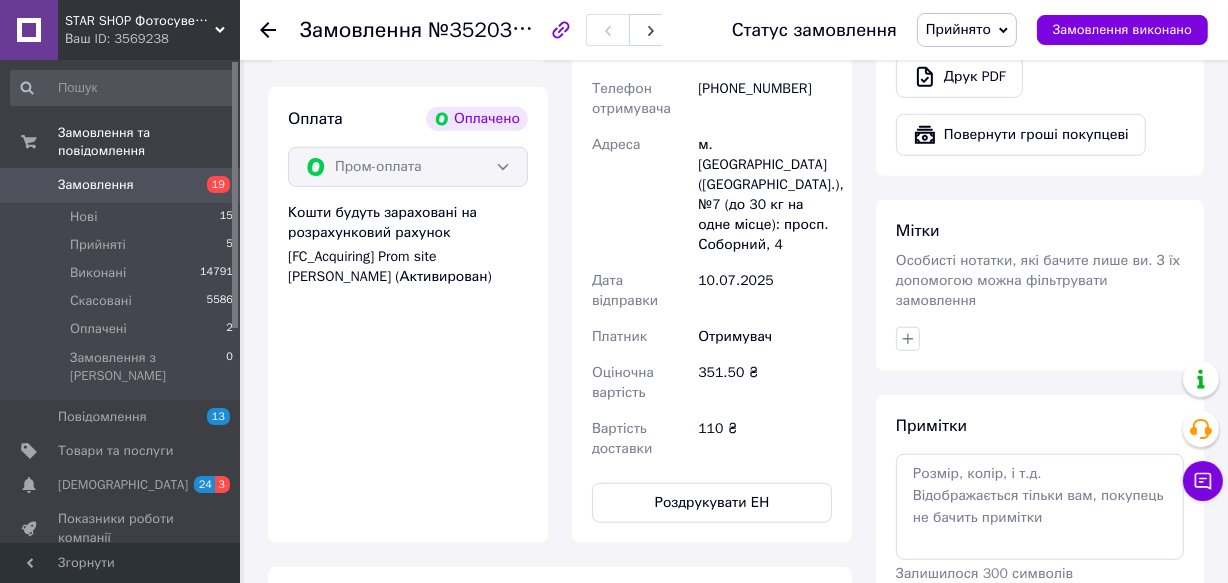 click on "Адреса" at bounding box center (641, 195) 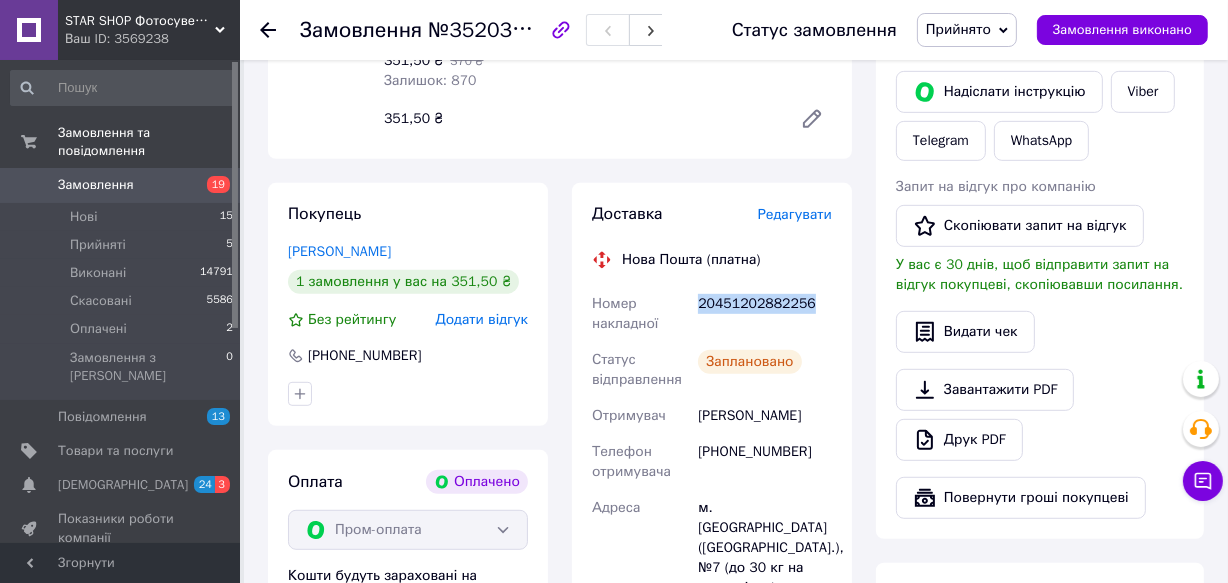 drag, startPoint x: 694, startPoint y: 305, endPoint x: 795, endPoint y: 295, distance: 101.49384 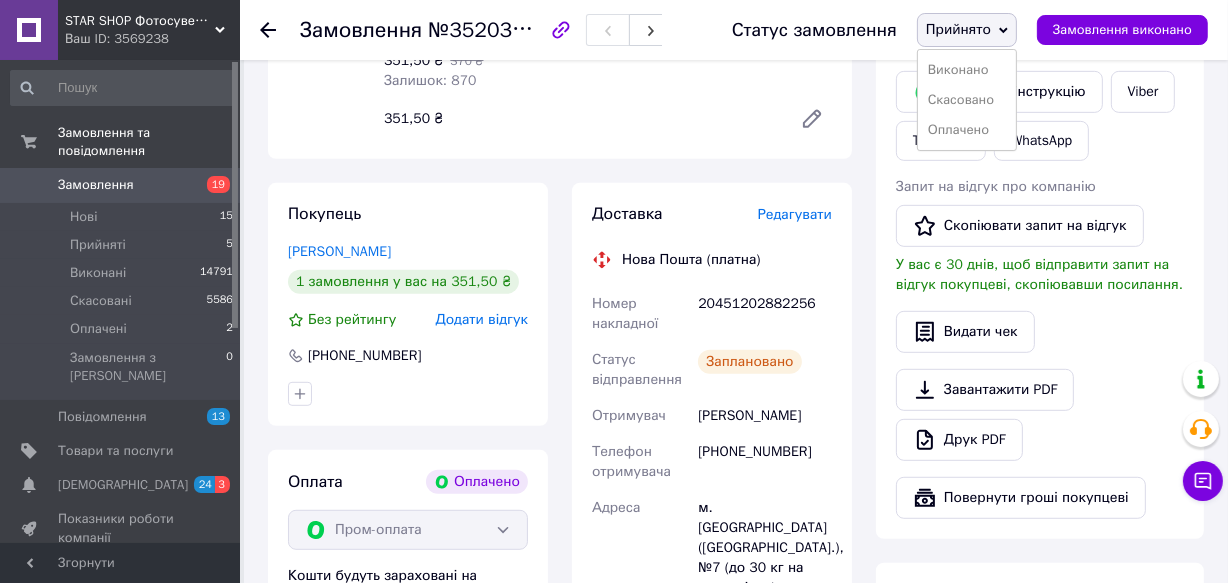 click on "Виконано" at bounding box center [967, 70] 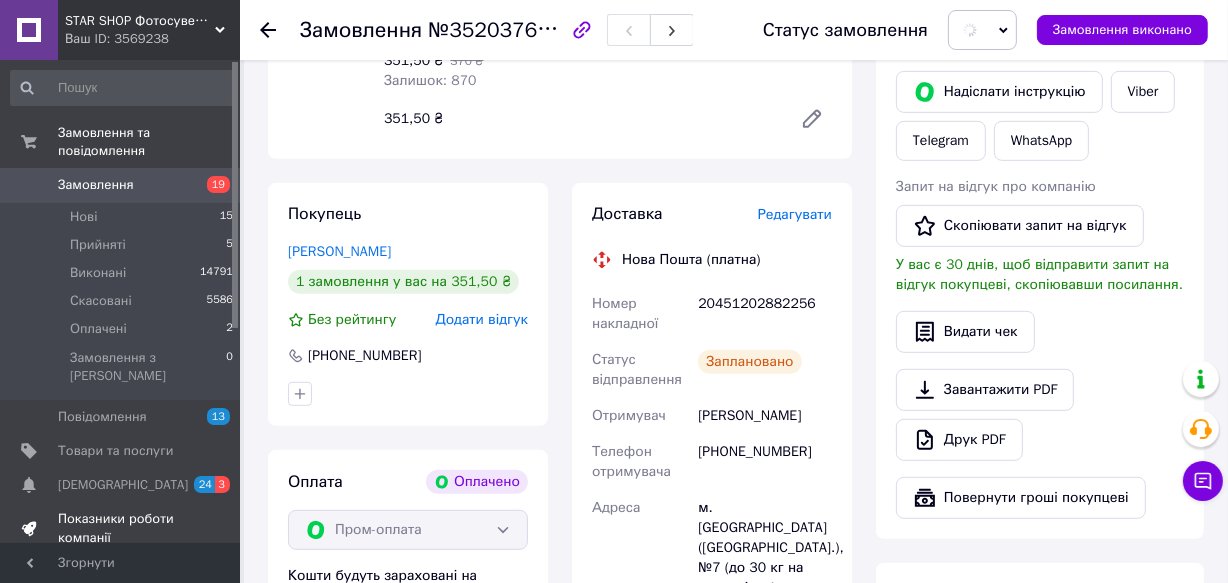 drag, startPoint x: 270, startPoint y: 32, endPoint x: 111, endPoint y: 488, distance: 482.92545 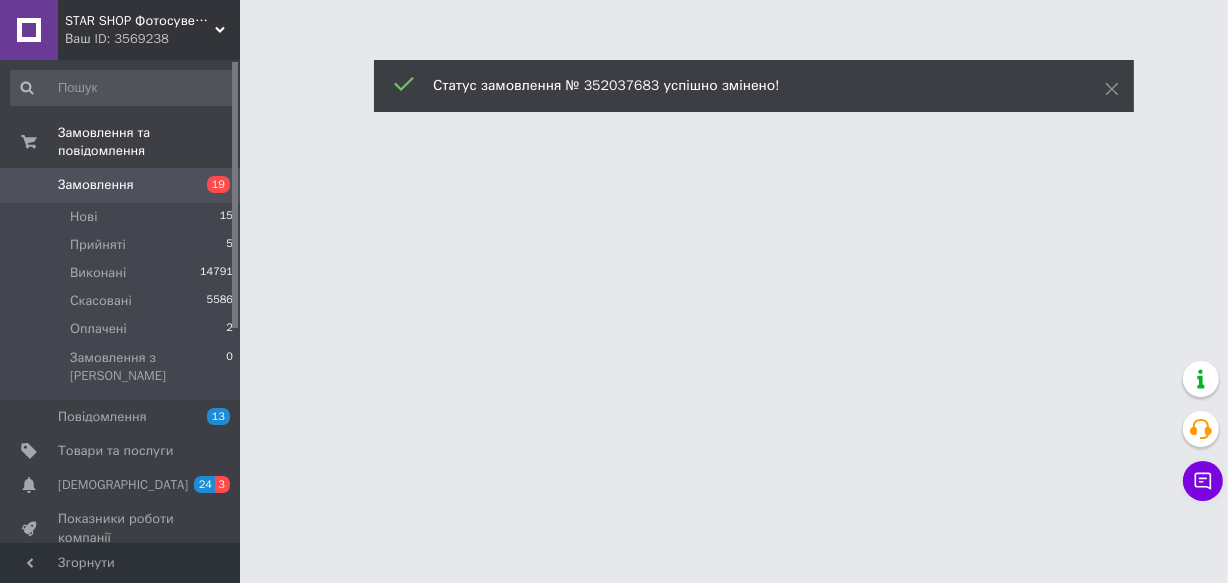 scroll, scrollTop: 0, scrollLeft: 0, axis: both 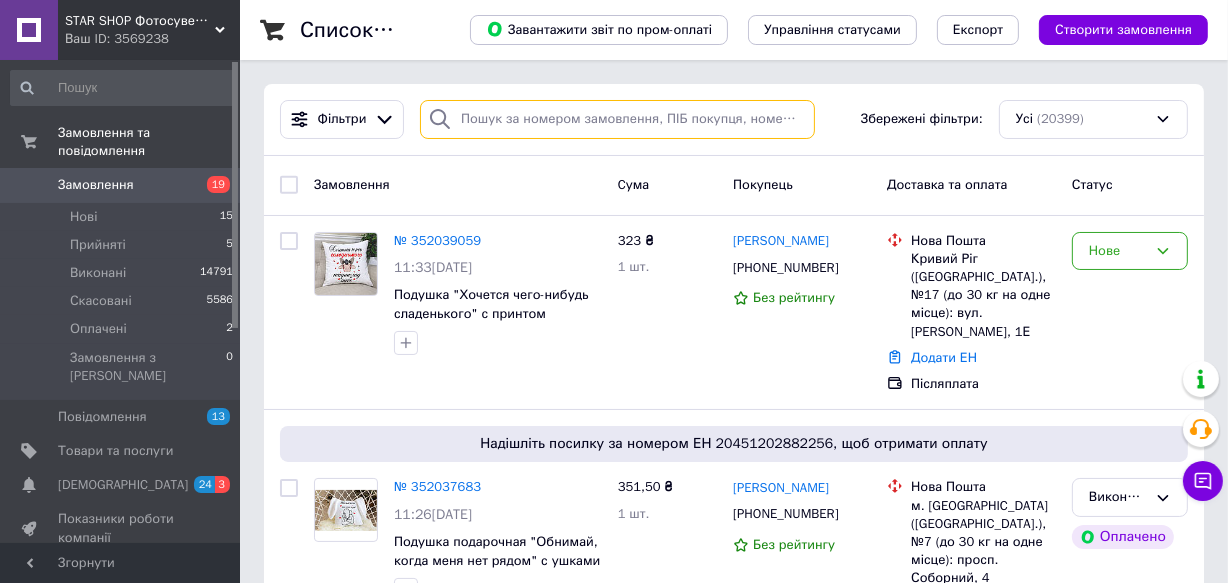 paste on "[PHONE_NUMBER]" 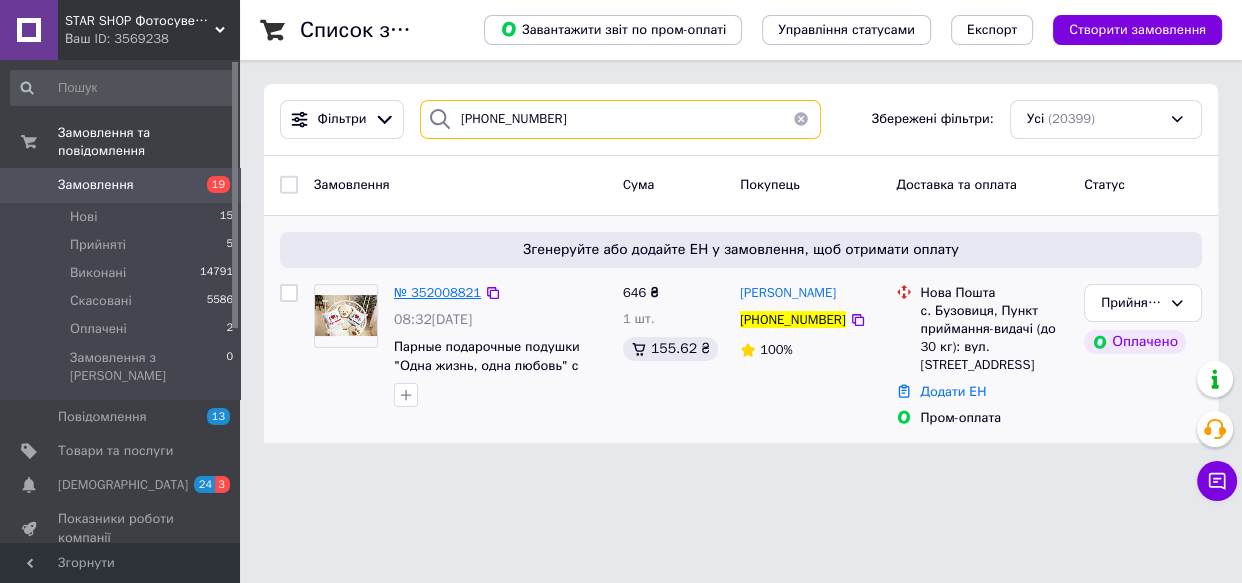 type on "[PHONE_NUMBER]" 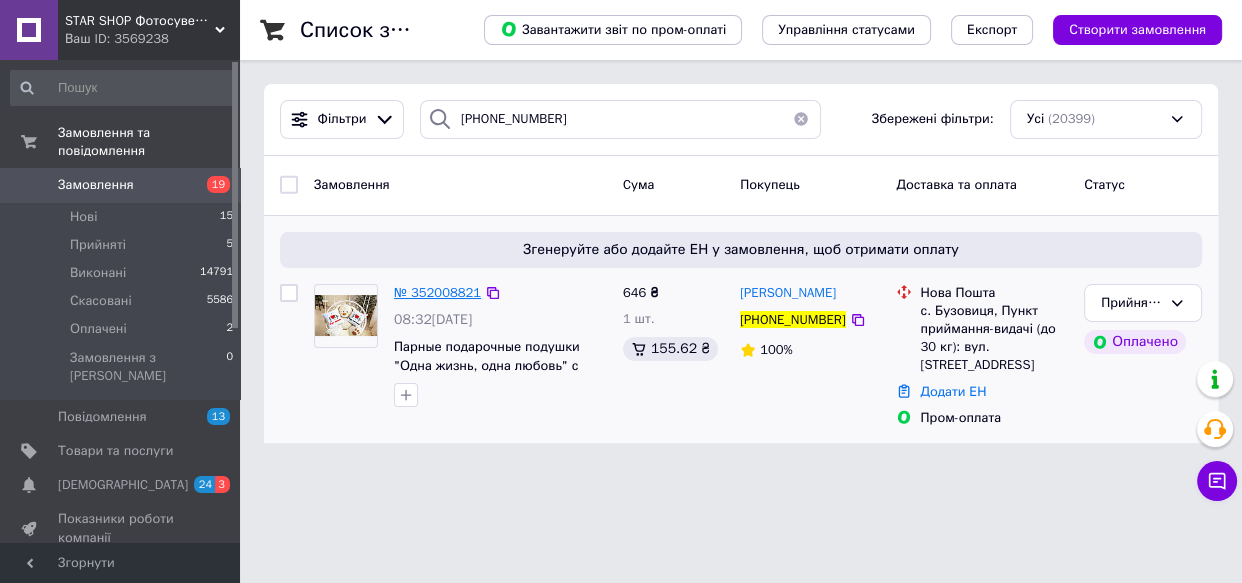 click on "№ 352008821" at bounding box center (437, 292) 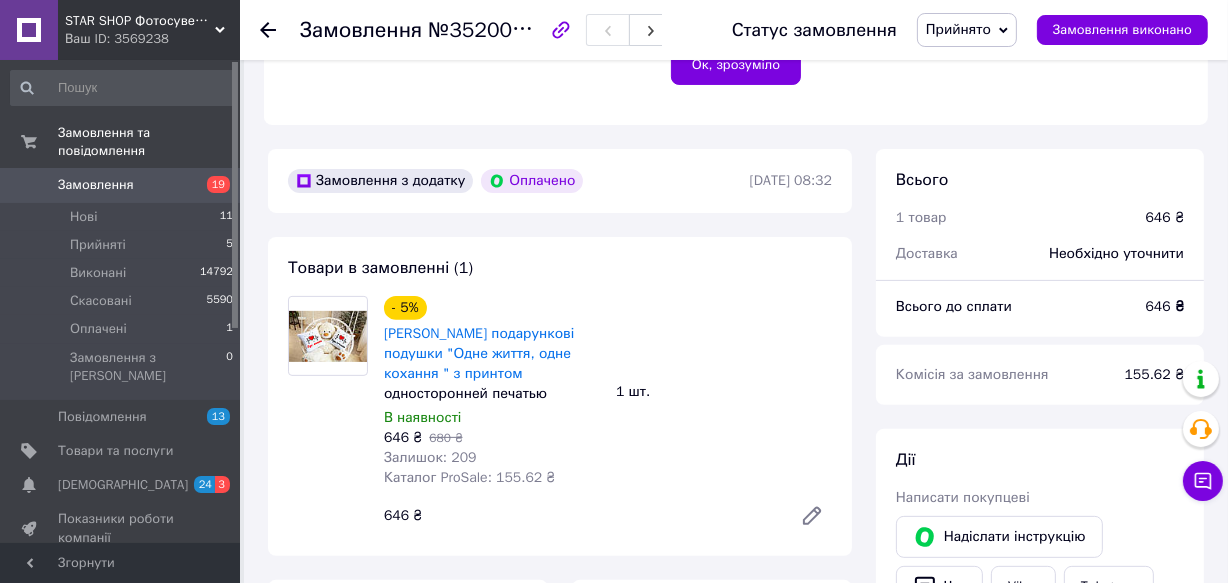 scroll, scrollTop: 727, scrollLeft: 0, axis: vertical 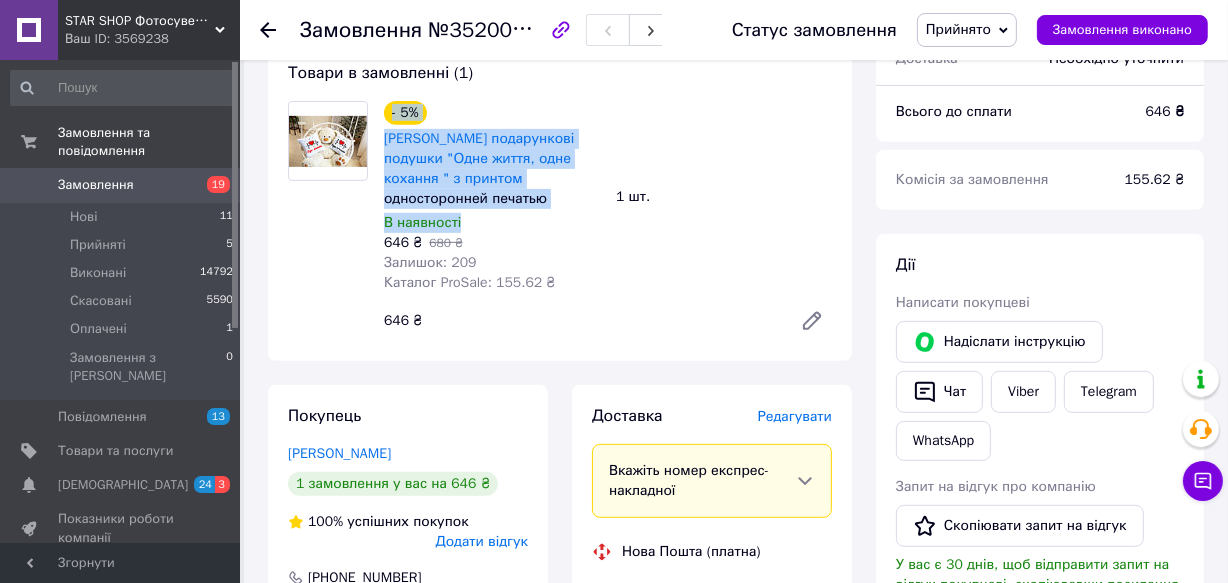 drag, startPoint x: 380, startPoint y: 126, endPoint x: 554, endPoint y: 211, distance: 193.65175 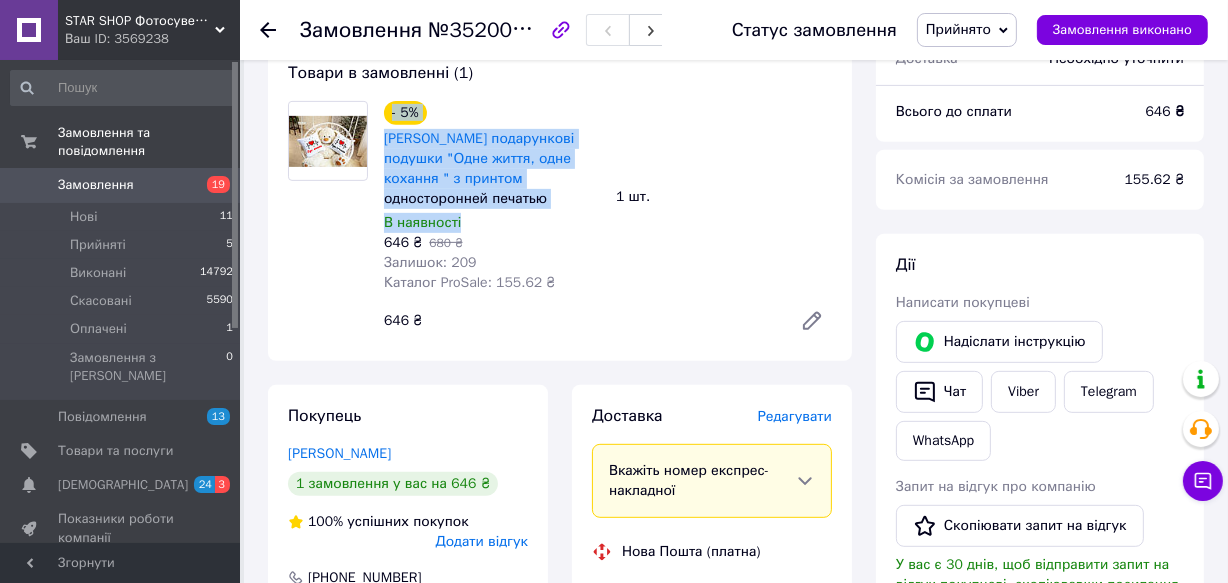 click on "односторонней печатью" at bounding box center [492, 199] 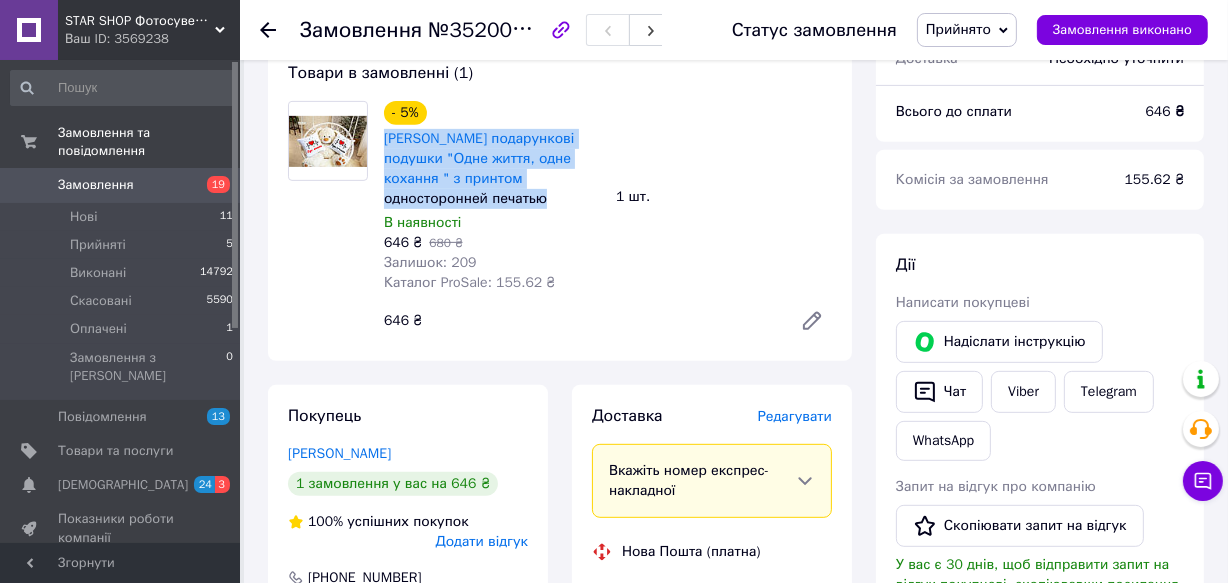 drag, startPoint x: 376, startPoint y: 138, endPoint x: 557, endPoint y: 193, distance: 189.17188 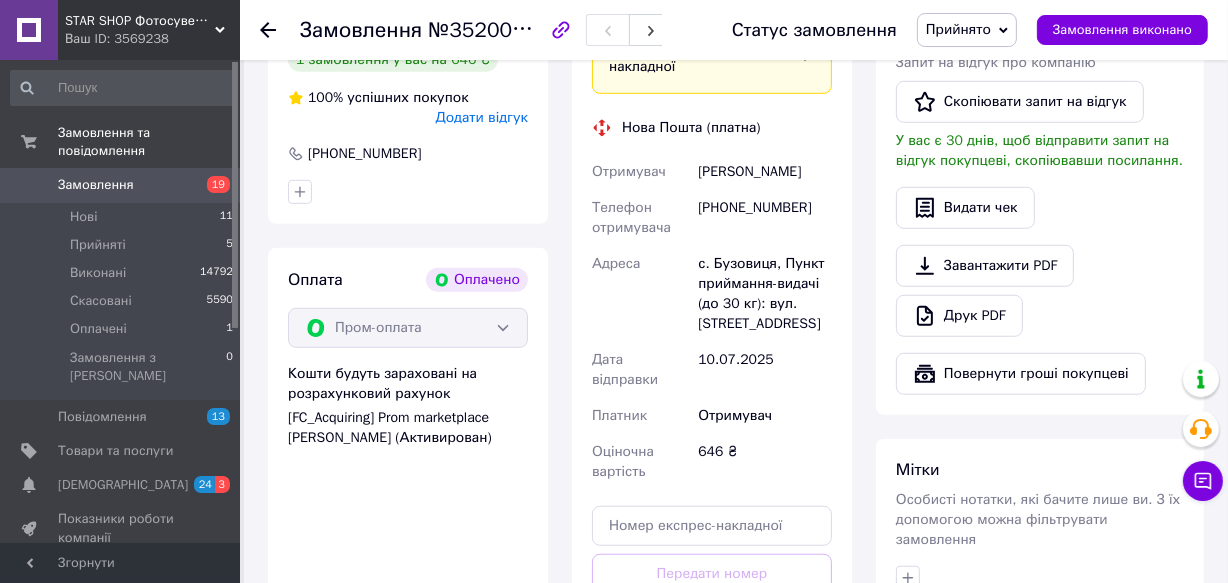 scroll, scrollTop: 1272, scrollLeft: 0, axis: vertical 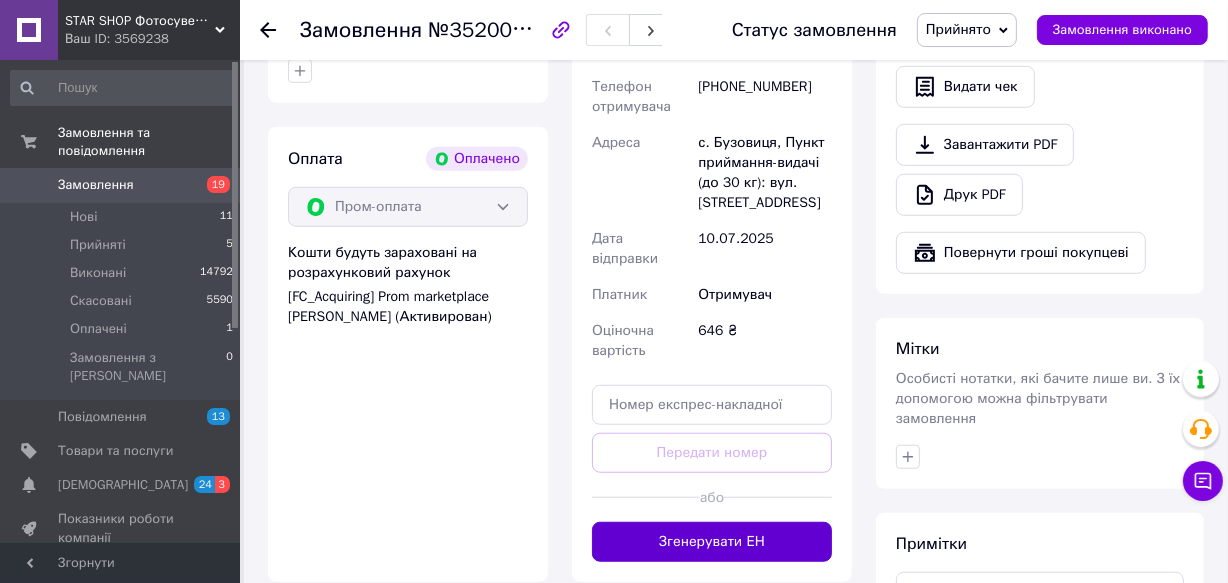 click on "Згенерувати ЕН" at bounding box center [712, 542] 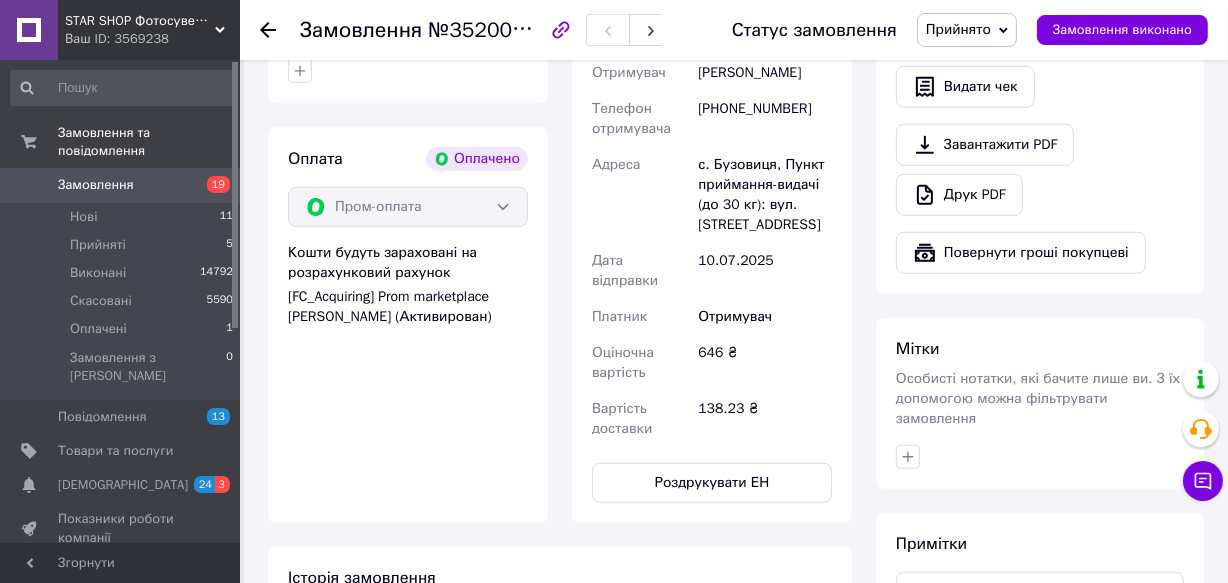 click on "Адреса" at bounding box center [641, 195] 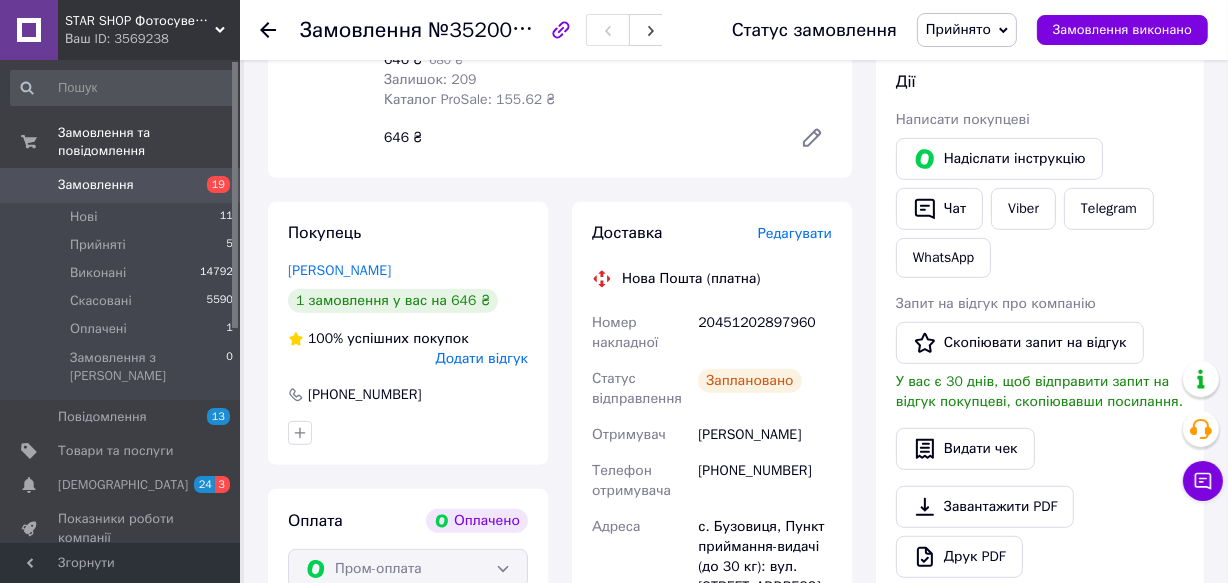 scroll, scrollTop: 909, scrollLeft: 0, axis: vertical 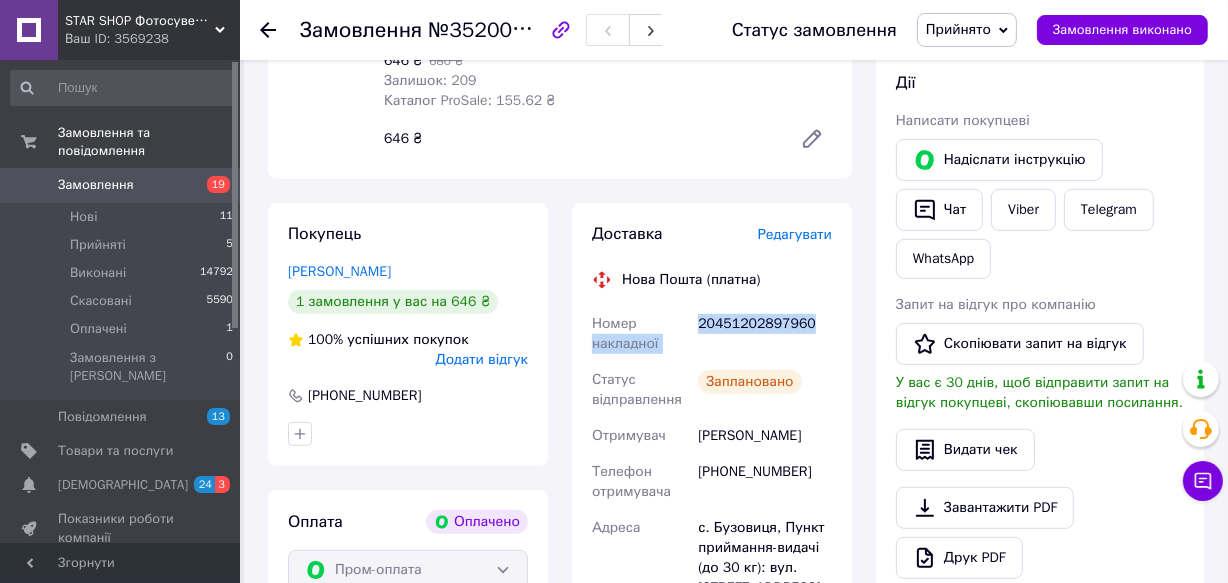 drag, startPoint x: 691, startPoint y: 321, endPoint x: 809, endPoint y: 320, distance: 118.004234 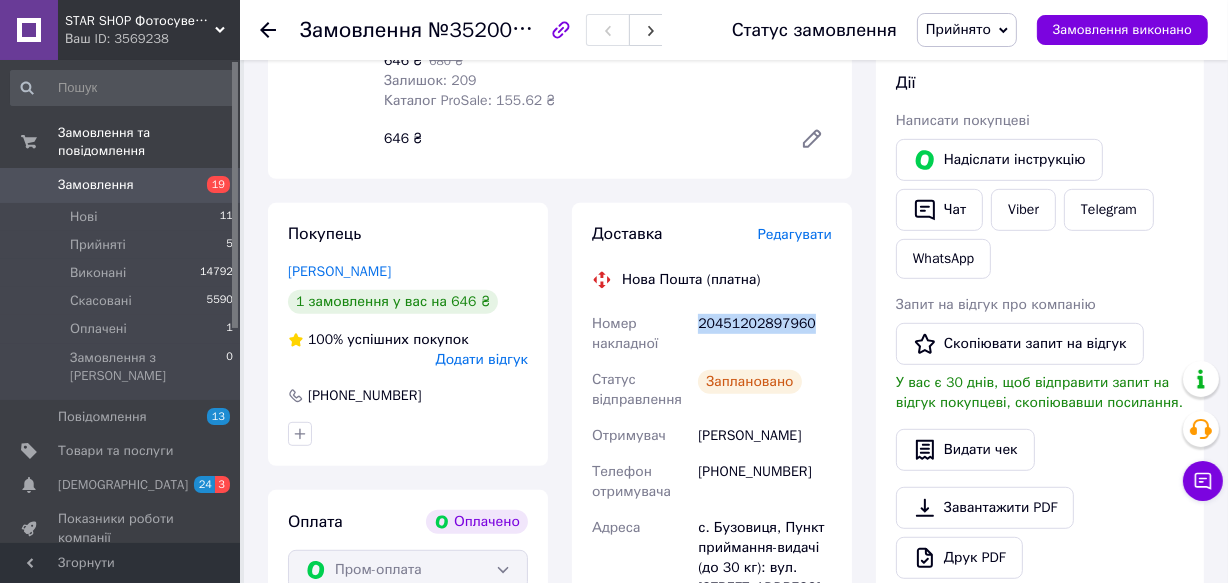 drag, startPoint x: 700, startPoint y: 317, endPoint x: 793, endPoint y: 320, distance: 93.04838 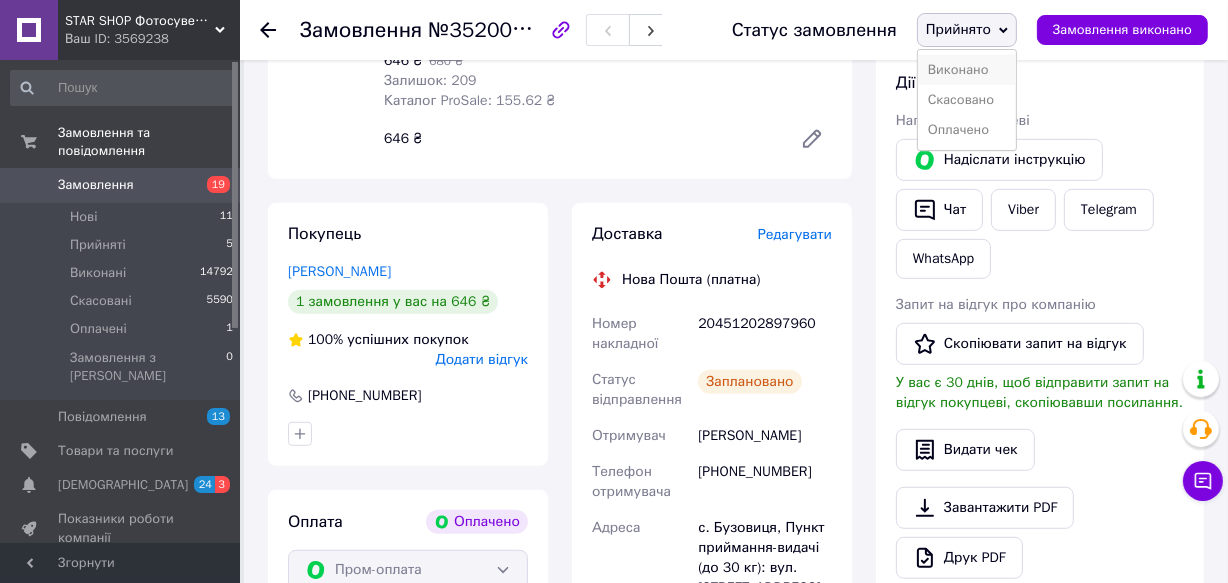 click on "Виконано" at bounding box center (967, 70) 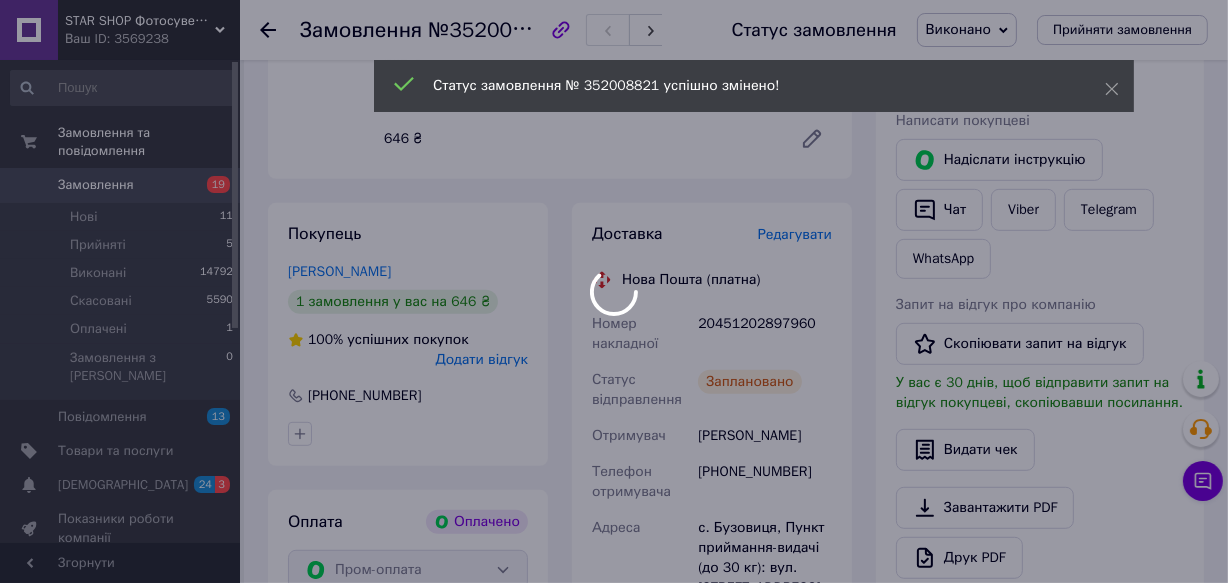 click on "STAR SHOP Фотосувеніри Ваш ID: 3569238 Сайт STAR SHOP Фотосувеніри Кабінет покупця Перевірити стан системи Сторінка на порталі Довідка Вийти Замовлення та повідомлення Замовлення 19 Нові 11 Прийняті 5 Виконані 14792 Скасовані 5590 Оплачені 1 Замовлення з Розетки 0 Повідомлення 13 Товари та послуги Сповіщення 24 3 Показники роботи компанії Панель управління Відгуки Клієнти Каталог ProSale Аналітика Інструменти веб-майстра та SEO Управління сайтом Гаманець компанії [PERSON_NAME] [PERSON_NAME] та рахунки Prom мікс 6 000 Згорнути №352008821 1" at bounding box center [614, 168] 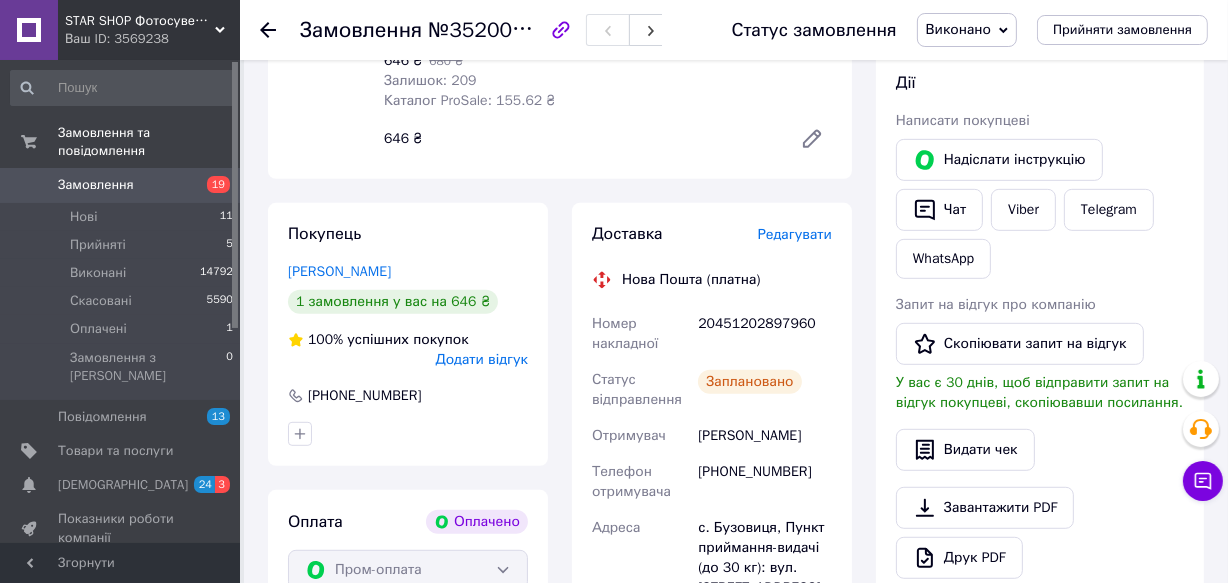click on "Товари в замовленні (1) - 5% Парні подарункові подушки "Одне життя, одне кохання " з принтом односторонней печатью В наявності 646 ₴   680 ₴ Залишок: 209 Каталог ProSale: 155.62 ₴  1 шт. 646 ₴" at bounding box center (560, 19) 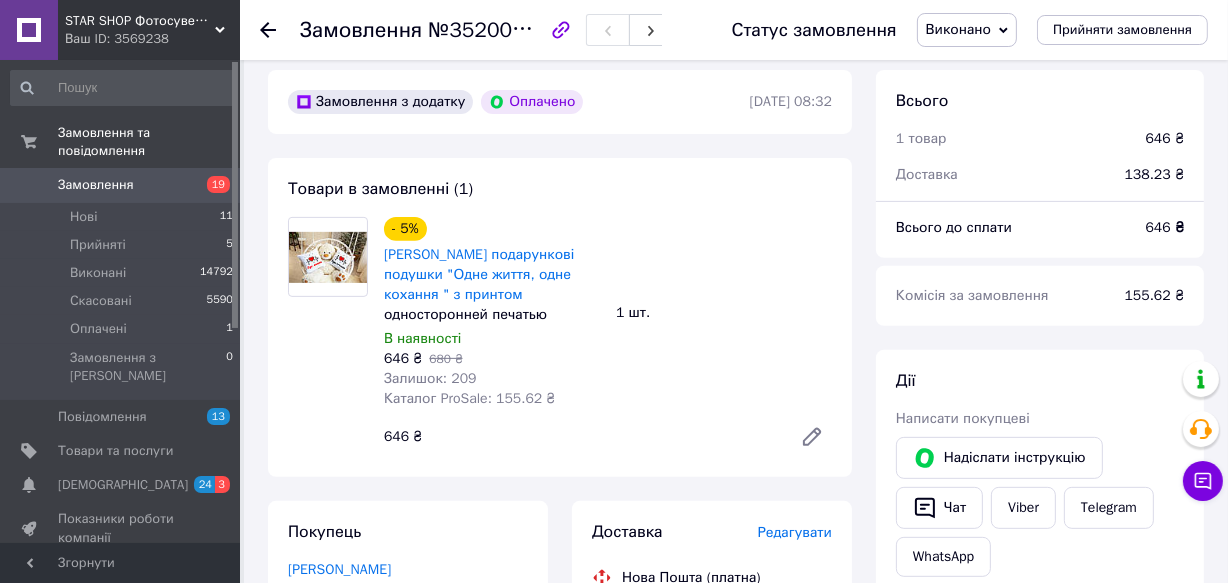 scroll, scrollTop: 545, scrollLeft: 0, axis: vertical 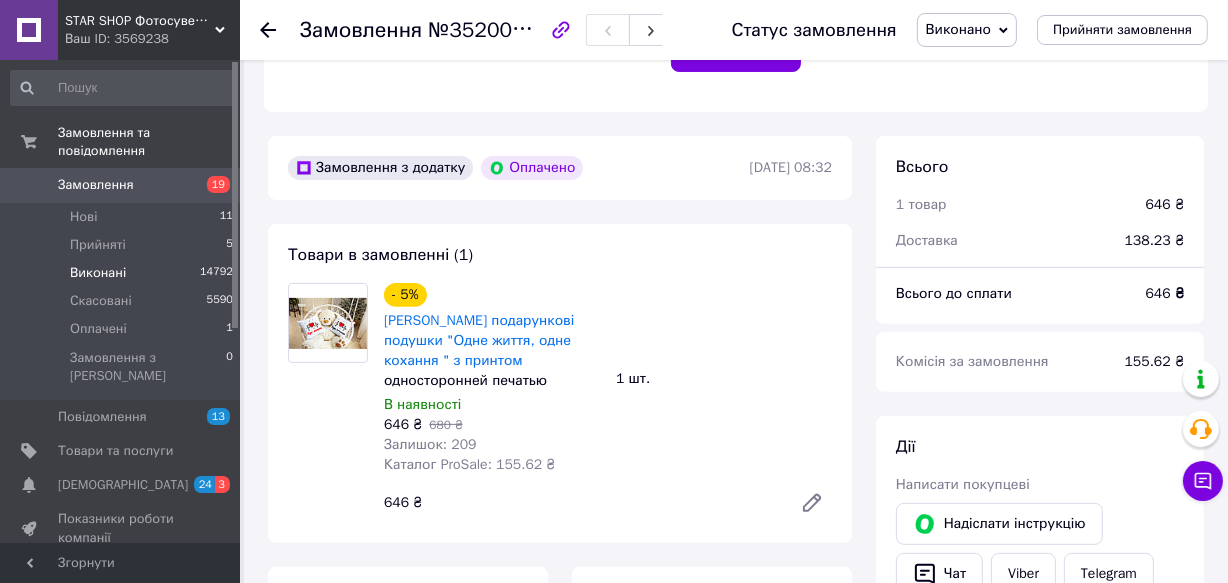 click on "Виконані" at bounding box center [98, 273] 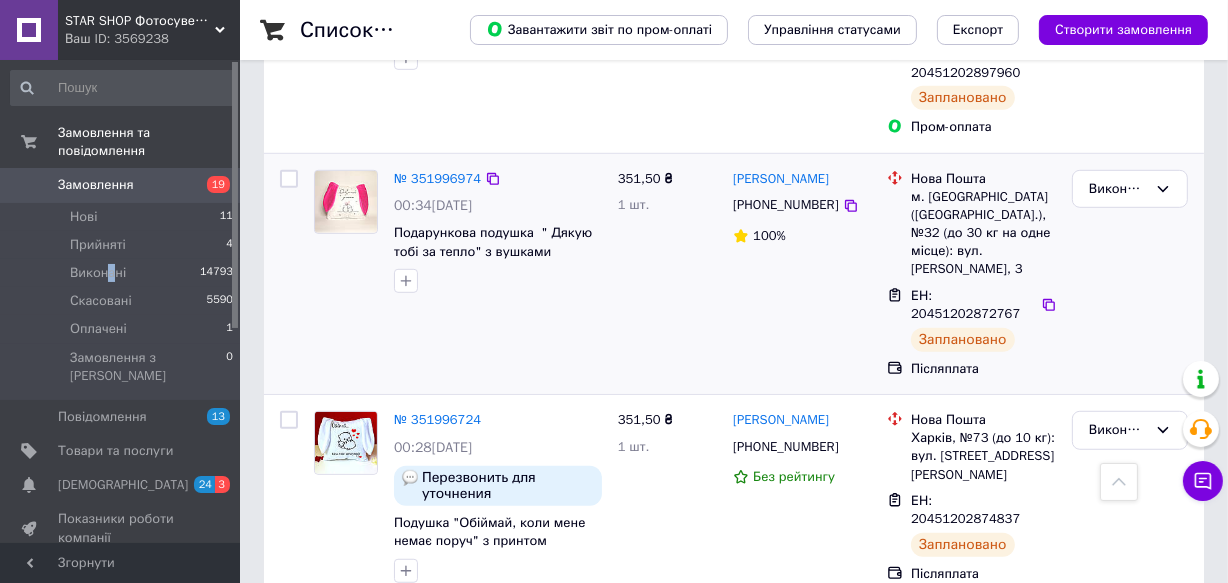 scroll, scrollTop: 1090, scrollLeft: 0, axis: vertical 